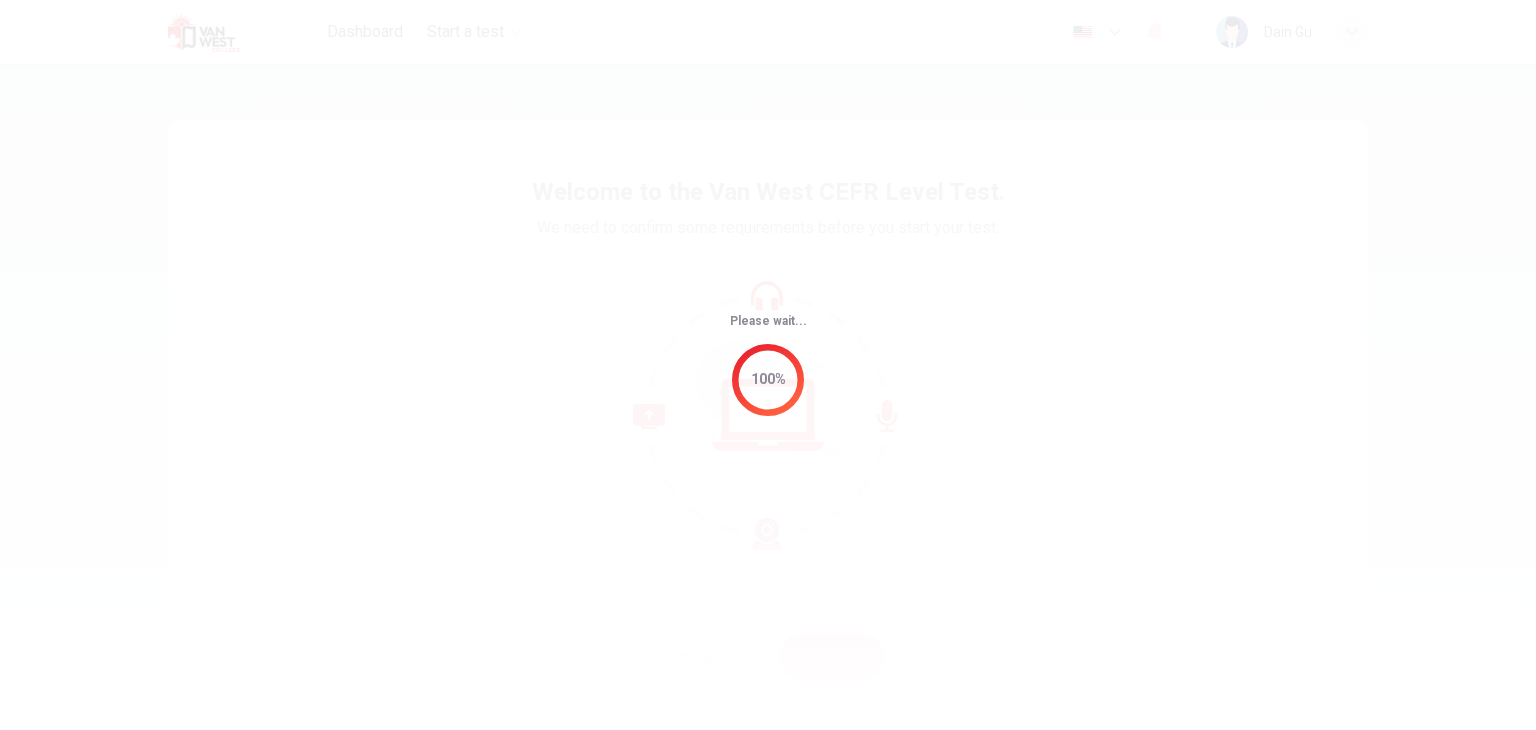 scroll, scrollTop: 0, scrollLeft: 0, axis: both 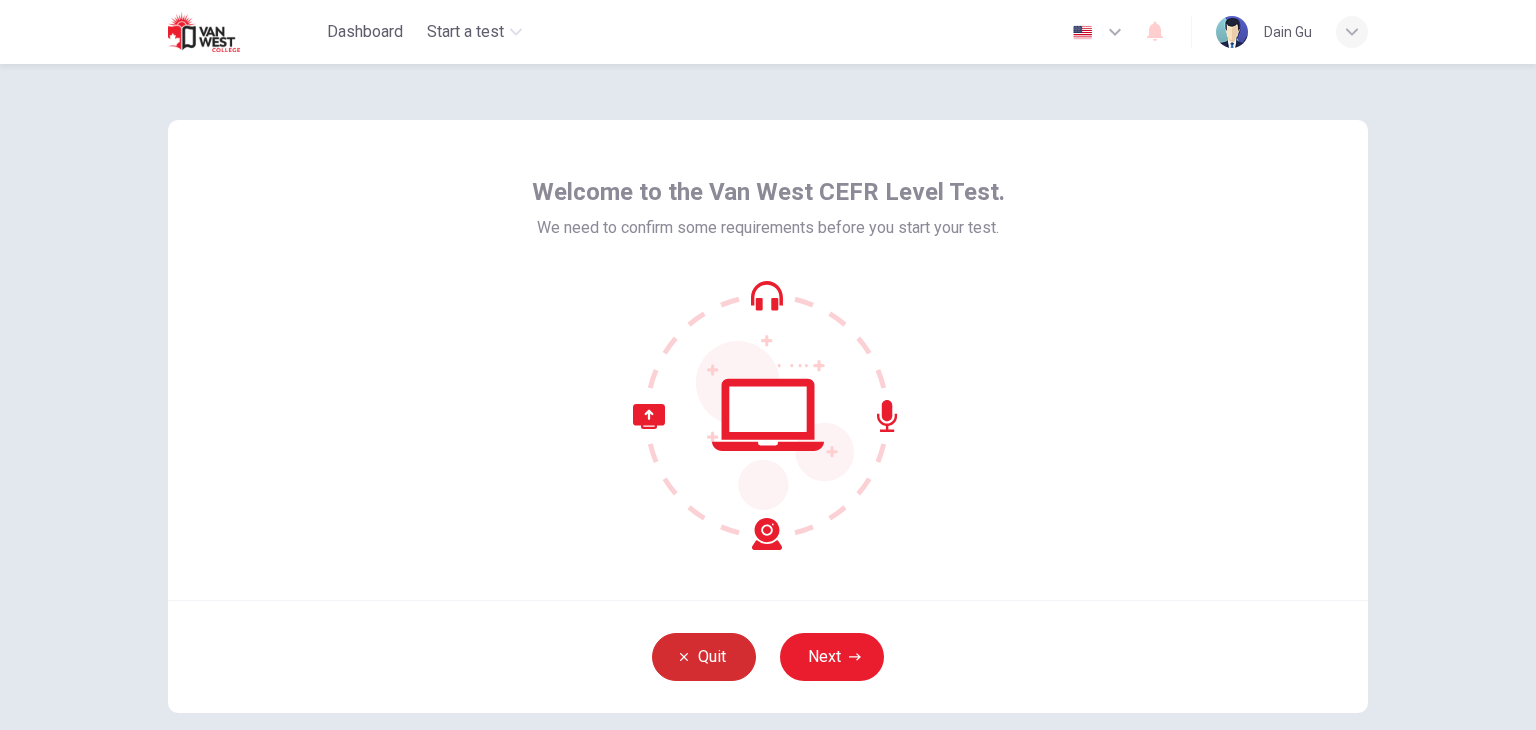 click on "Quit" at bounding box center [704, 657] 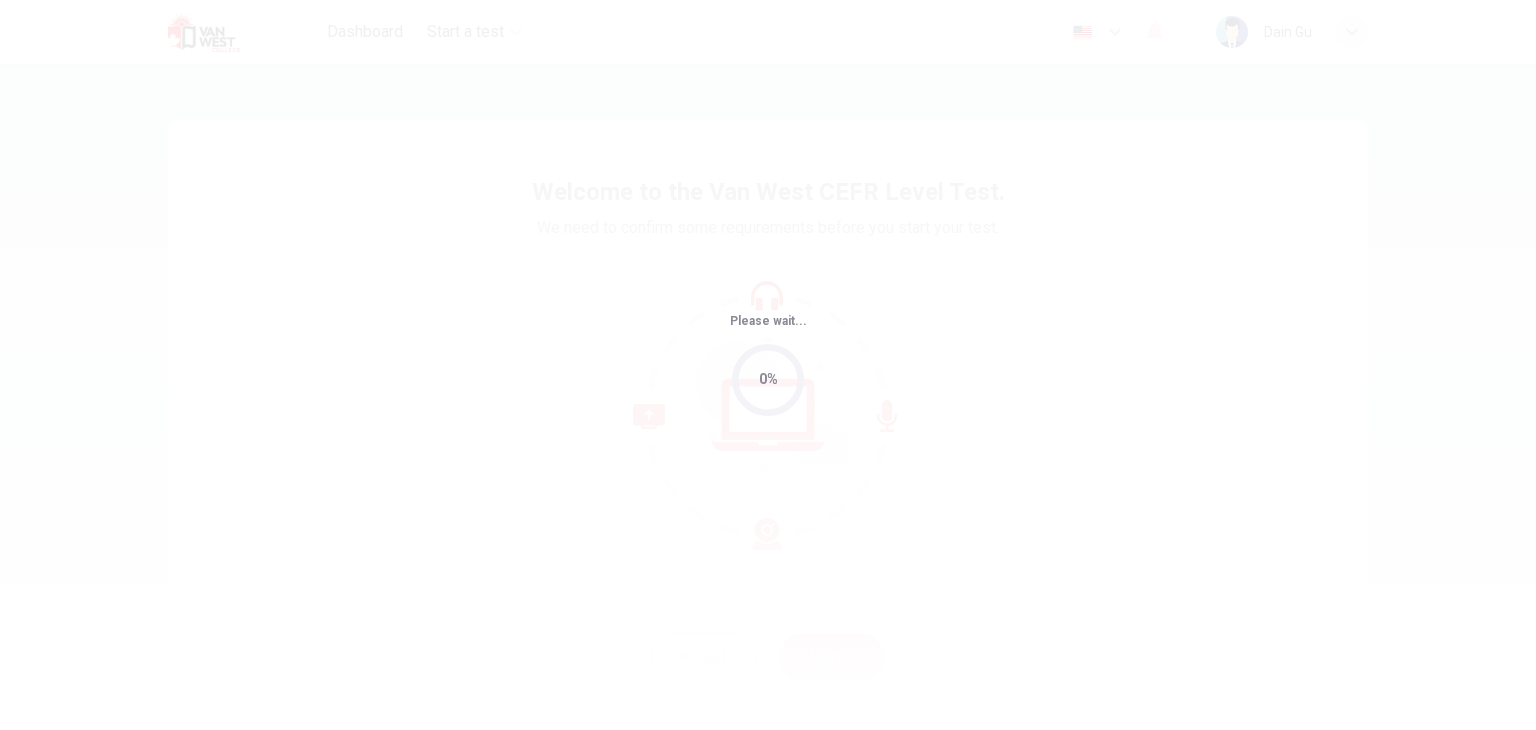 scroll, scrollTop: 0, scrollLeft: 0, axis: both 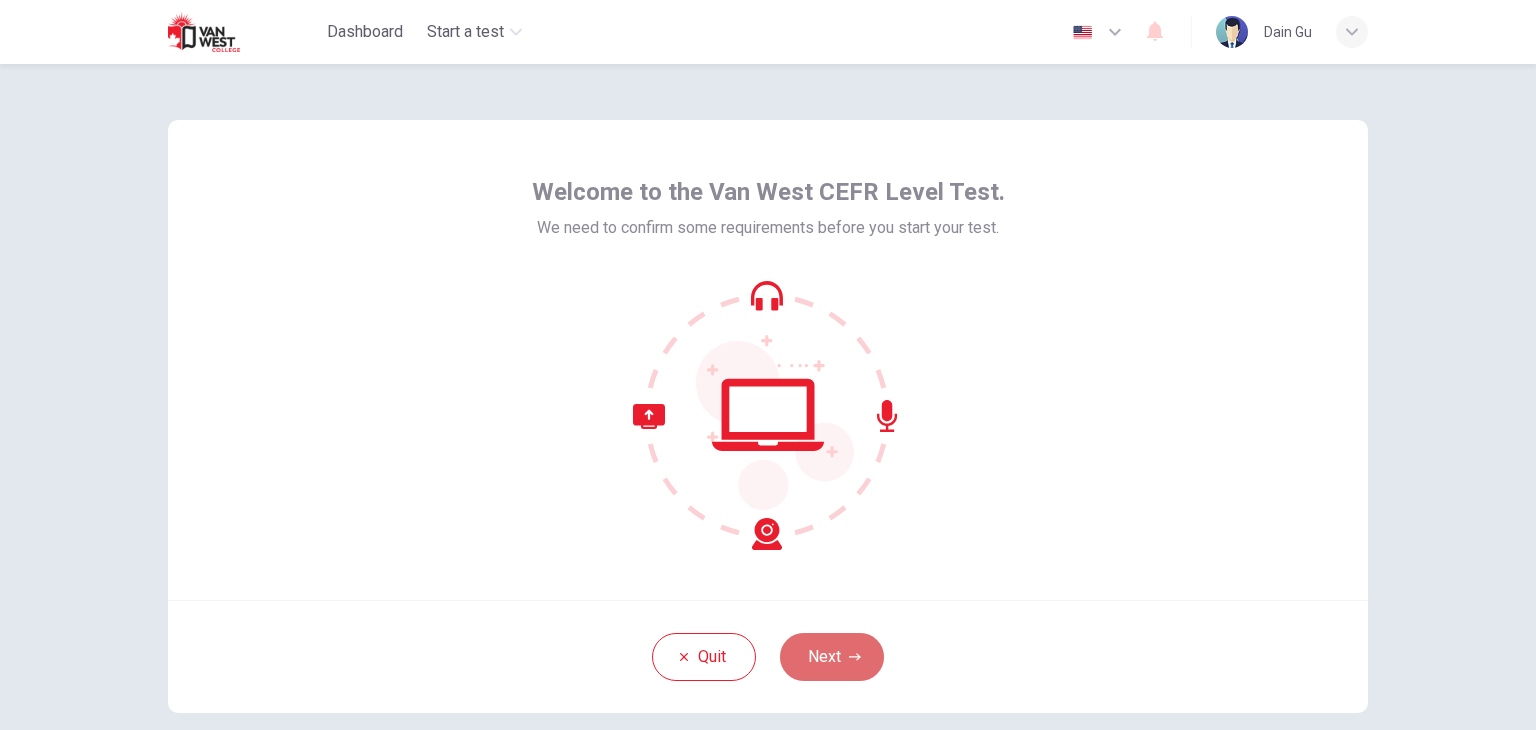 click on "Next" at bounding box center (832, 657) 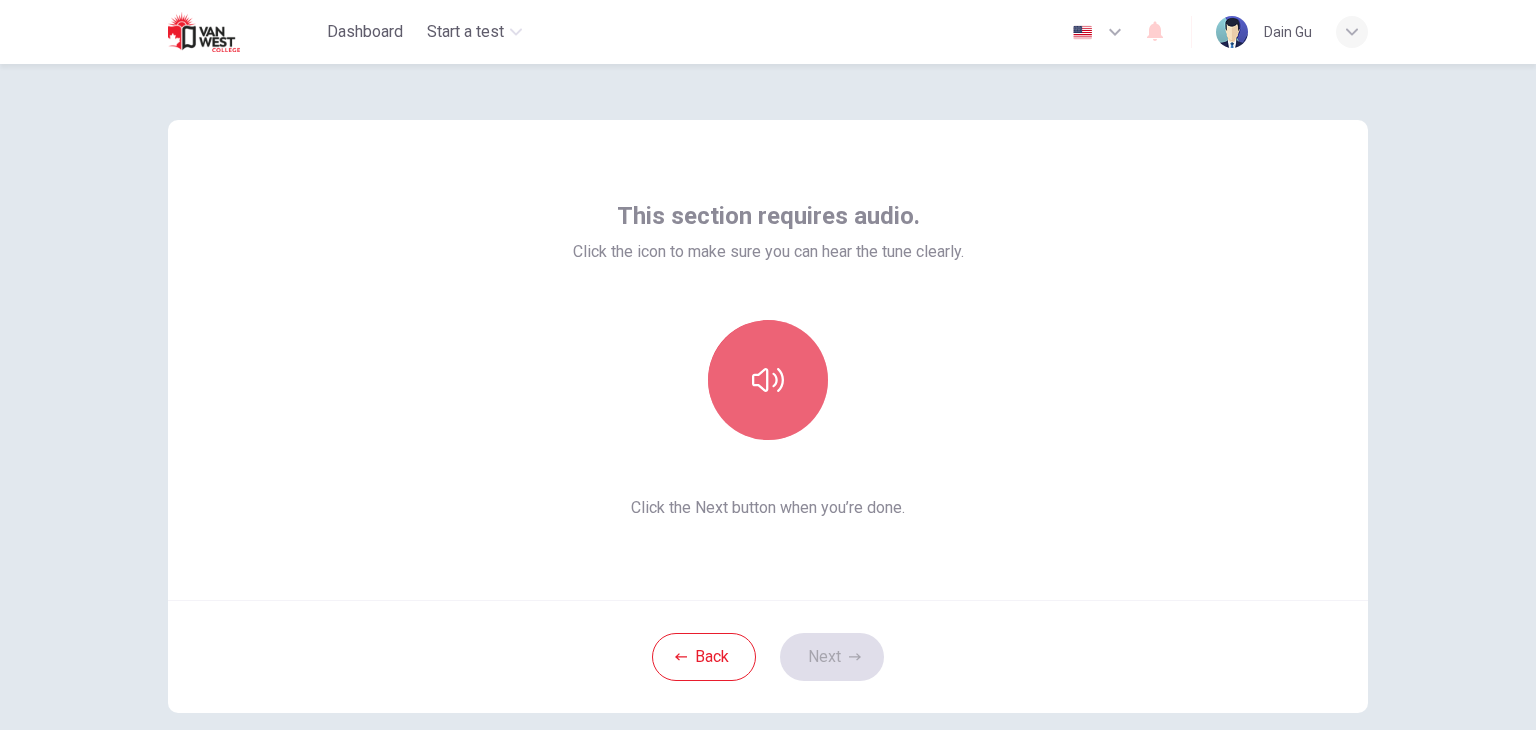 click at bounding box center (768, 380) 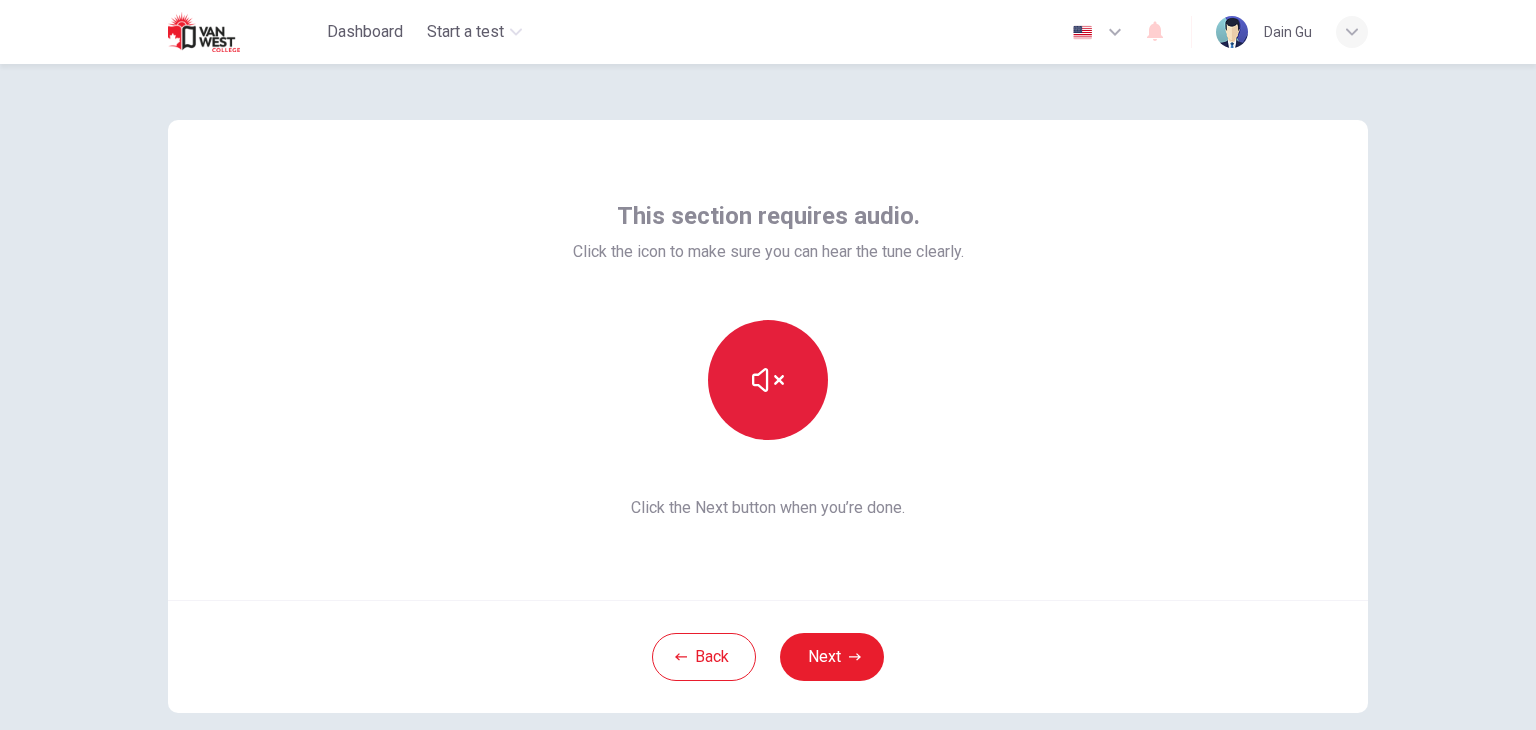click 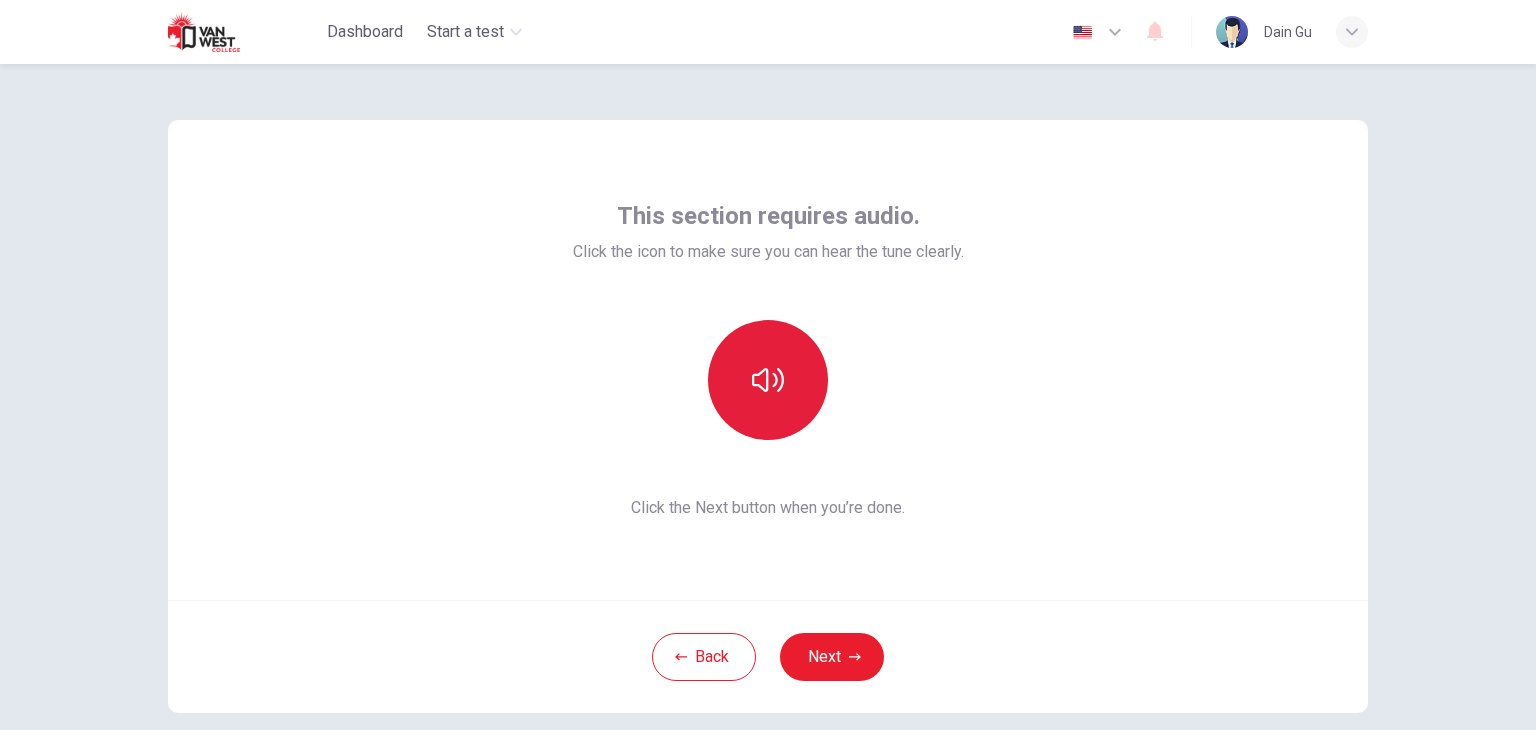 click at bounding box center [768, 380] 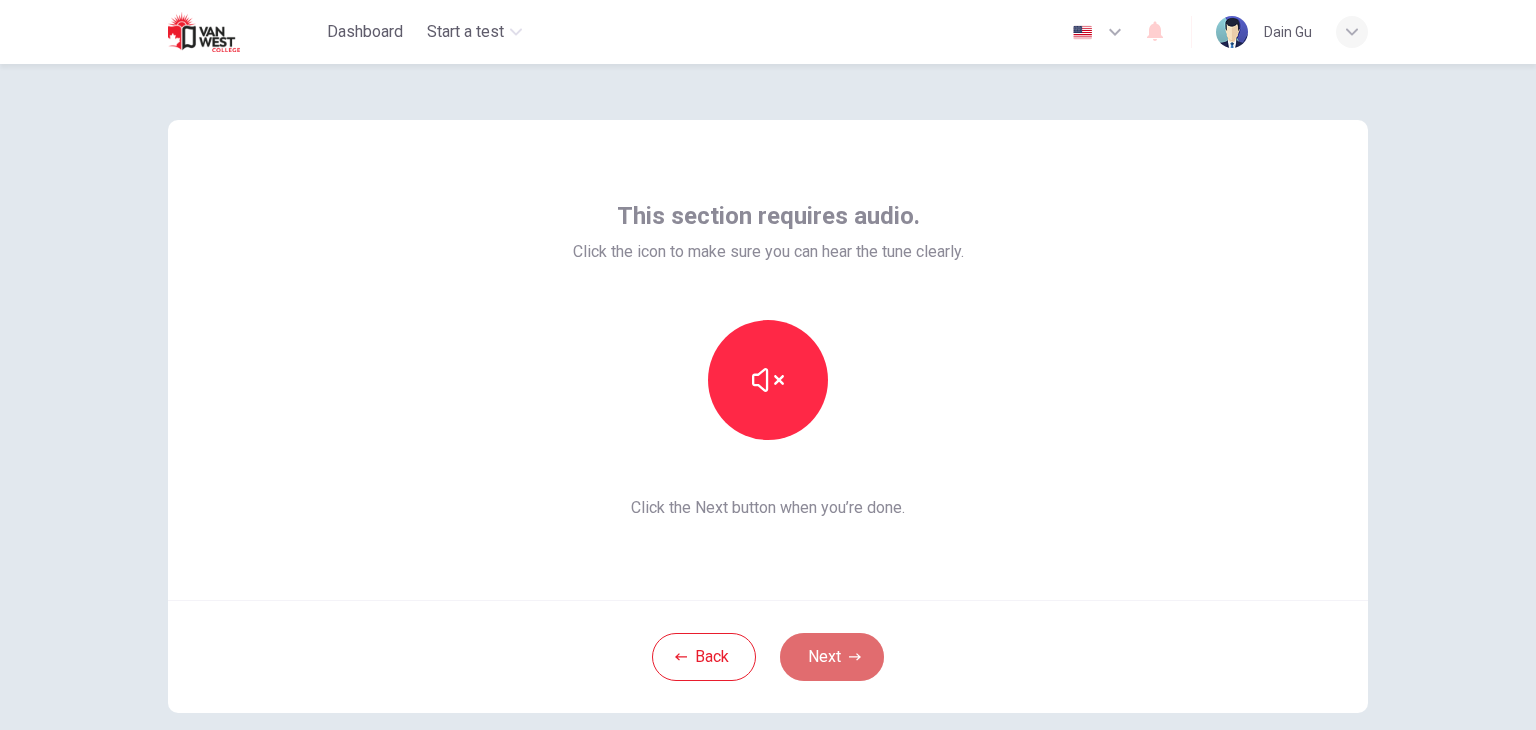 click 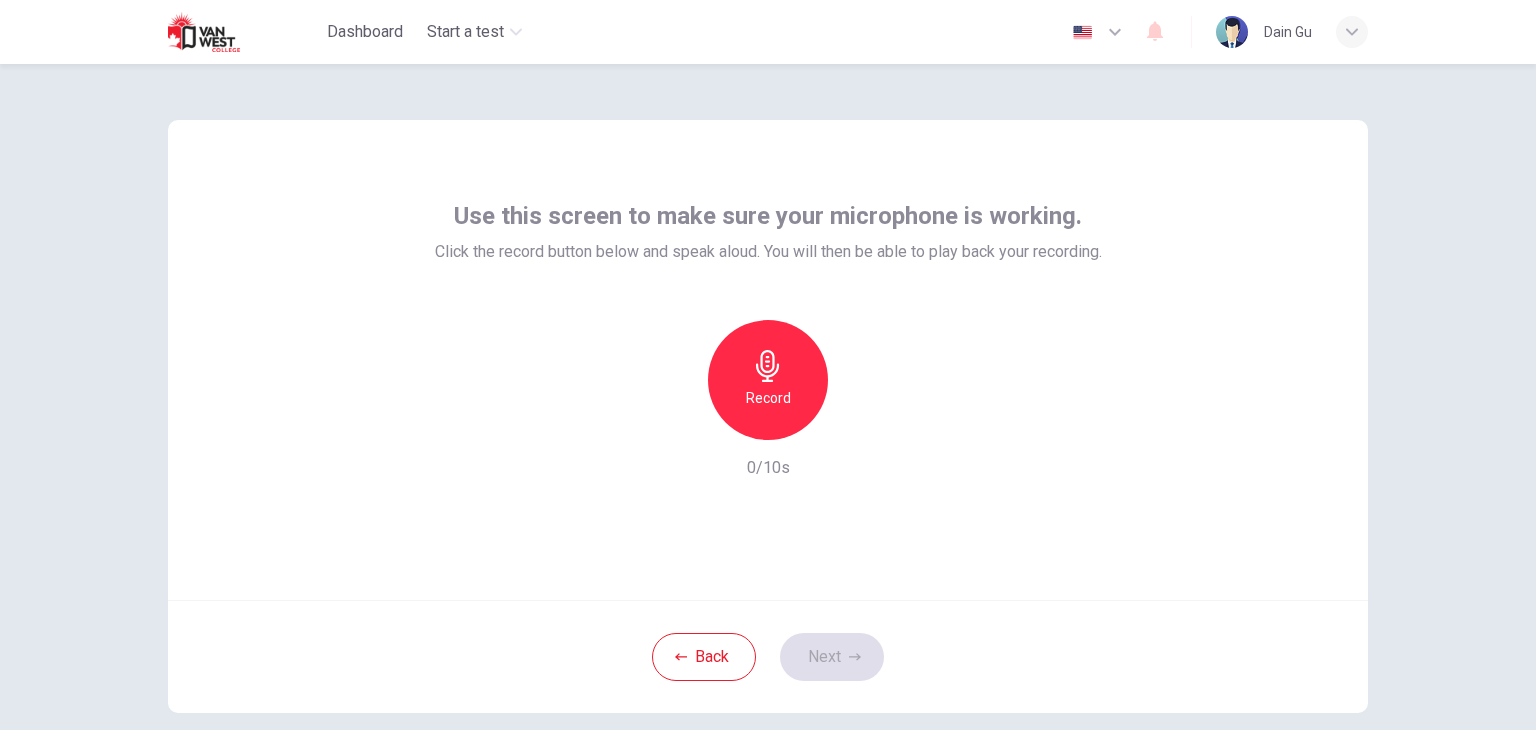 click on "Record" at bounding box center (768, 398) 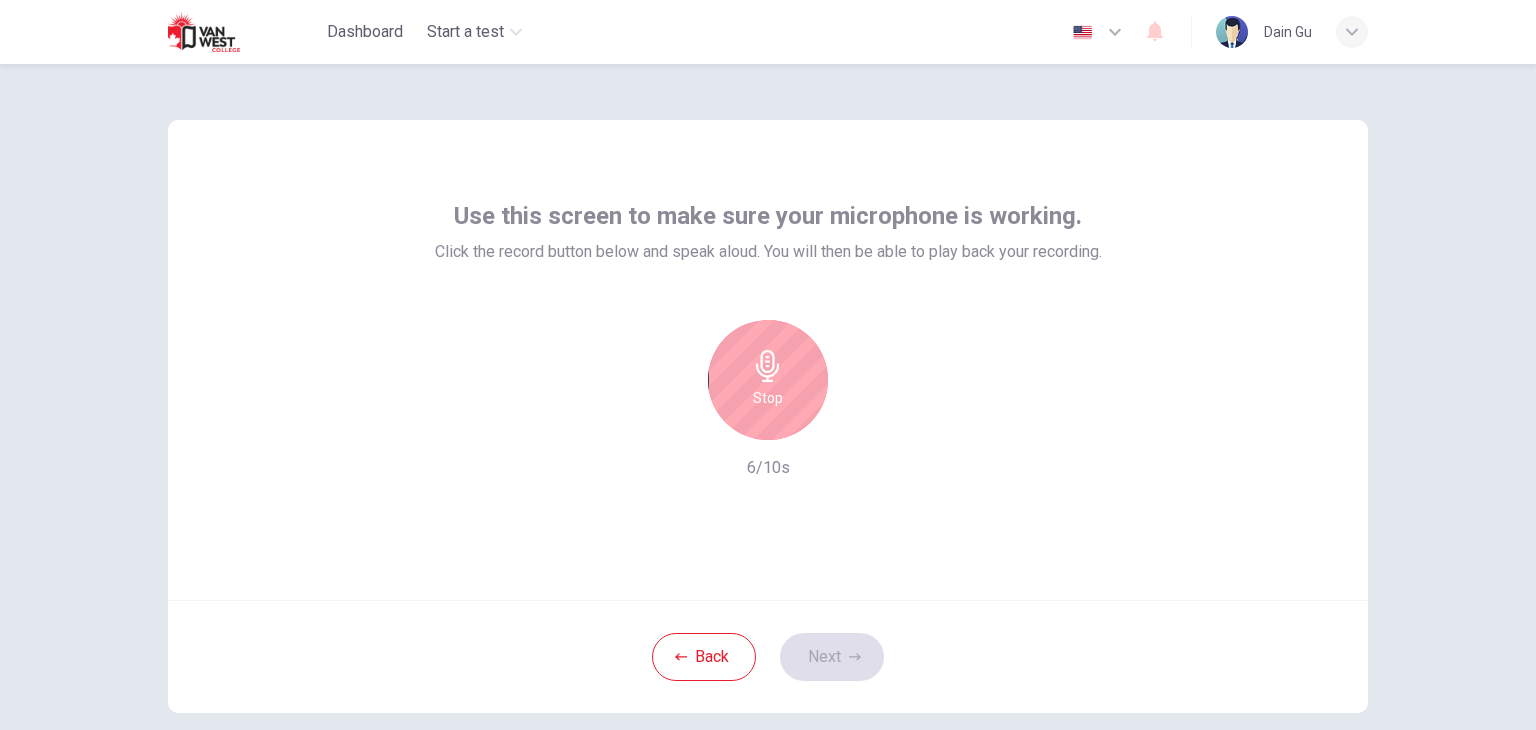click on "Stop" at bounding box center [768, 398] 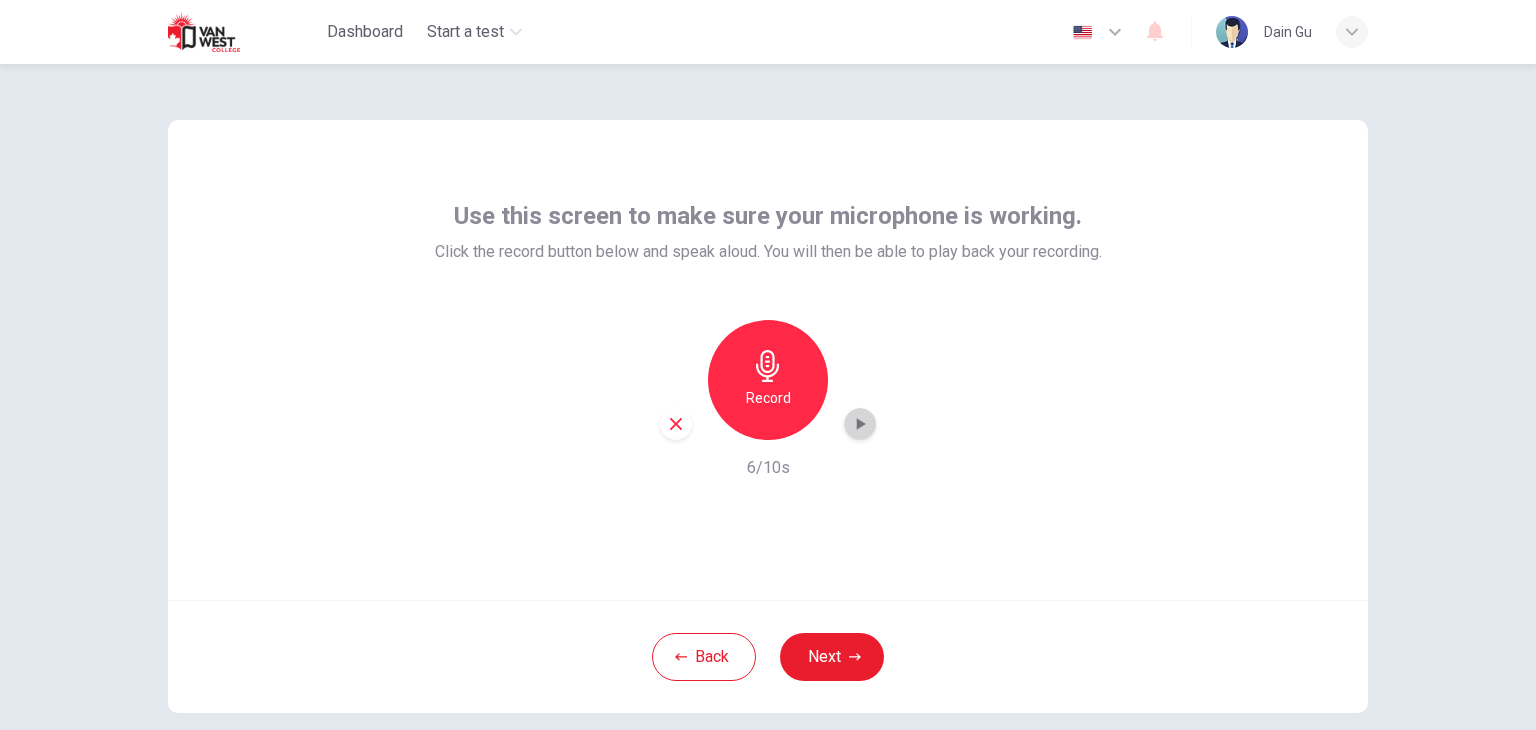 click 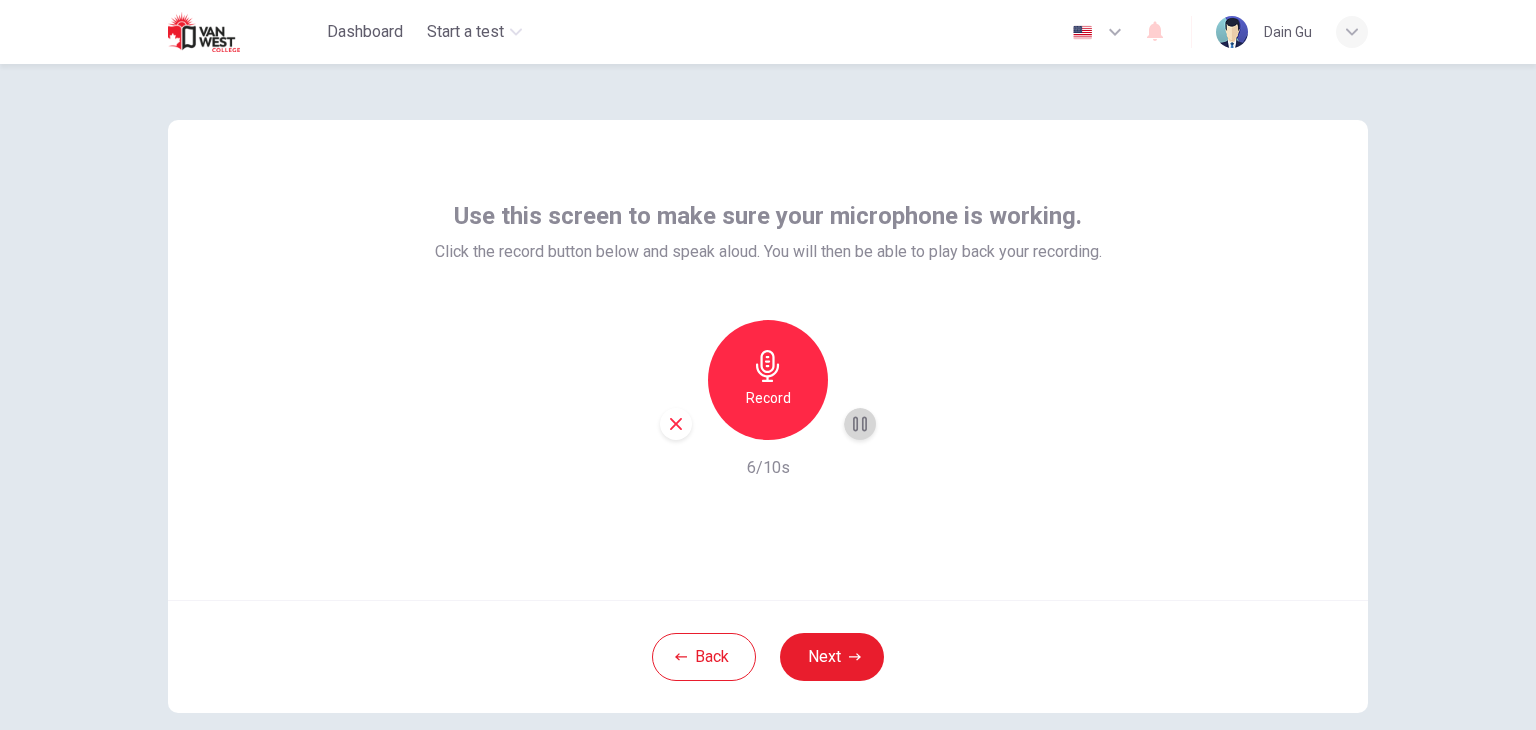 click 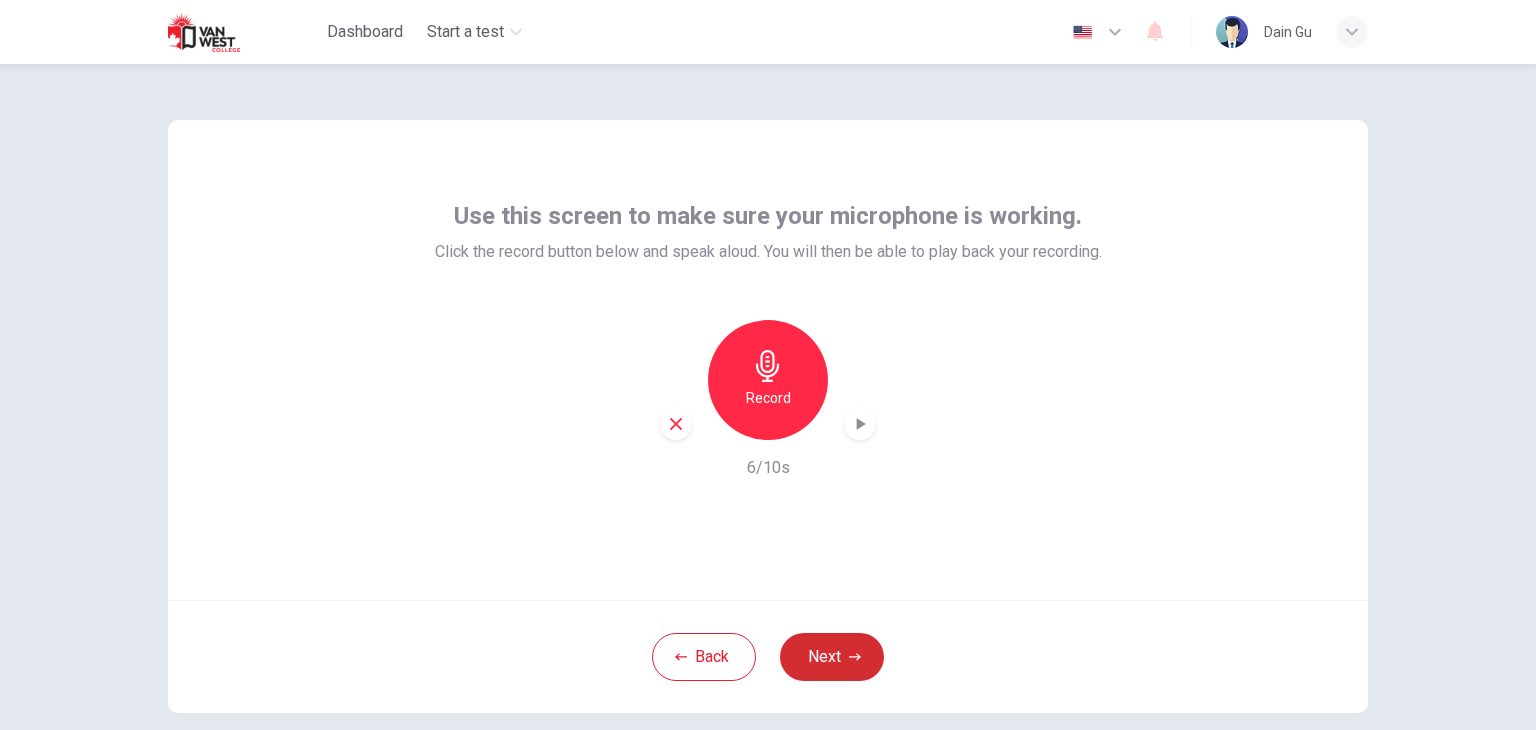 click on "Next" at bounding box center [832, 657] 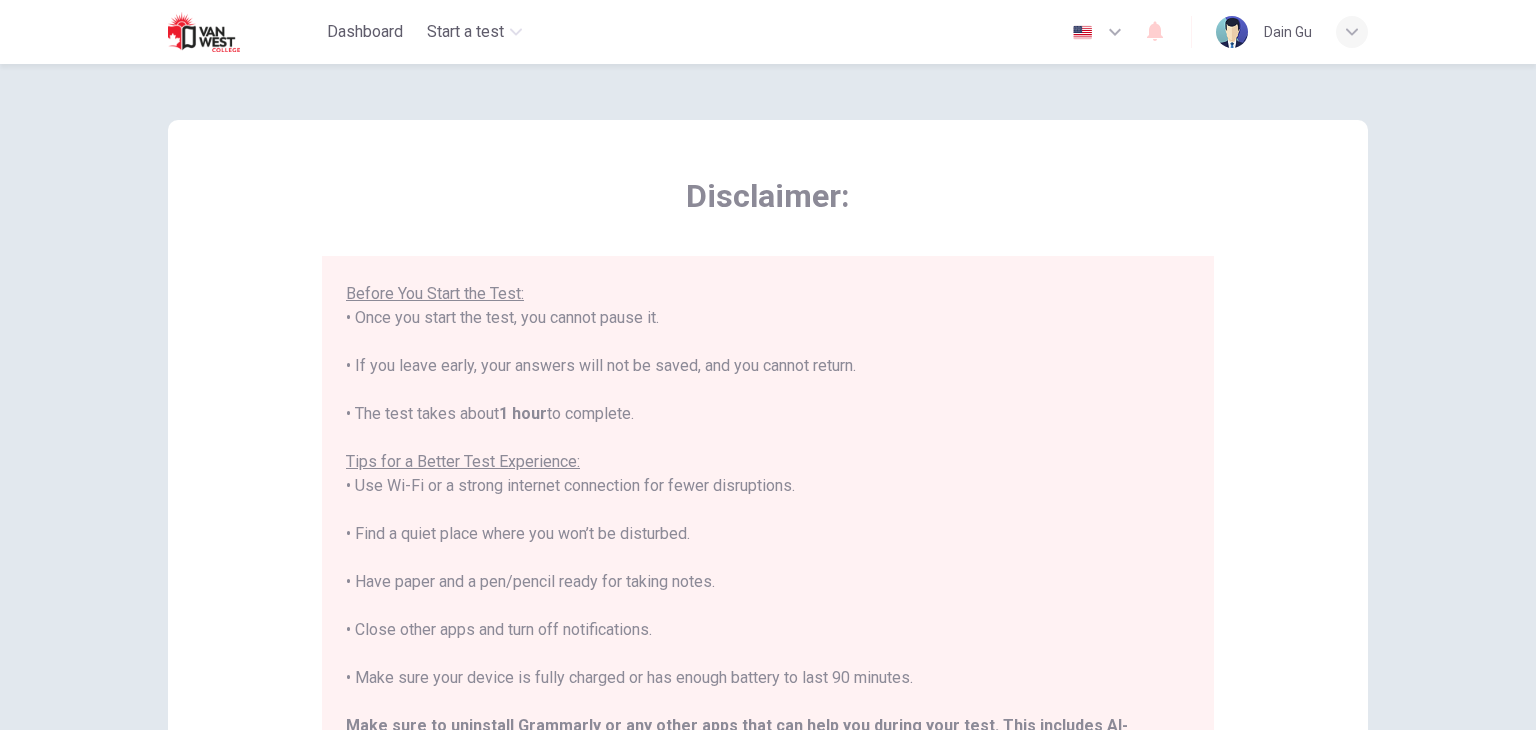 scroll, scrollTop: 191, scrollLeft: 0, axis: vertical 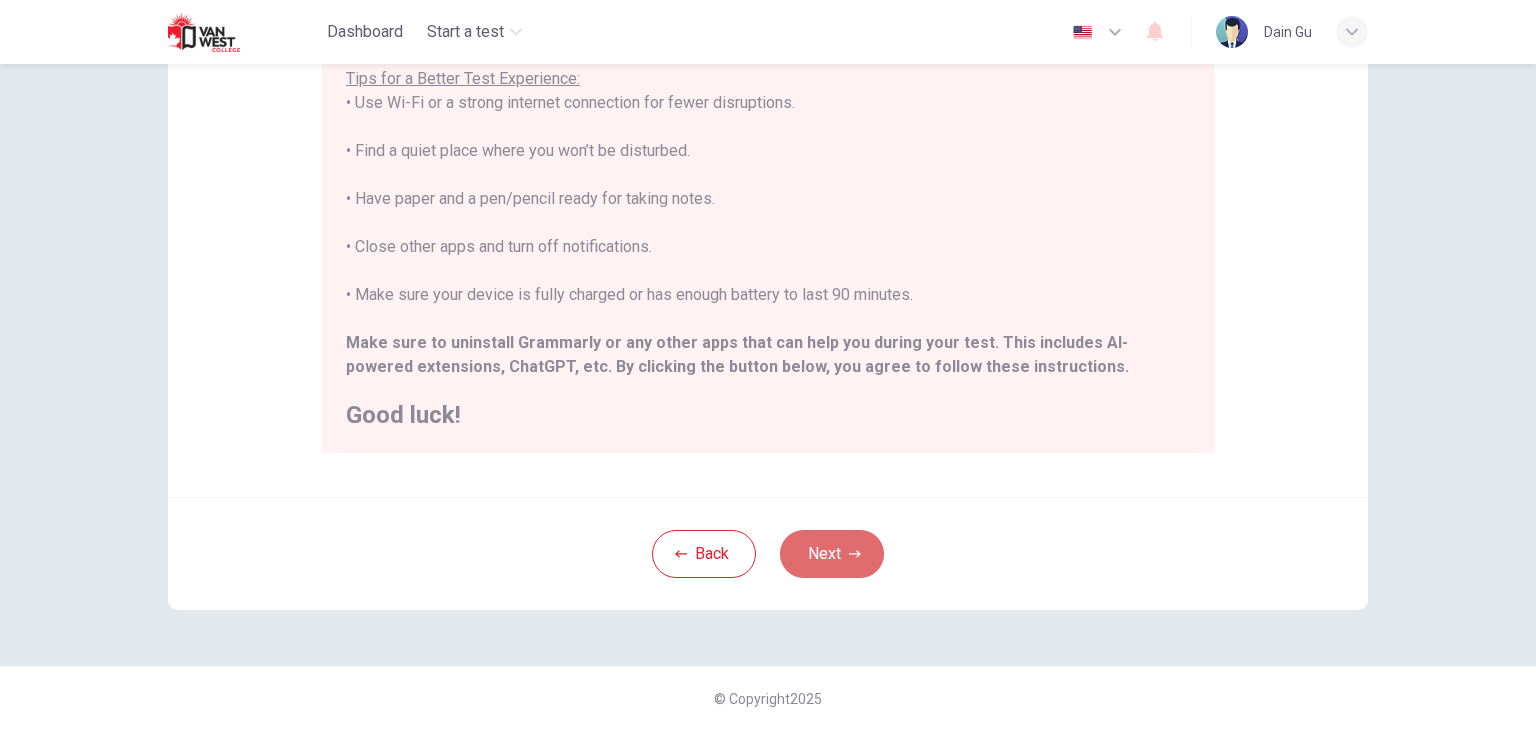 click on "Next" at bounding box center [832, 554] 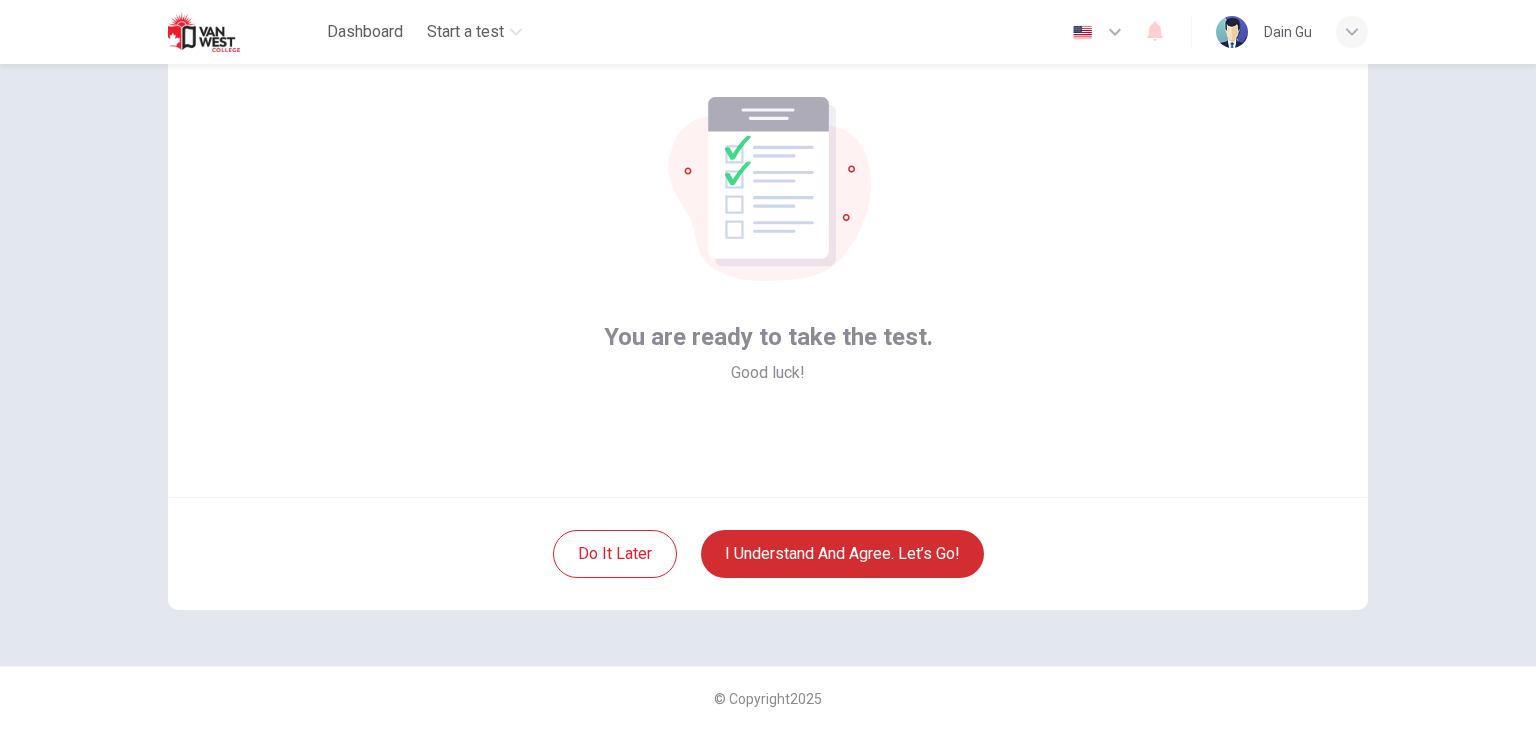 click on "I understand and agree. Let’s go!" at bounding box center [842, 554] 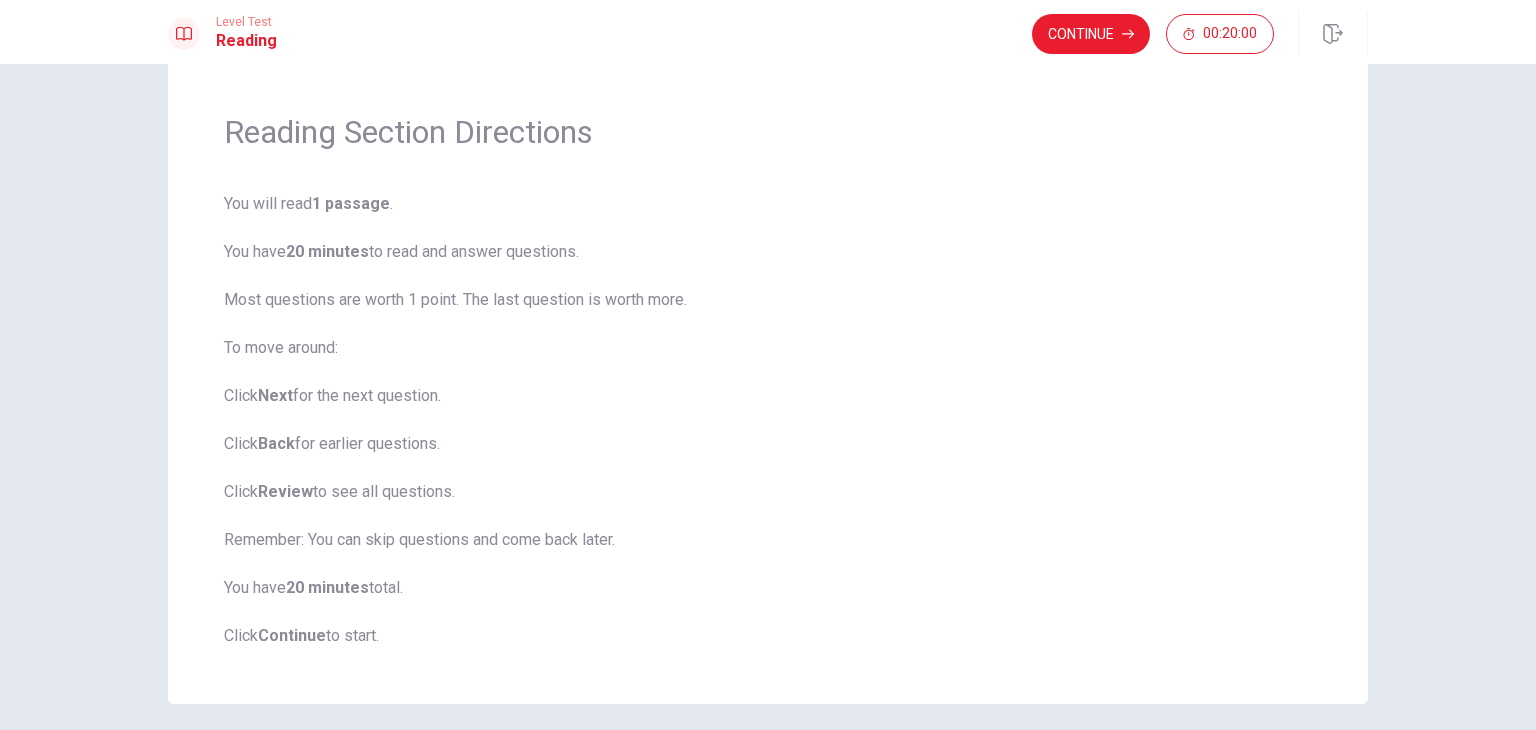 scroll, scrollTop: 0, scrollLeft: 0, axis: both 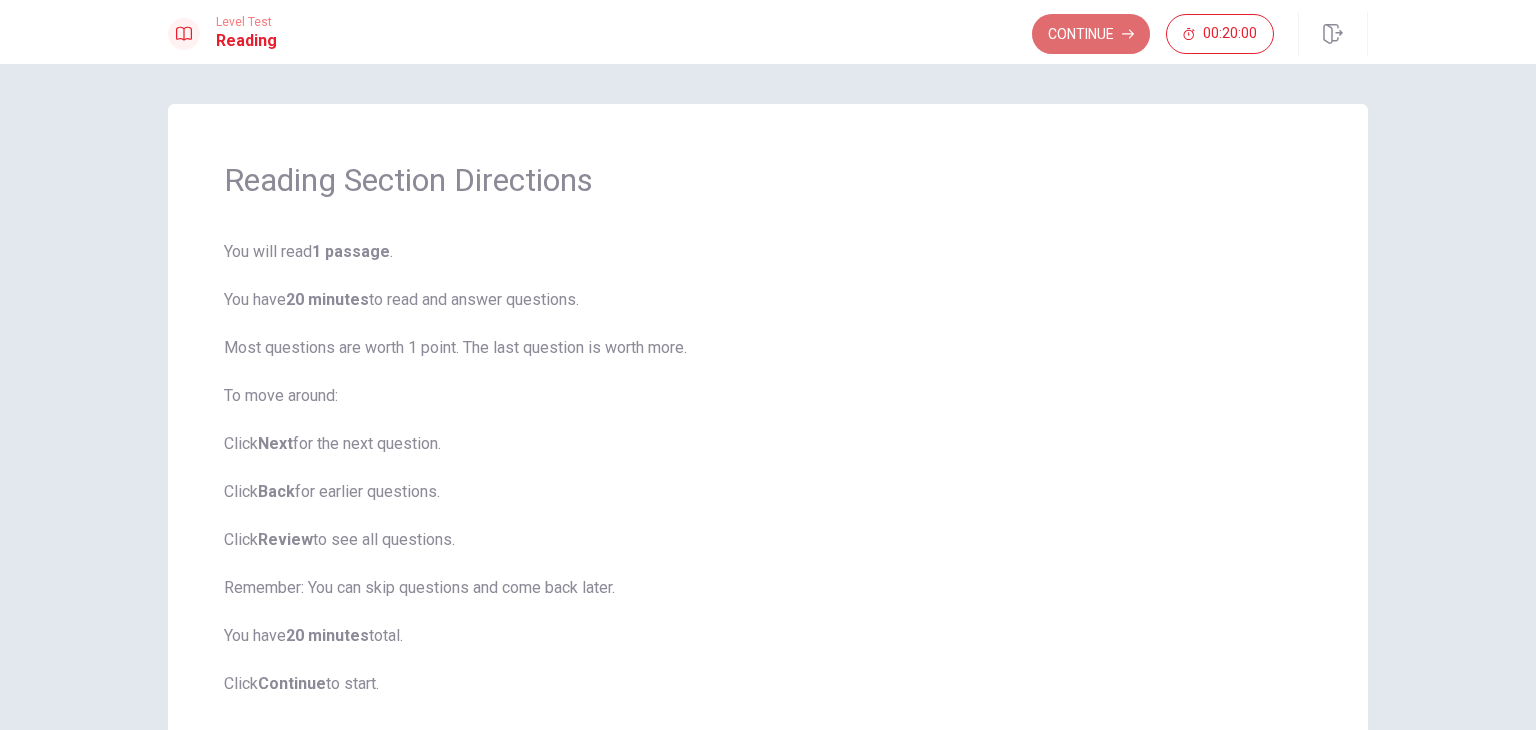 click on "Continue" at bounding box center (1091, 34) 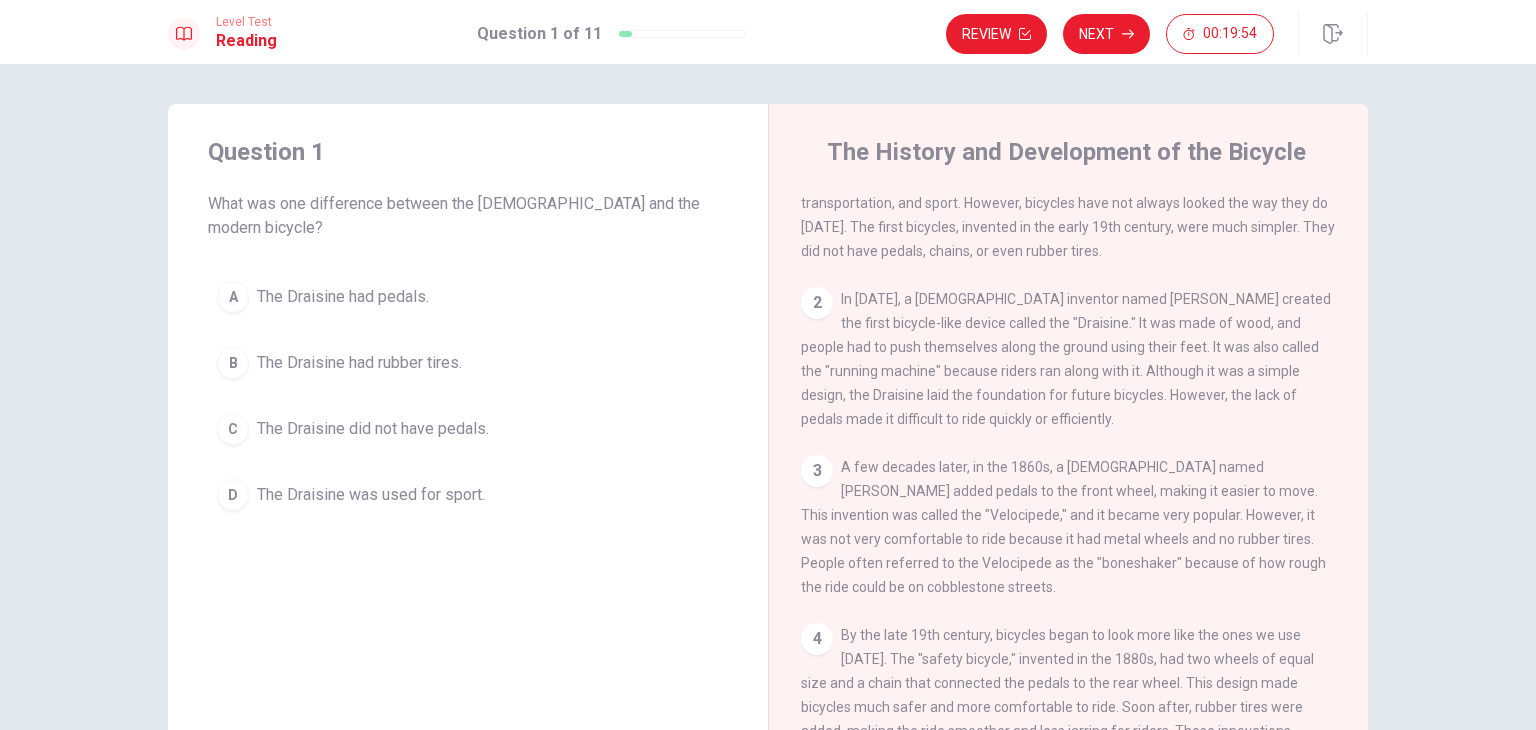 scroll, scrollTop: 0, scrollLeft: 0, axis: both 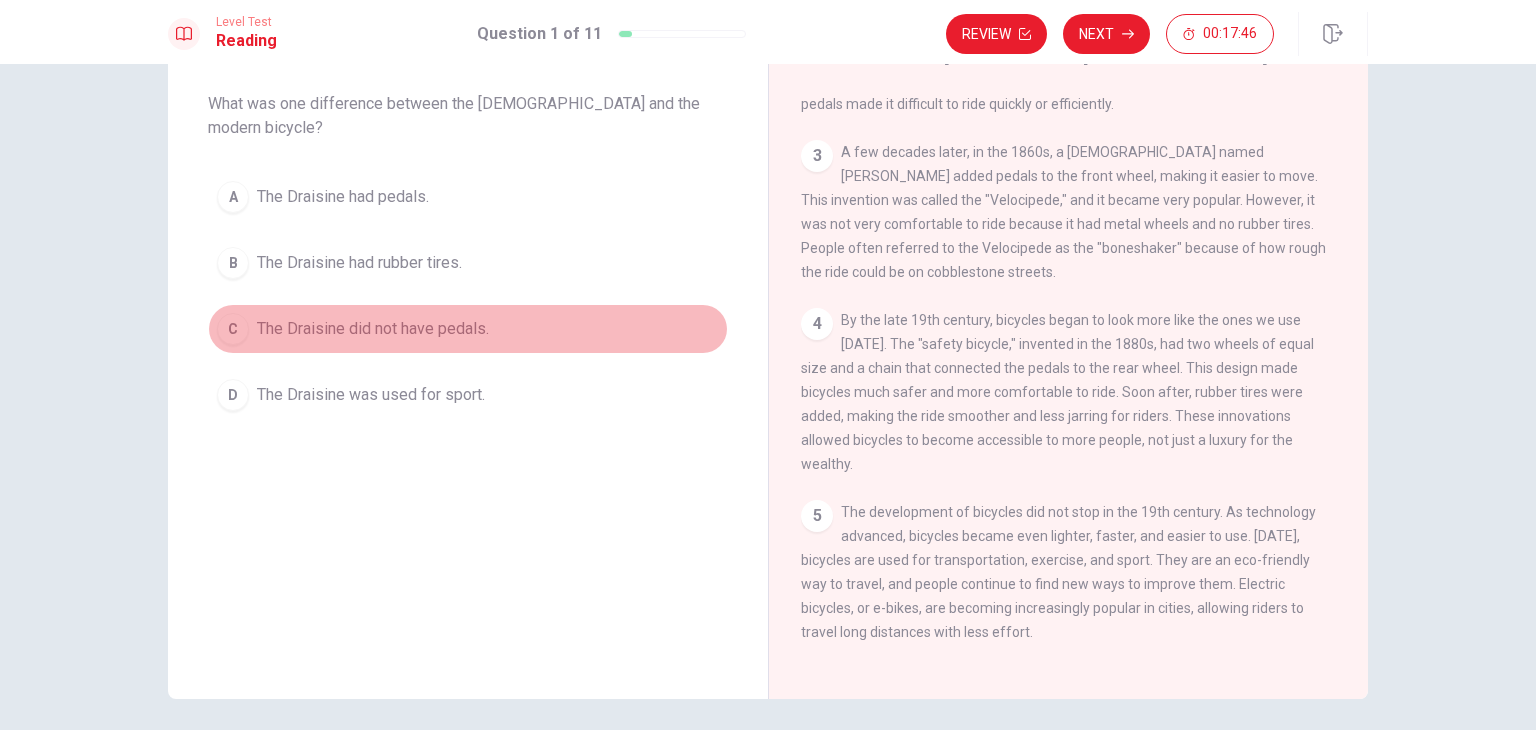 click on "The Draisine did not have pedals." at bounding box center (373, 329) 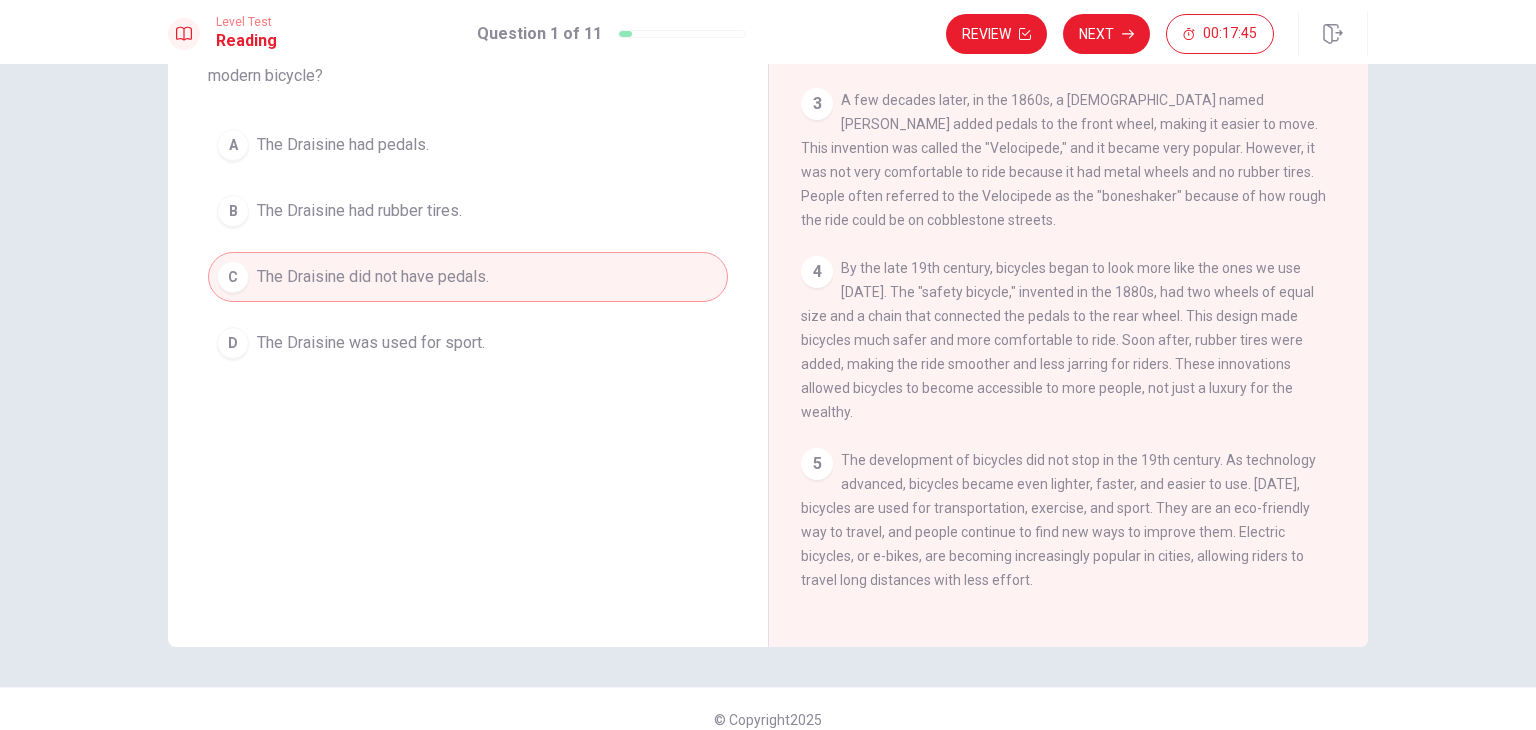 scroll, scrollTop: 173, scrollLeft: 0, axis: vertical 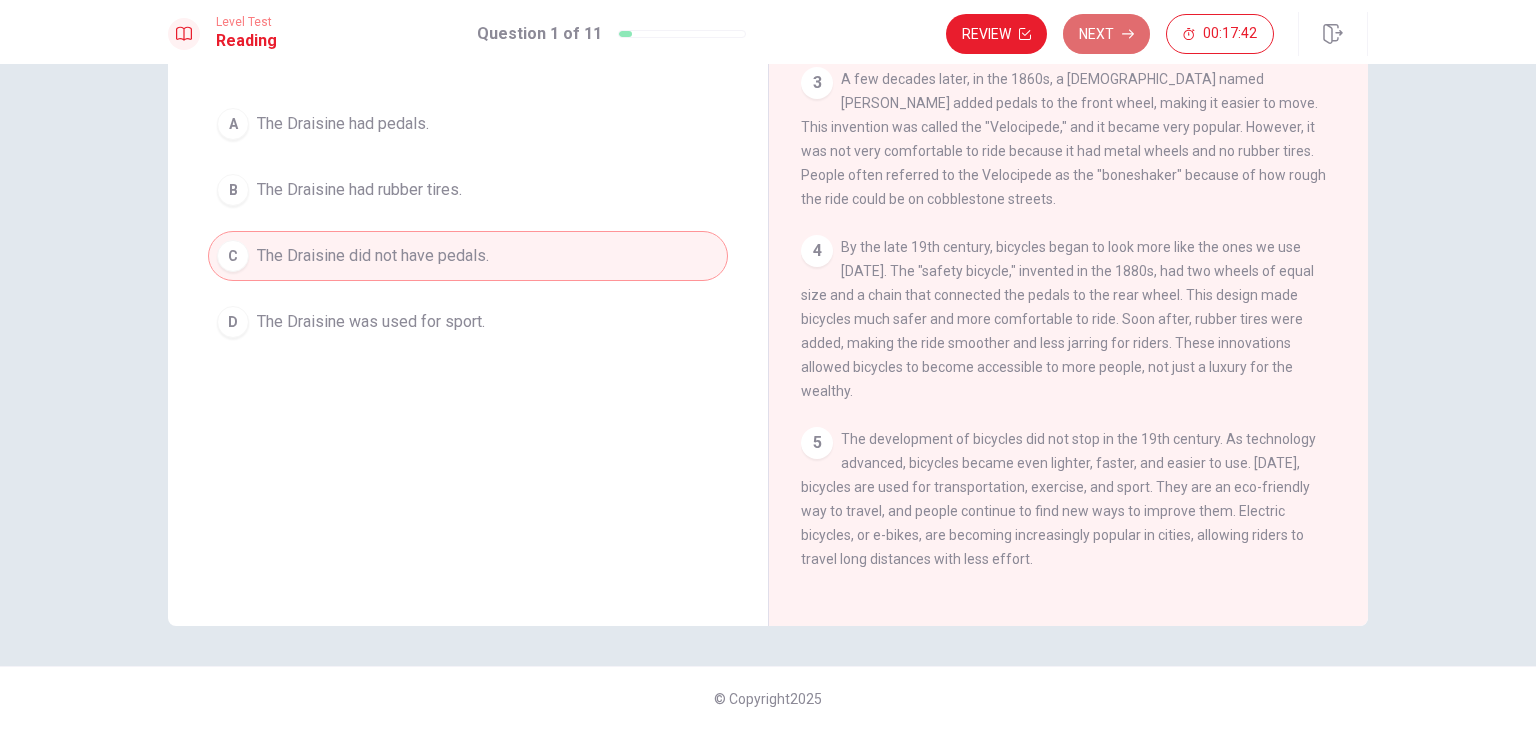 click on "Next" at bounding box center [1106, 34] 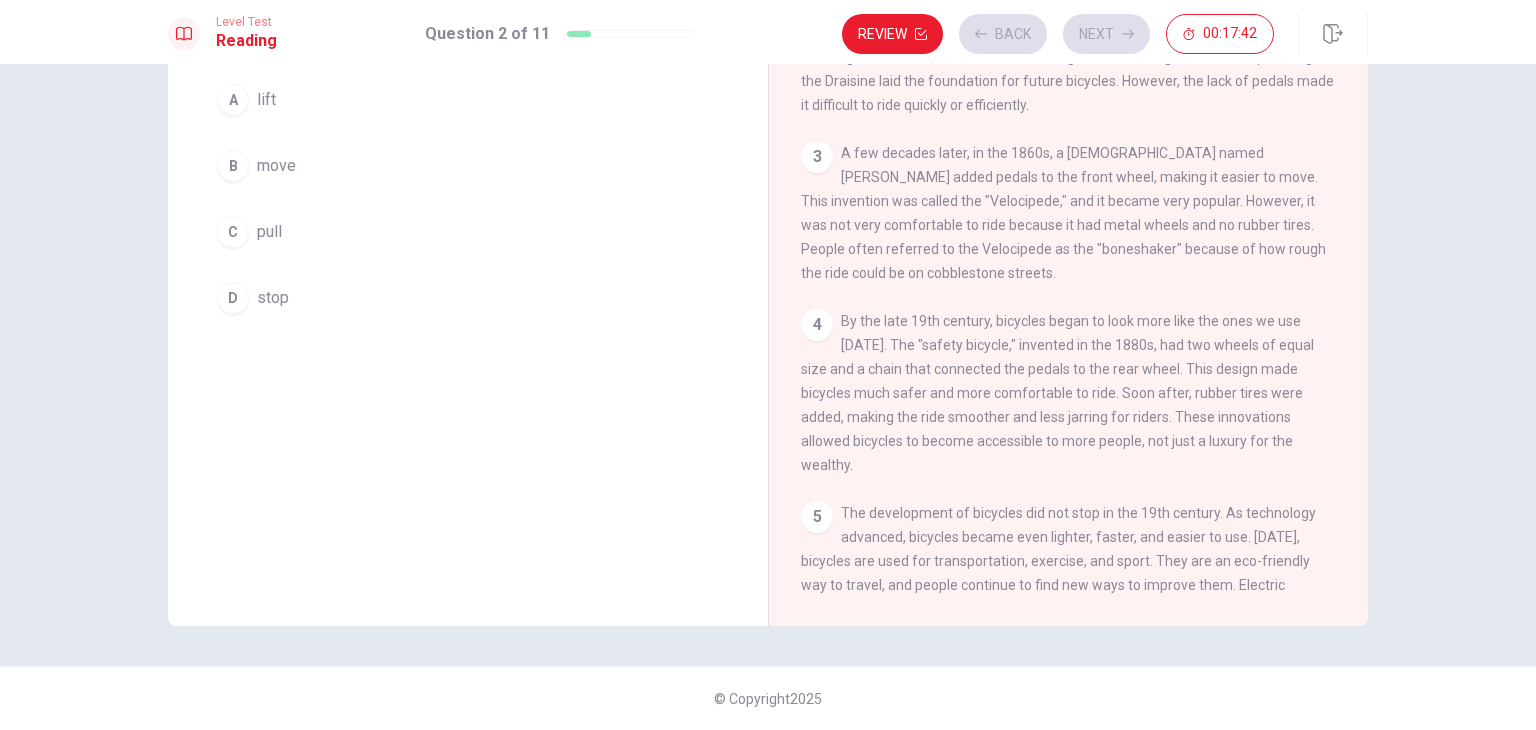 scroll, scrollTop: 148, scrollLeft: 0, axis: vertical 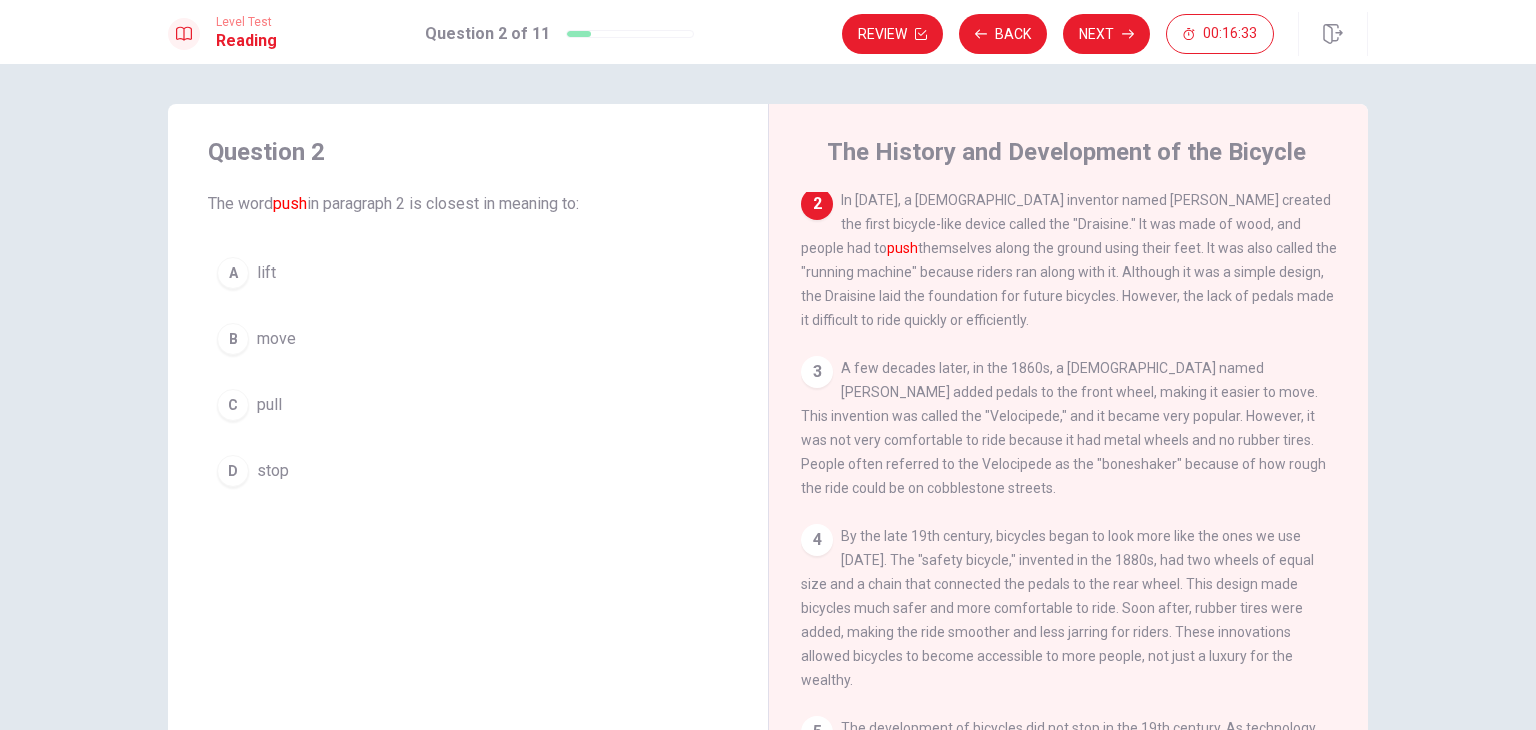 click on "B move" at bounding box center (468, 339) 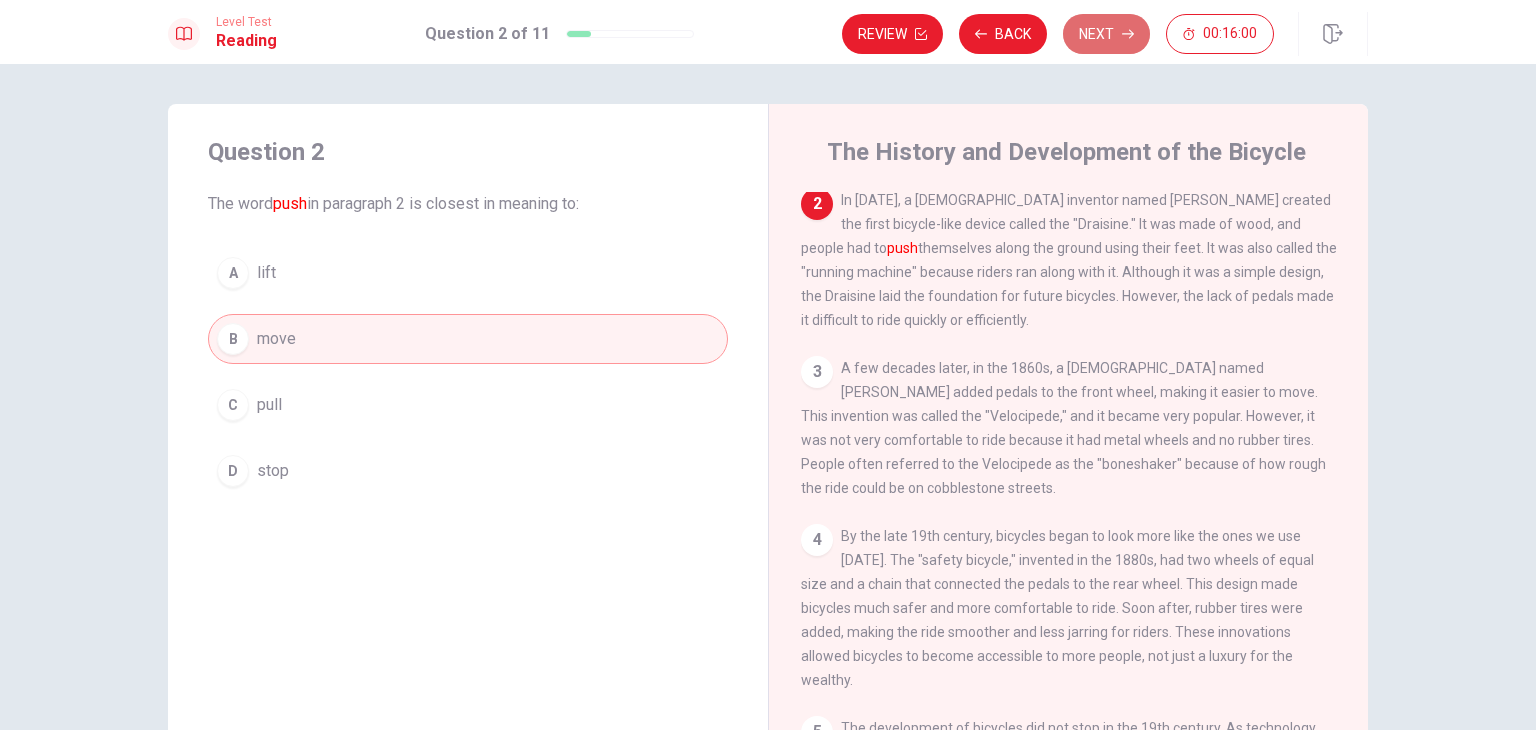 click on "Next" at bounding box center (1106, 34) 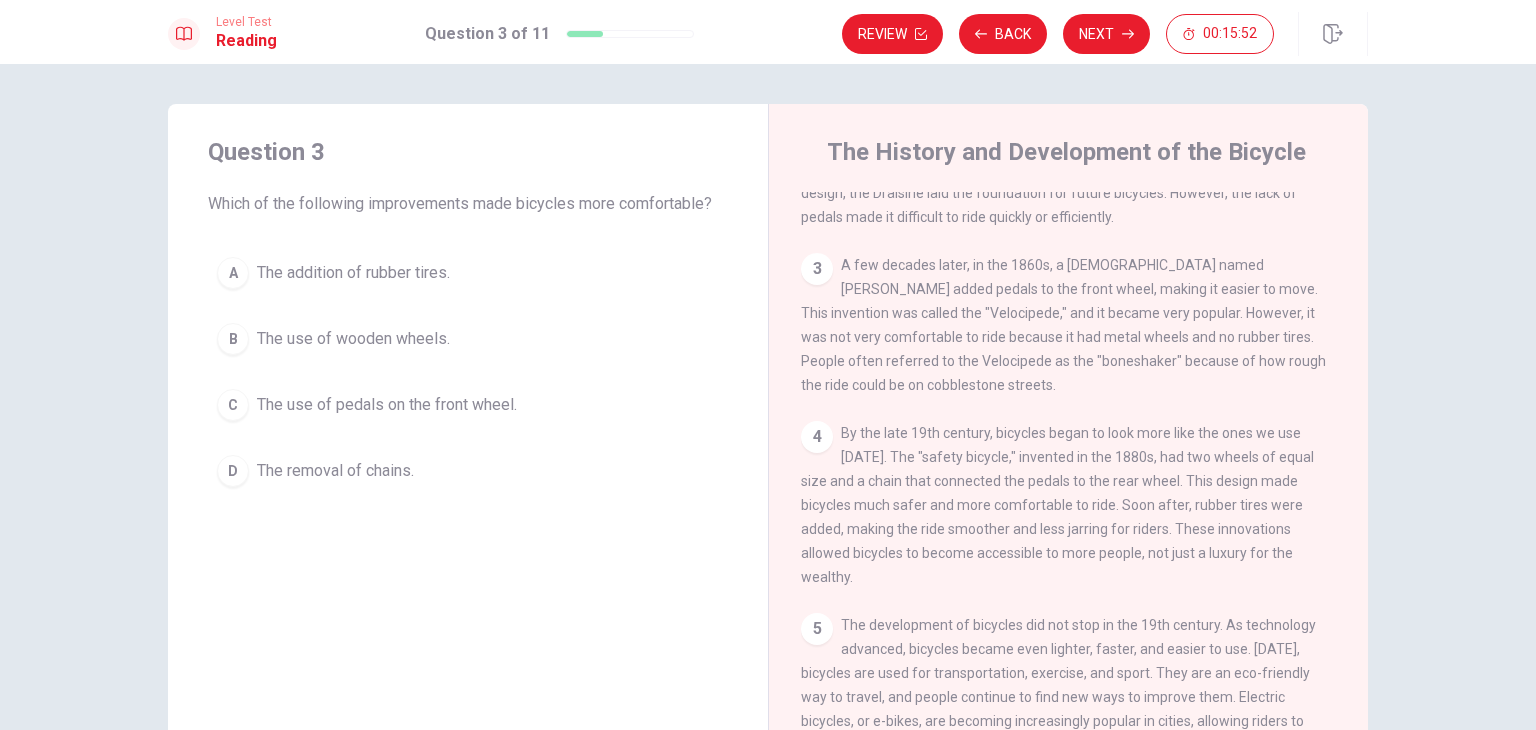 scroll, scrollTop: 264, scrollLeft: 0, axis: vertical 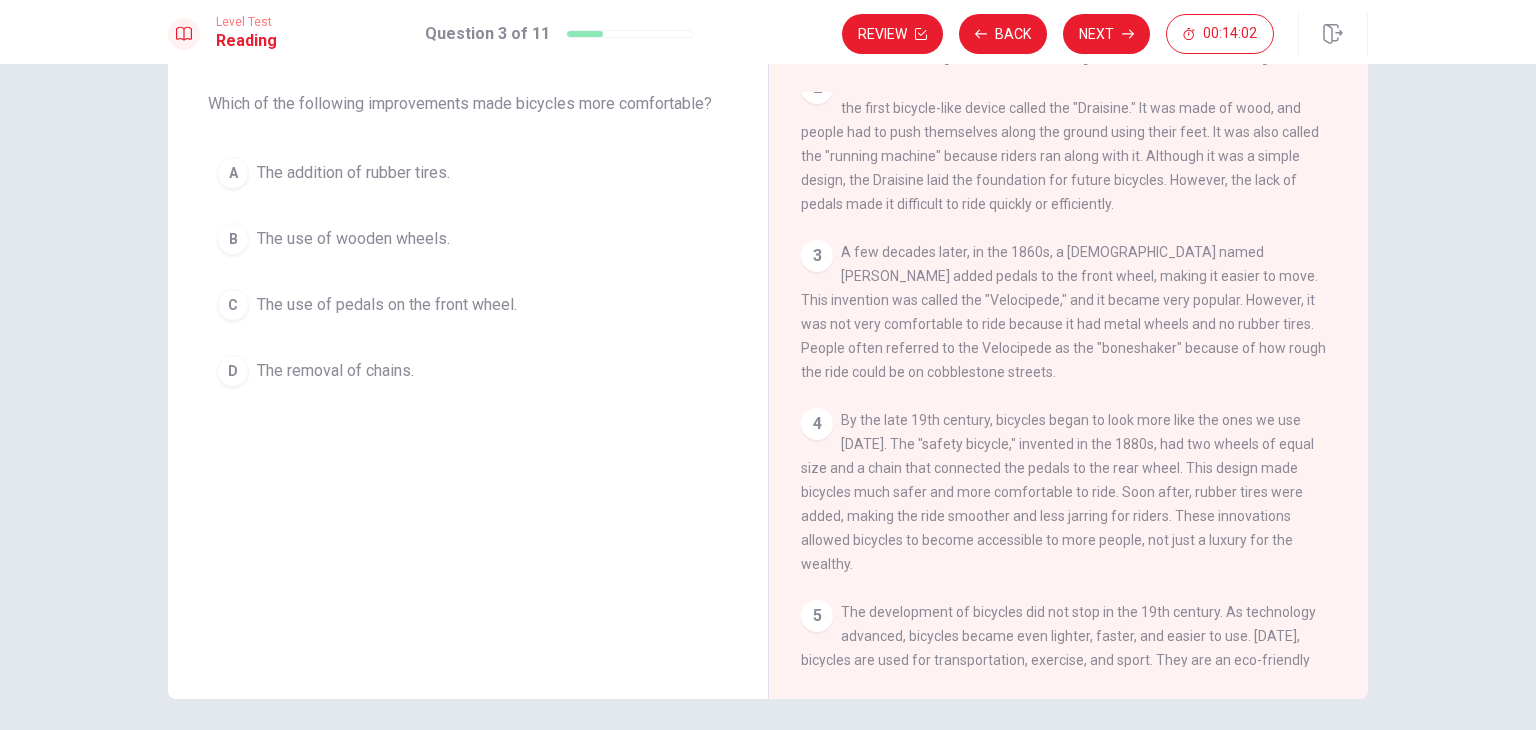 click on "The addition of rubber tires." at bounding box center [353, 173] 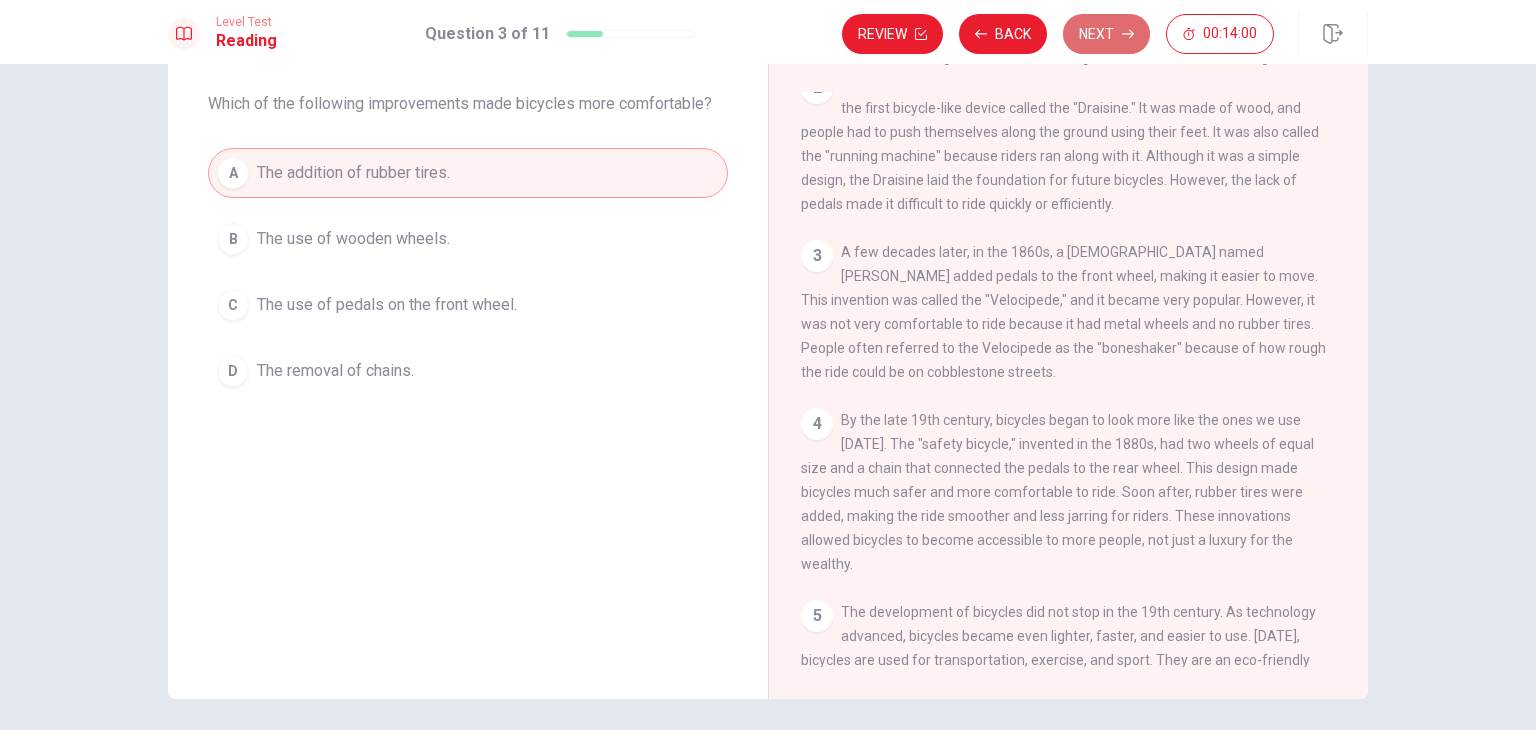 click 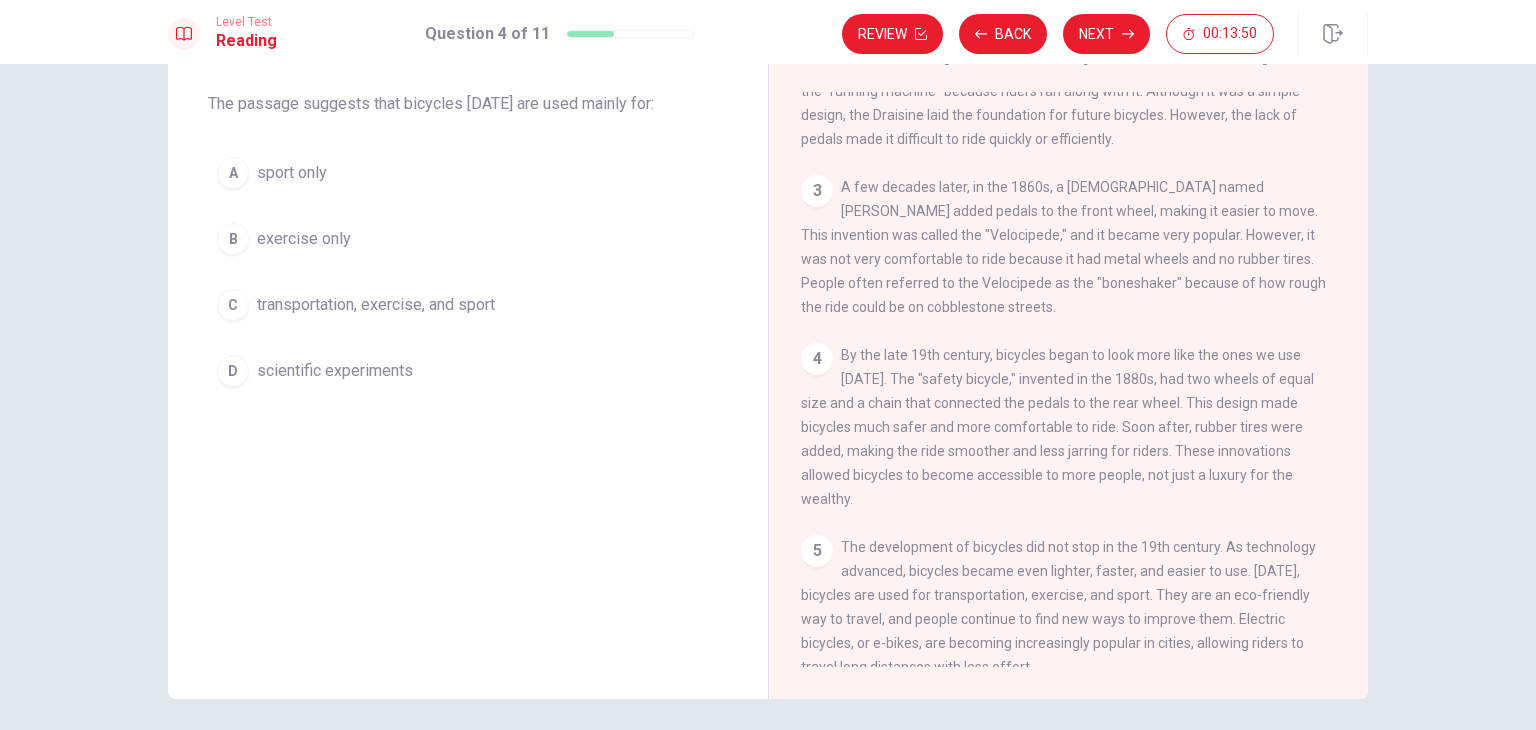 scroll, scrollTop: 264, scrollLeft: 0, axis: vertical 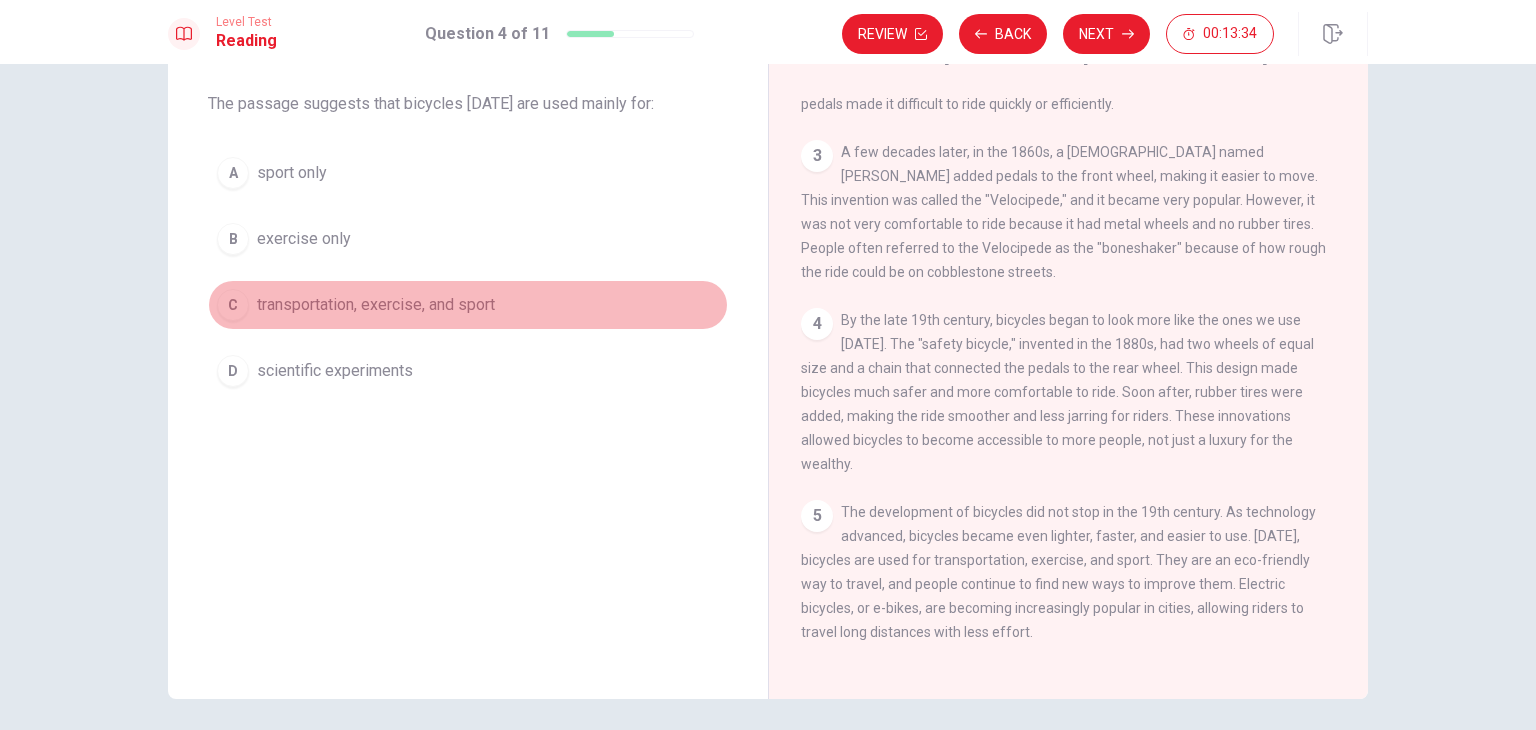click on "C transportation, exercise, and sport" at bounding box center (468, 305) 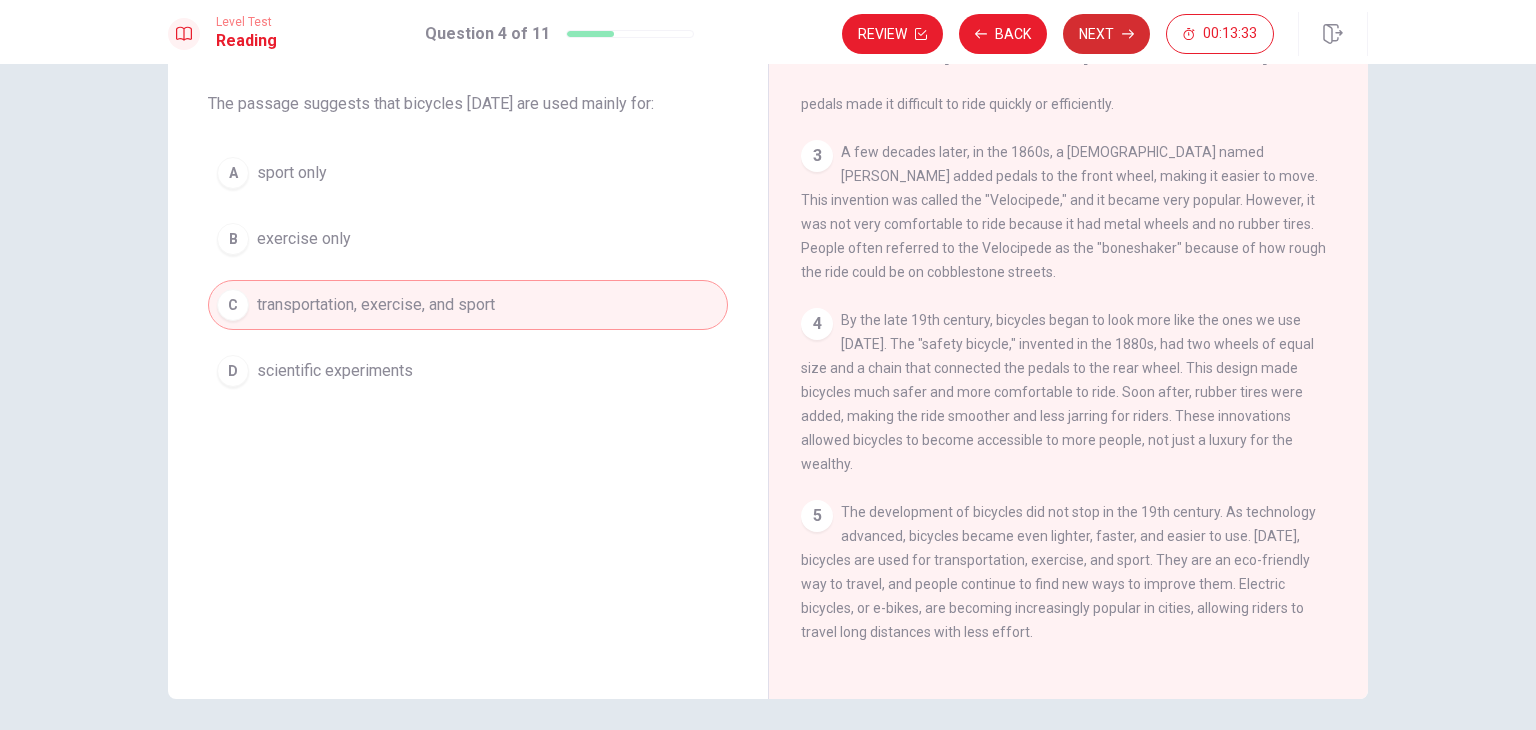 click on "Next" at bounding box center [1106, 34] 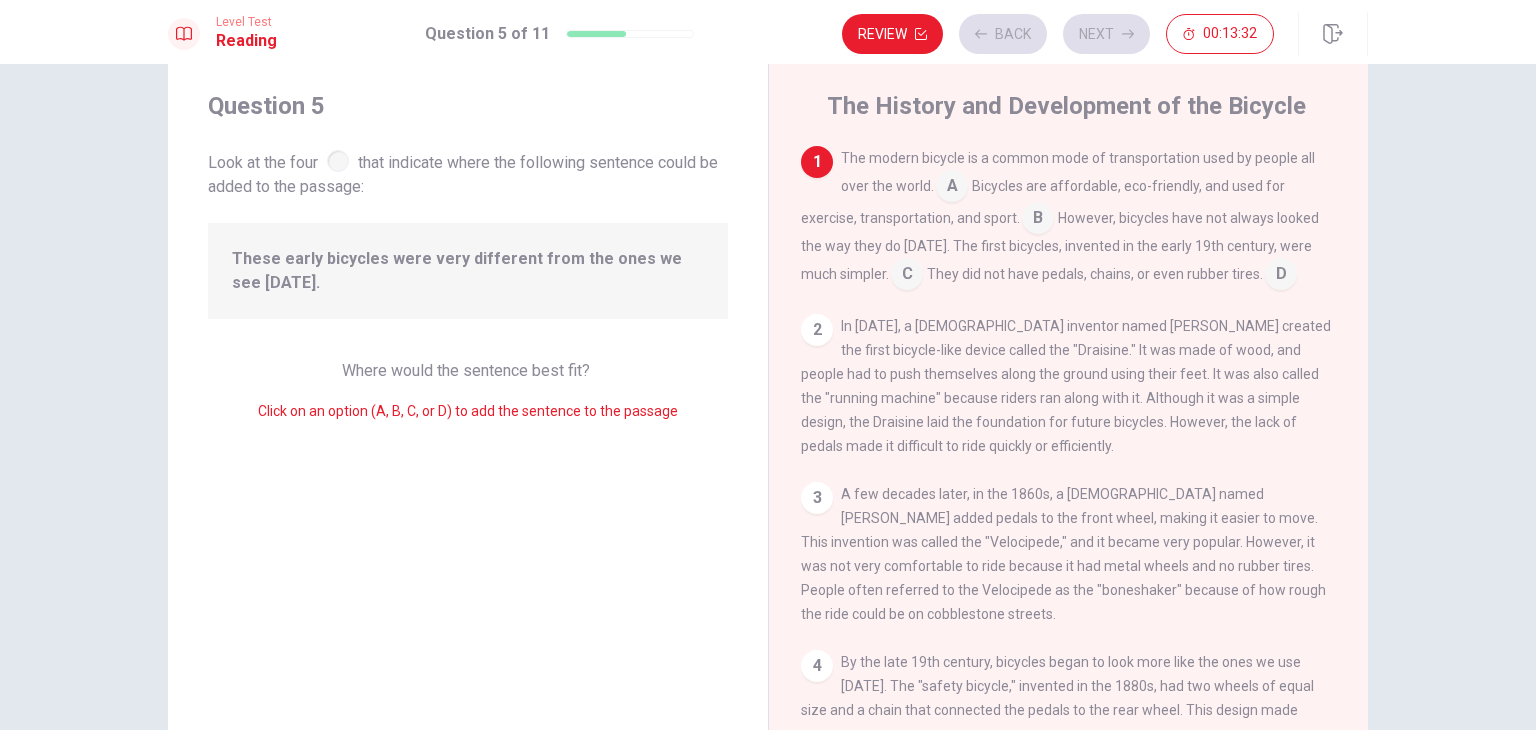 scroll, scrollTop: 0, scrollLeft: 0, axis: both 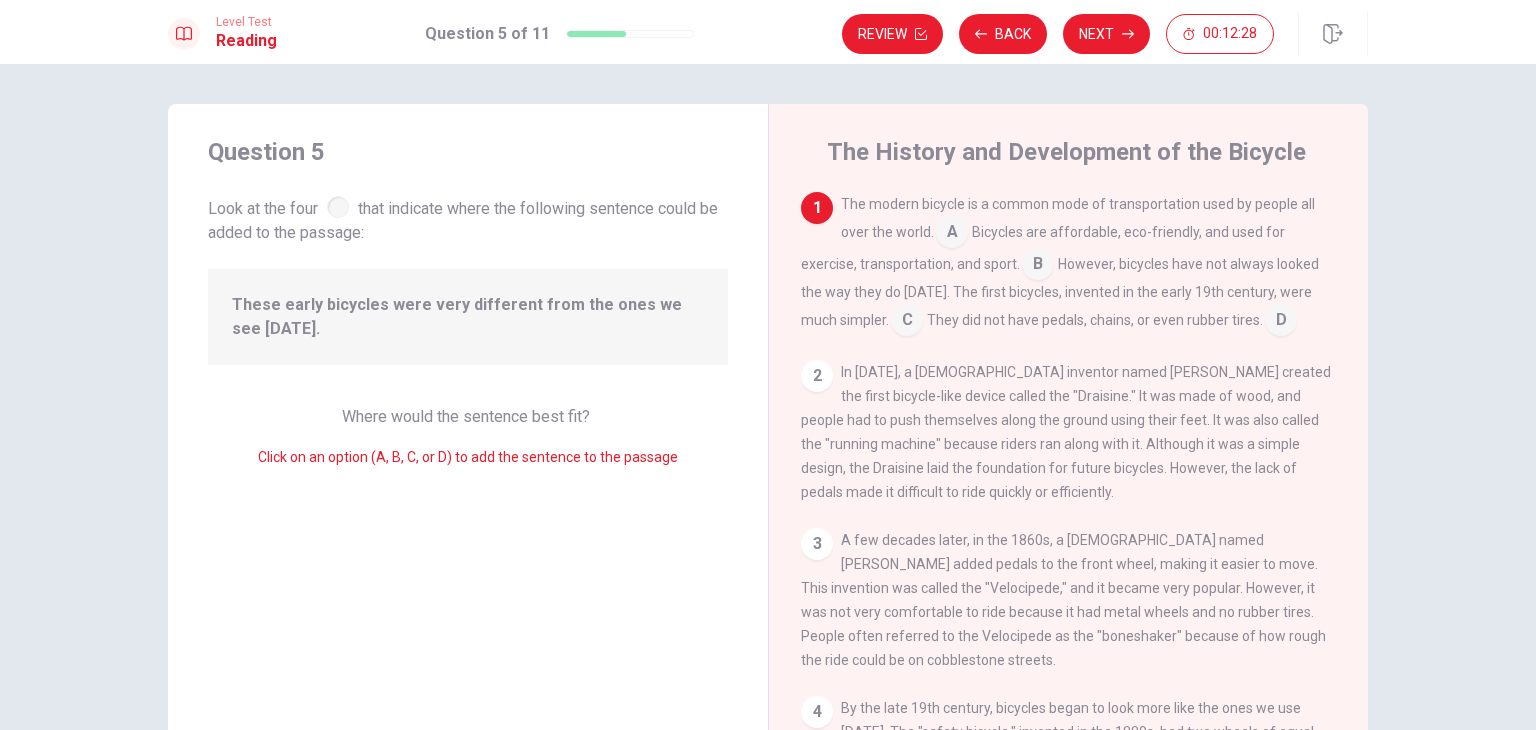 click at bounding box center (907, 322) 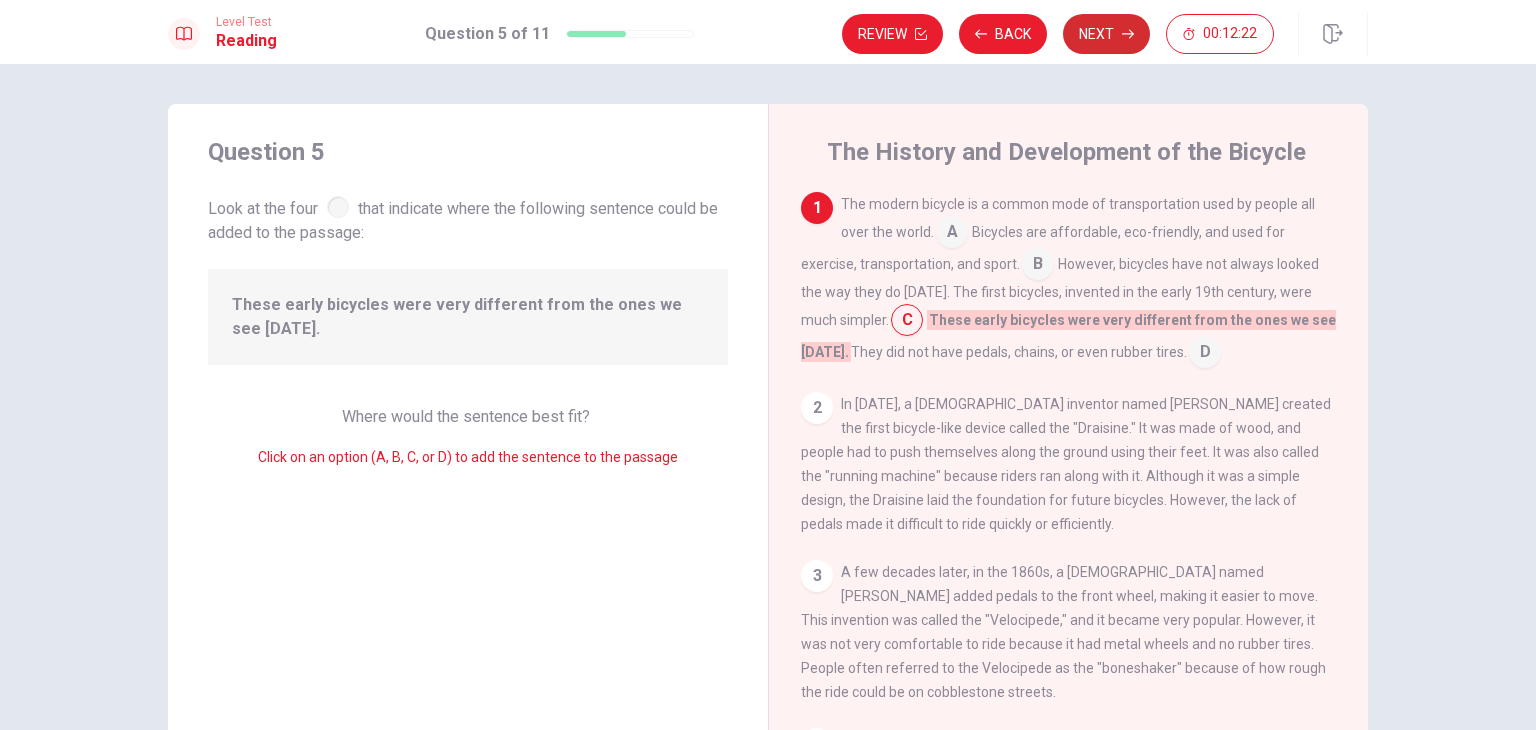 click on "Next" at bounding box center (1106, 34) 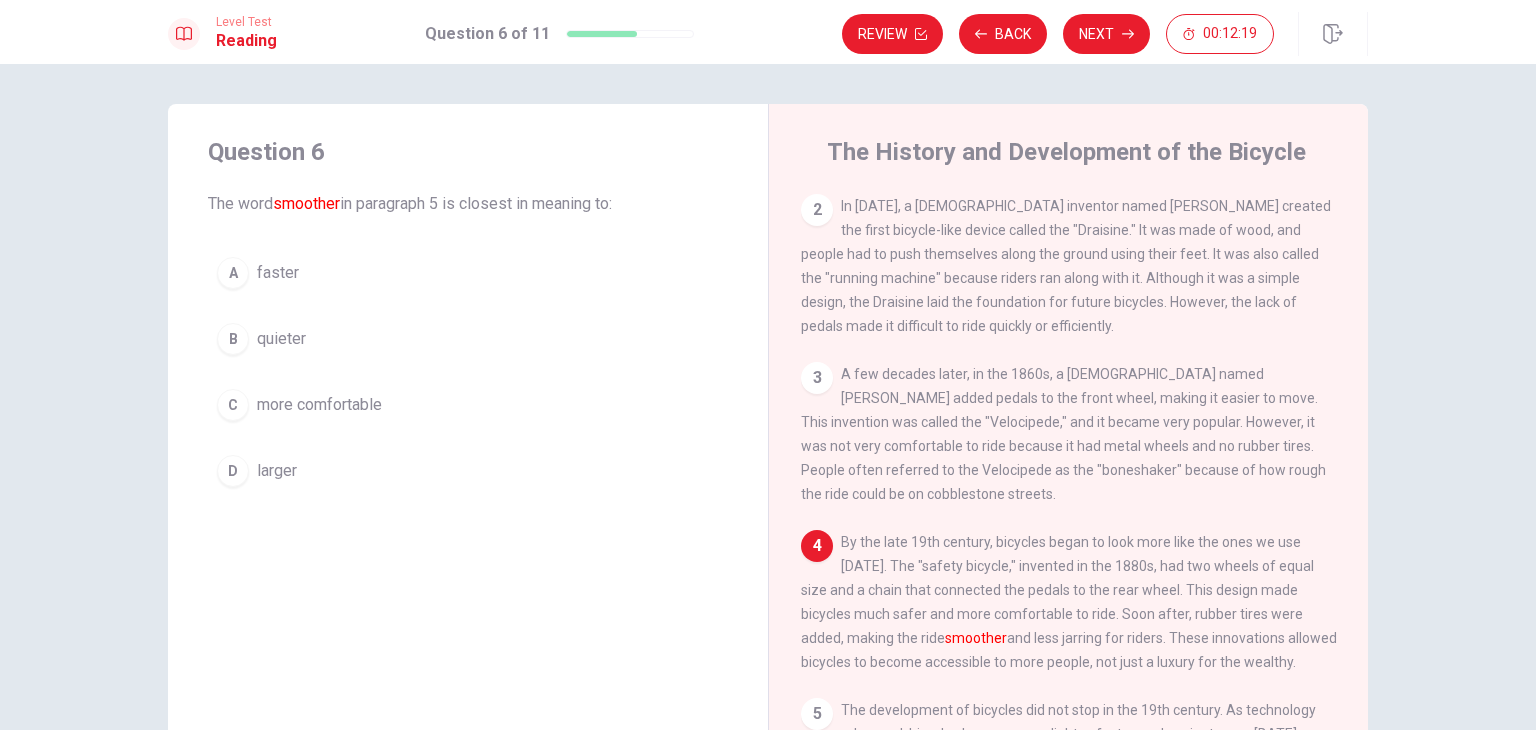 scroll, scrollTop: 264, scrollLeft: 0, axis: vertical 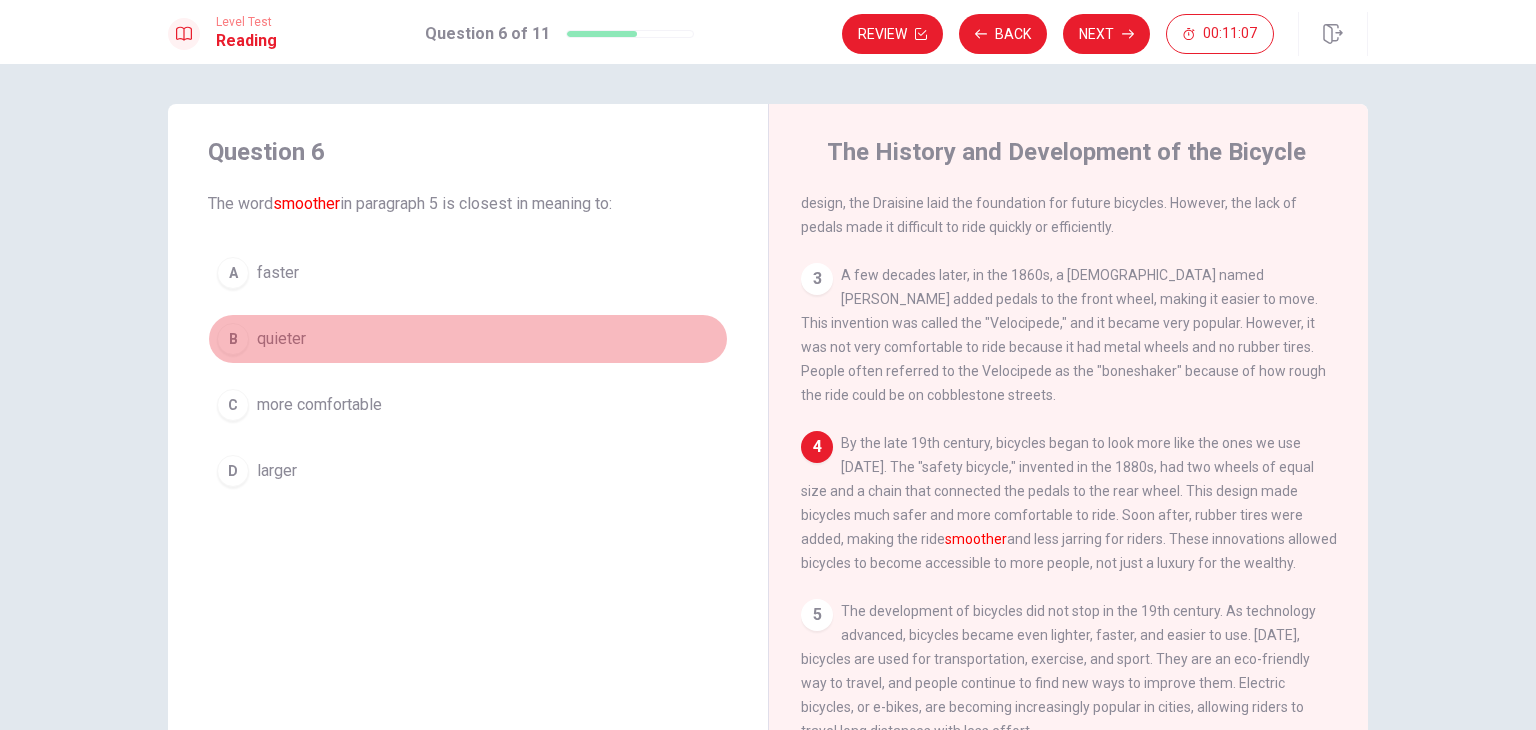 click on "quieter" at bounding box center (281, 339) 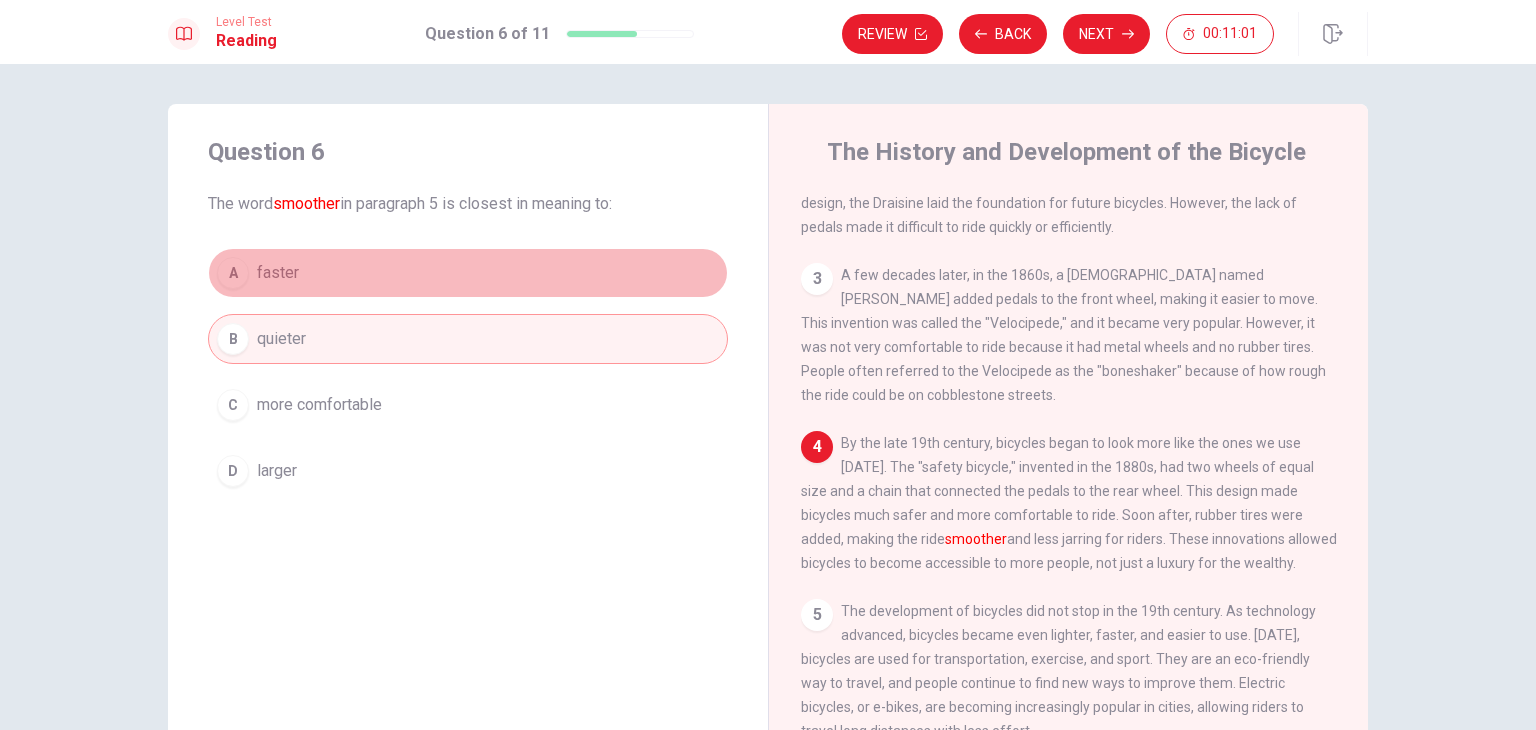 click on "A faster" at bounding box center [468, 273] 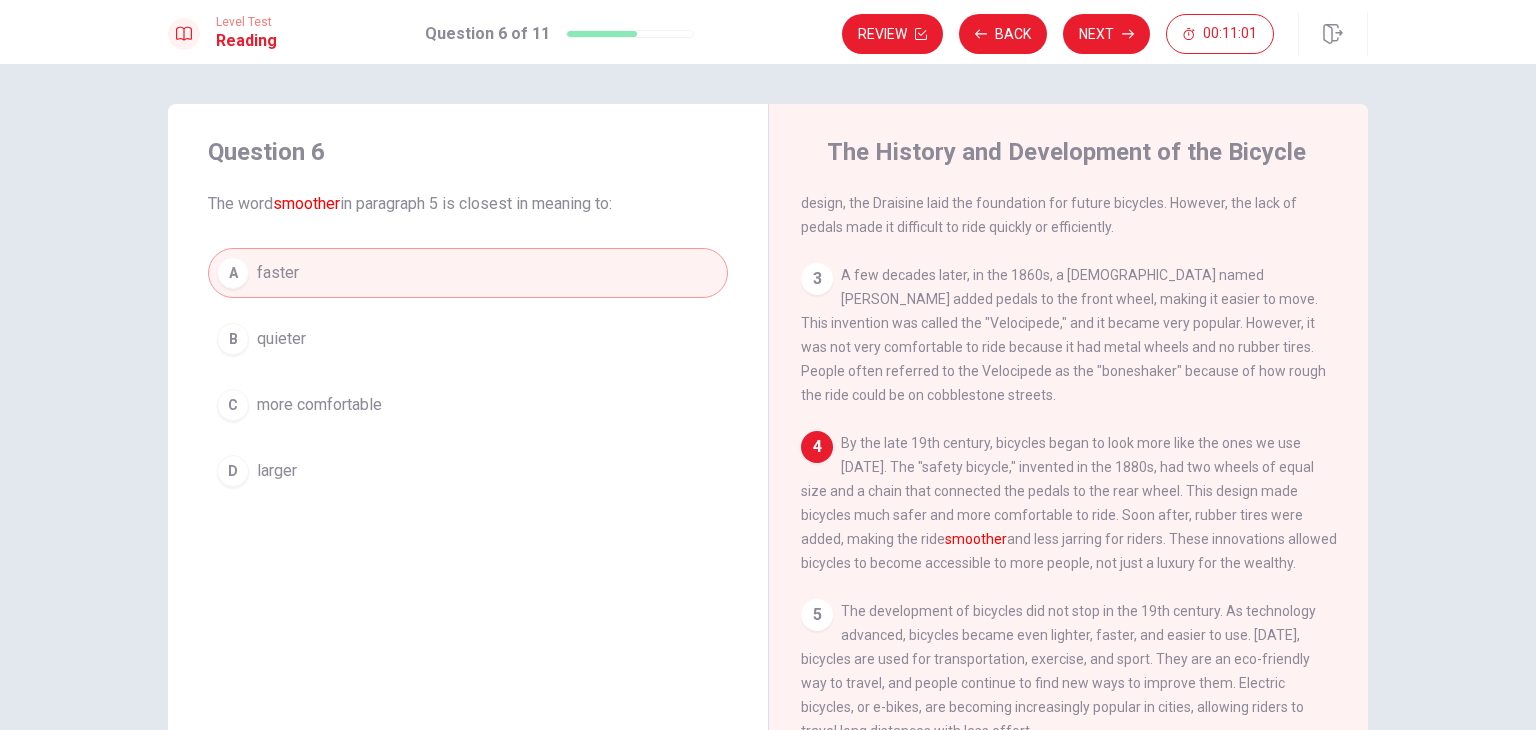 click on "B quieter" at bounding box center [468, 339] 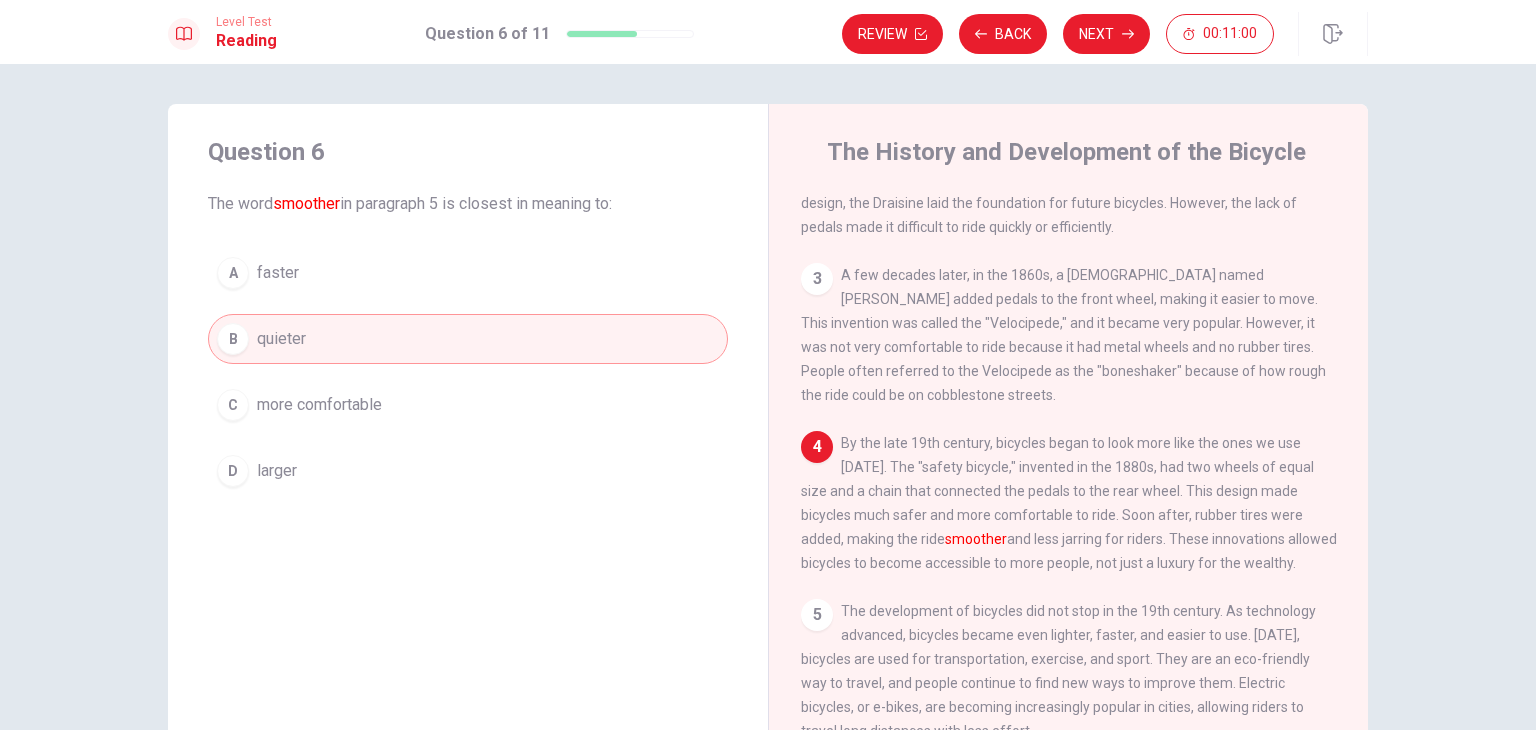 click on "A faster" at bounding box center [468, 273] 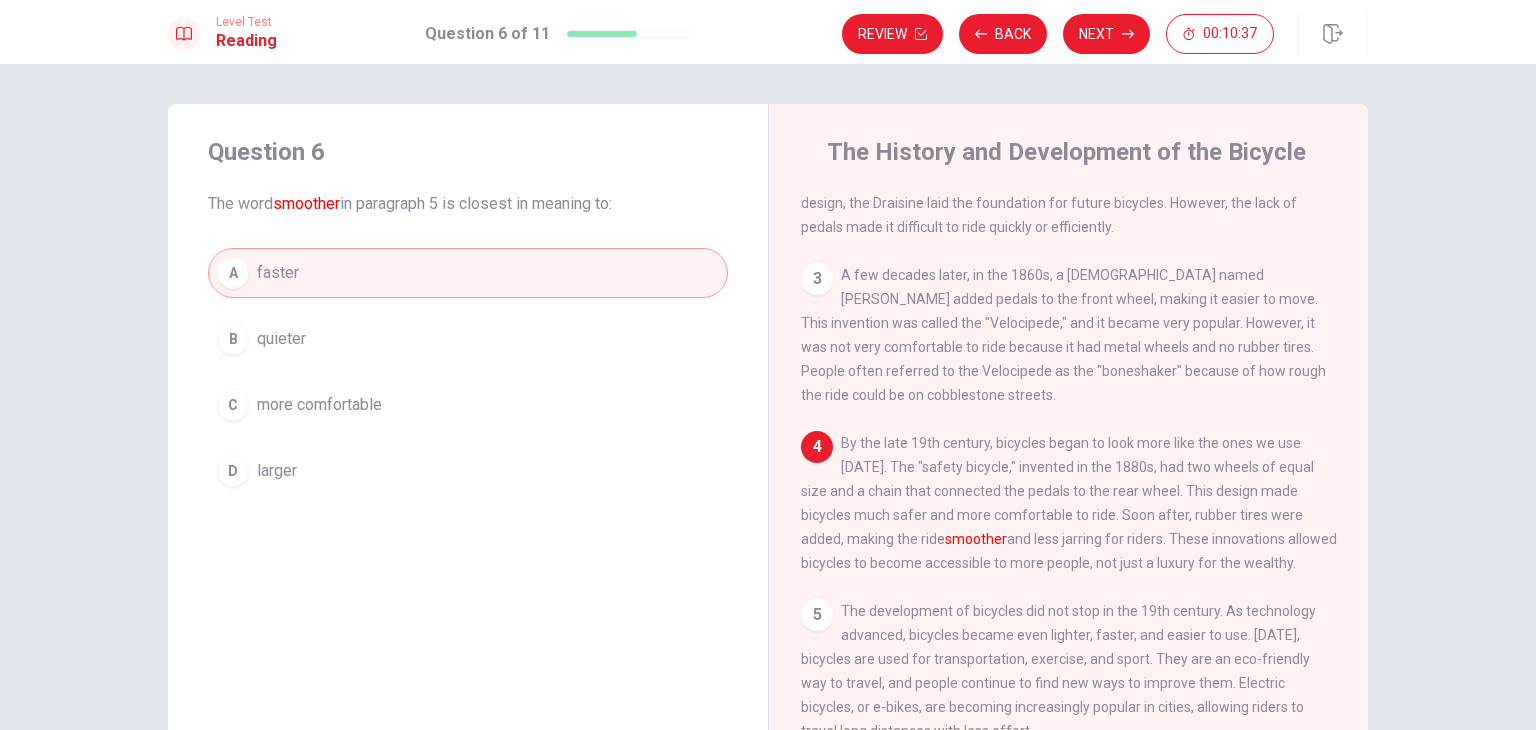 drag, startPoint x: 1120, startPoint y: 29, endPoint x: 1110, endPoint y: 32, distance: 10.440307 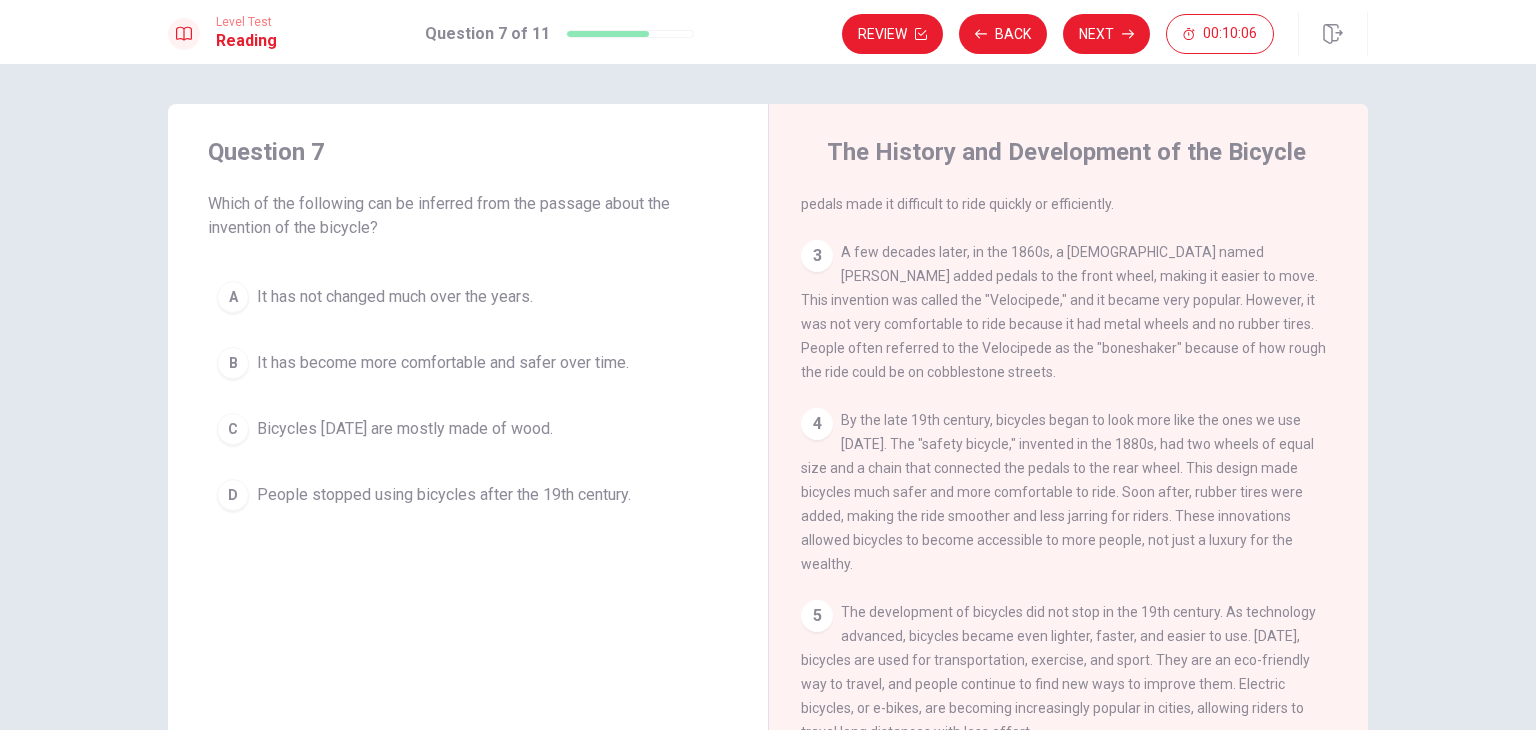 click on "It has become more comfortable and safer over time." at bounding box center (443, 363) 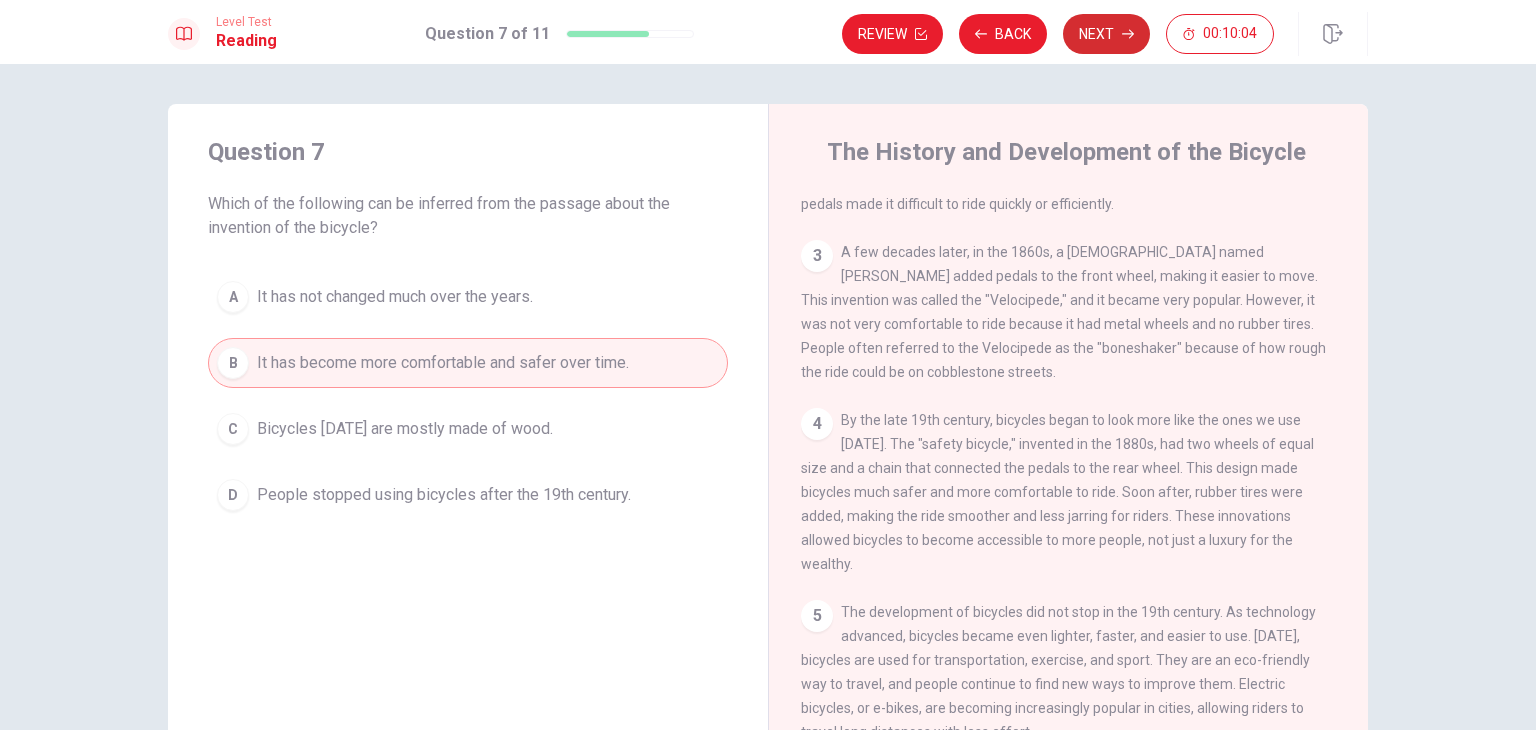 click on "Next" at bounding box center (1106, 34) 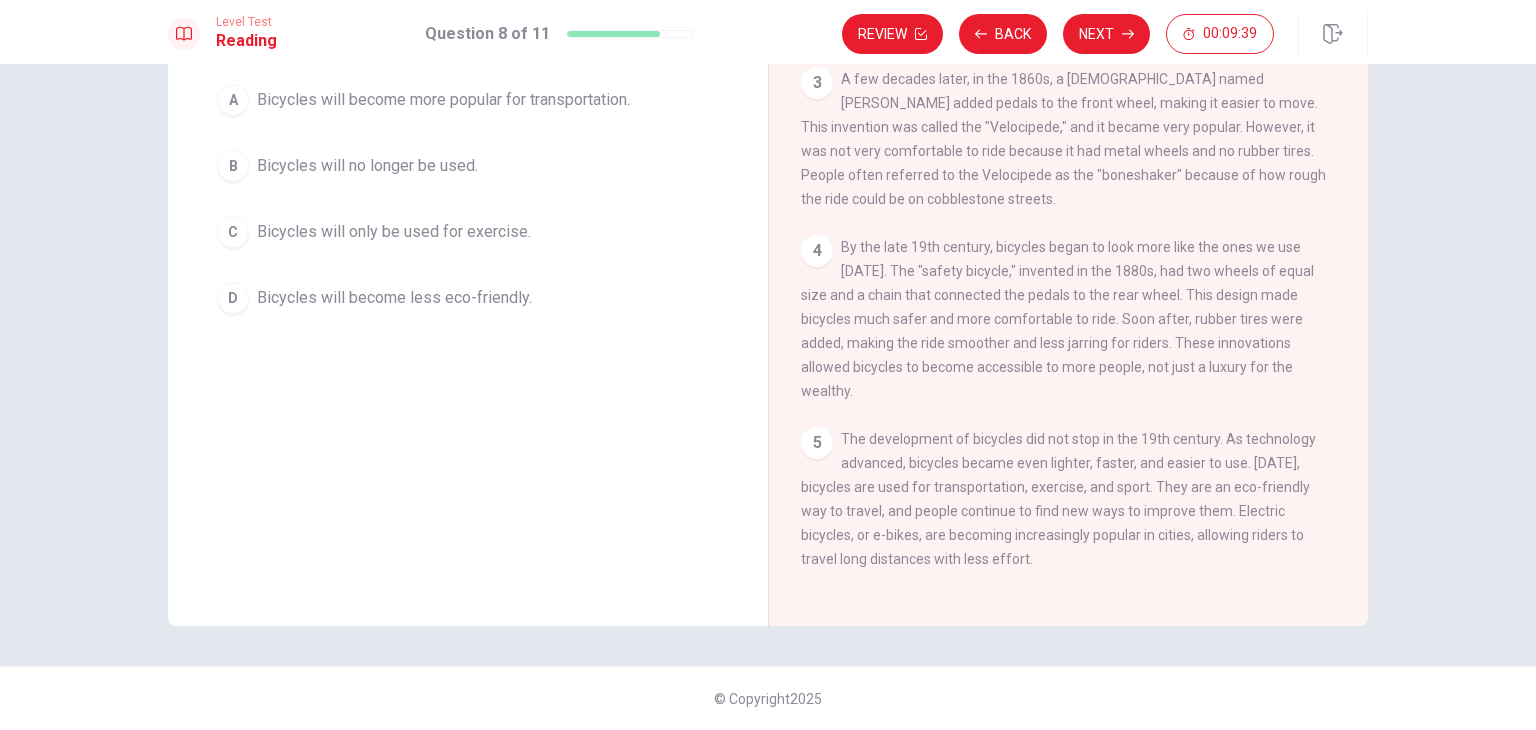scroll, scrollTop: 73, scrollLeft: 0, axis: vertical 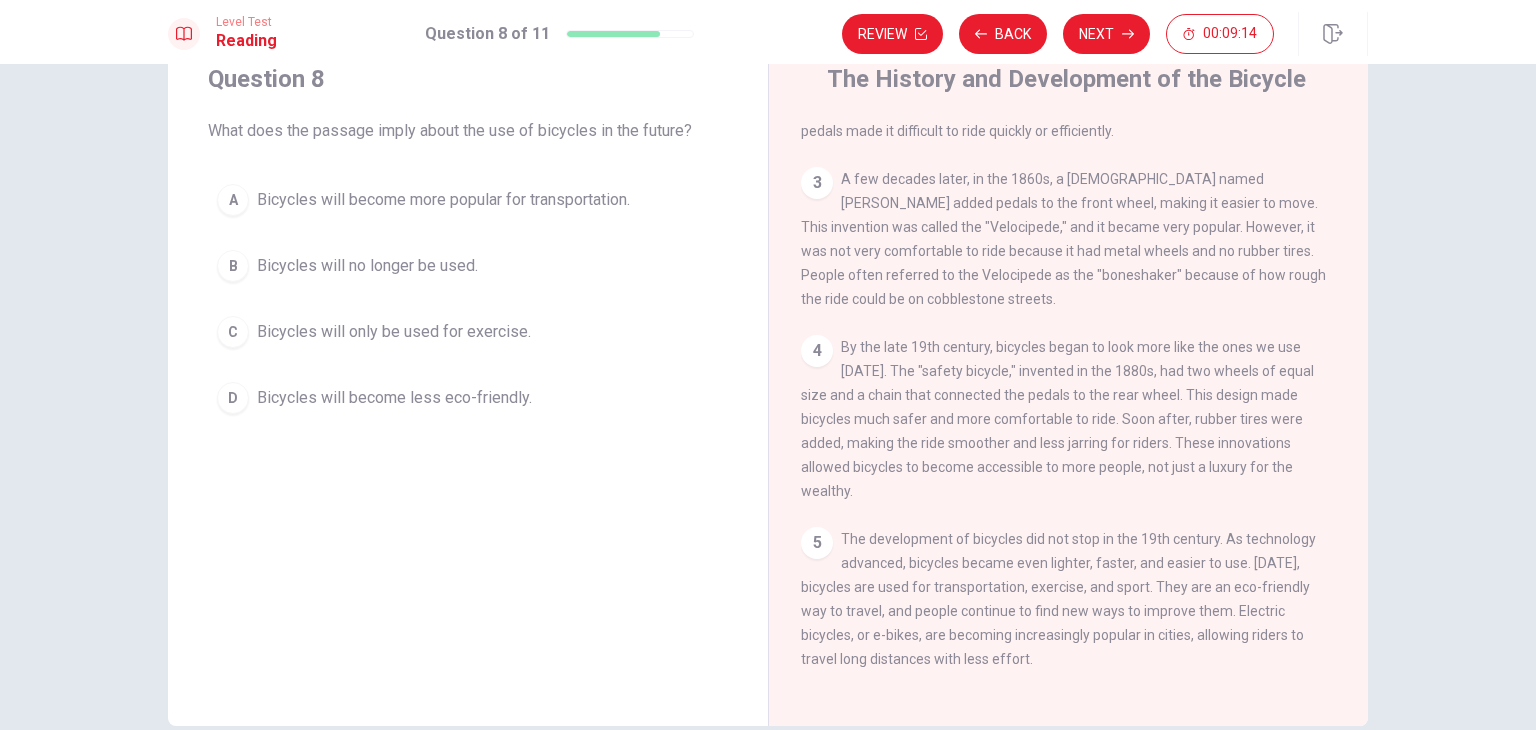 click on "A Bicycles will become more popular for transportation." at bounding box center (468, 200) 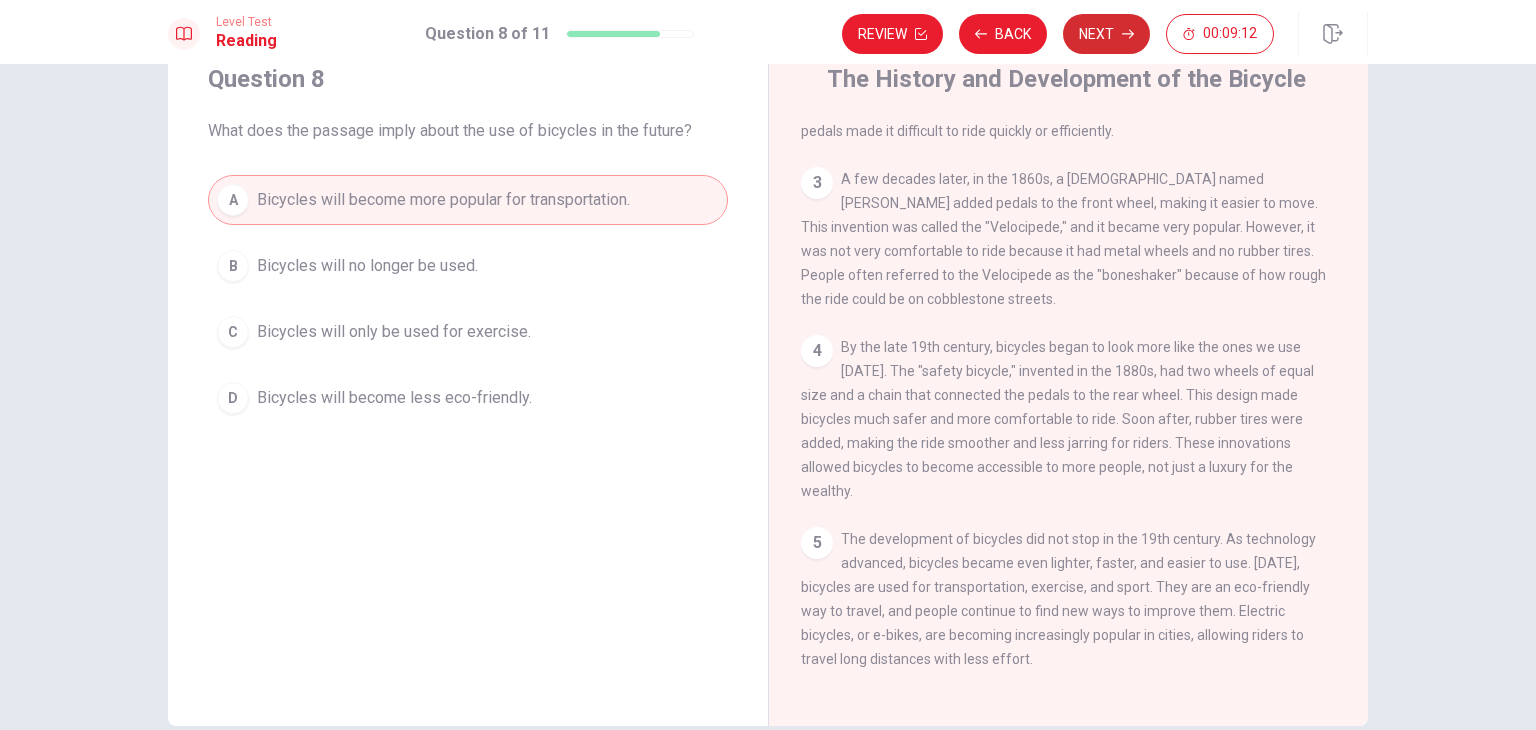 click on "Next" at bounding box center (1106, 34) 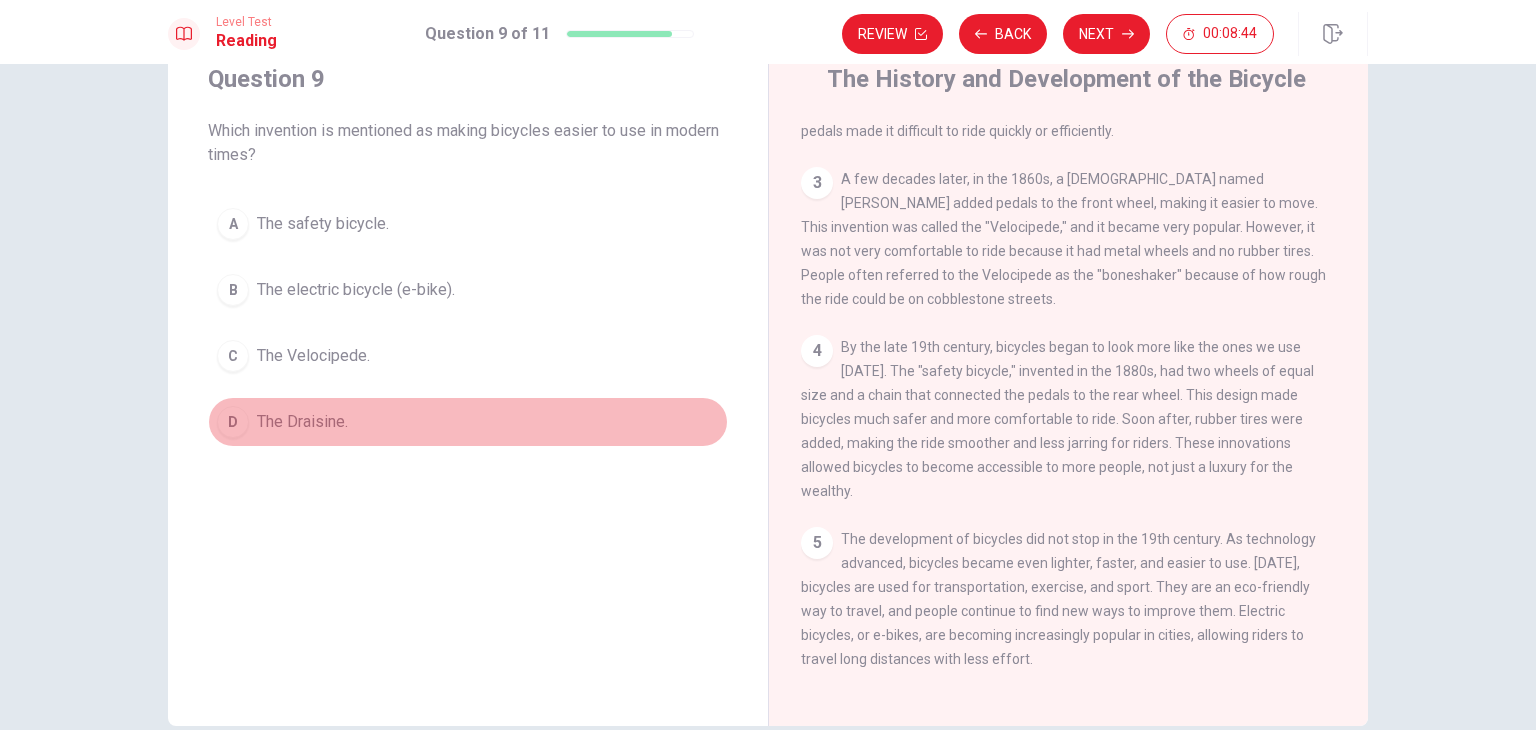 click on "The Draisine." at bounding box center [302, 422] 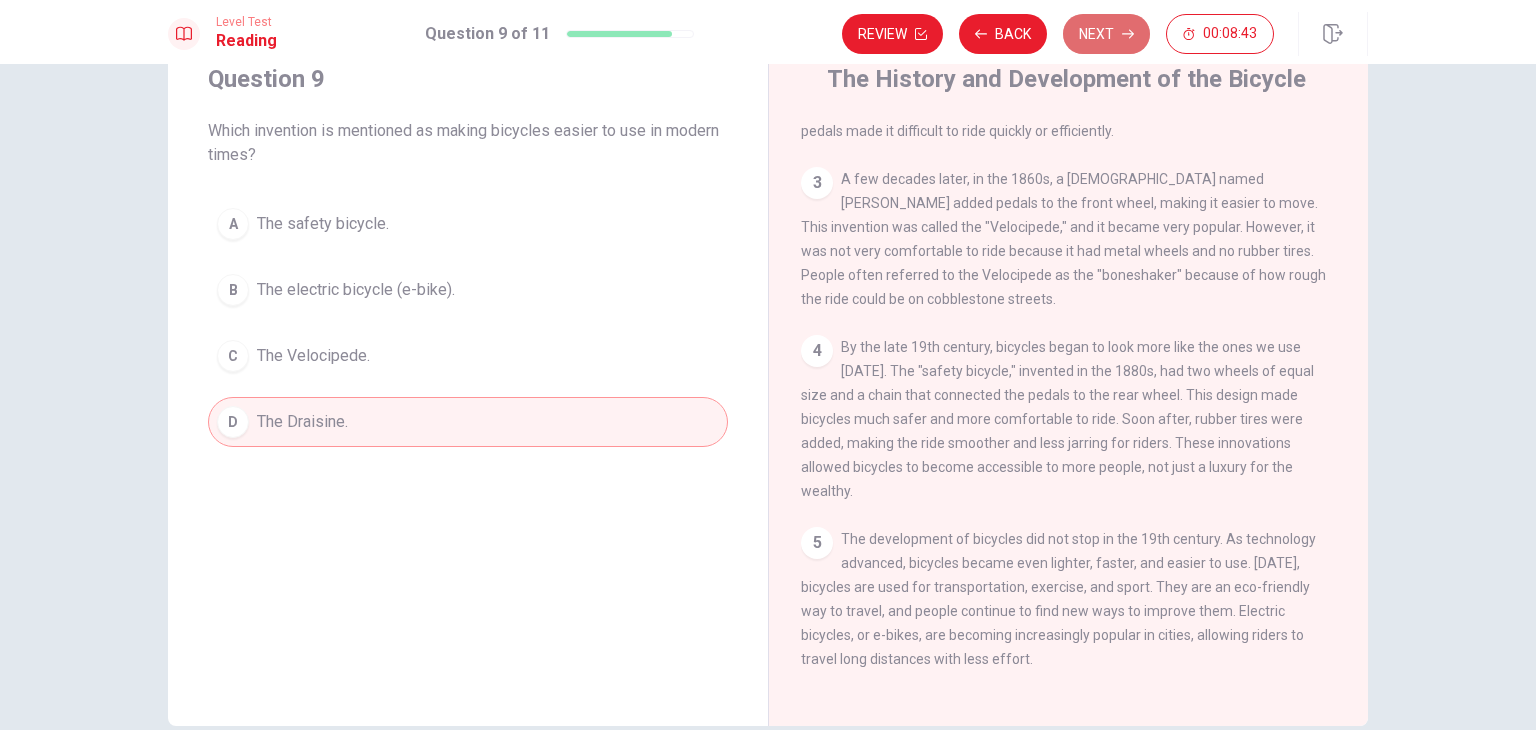 click on "Next" at bounding box center (1106, 34) 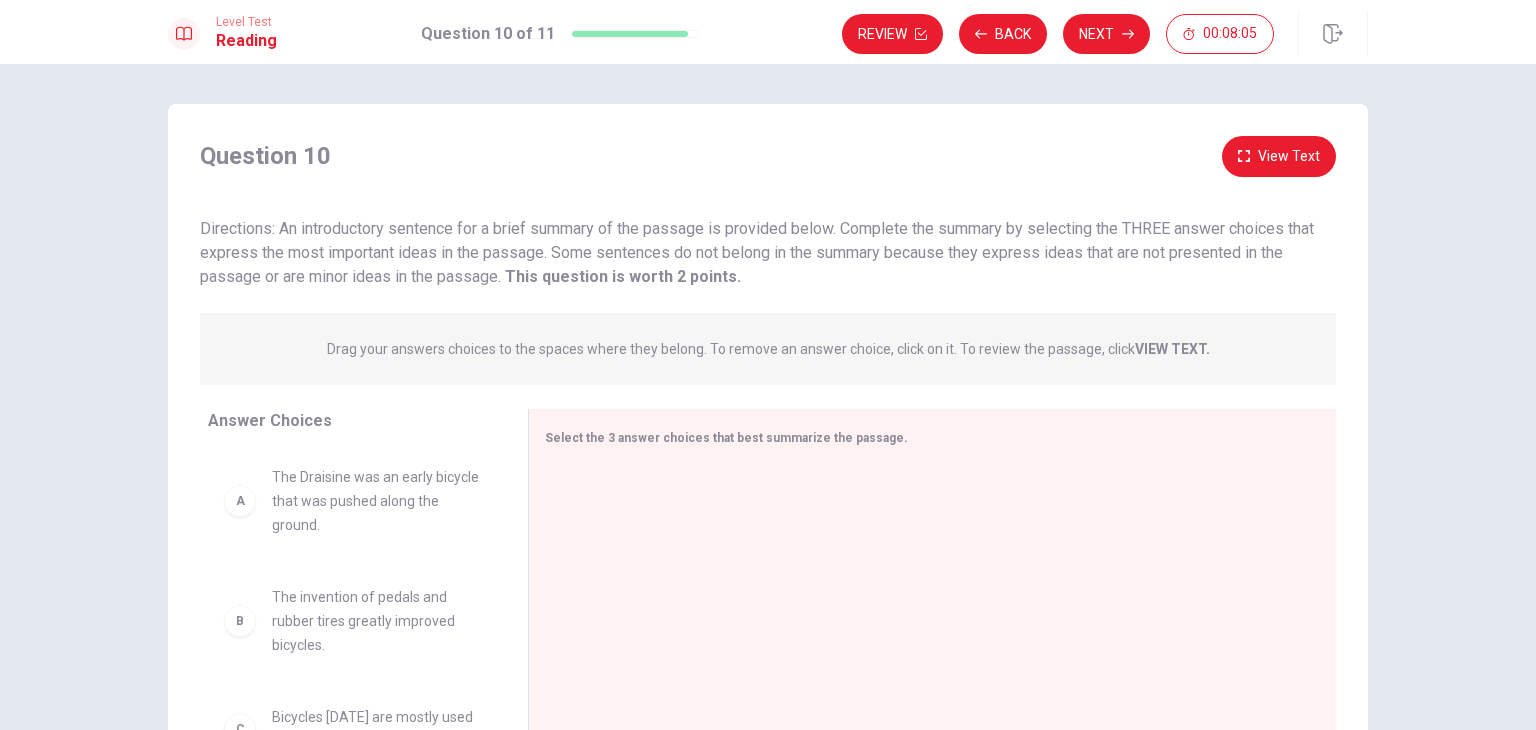scroll, scrollTop: 100, scrollLeft: 0, axis: vertical 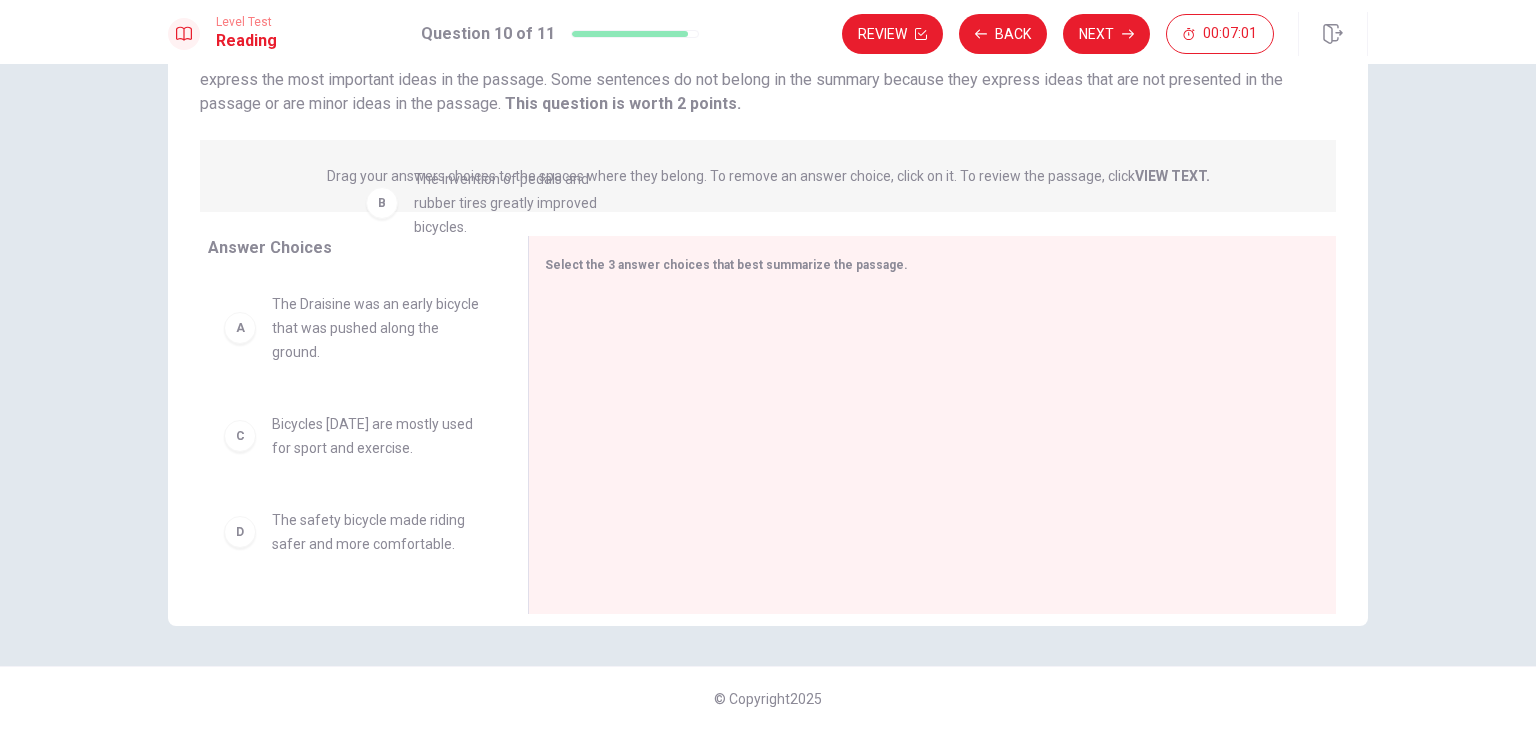 drag, startPoint x: 348, startPoint y: 443, endPoint x: 508, endPoint y: 178, distance: 309.55612 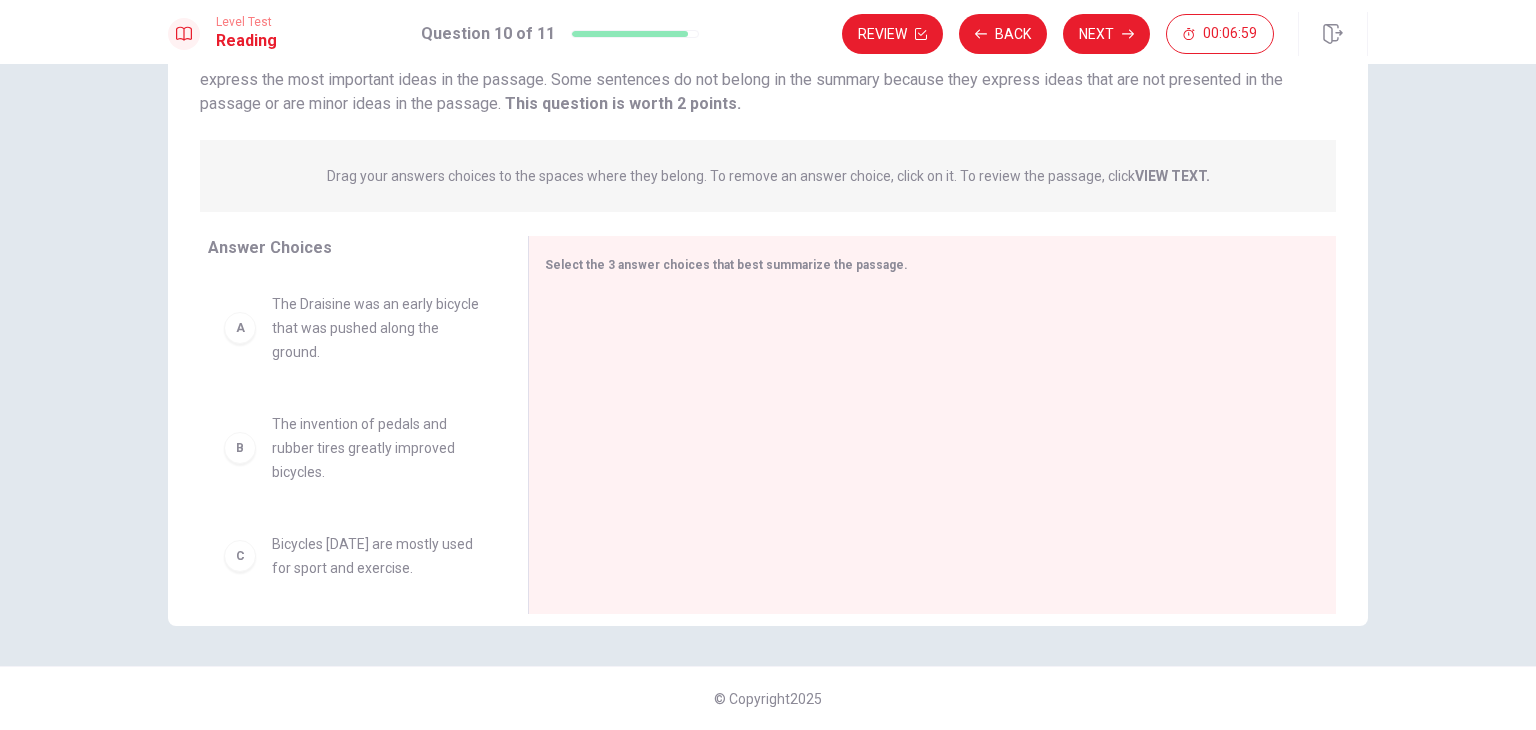 click on "The invention of pedals and rubber tires greatly improved bicycles." at bounding box center [376, 448] 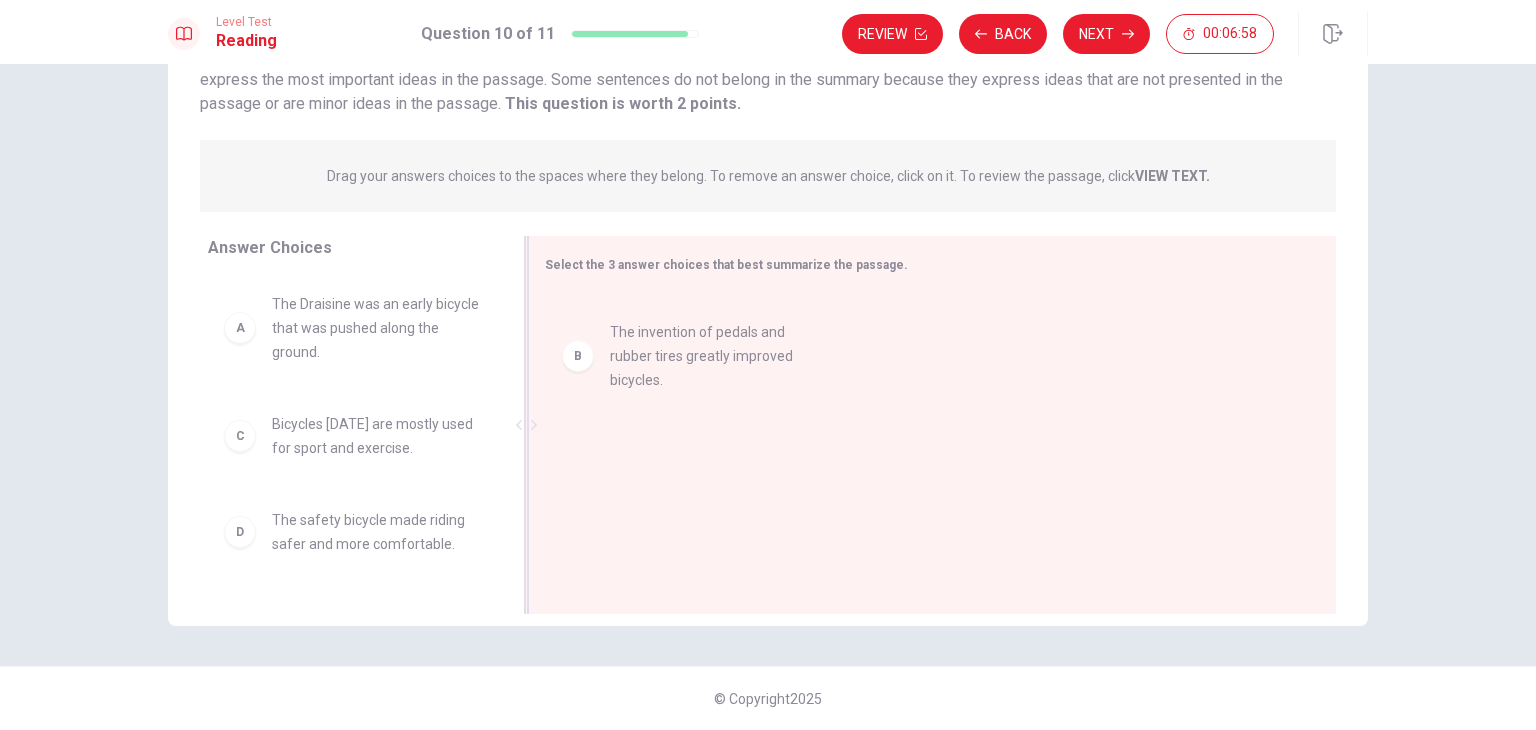 drag, startPoint x: 299, startPoint y: 454, endPoint x: 648, endPoint y: 361, distance: 361.17862 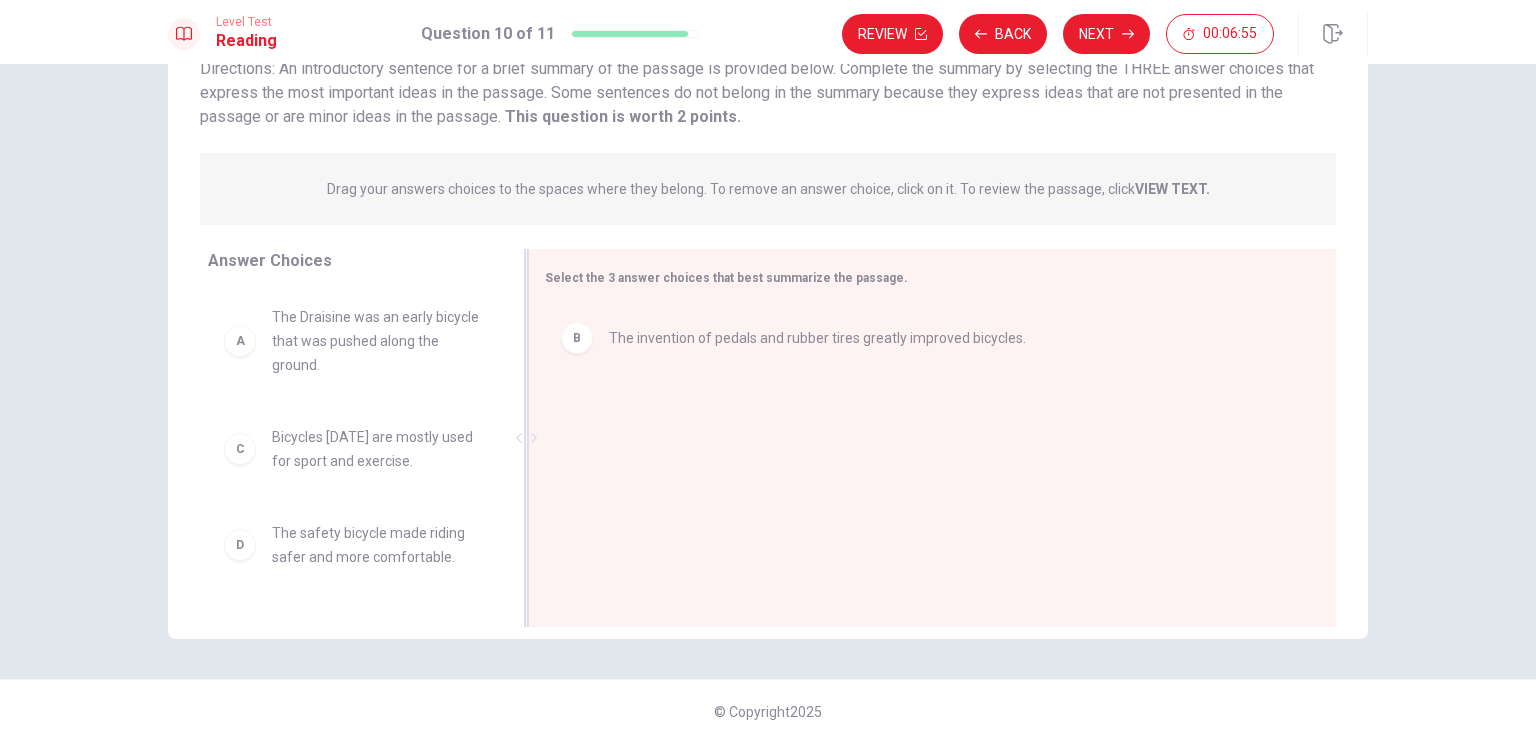scroll, scrollTop: 173, scrollLeft: 0, axis: vertical 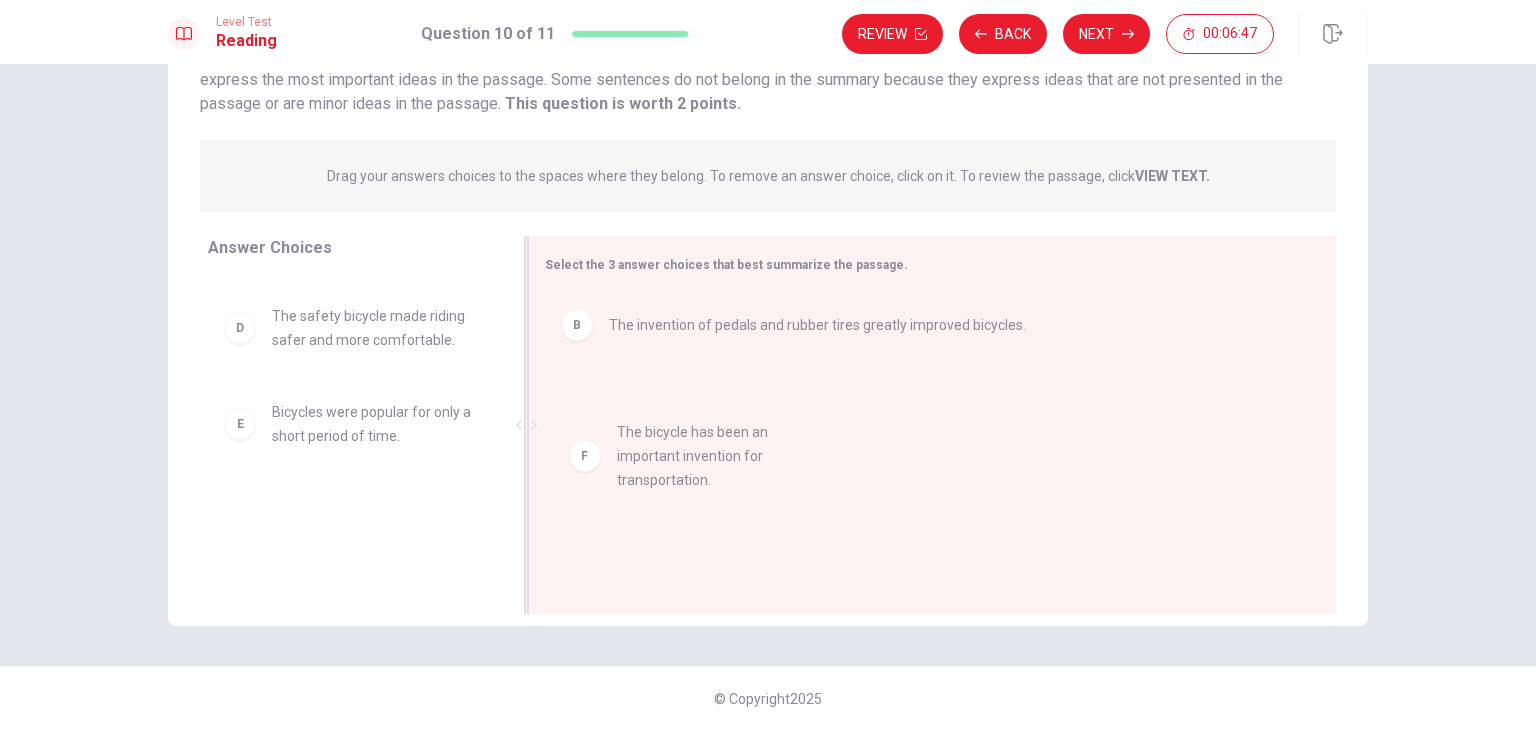 drag, startPoint x: 348, startPoint y: 536, endPoint x: 759, endPoint y: 445, distance: 420.95367 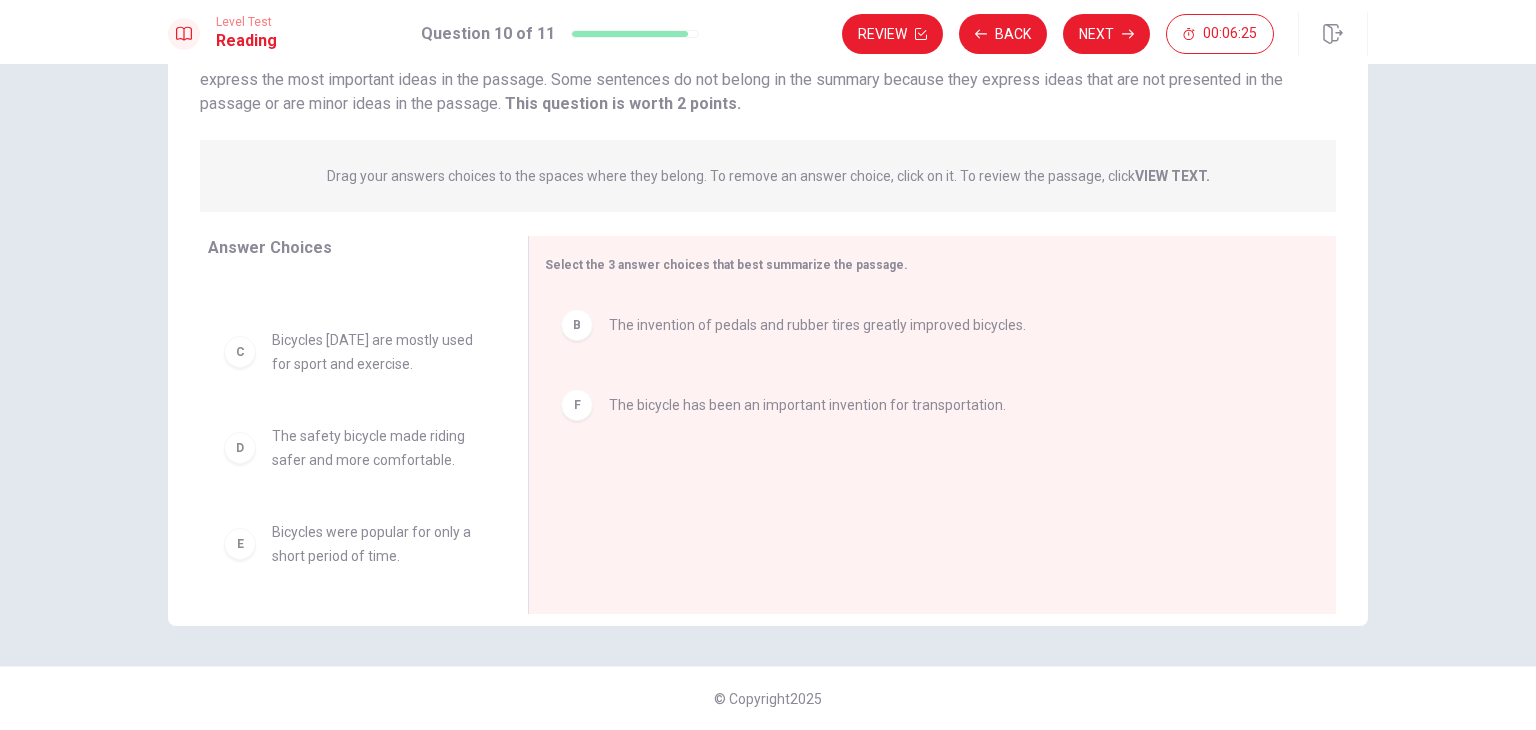 scroll, scrollTop: 0, scrollLeft: 0, axis: both 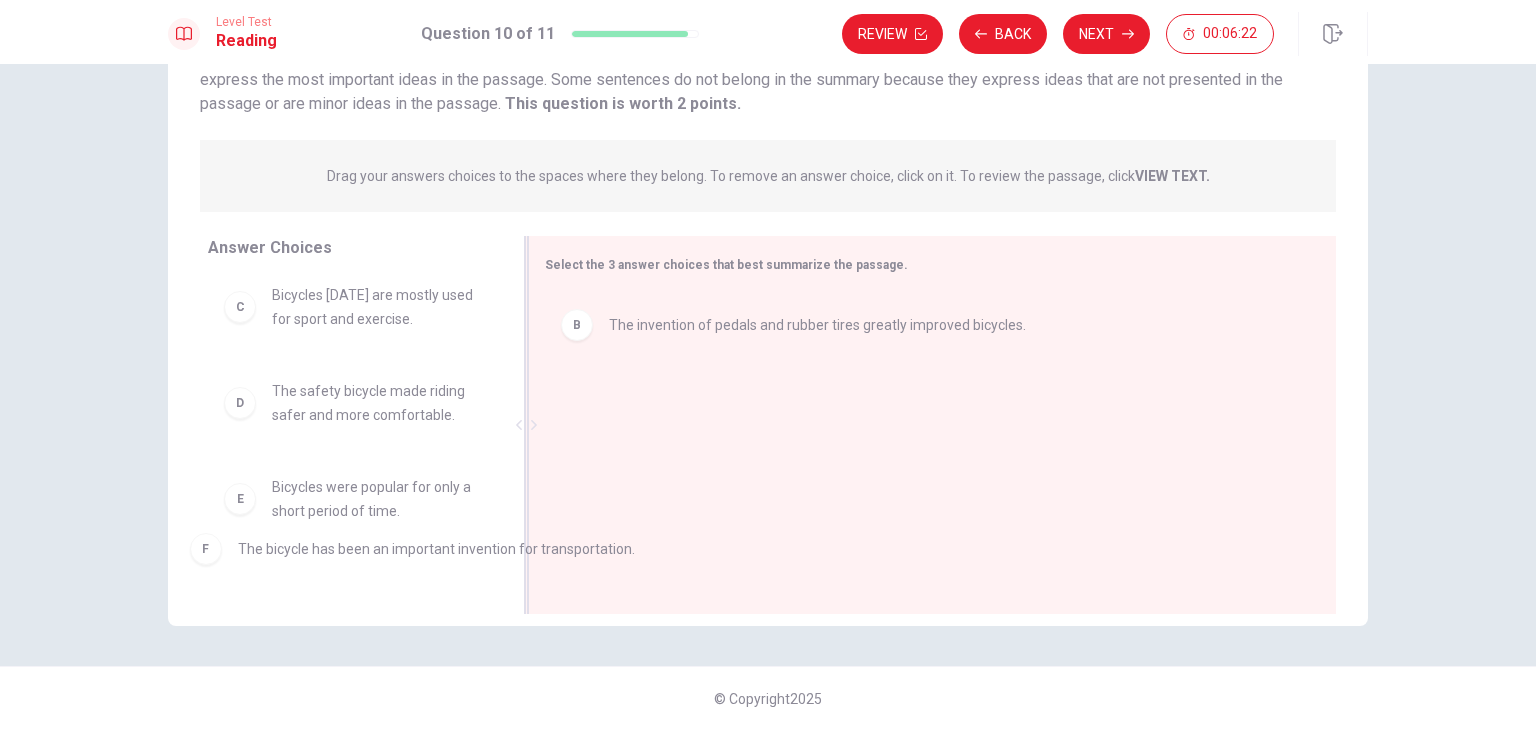 drag, startPoint x: 593, startPoint y: 408, endPoint x: 219, endPoint y: 558, distance: 402.95905 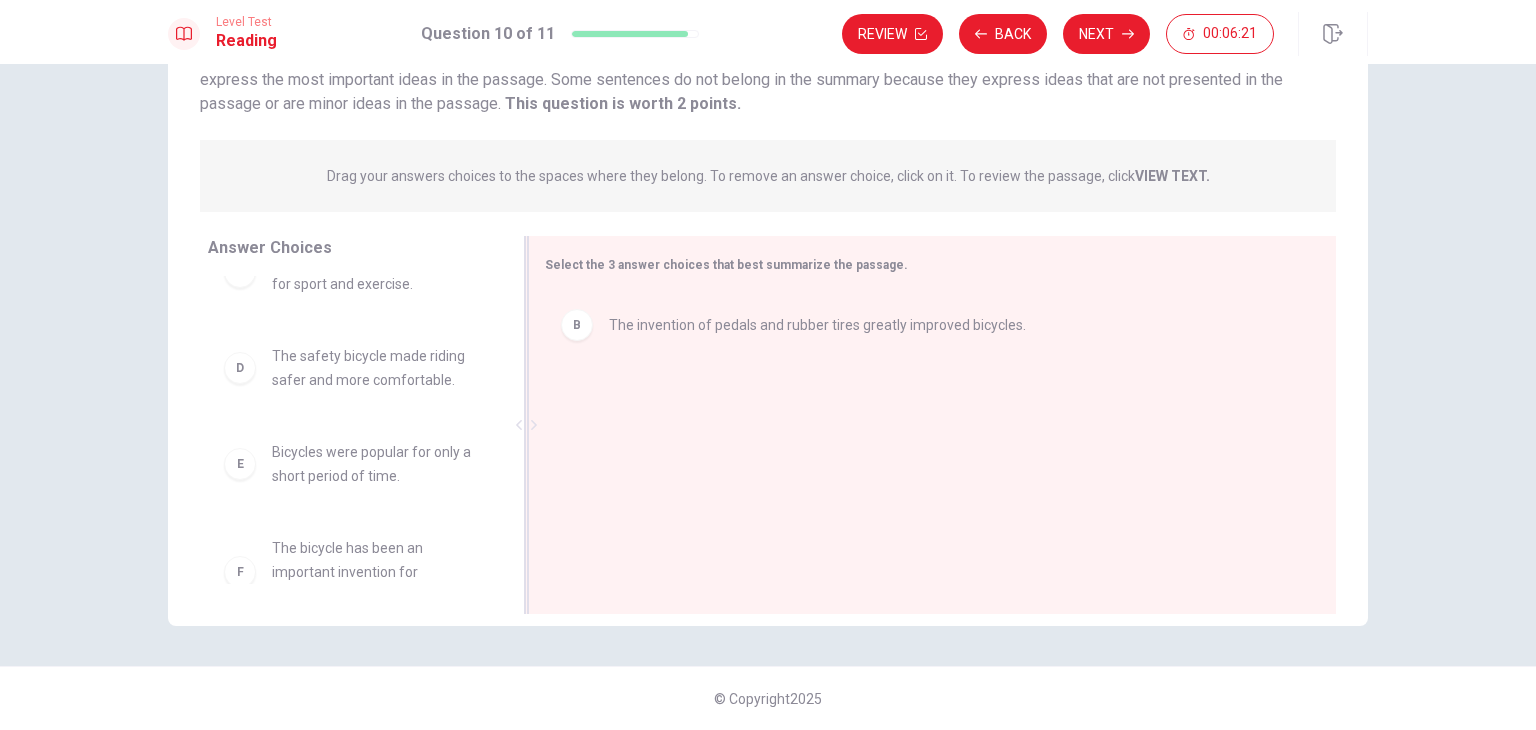 scroll, scrollTop: 0, scrollLeft: 0, axis: both 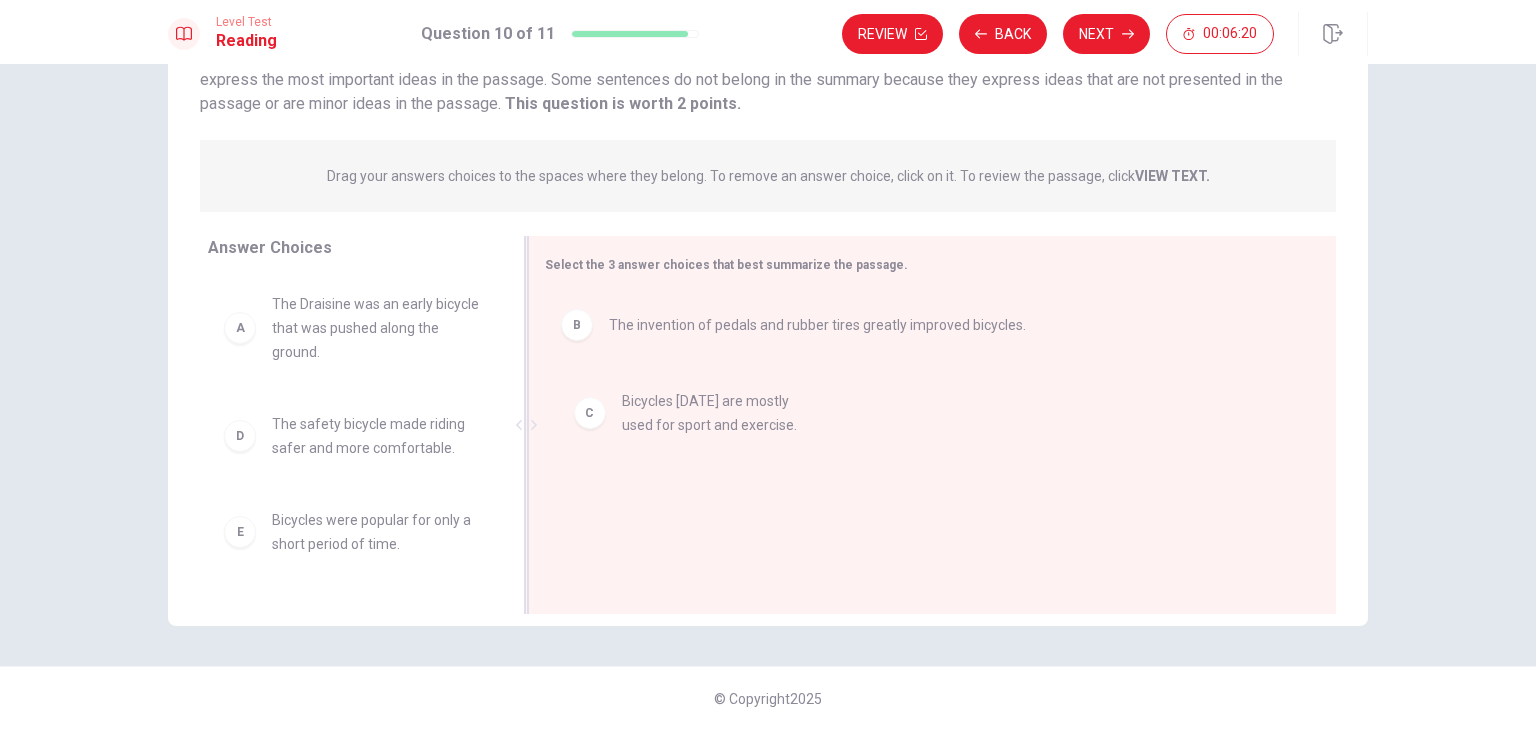 drag, startPoint x: 306, startPoint y: 447, endPoint x: 673, endPoint y: 421, distance: 367.91983 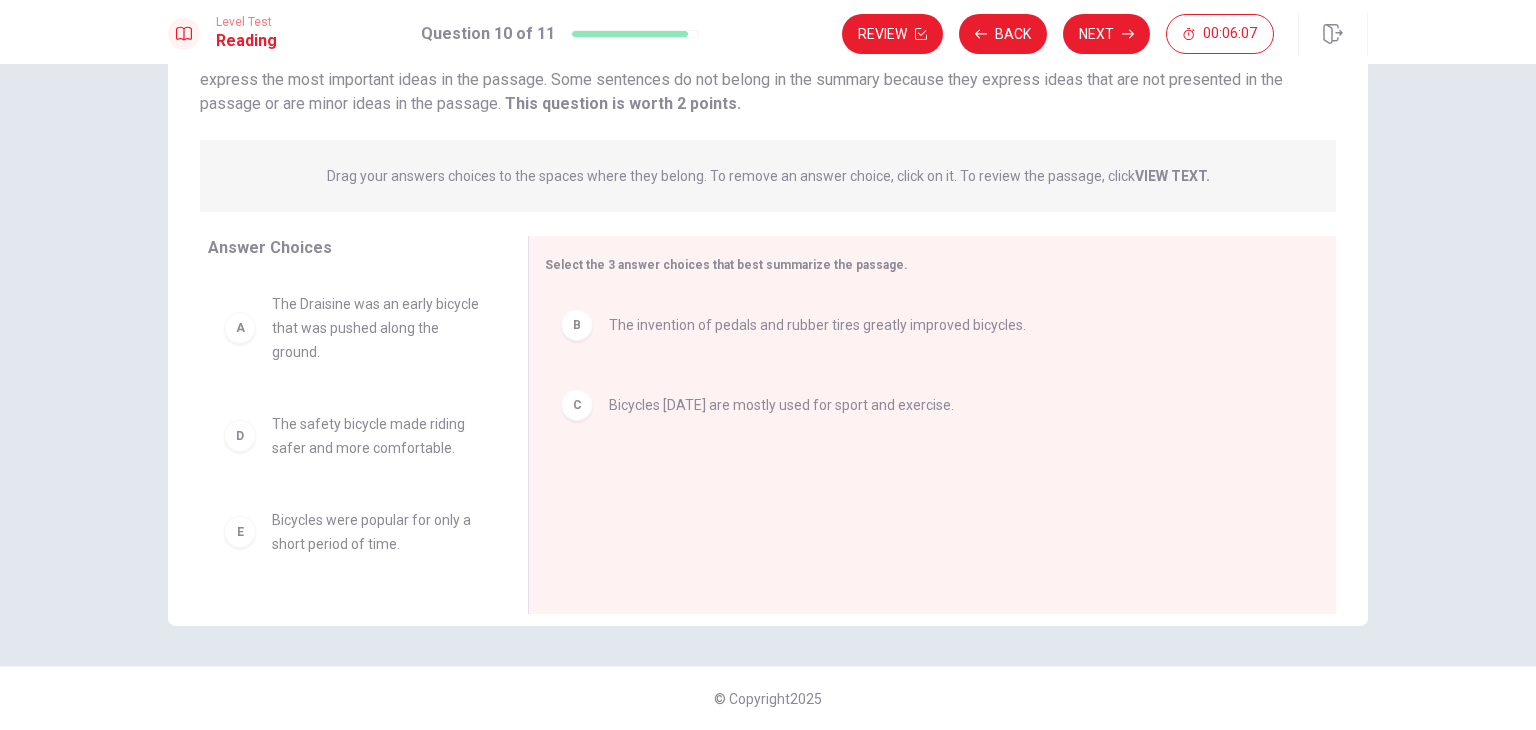 scroll, scrollTop: 0, scrollLeft: 0, axis: both 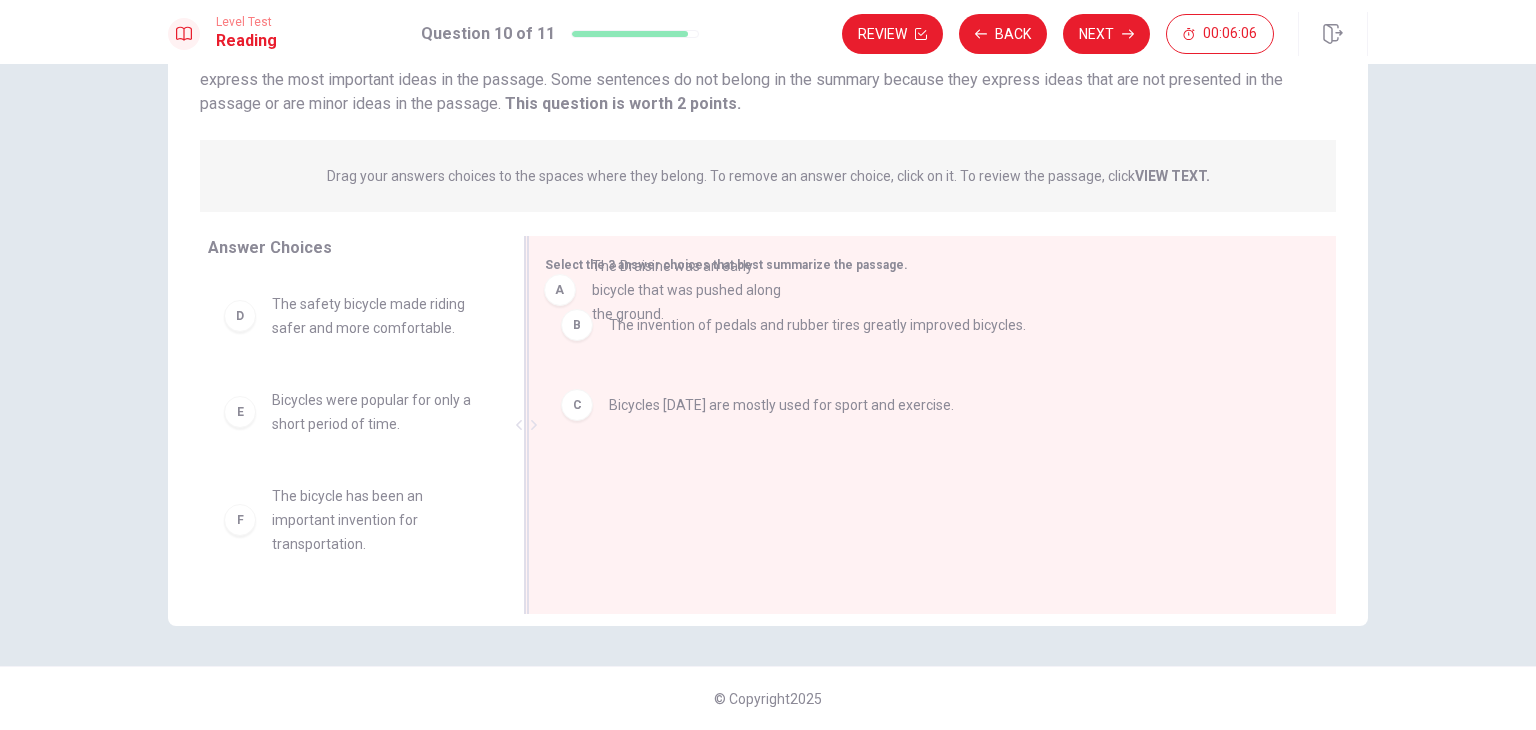 drag, startPoint x: 376, startPoint y: 337, endPoint x: 707, endPoint y: 295, distance: 333.65402 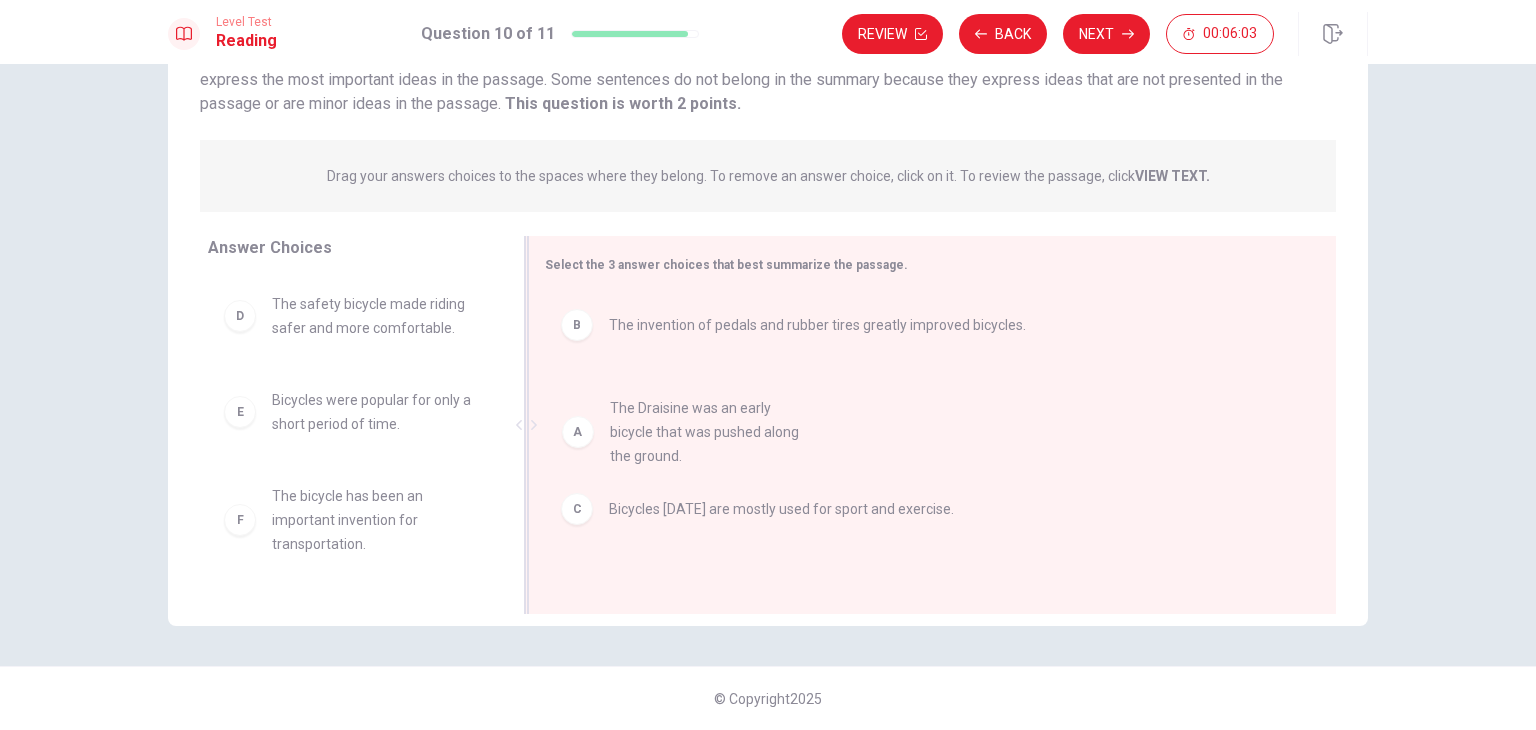 drag, startPoint x: 300, startPoint y: 336, endPoint x: 670, endPoint y: 457, distance: 389.28268 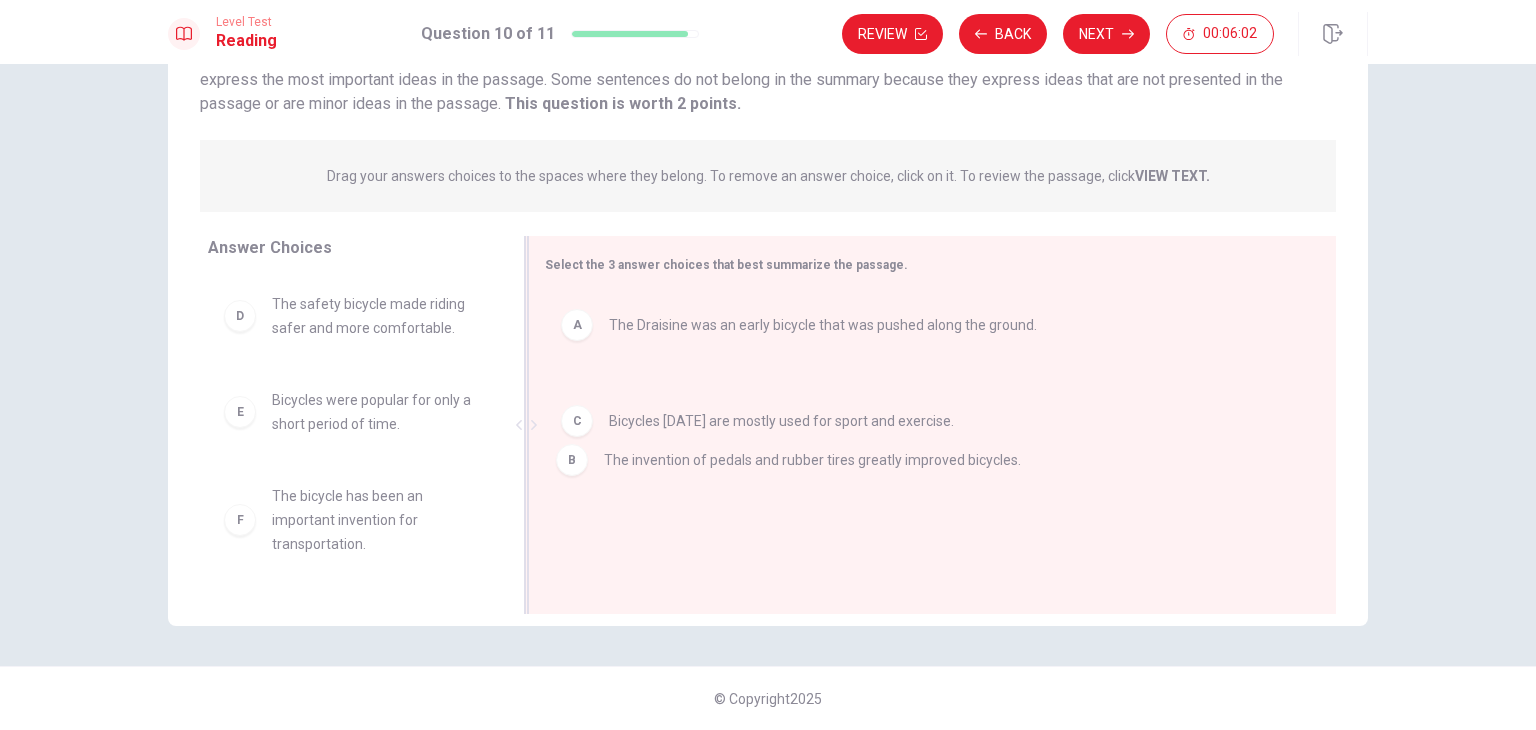 drag, startPoint x: 671, startPoint y: 433, endPoint x: 670, endPoint y: 531, distance: 98.005104 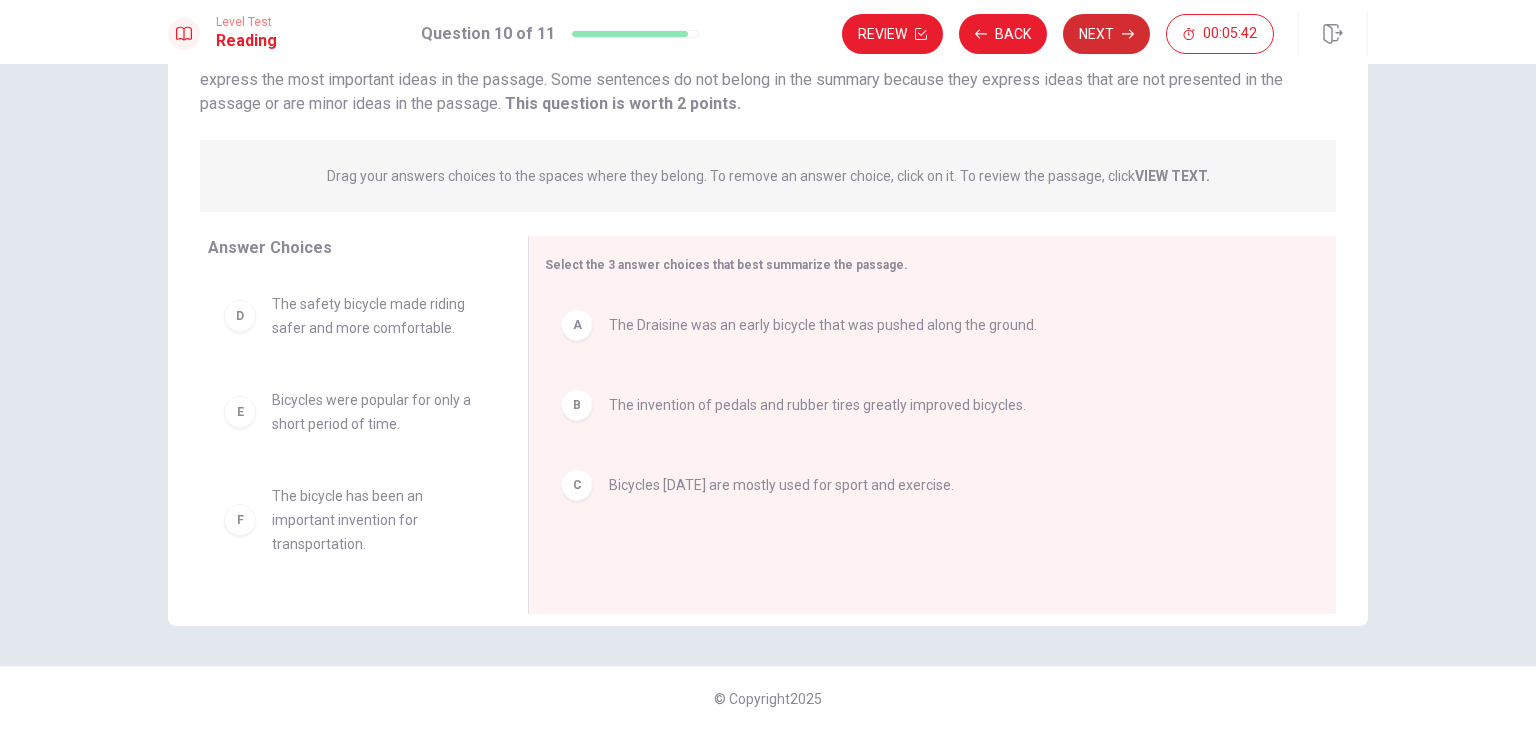 click on "Next" at bounding box center [1106, 34] 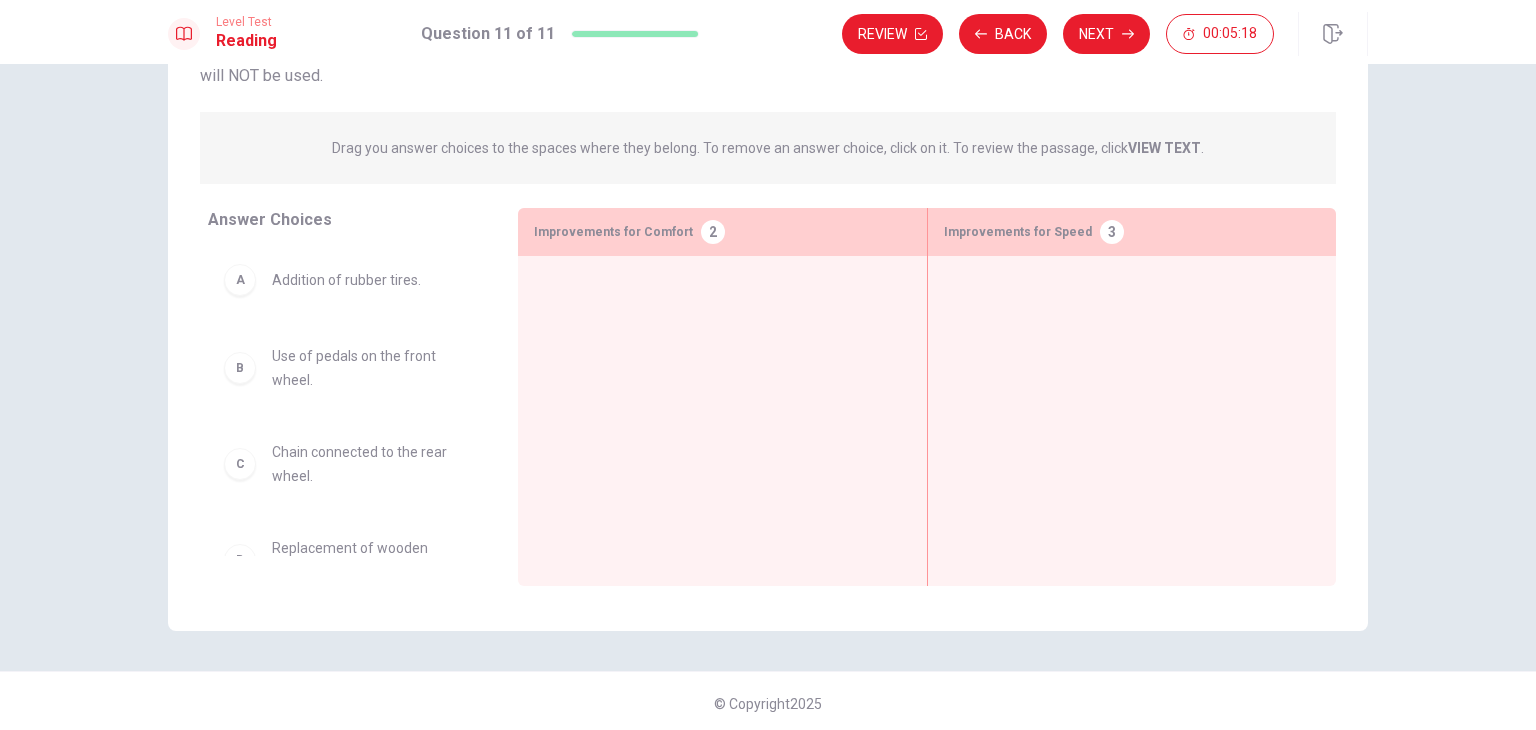 scroll, scrollTop: 173, scrollLeft: 0, axis: vertical 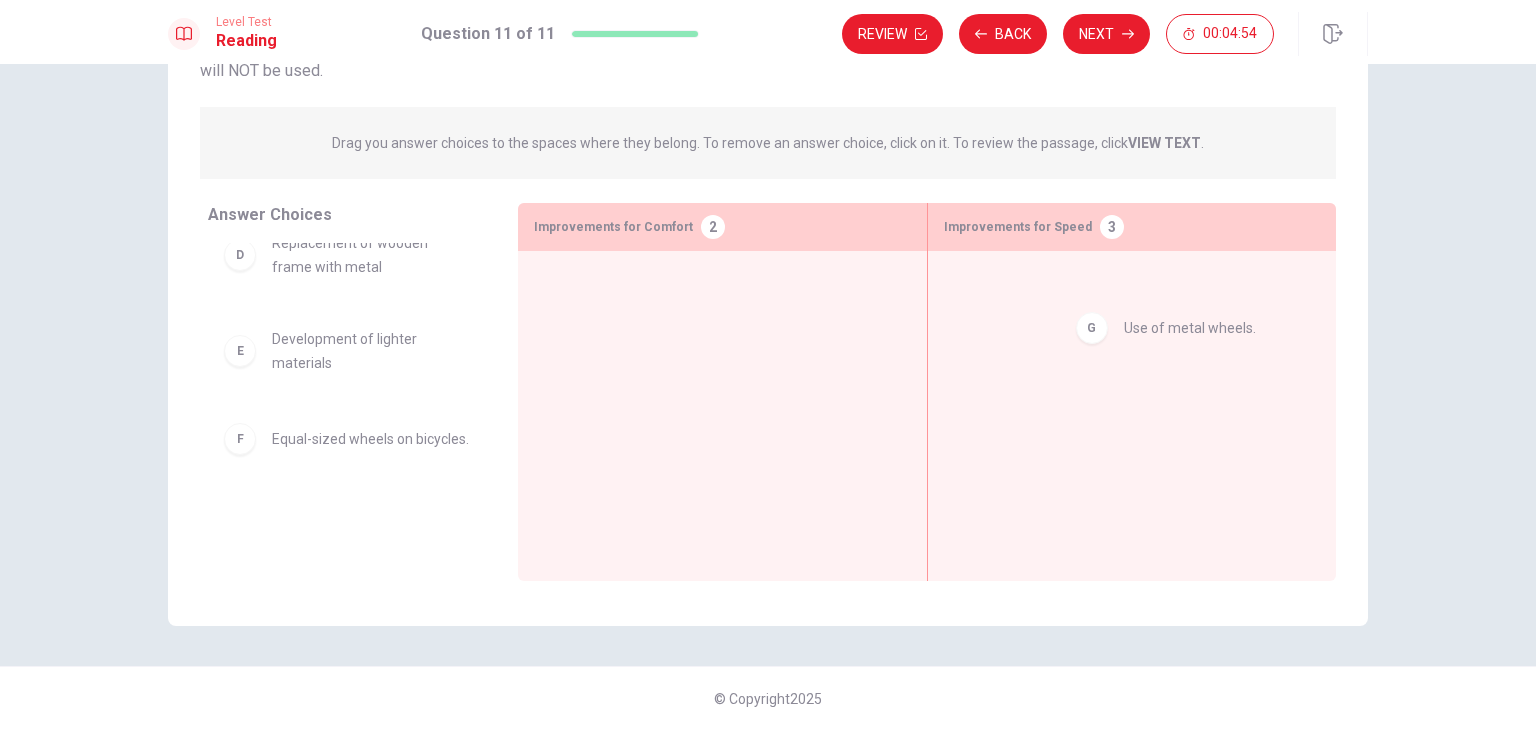 drag, startPoint x: 372, startPoint y: 529, endPoint x: 1240, endPoint y: 336, distance: 889.19794 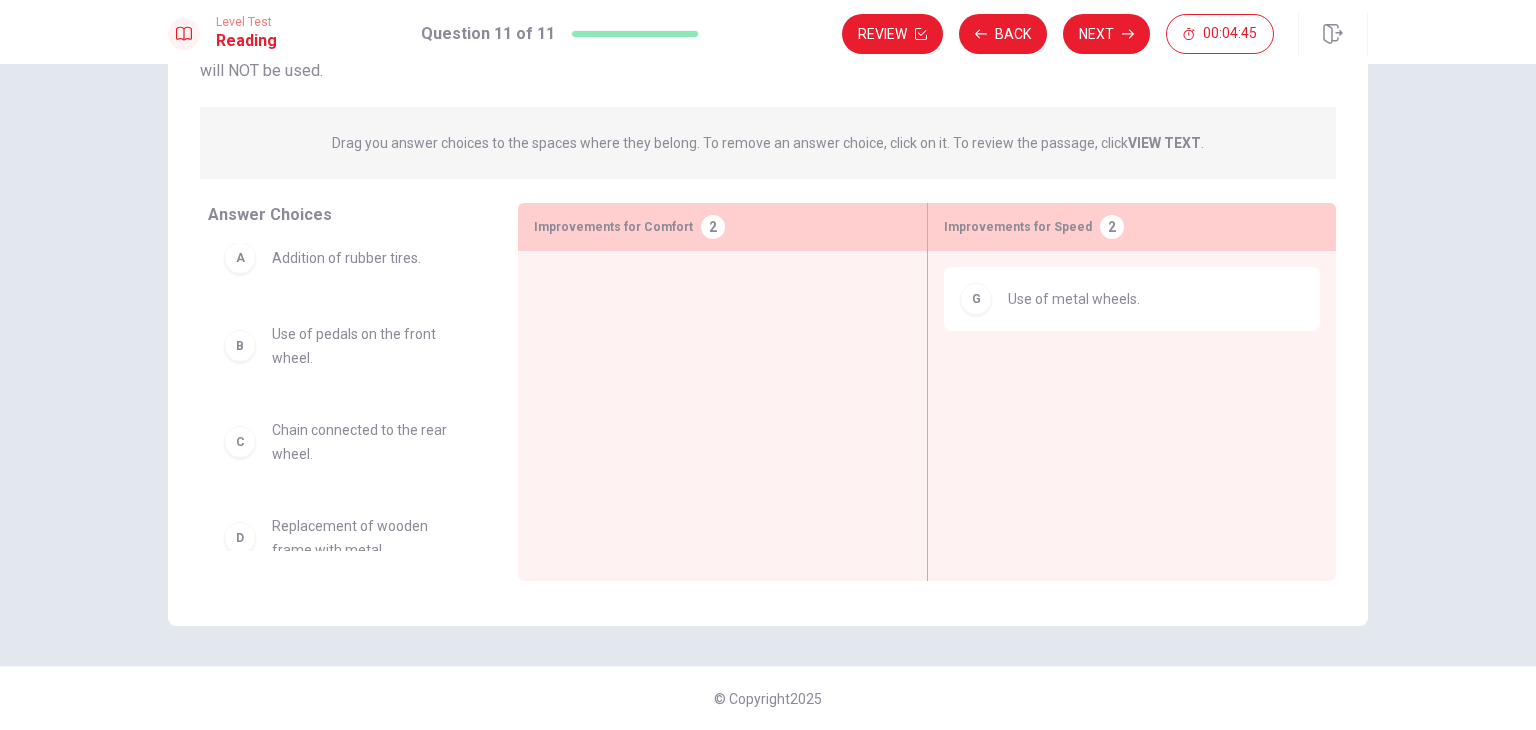 scroll, scrollTop: 0, scrollLeft: 0, axis: both 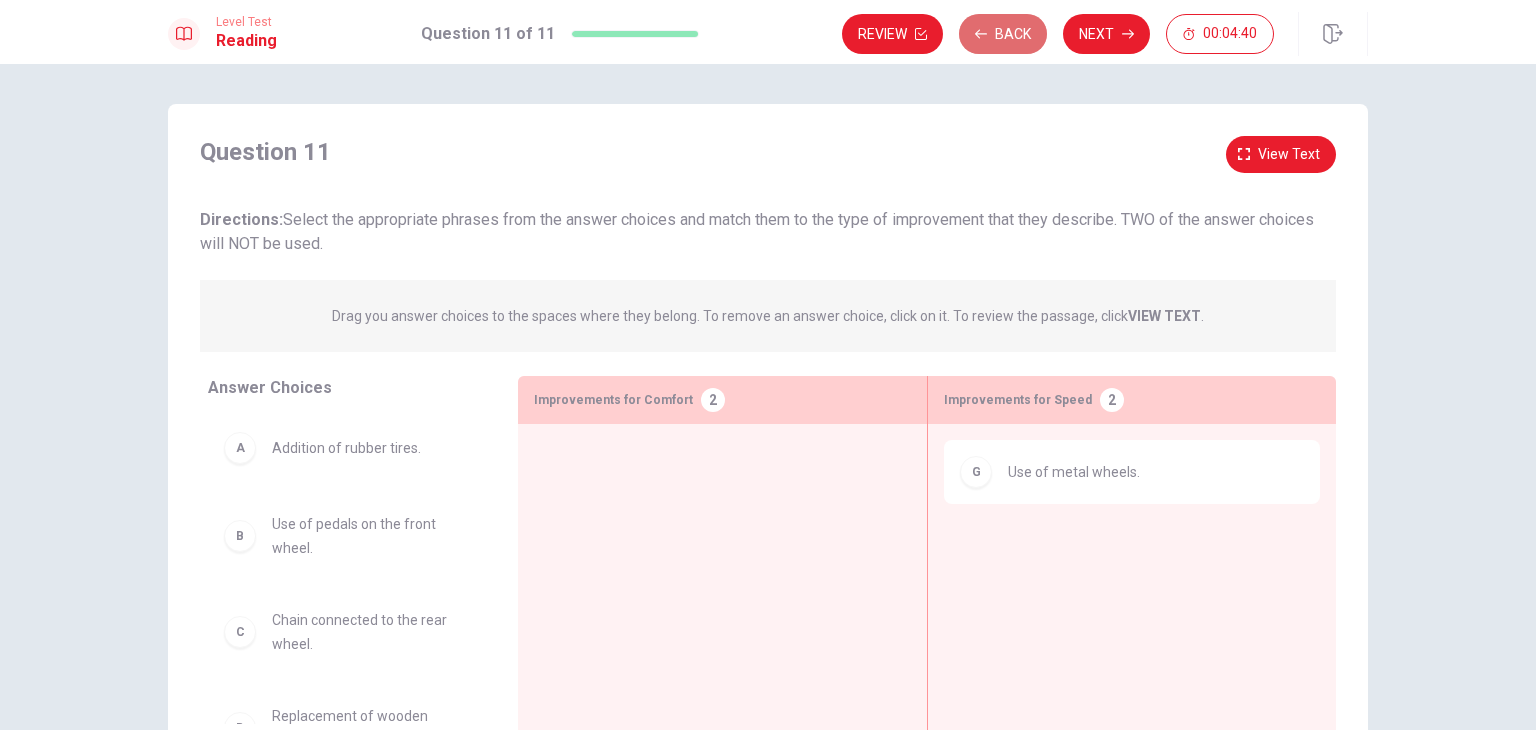 click on "Back" at bounding box center (1003, 34) 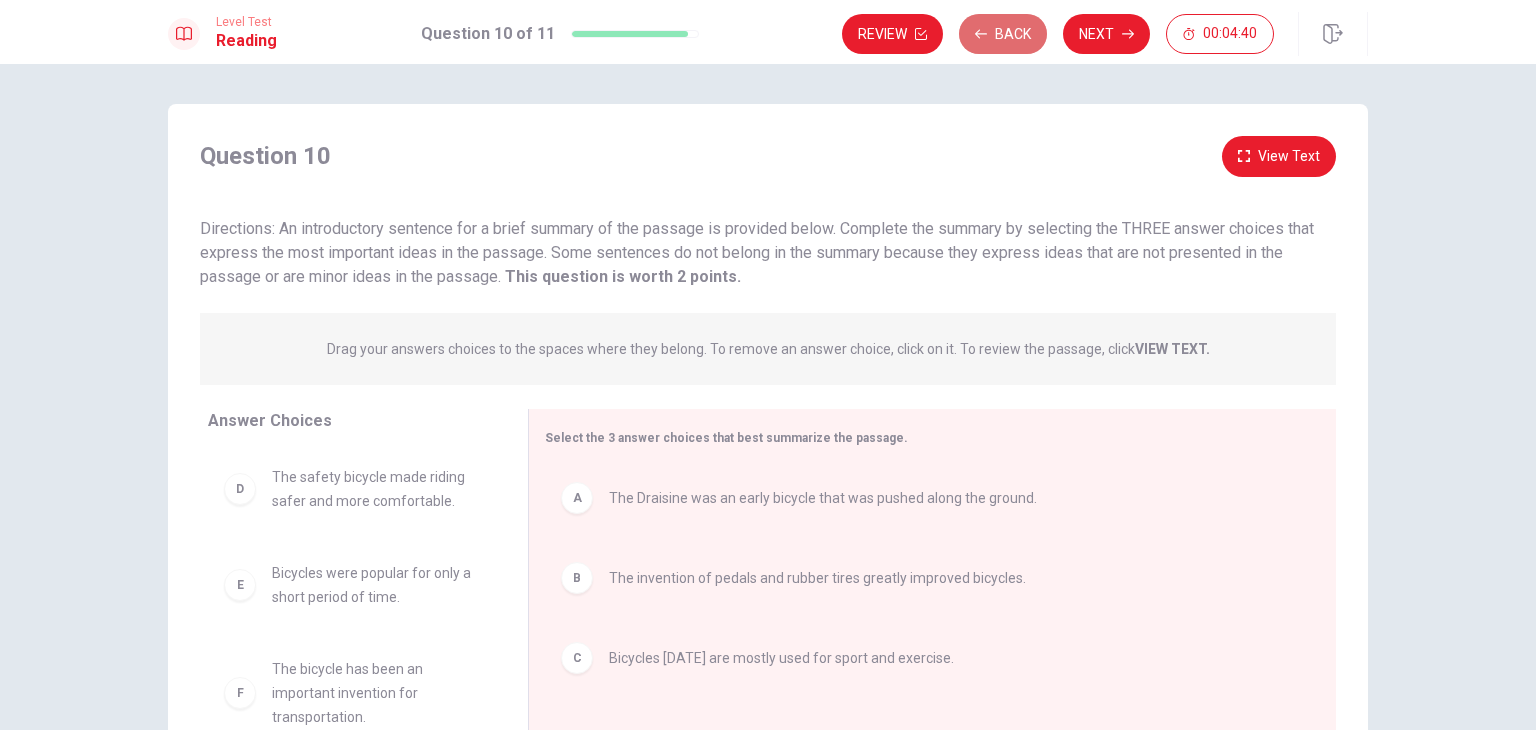 click on "Back" at bounding box center (1003, 34) 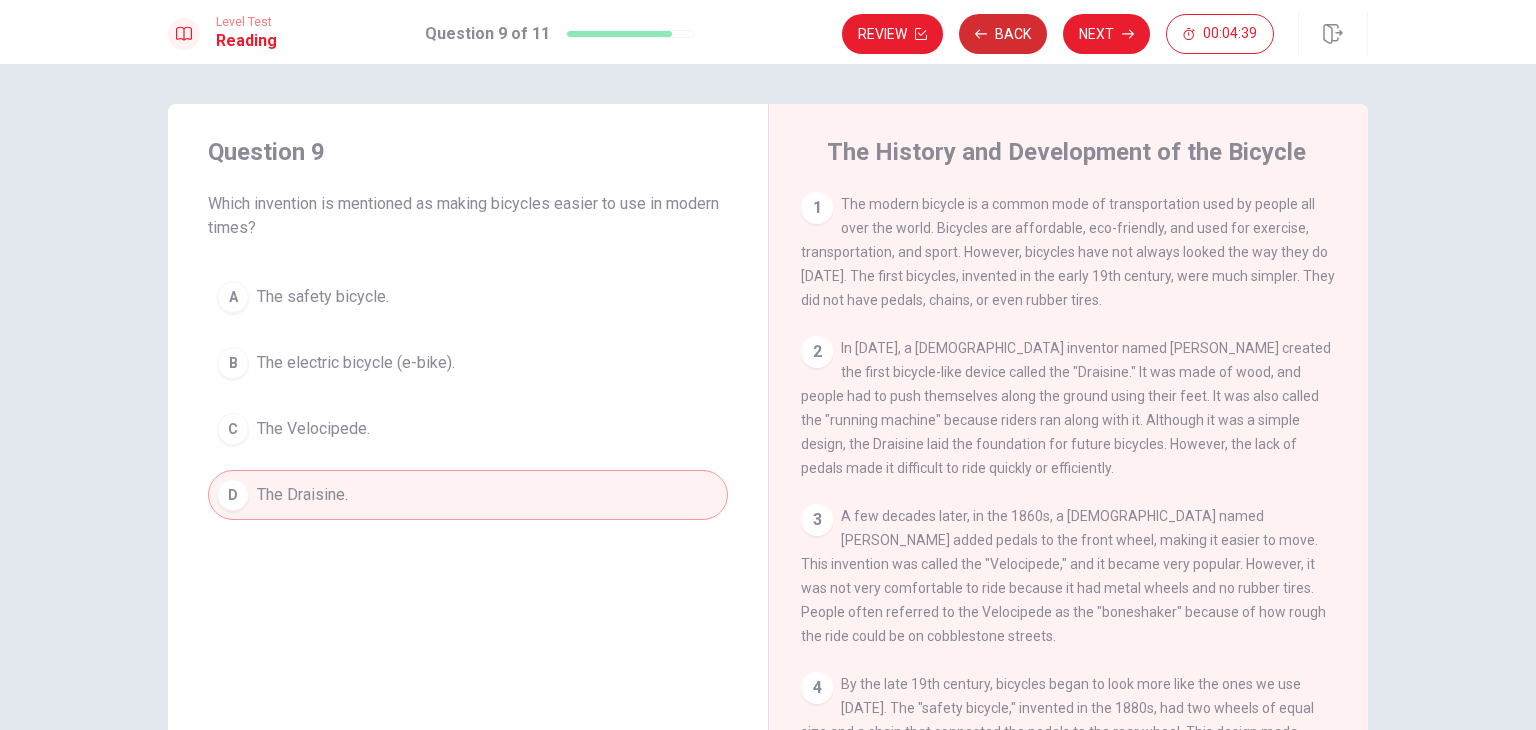 click on "Back" at bounding box center [1003, 34] 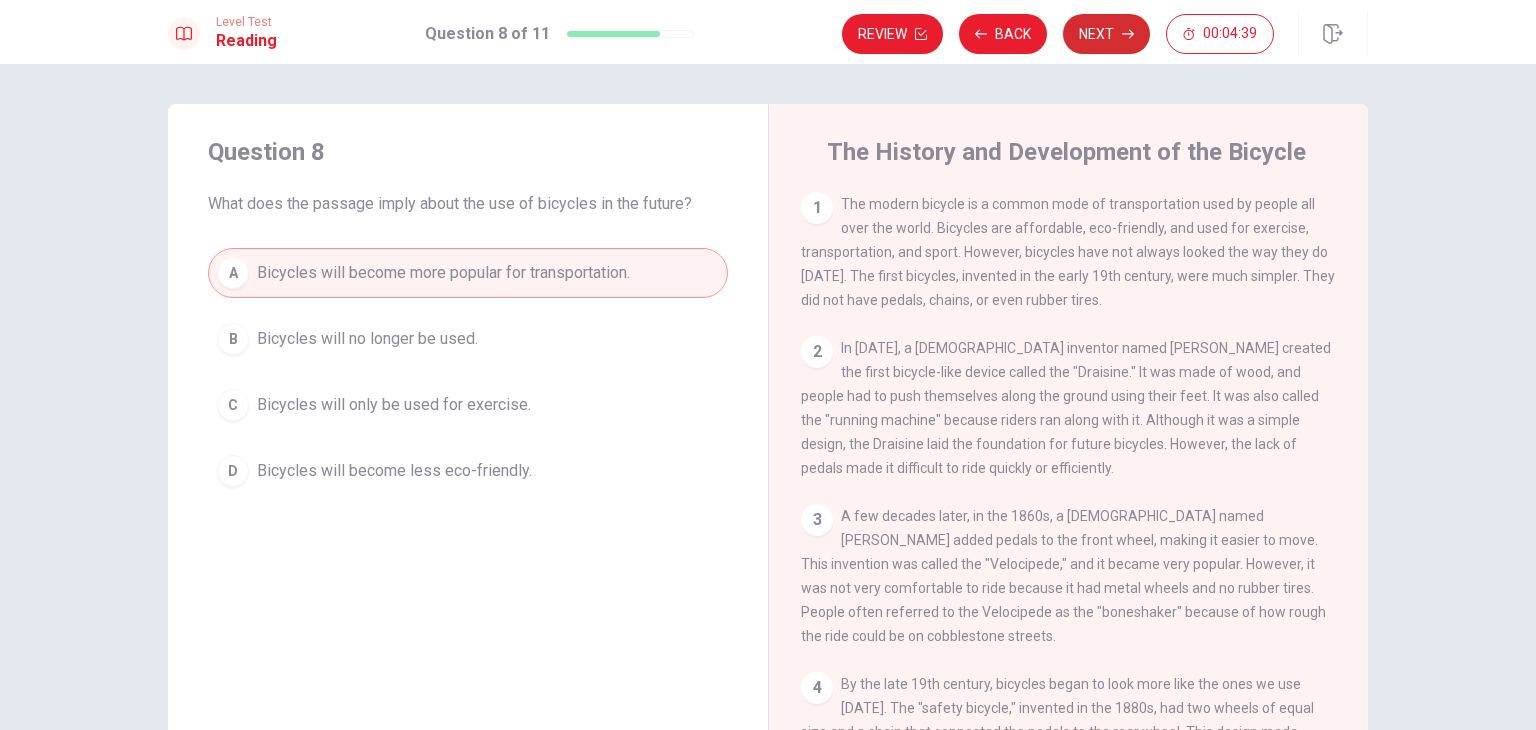 click on "Next" at bounding box center (1106, 34) 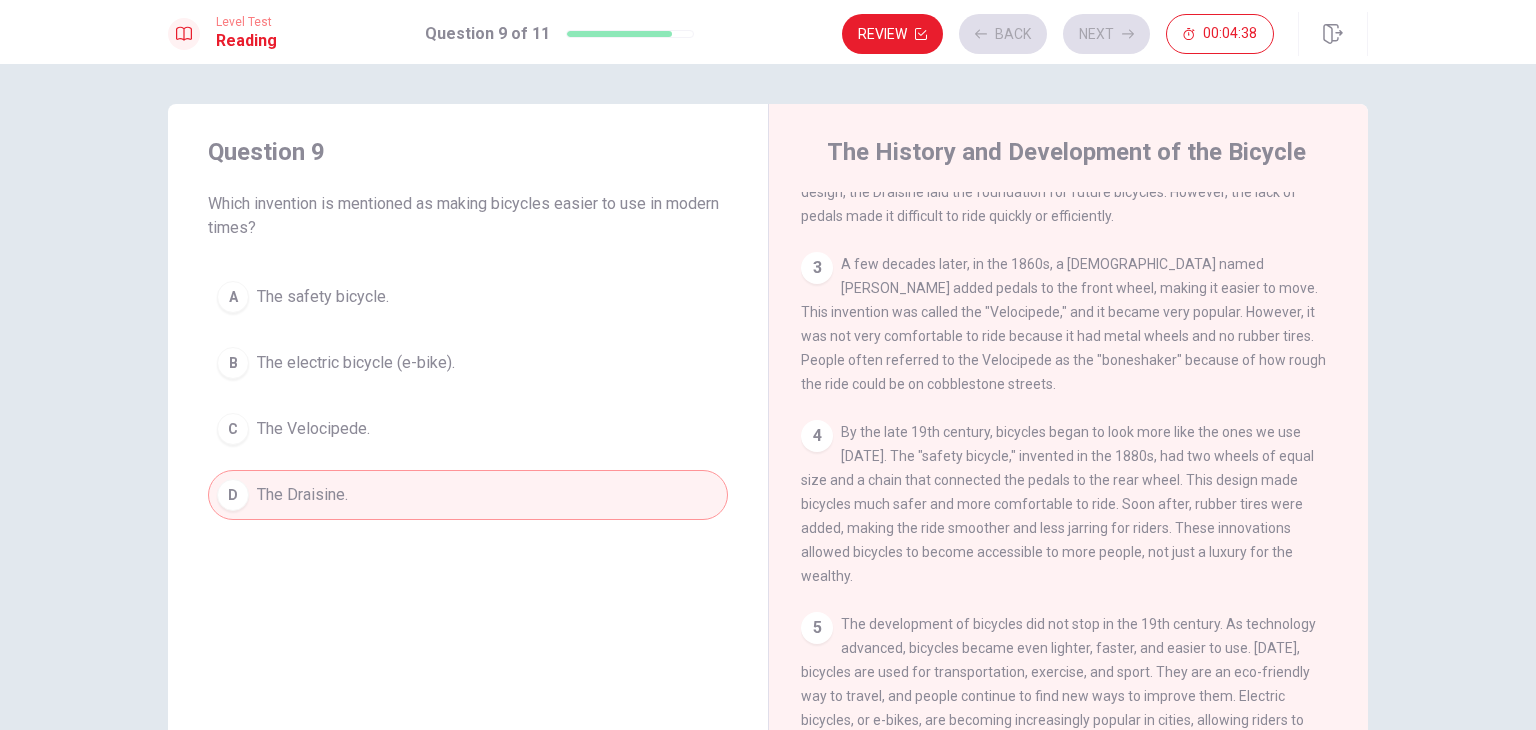 scroll, scrollTop: 264, scrollLeft: 0, axis: vertical 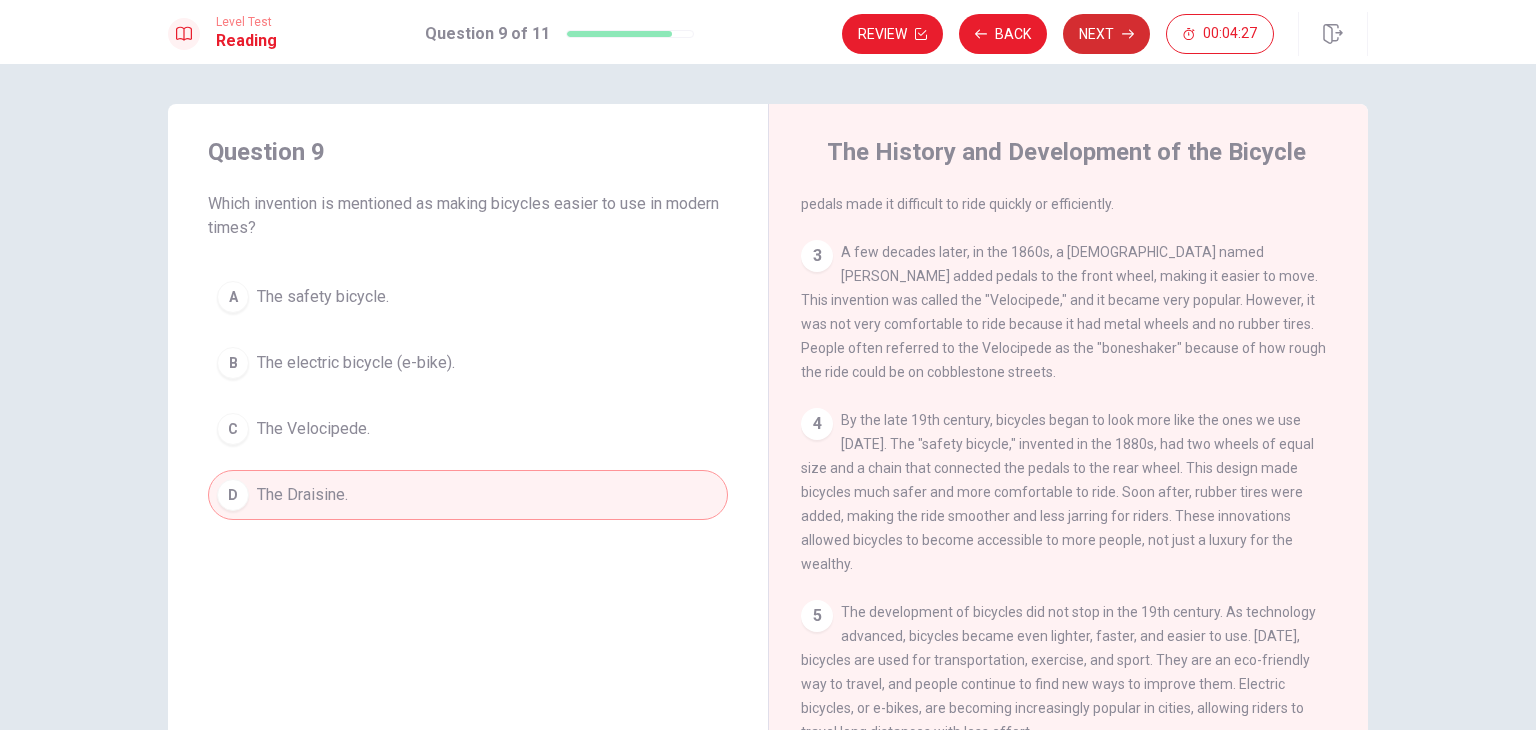 click 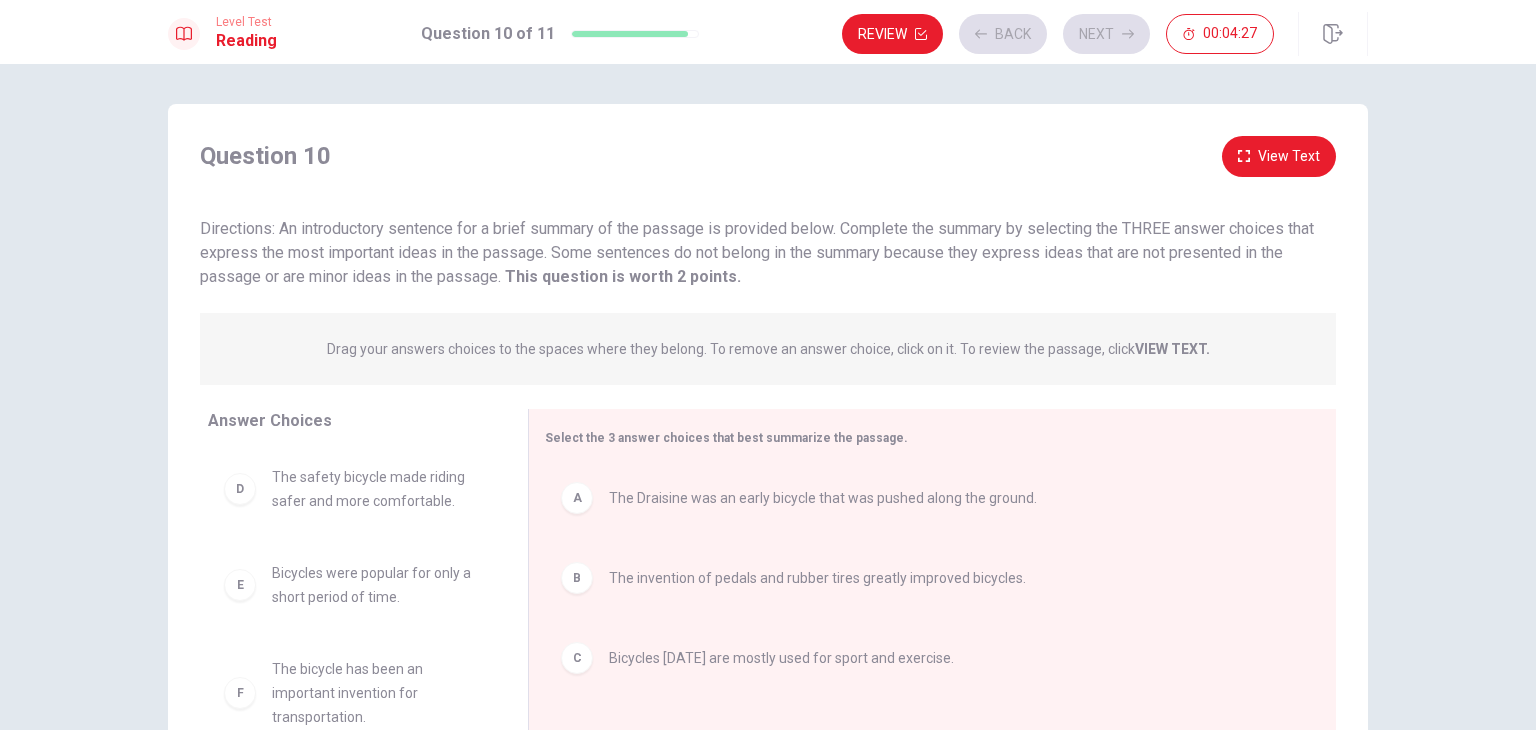 click on "Review Back Next 00:04:27" at bounding box center [1058, 34] 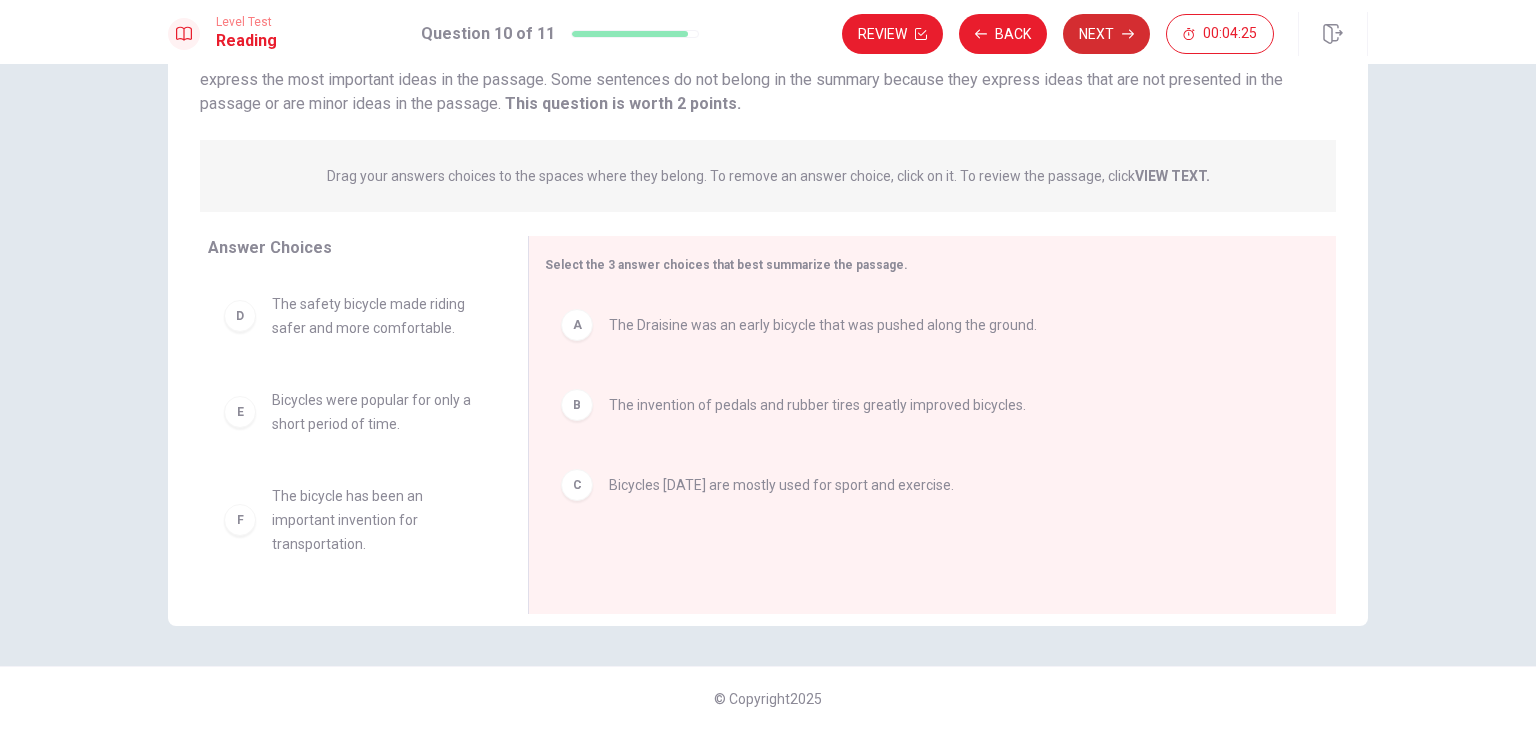 scroll, scrollTop: 0, scrollLeft: 0, axis: both 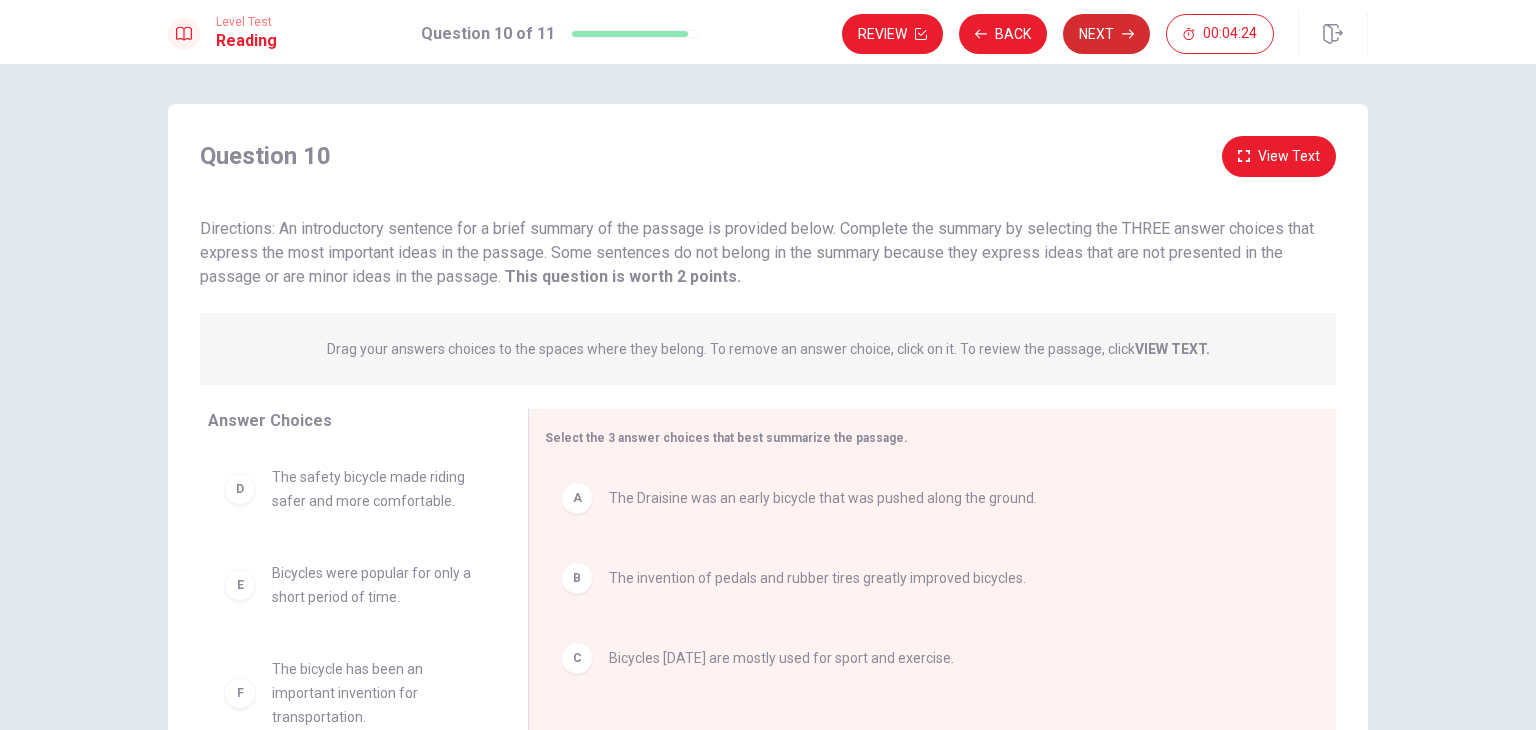 click on "Next" at bounding box center (1106, 34) 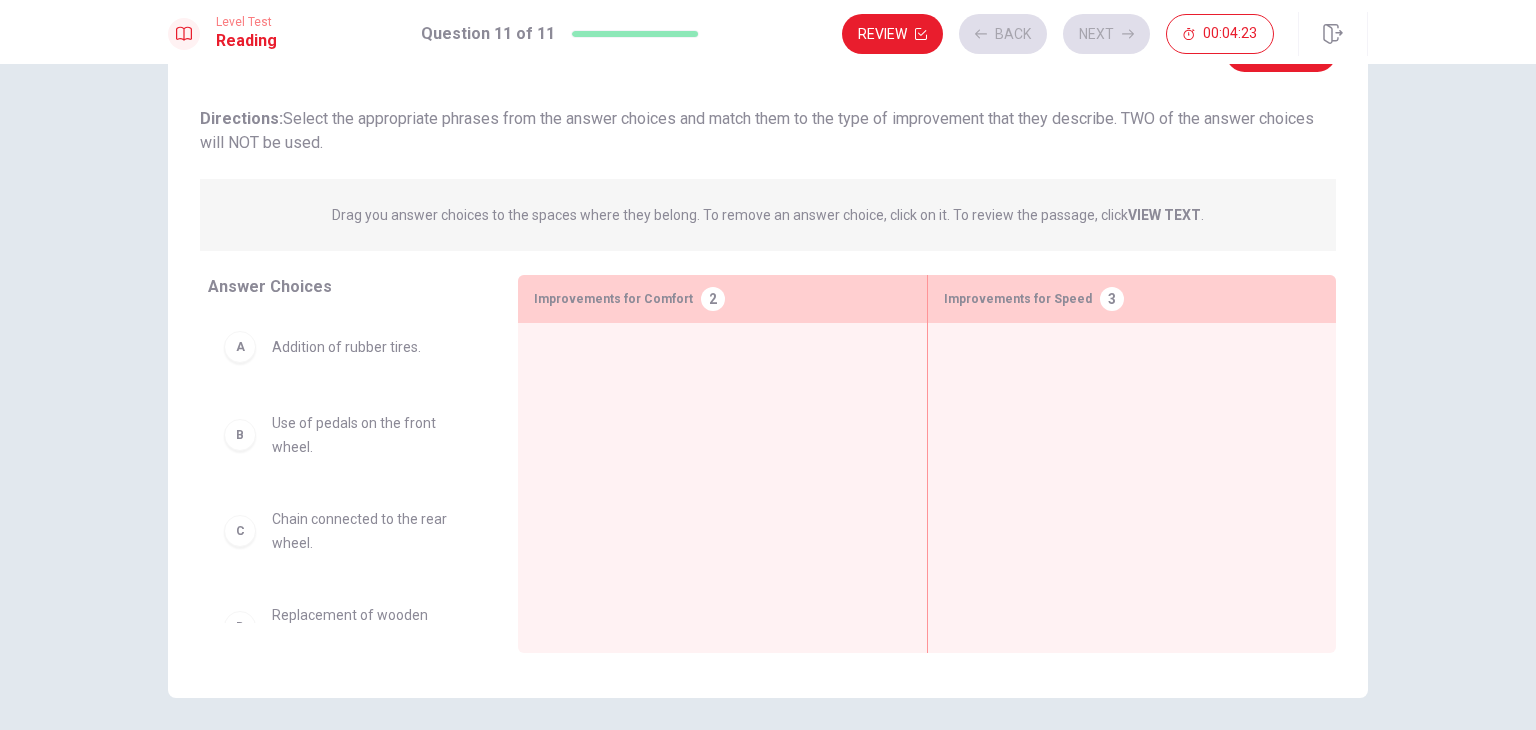 scroll, scrollTop: 173, scrollLeft: 0, axis: vertical 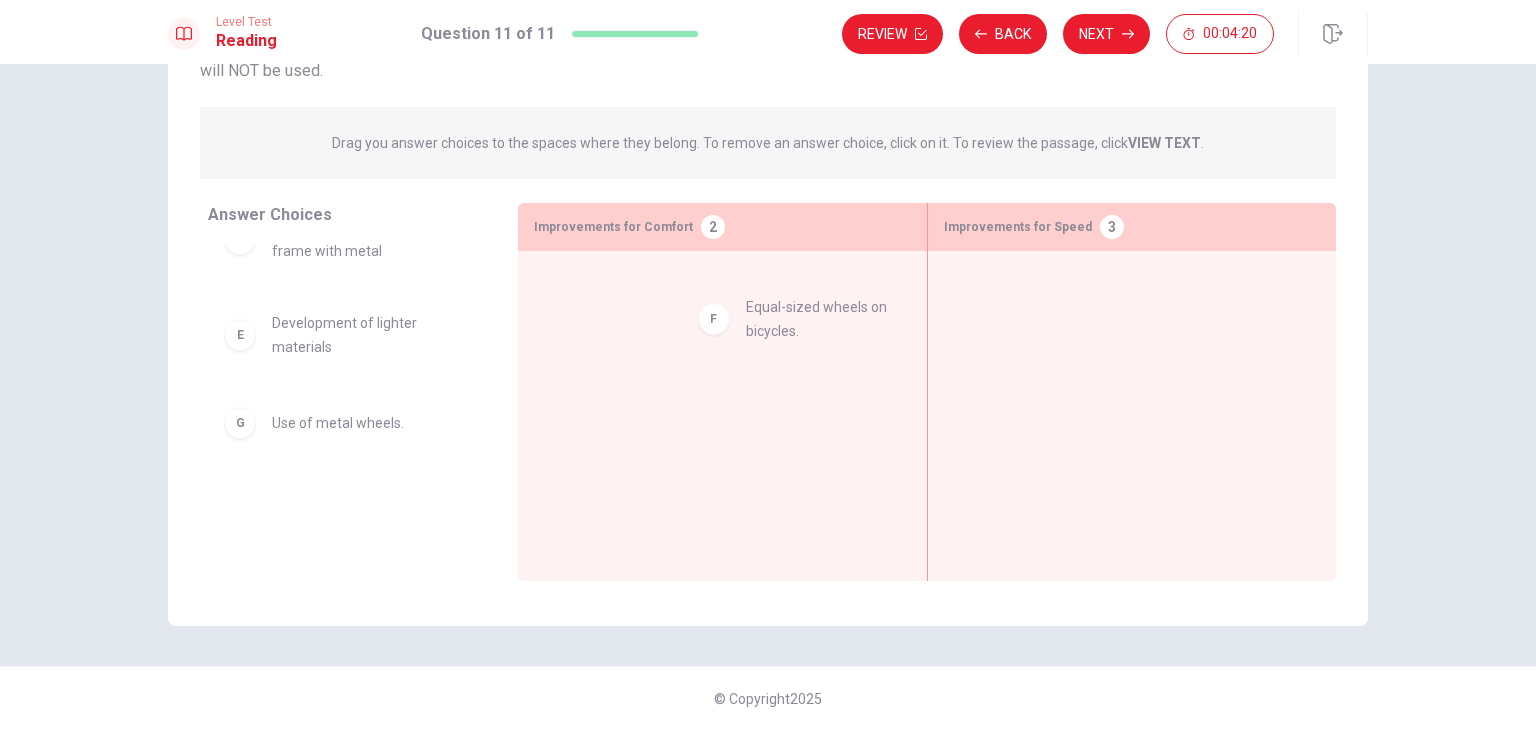 drag, startPoint x: 352, startPoint y: 423, endPoint x: 838, endPoint y: 312, distance: 498.5148 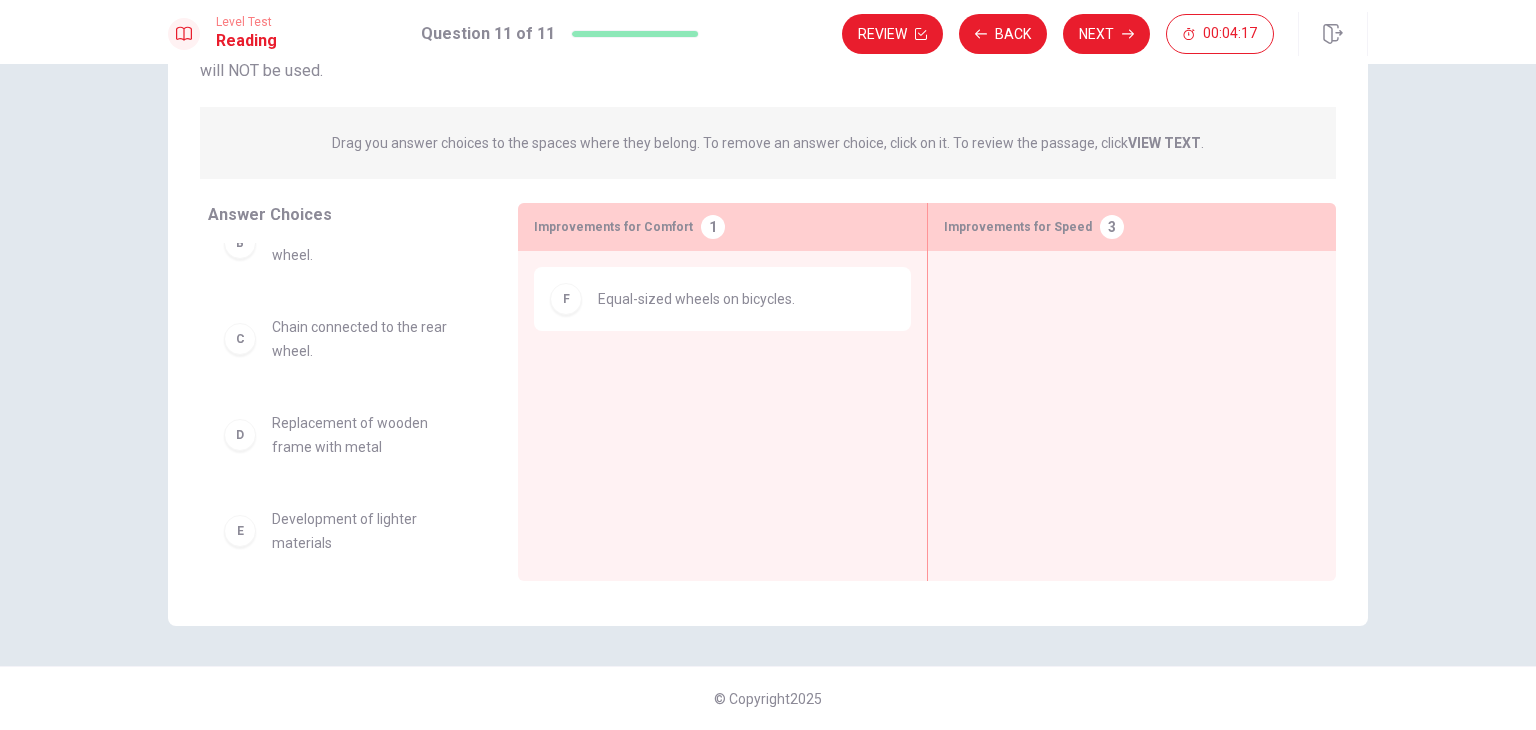 scroll, scrollTop: 20, scrollLeft: 0, axis: vertical 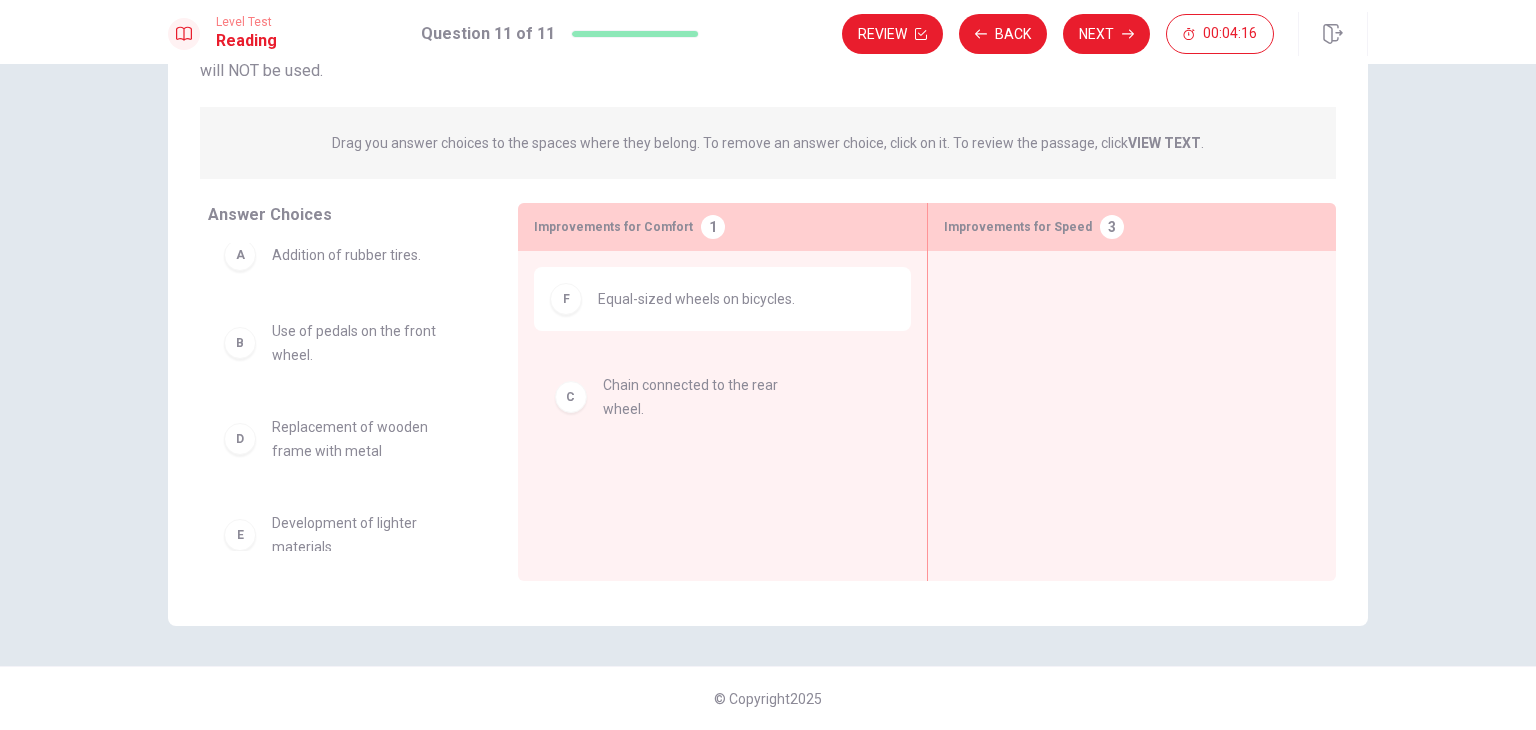 drag, startPoint x: 390, startPoint y: 440, endPoint x: 780, endPoint y: 375, distance: 395.37958 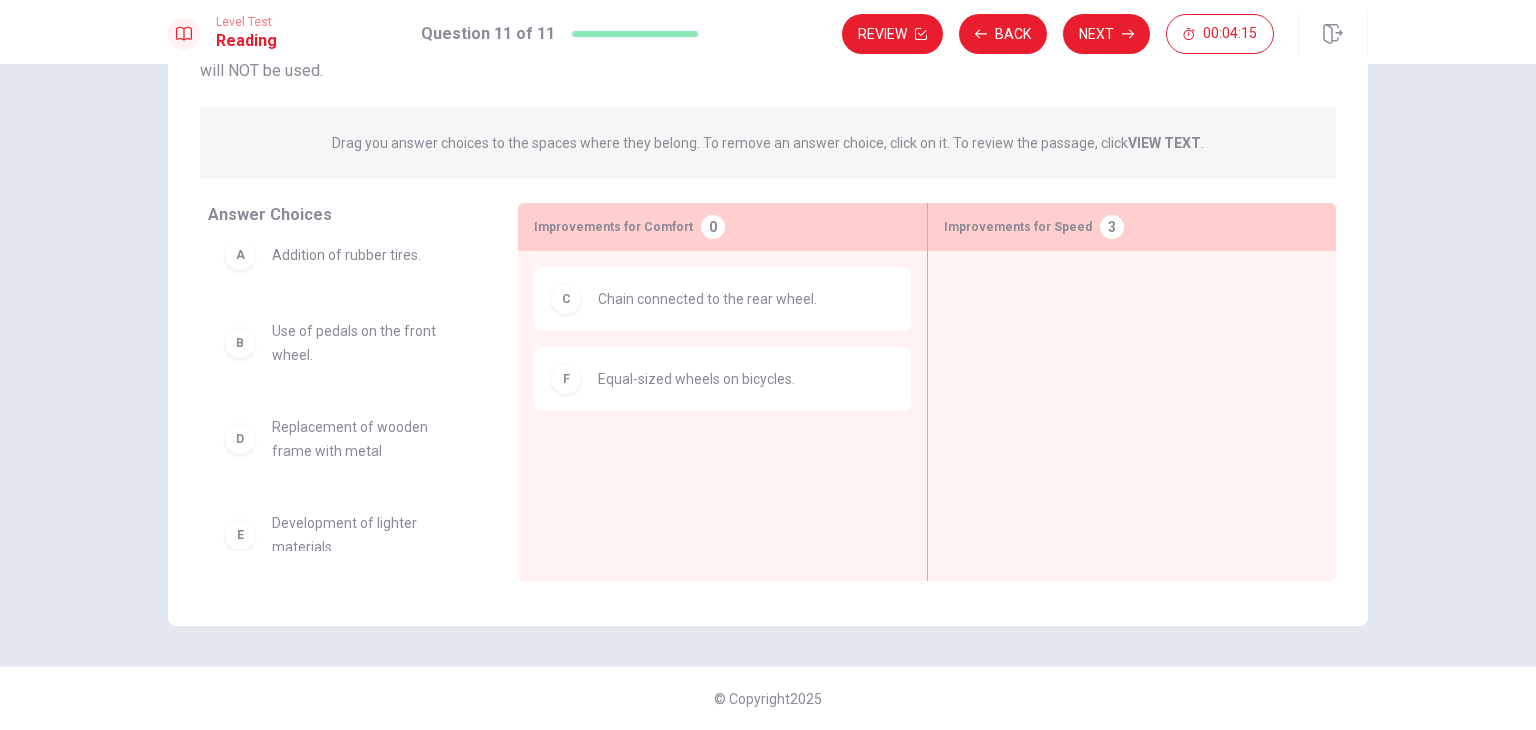 scroll, scrollTop: 0, scrollLeft: 0, axis: both 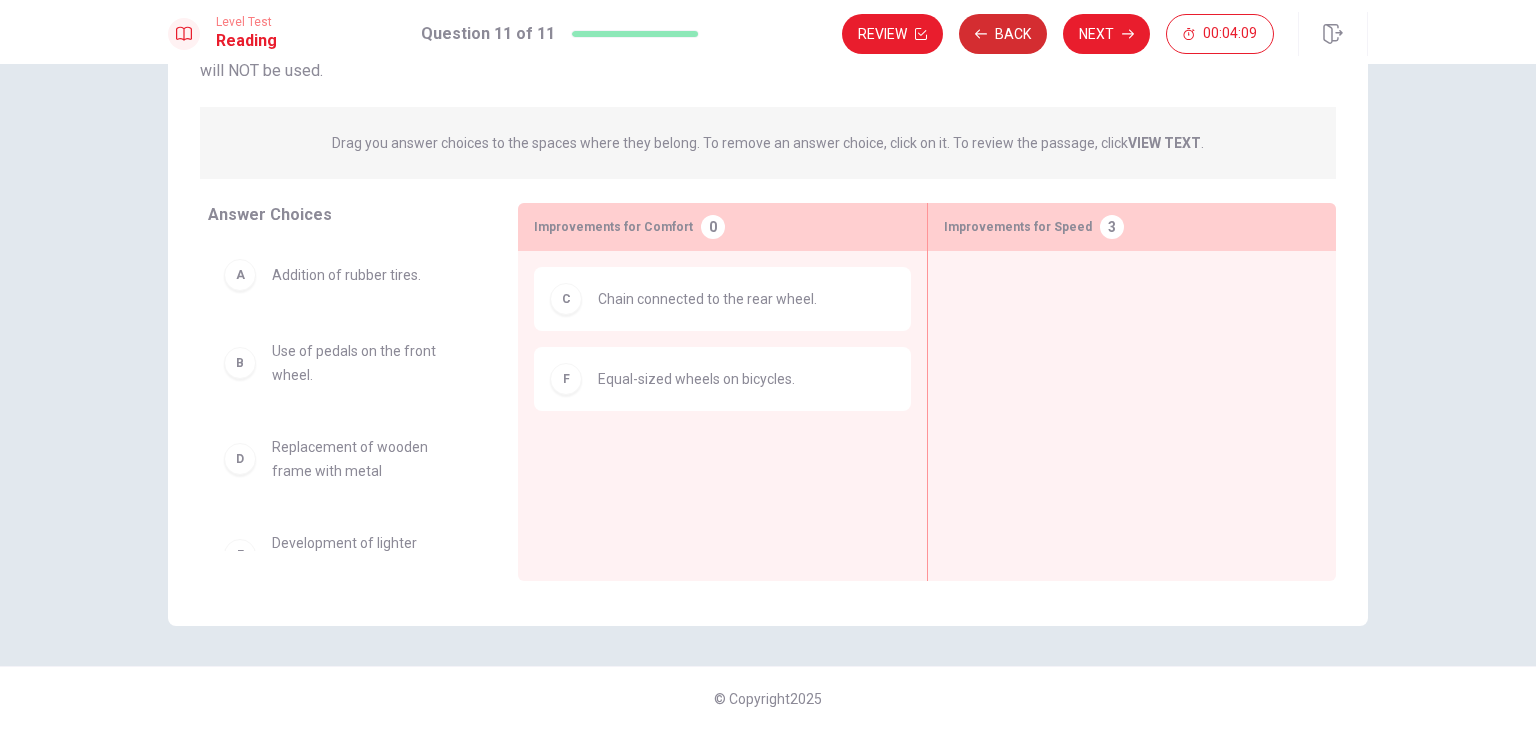 click on "Back" at bounding box center (1003, 34) 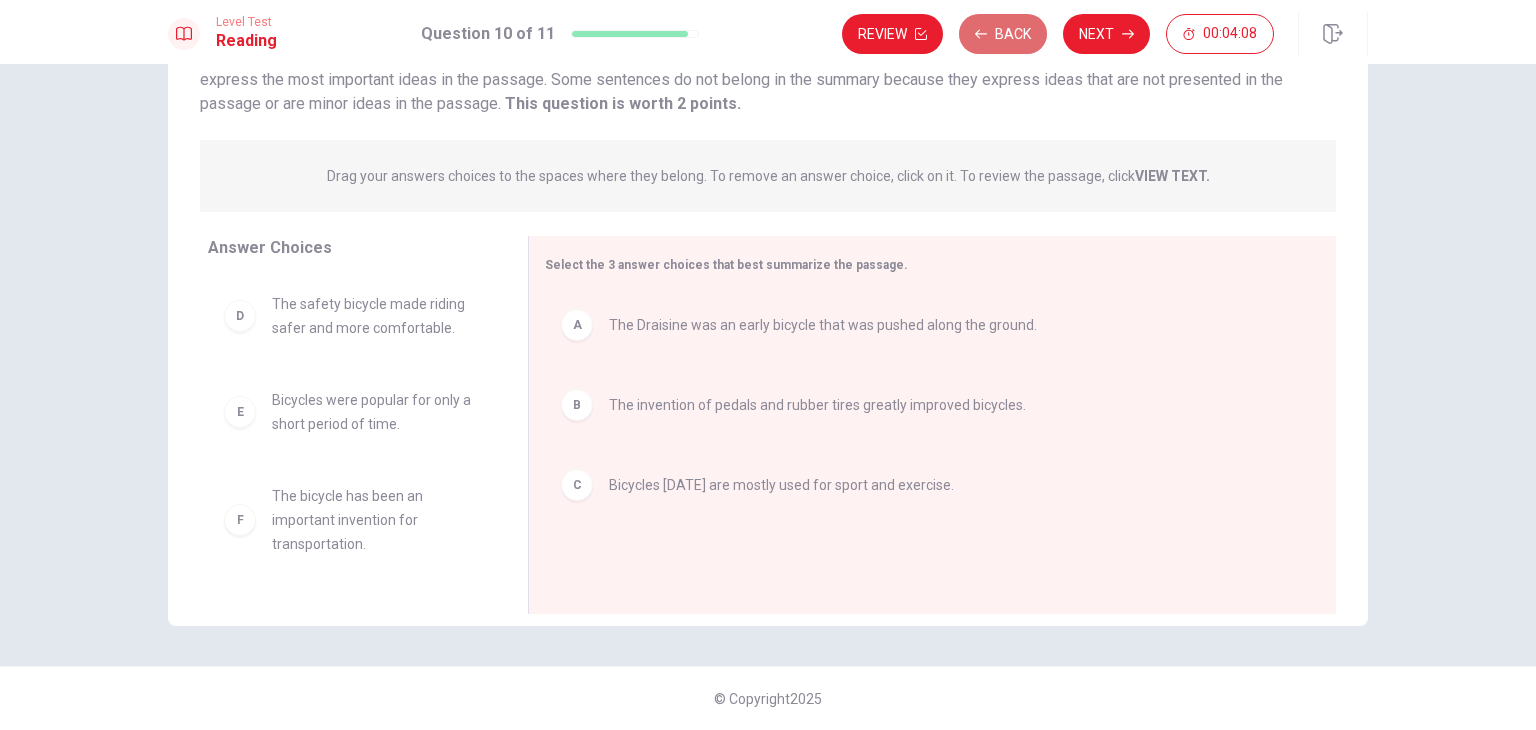 click on "Back" at bounding box center (1003, 34) 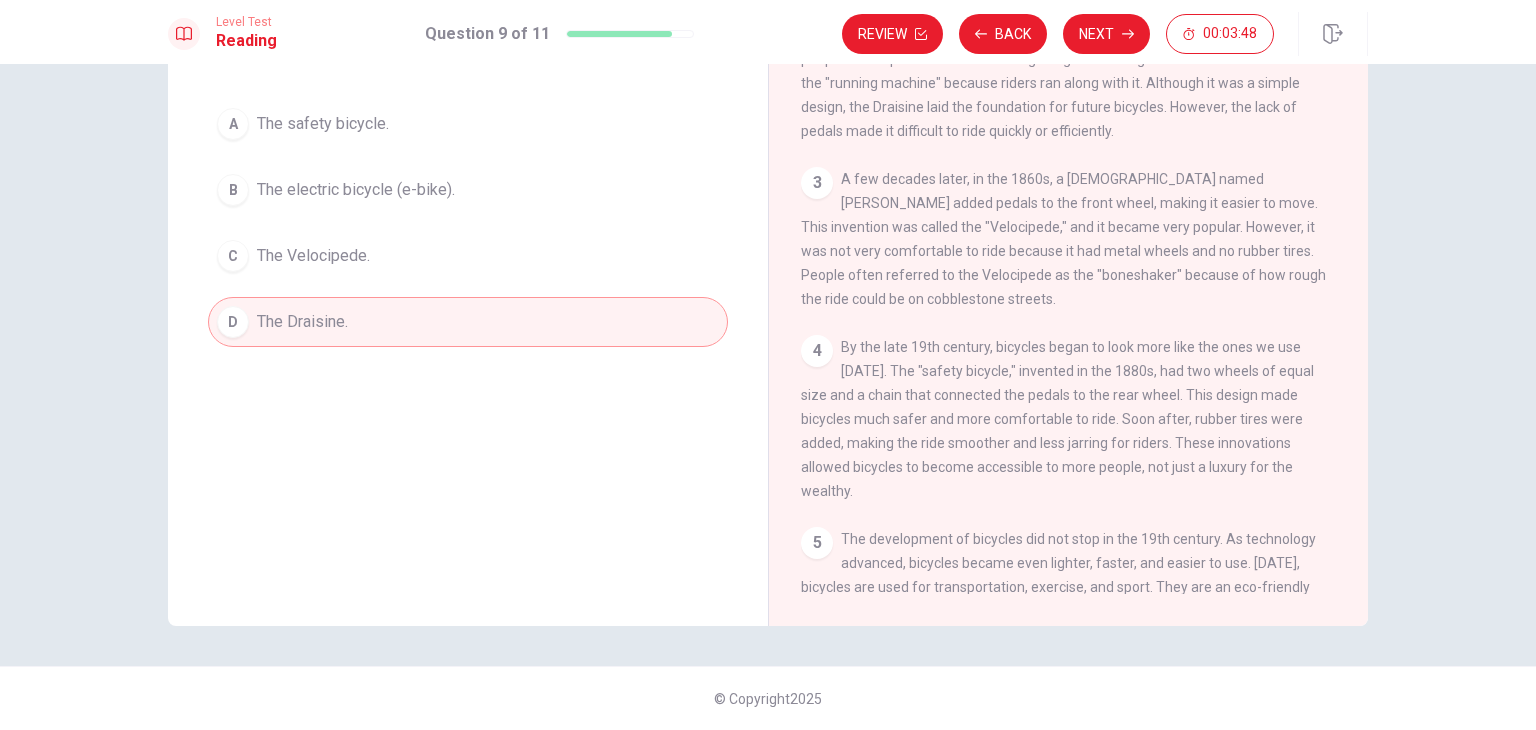 scroll, scrollTop: 64, scrollLeft: 0, axis: vertical 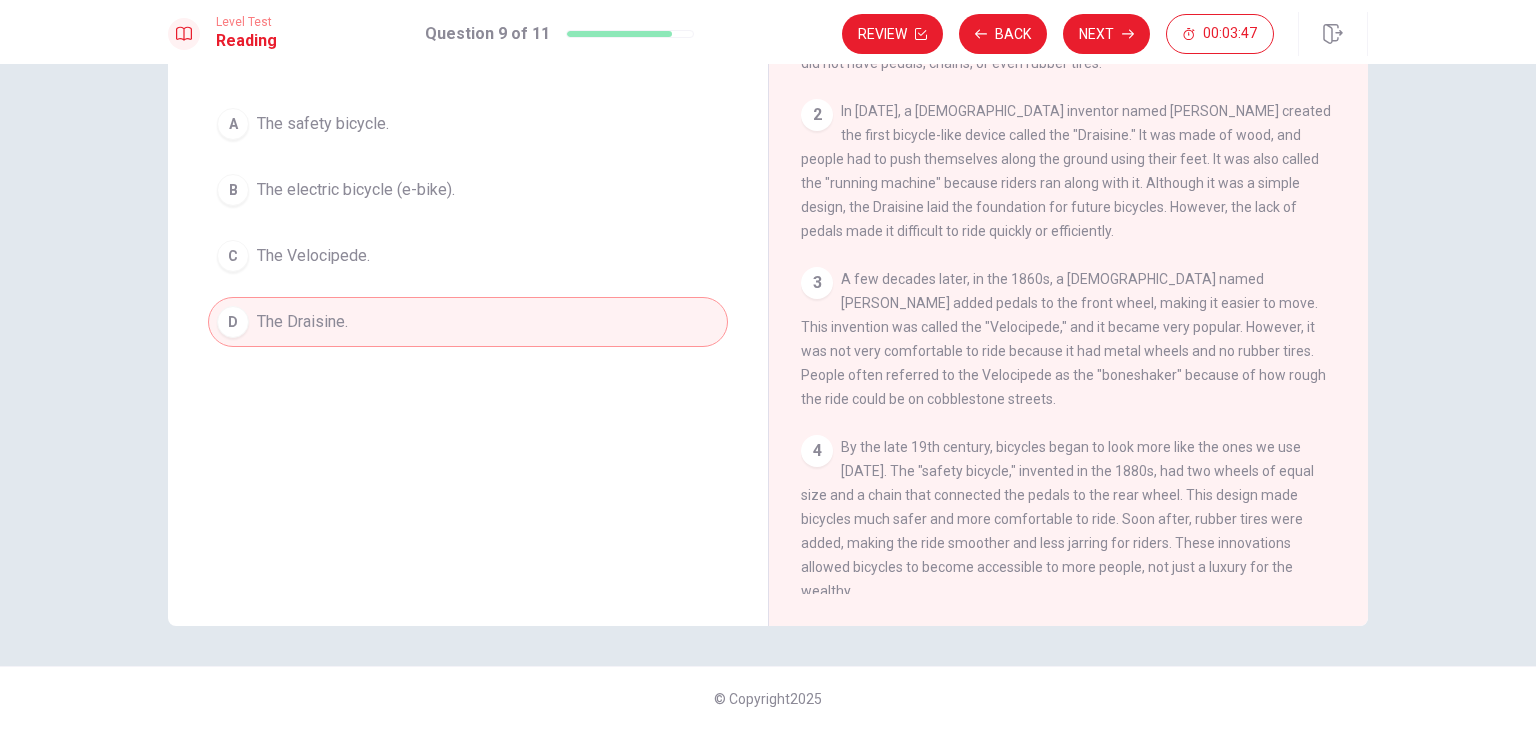 click on "Next" at bounding box center [1106, 34] 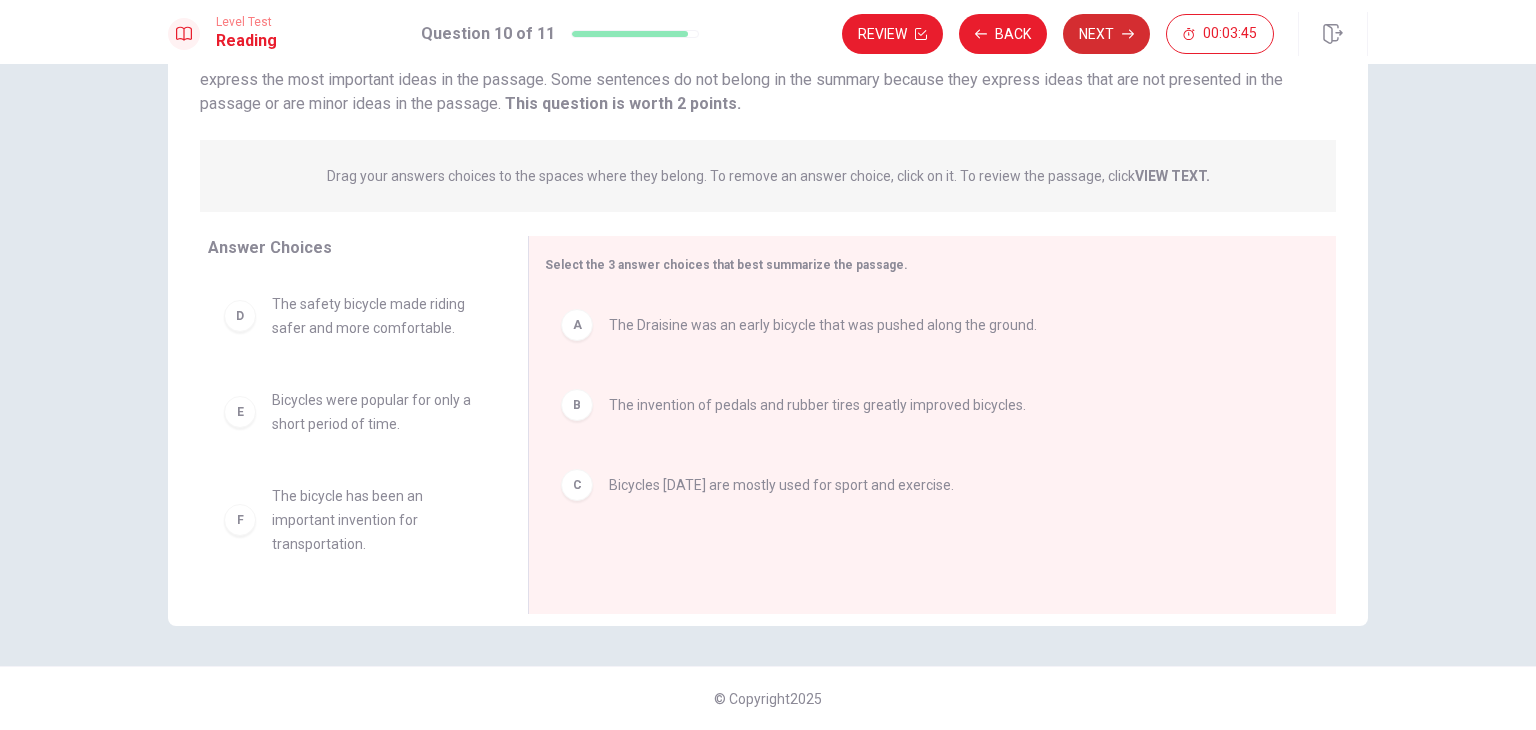 click on "Next" at bounding box center (1106, 34) 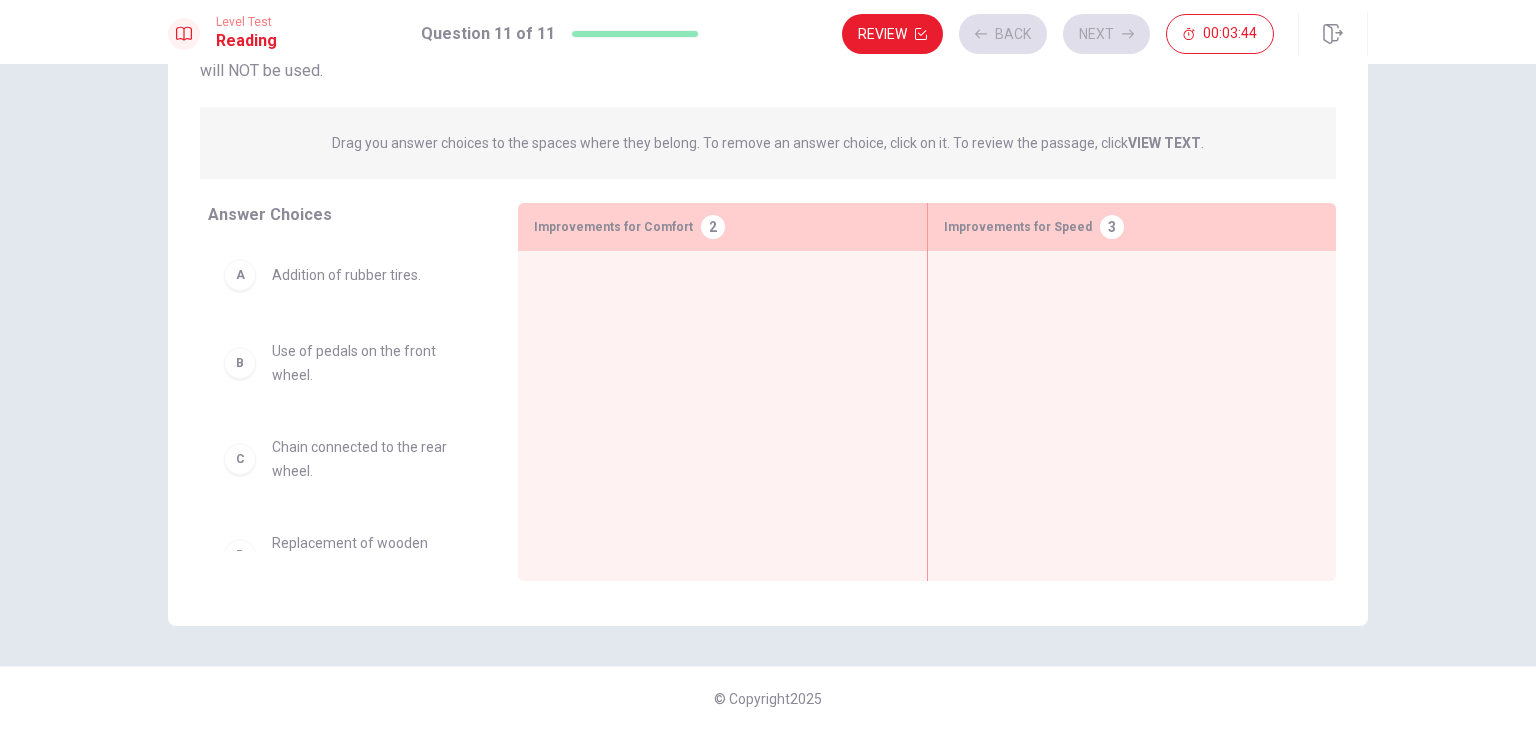 scroll, scrollTop: 316, scrollLeft: 0, axis: vertical 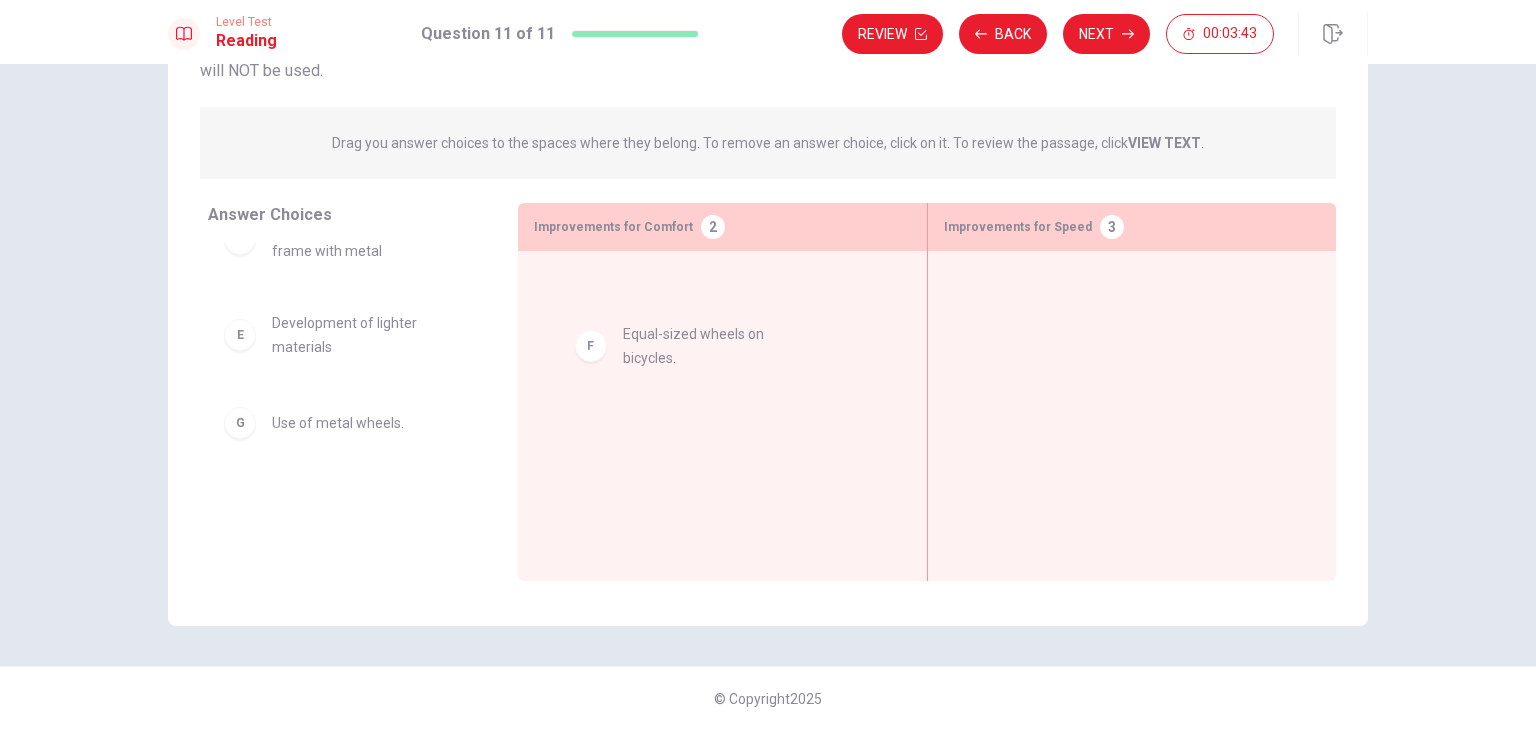 drag, startPoint x: 364, startPoint y: 425, endPoint x: 707, endPoint y: 343, distance: 352.66556 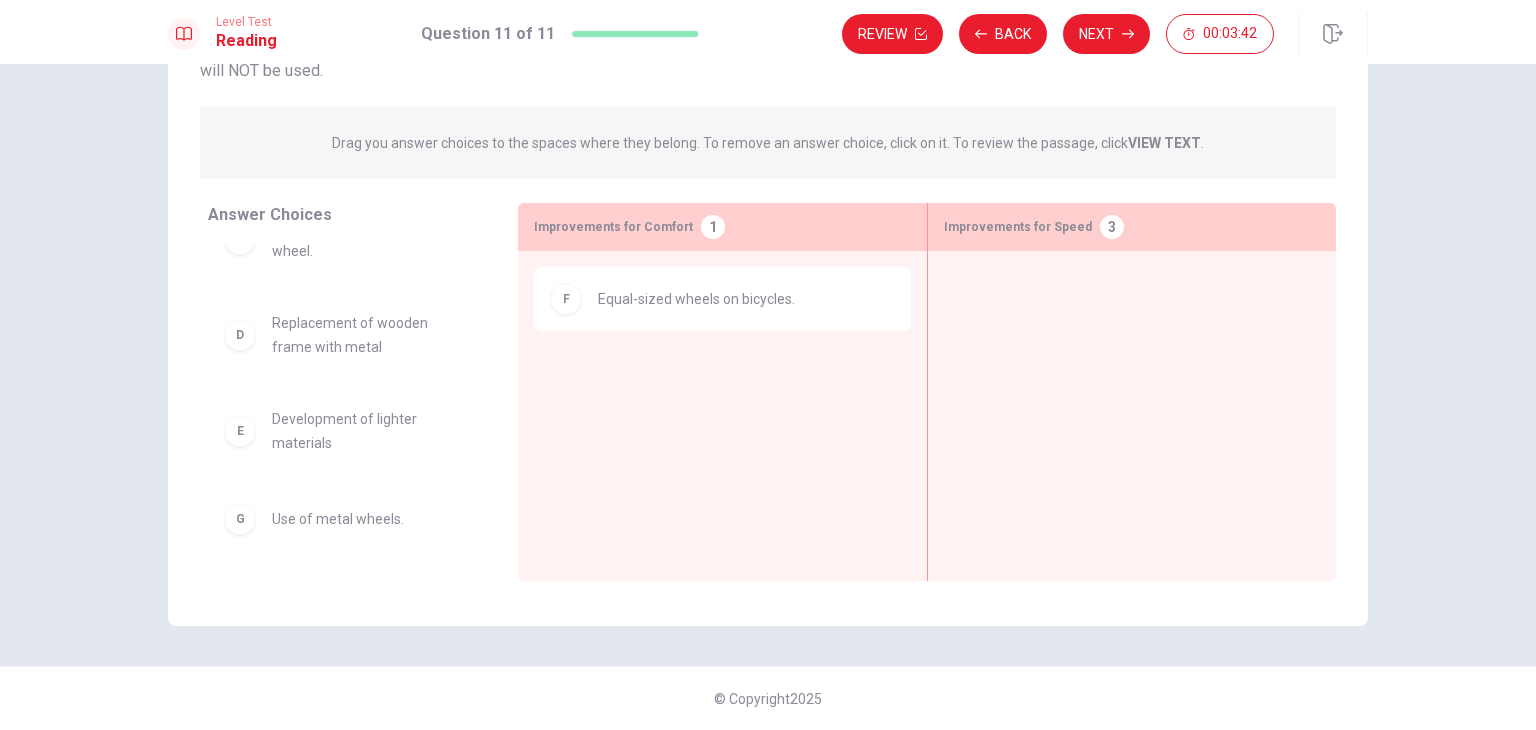 scroll, scrollTop: 91, scrollLeft: 0, axis: vertical 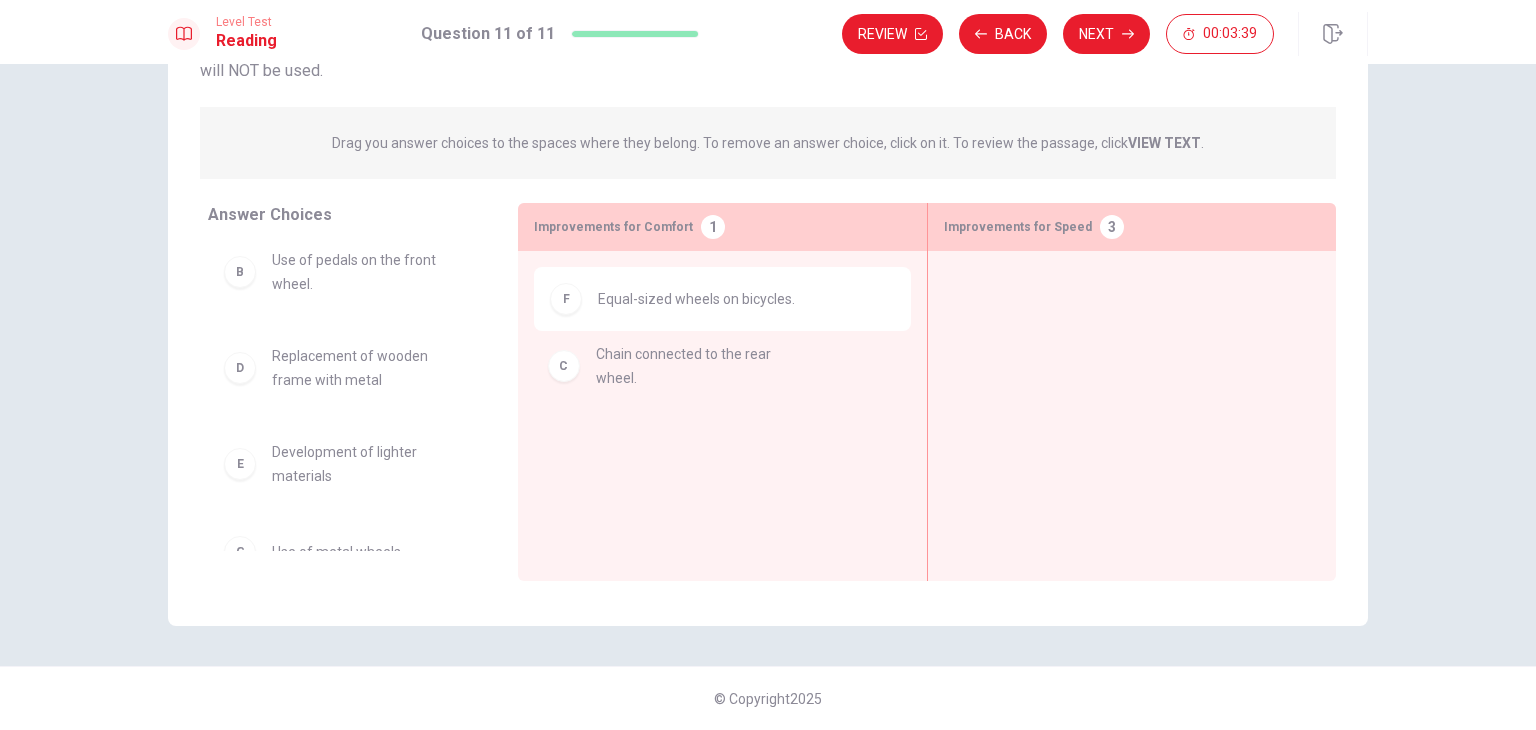 drag, startPoint x: 358, startPoint y: 372, endPoint x: 703, endPoint y: 368, distance: 345.0232 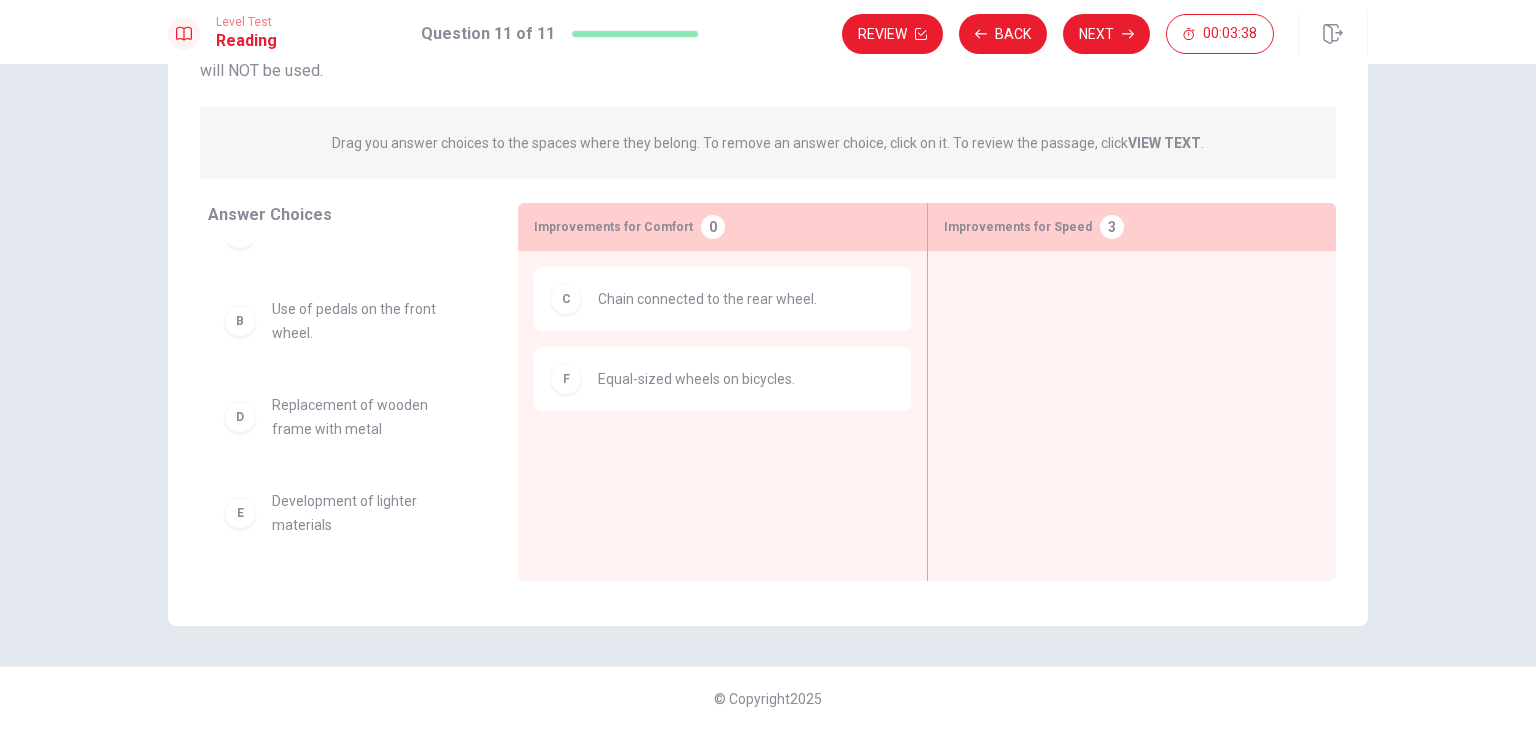 scroll, scrollTop: 0, scrollLeft: 0, axis: both 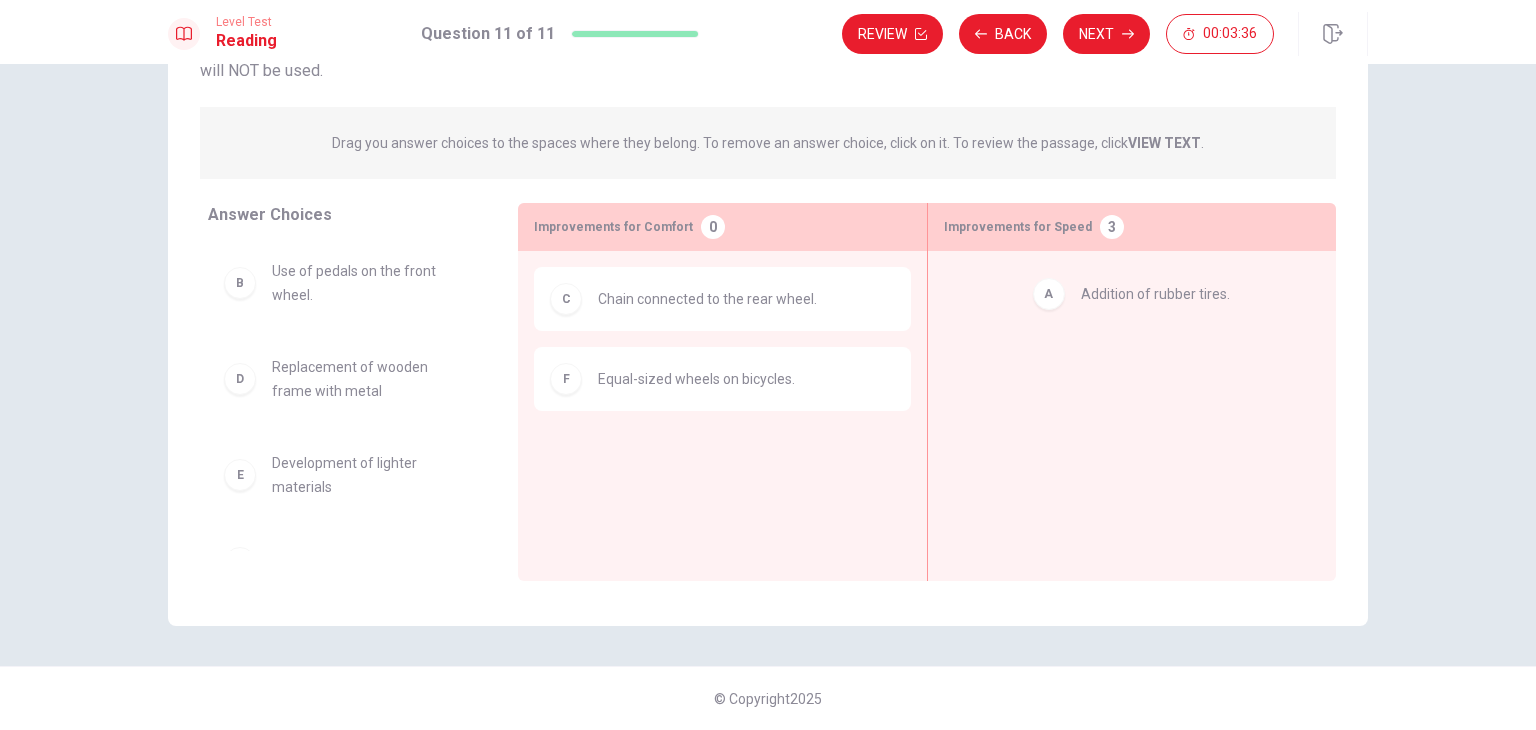 drag, startPoint x: 376, startPoint y: 271, endPoint x: 1200, endPoint y: 293, distance: 824.29364 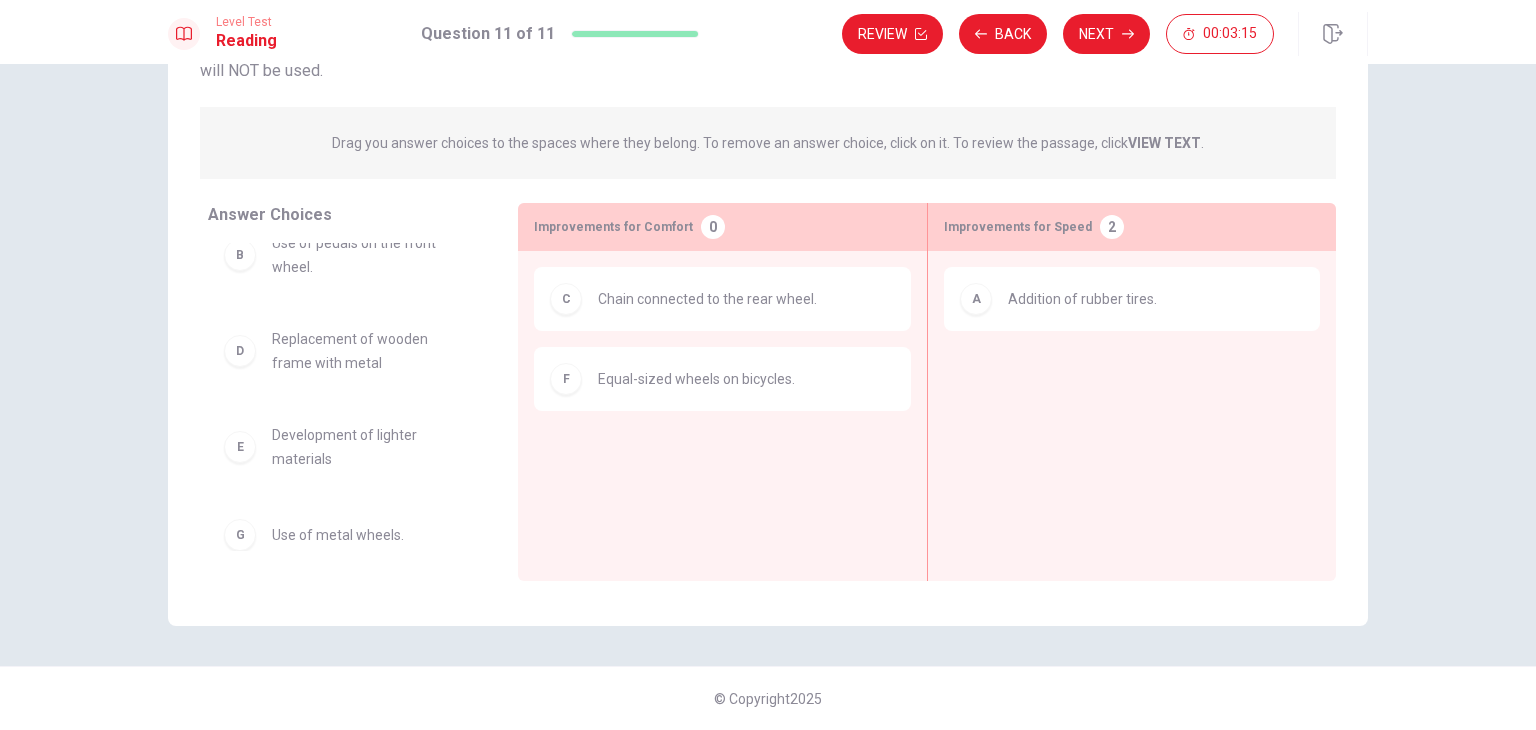 scroll, scrollTop: 44, scrollLeft: 0, axis: vertical 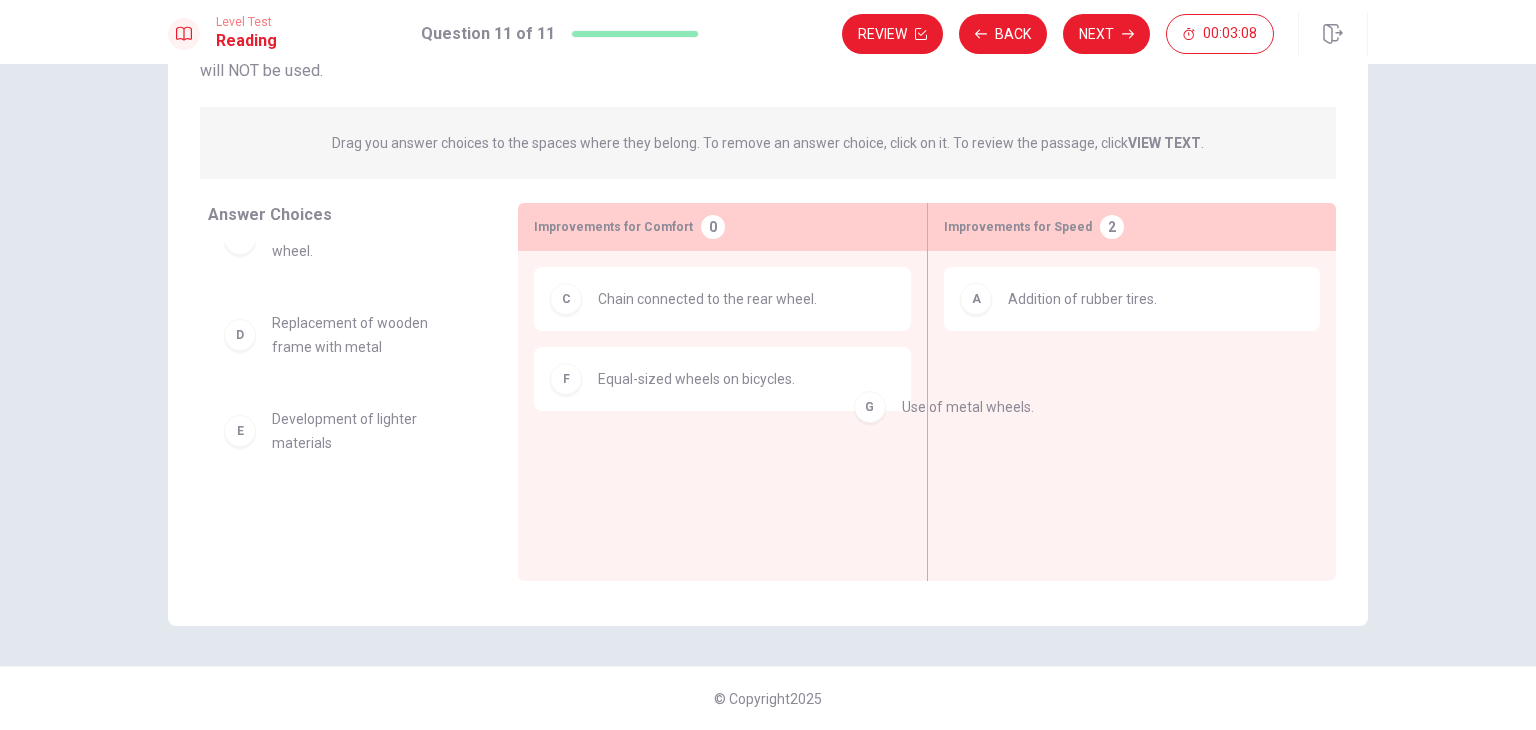 drag, startPoint x: 358, startPoint y: 527, endPoint x: 1136, endPoint y: 387, distance: 790.49603 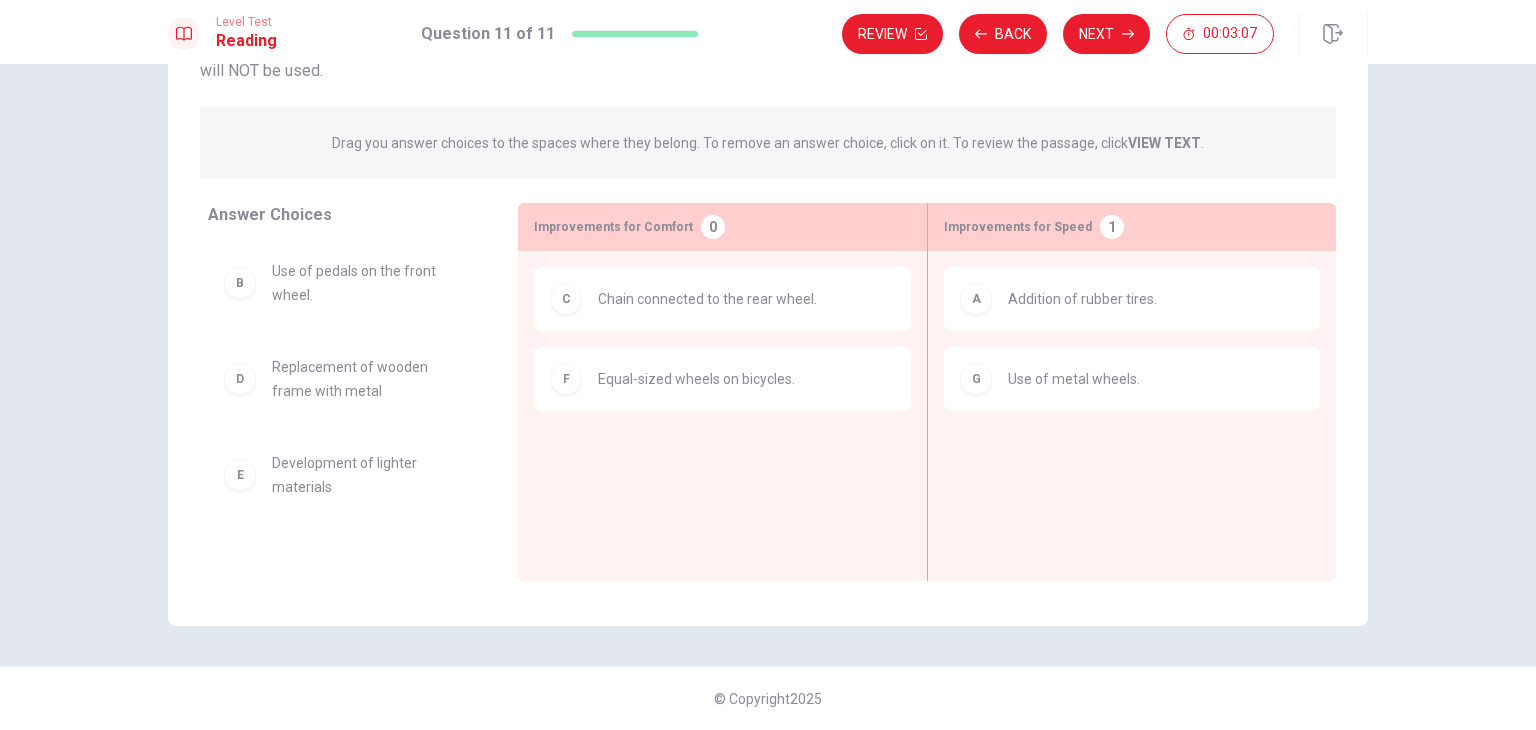 scroll, scrollTop: 0, scrollLeft: 0, axis: both 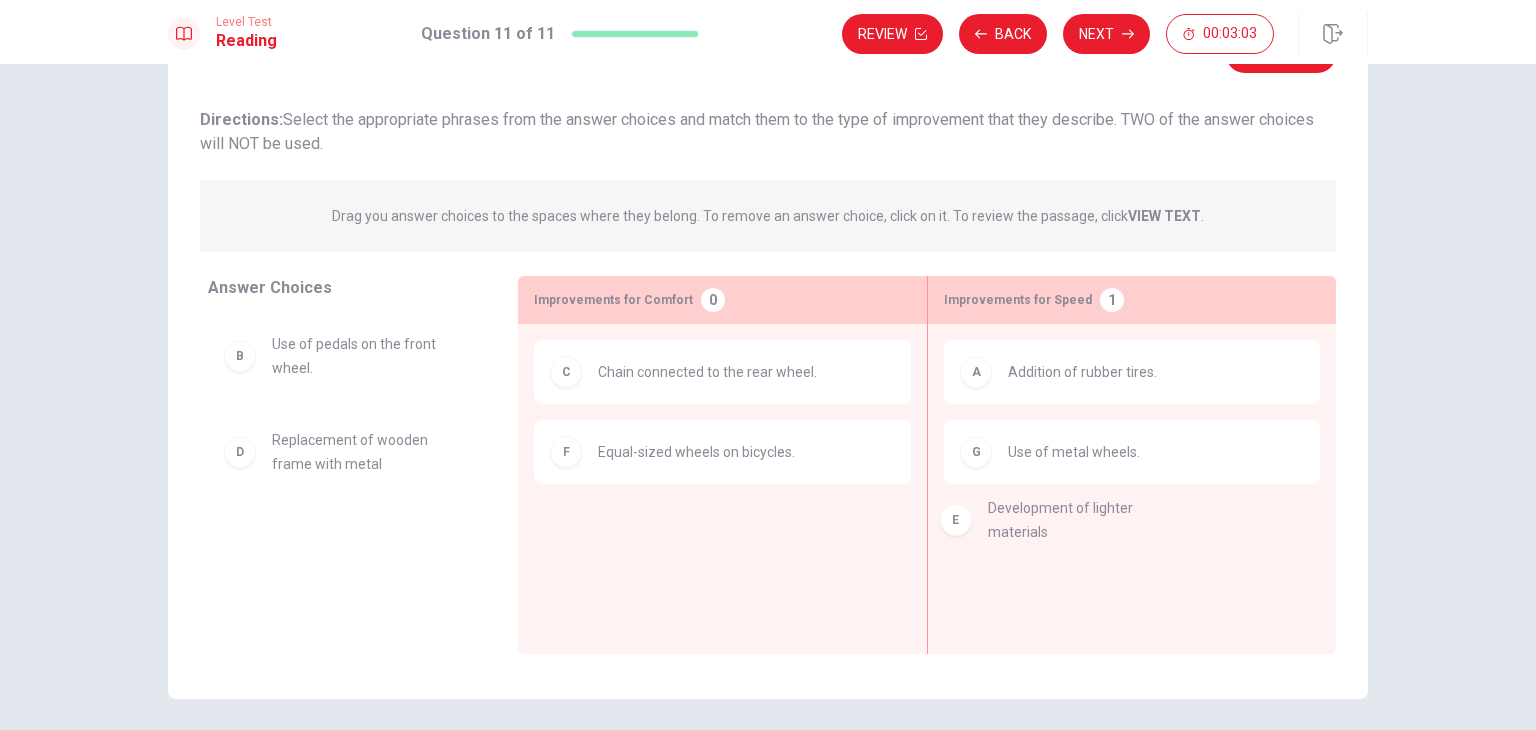 drag, startPoint x: 361, startPoint y: 543, endPoint x: 1104, endPoint y: 513, distance: 743.6054 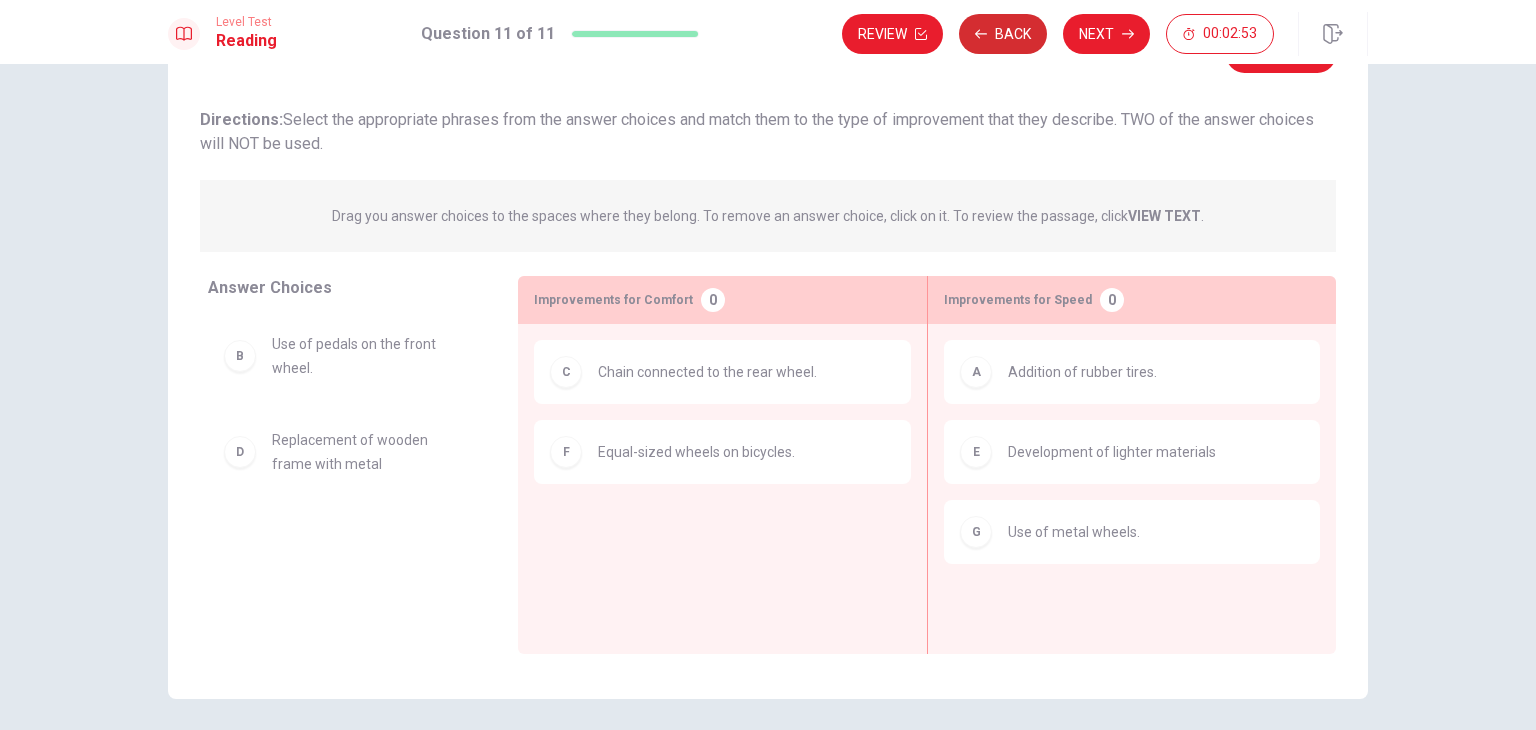 click on "Back" at bounding box center (1003, 34) 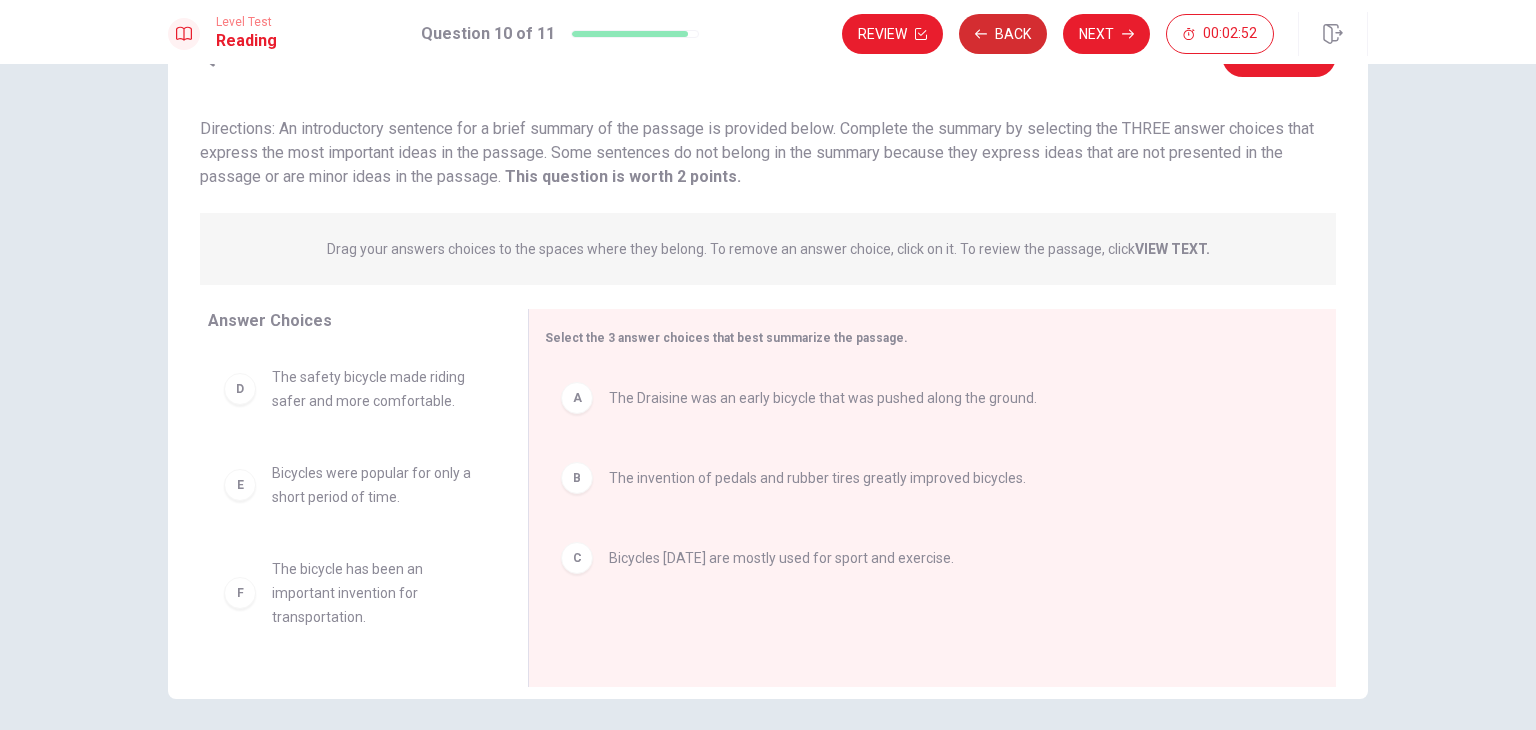 click on "Back" at bounding box center (1003, 34) 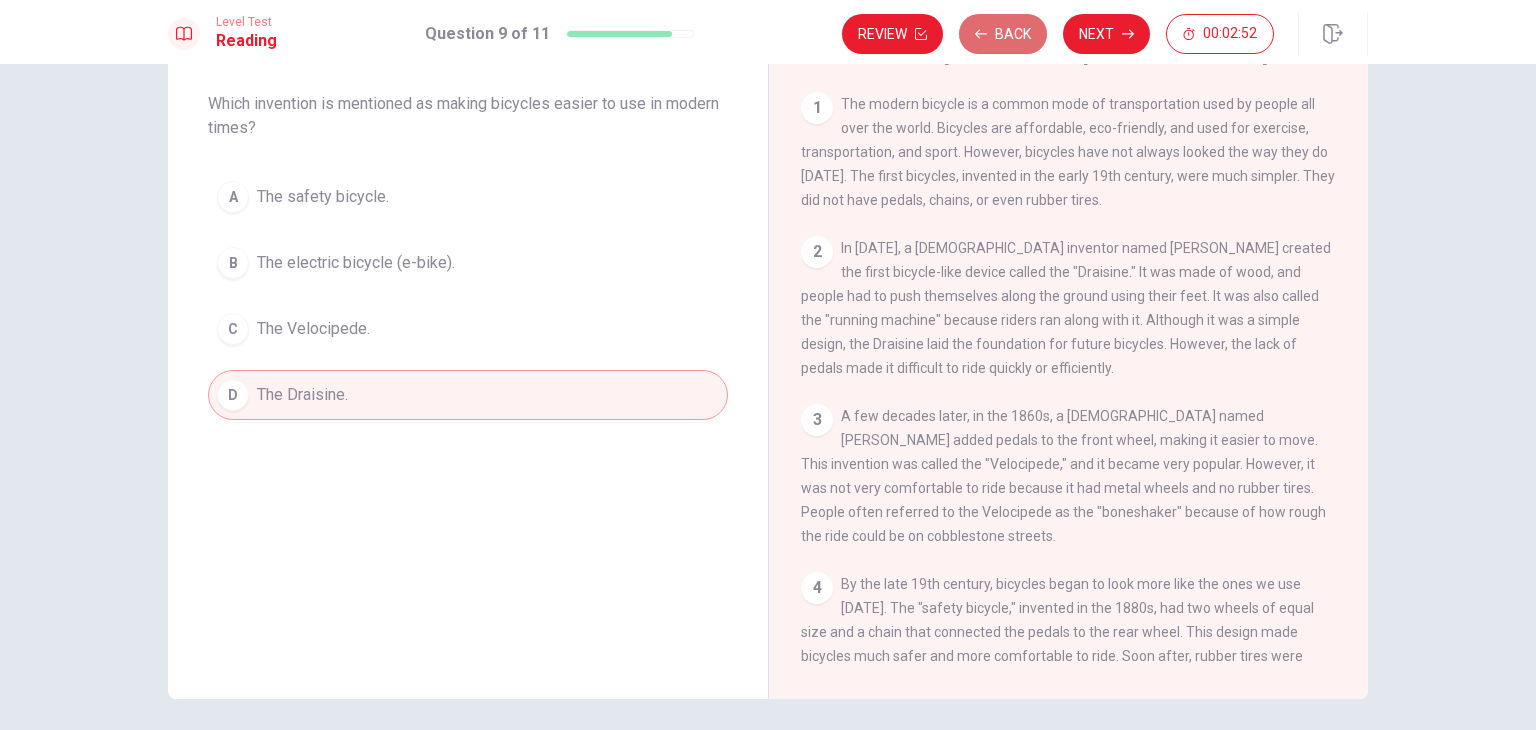 click on "Back" at bounding box center (1003, 34) 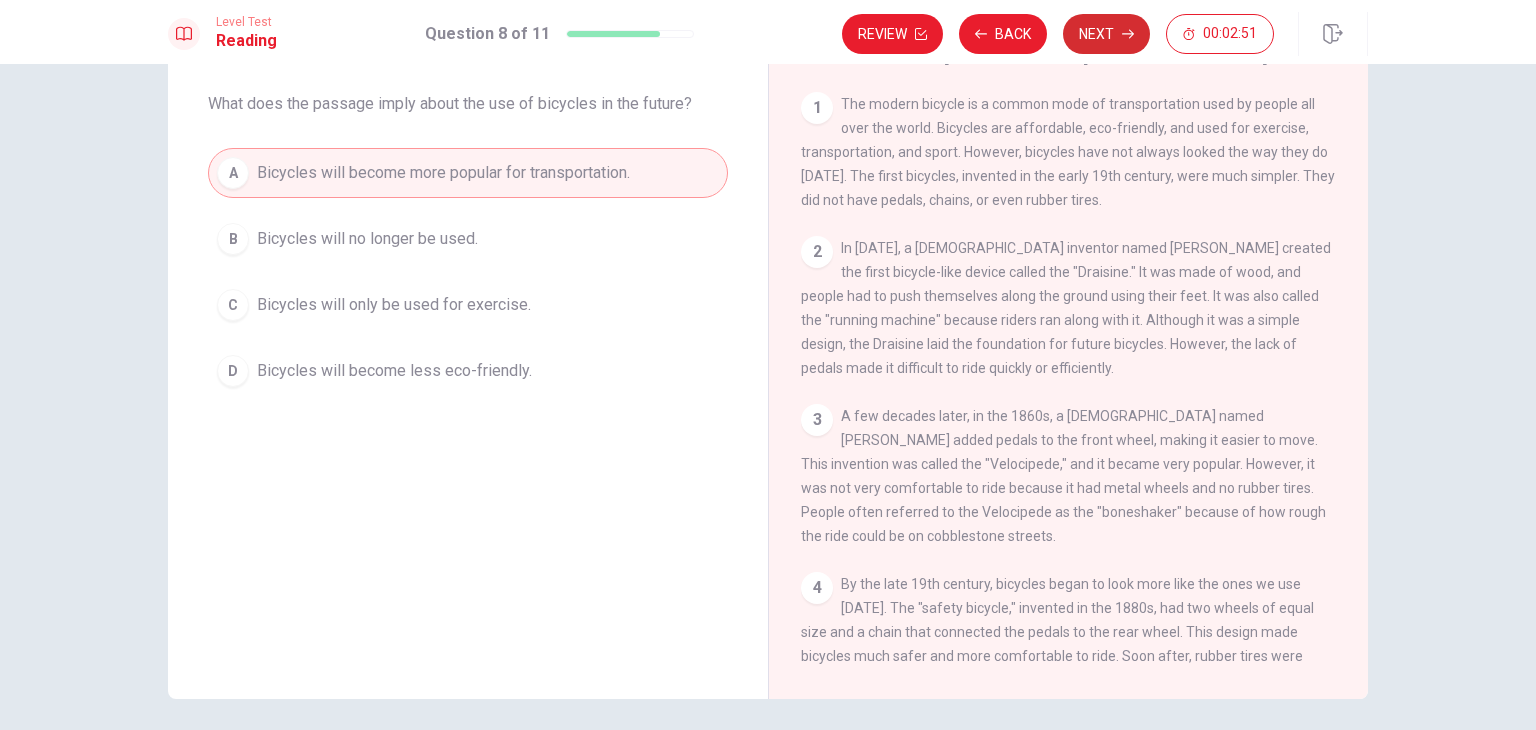 click on "Next" at bounding box center [1106, 34] 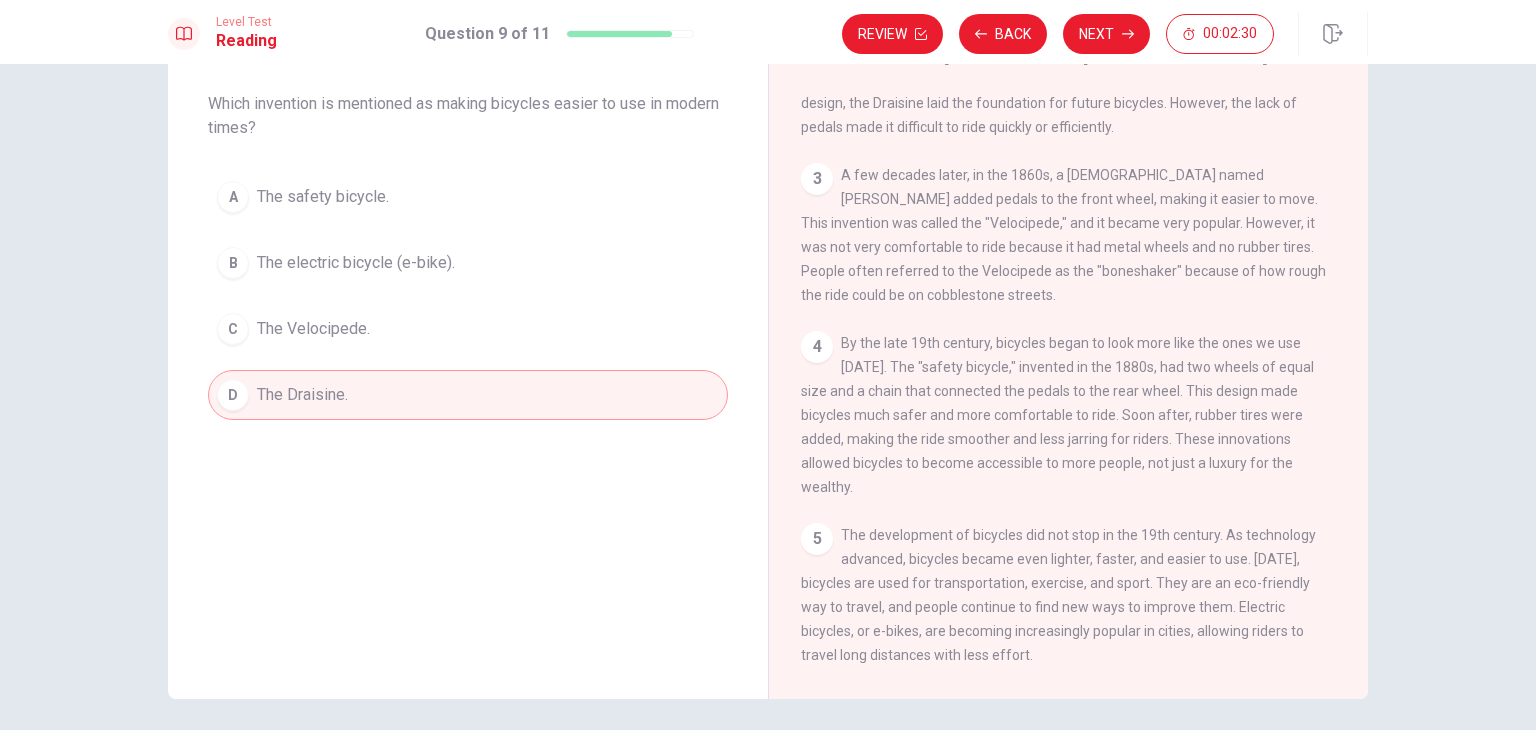 scroll, scrollTop: 264, scrollLeft: 0, axis: vertical 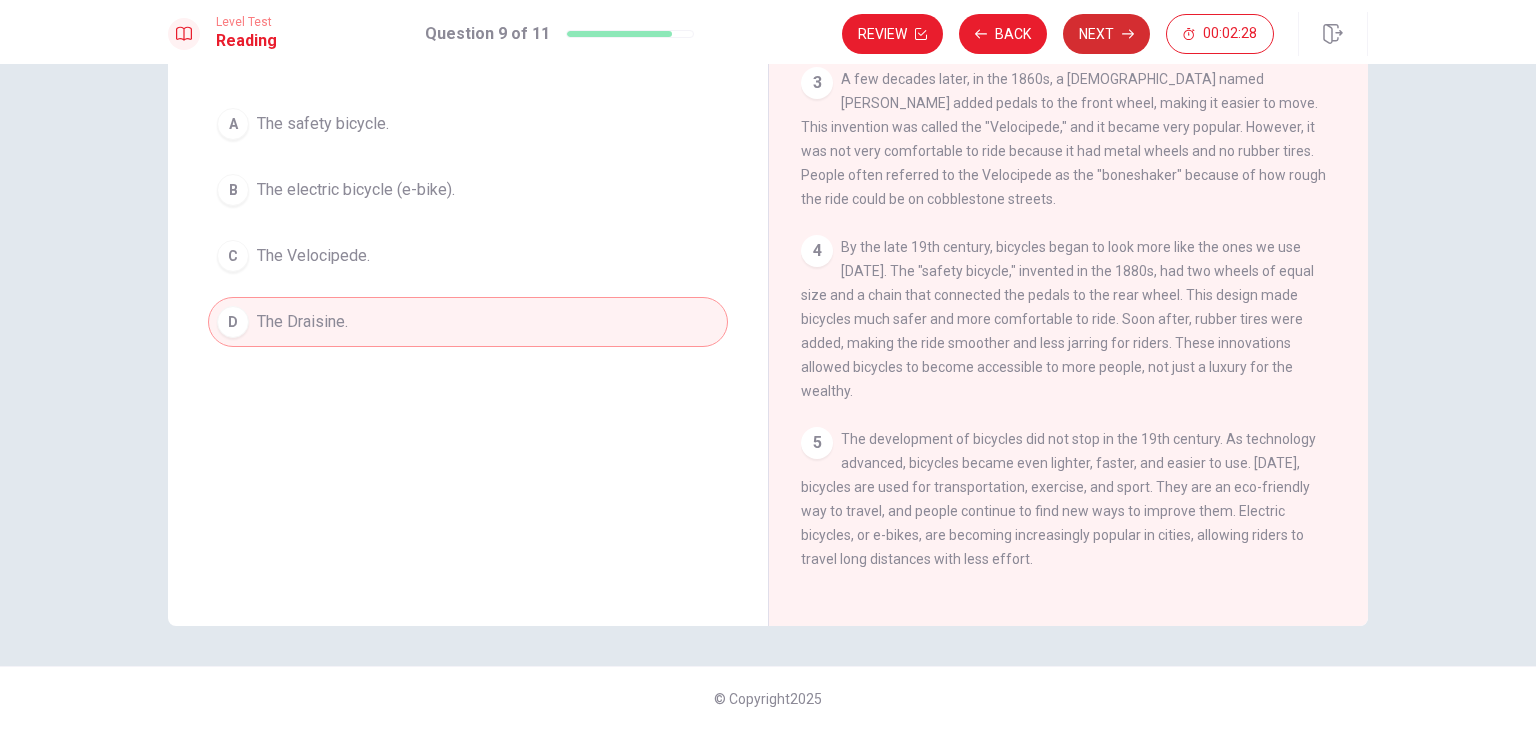 click on "Next" at bounding box center [1106, 34] 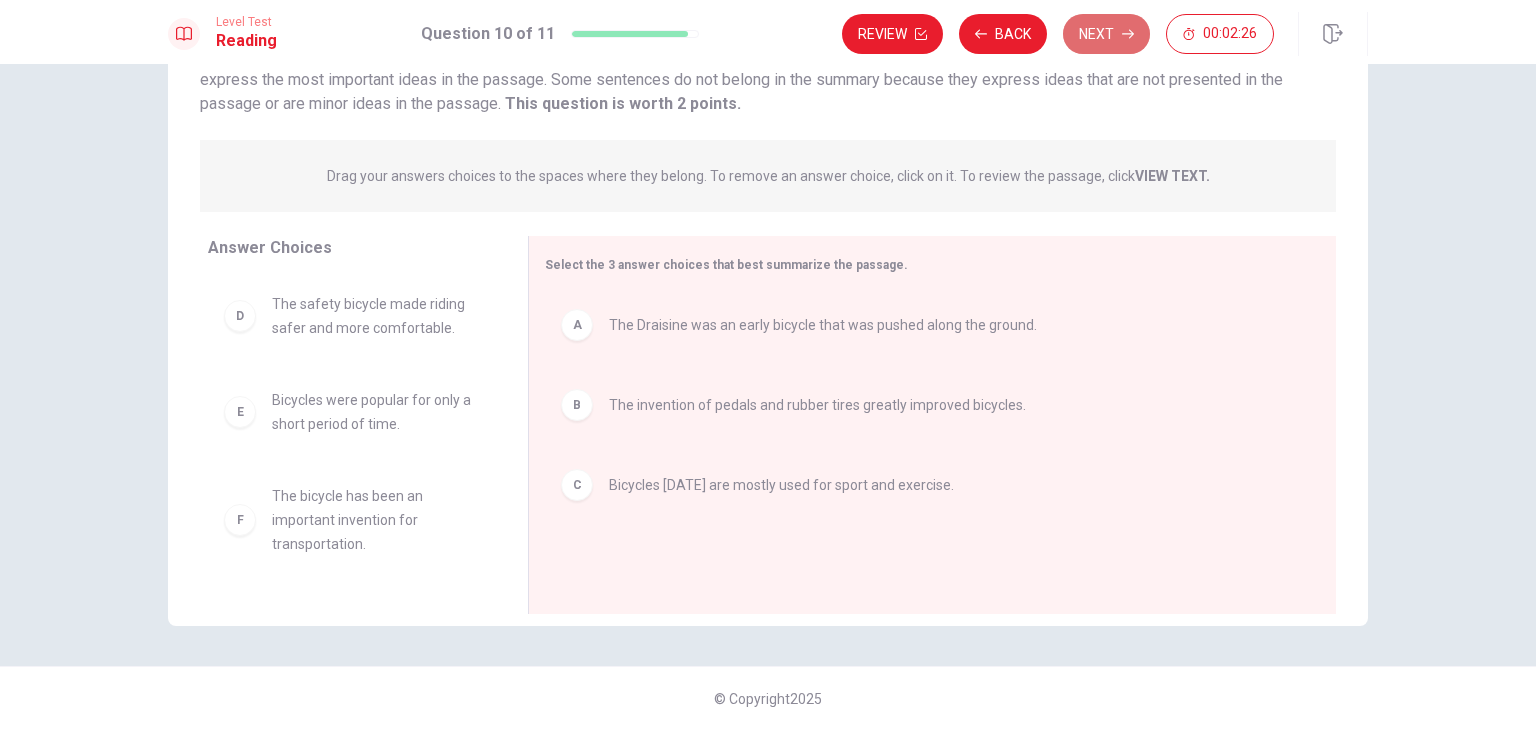 click on "Next" at bounding box center (1106, 34) 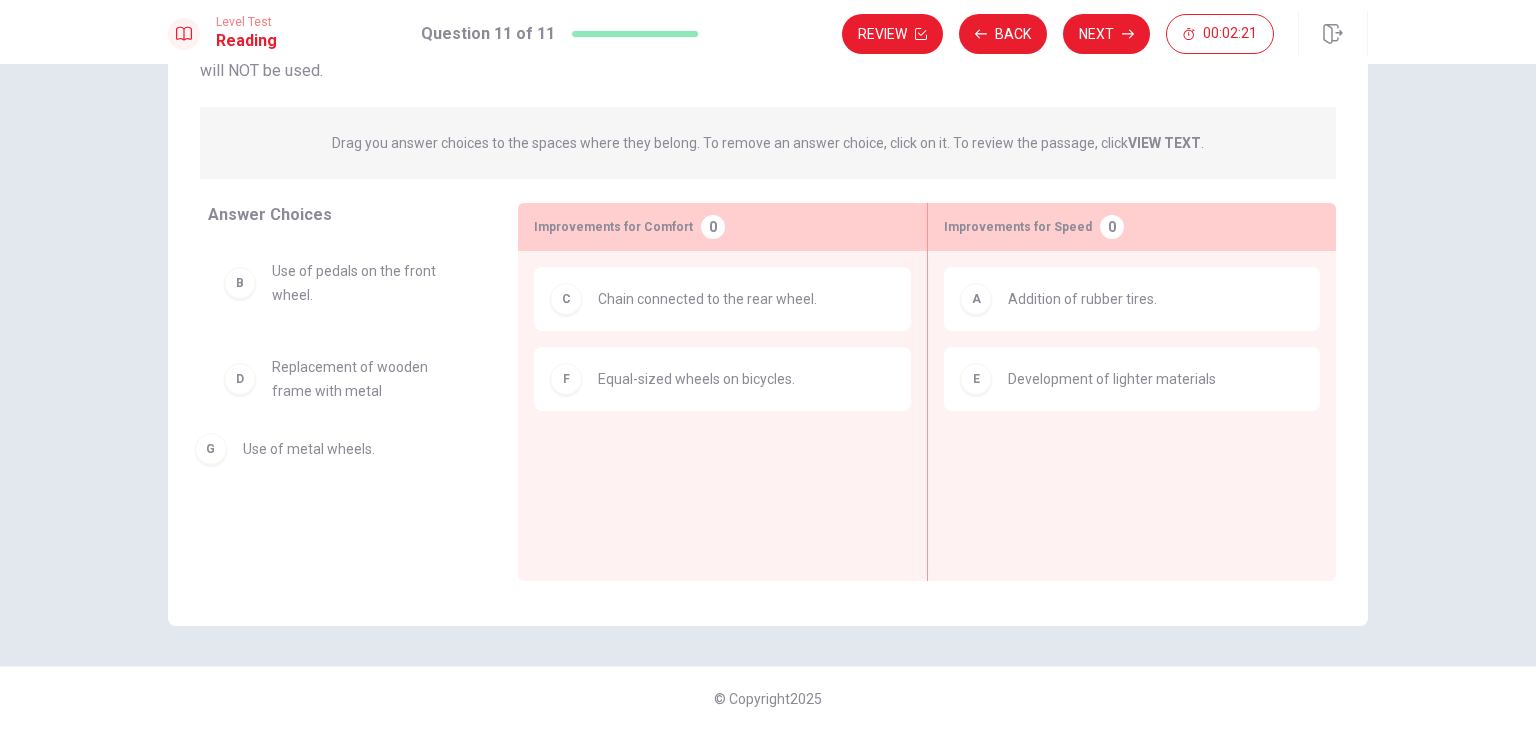 drag, startPoint x: 1094, startPoint y: 461, endPoint x: 312, endPoint y: 457, distance: 782.01025 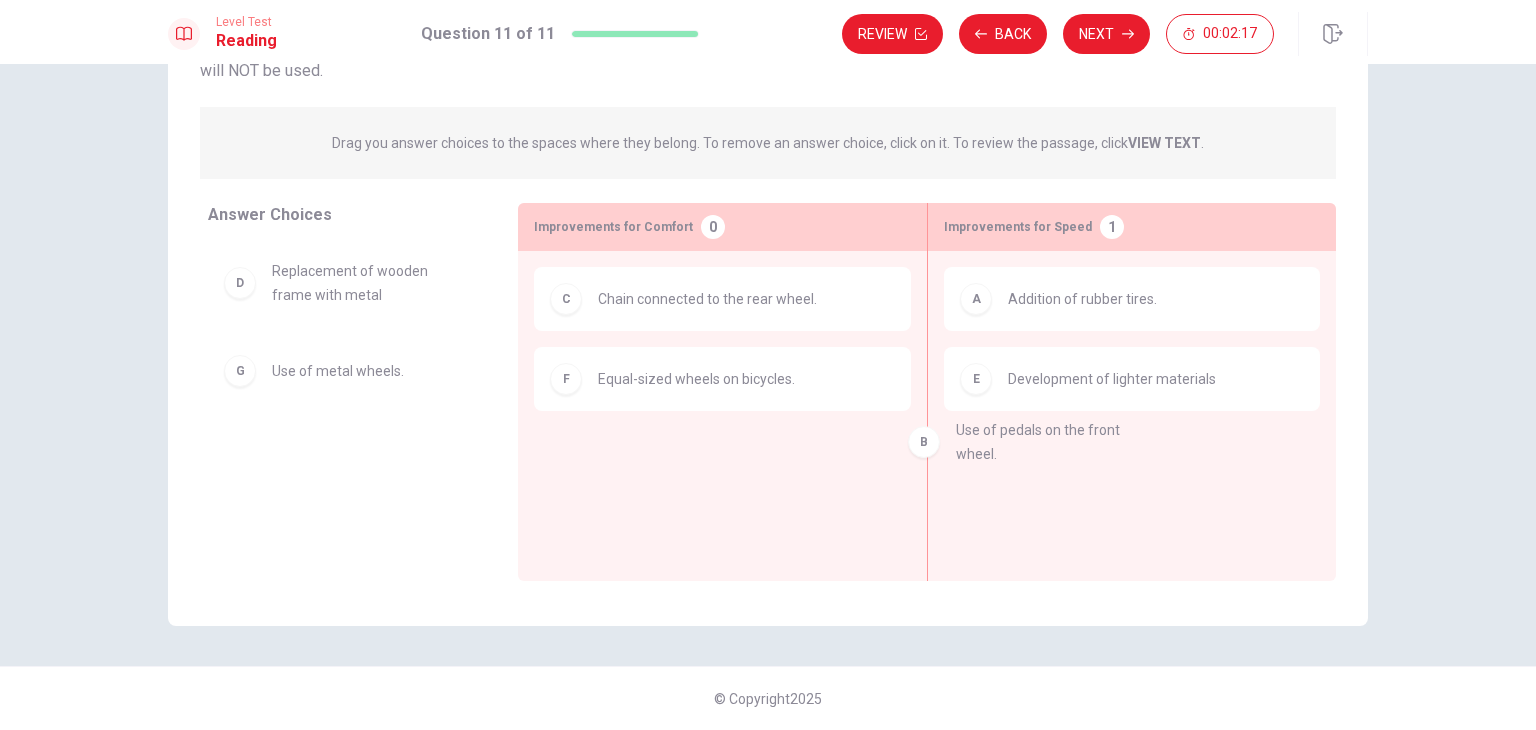 drag, startPoint x: 366, startPoint y: 277, endPoint x: 1072, endPoint y: 436, distance: 723.6829 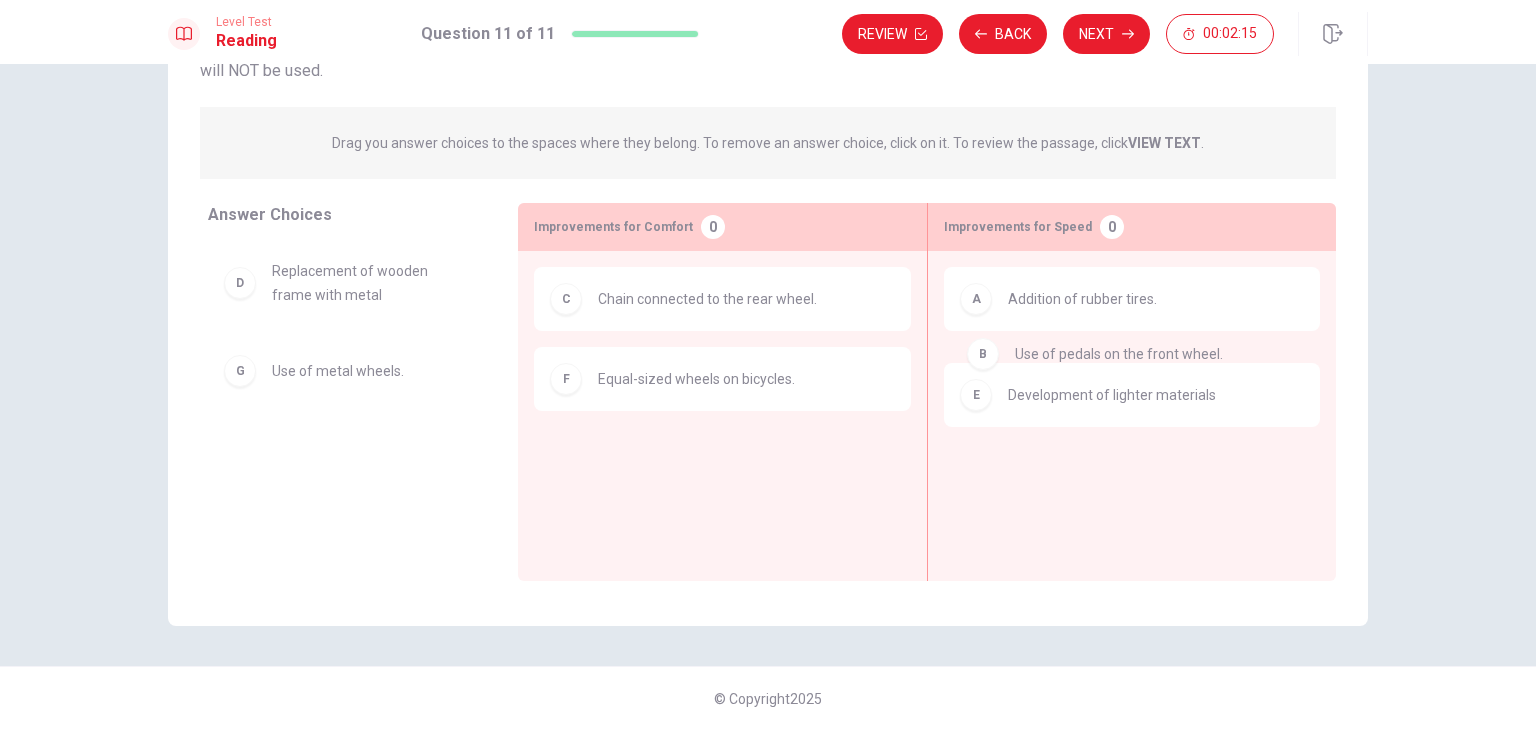 drag, startPoint x: 1079, startPoint y: 393, endPoint x: 1076, endPoint y: 365, distance: 28.160255 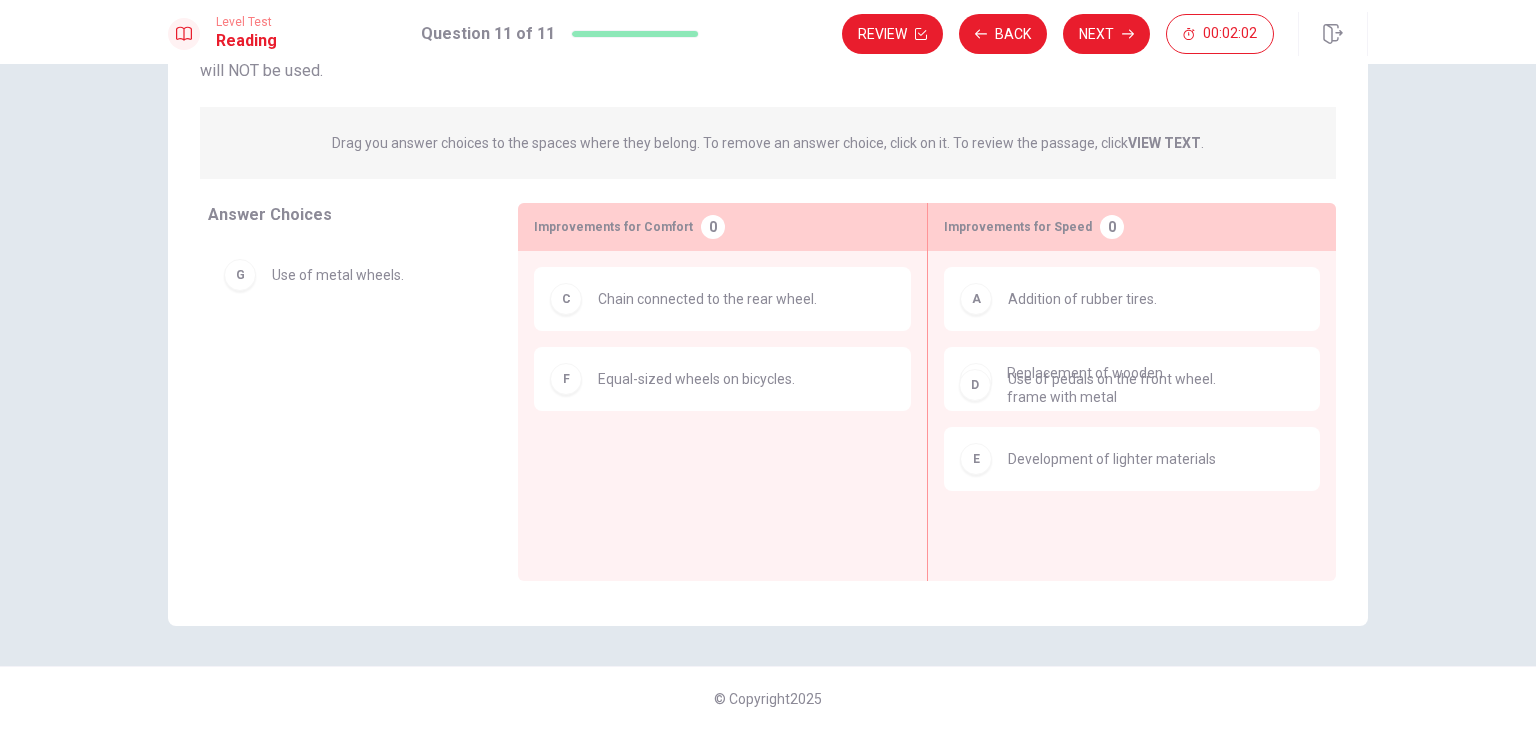 drag, startPoint x: 404, startPoint y: 280, endPoint x: 1160, endPoint y: 381, distance: 762.71686 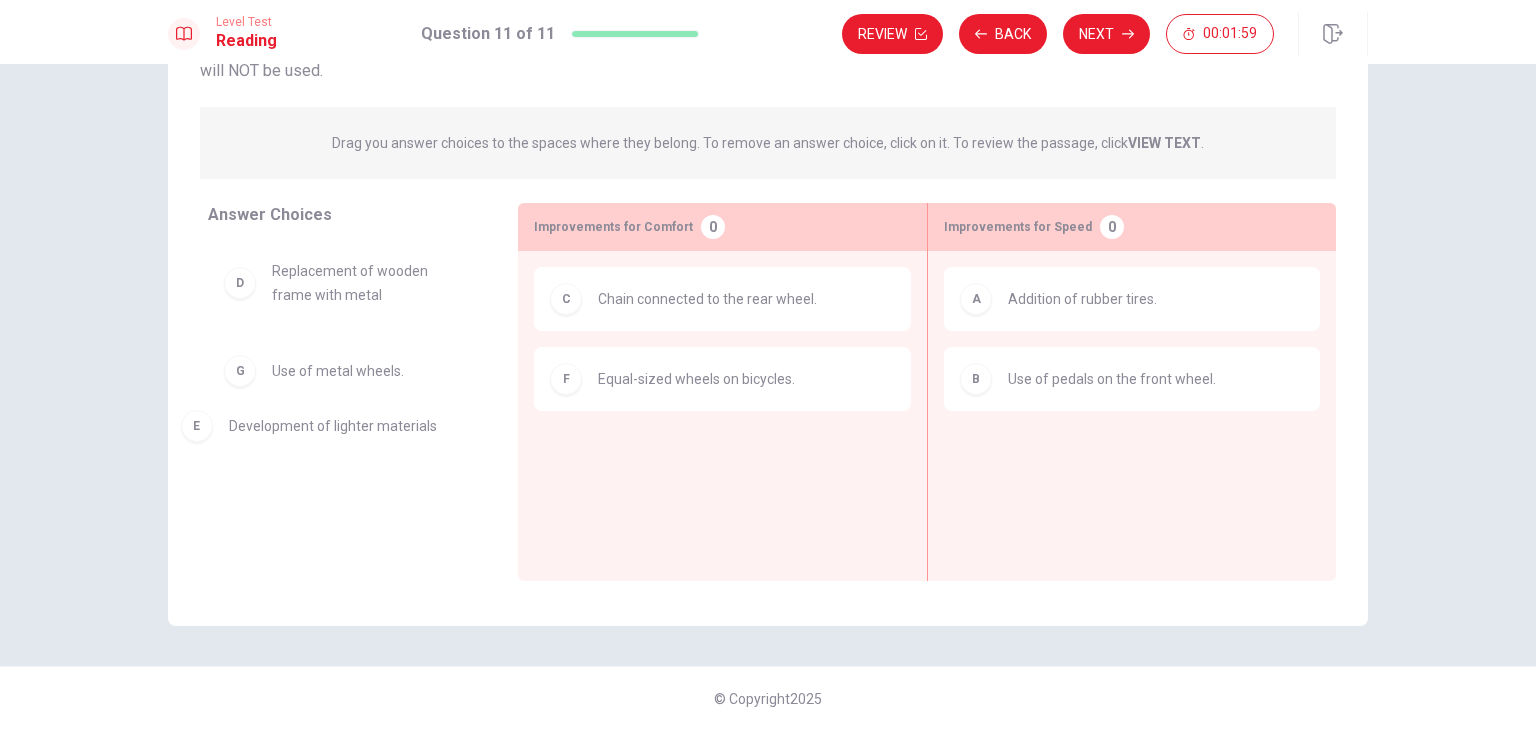 drag, startPoint x: 1127, startPoint y: 477, endPoint x: 342, endPoint y: 438, distance: 785.9682 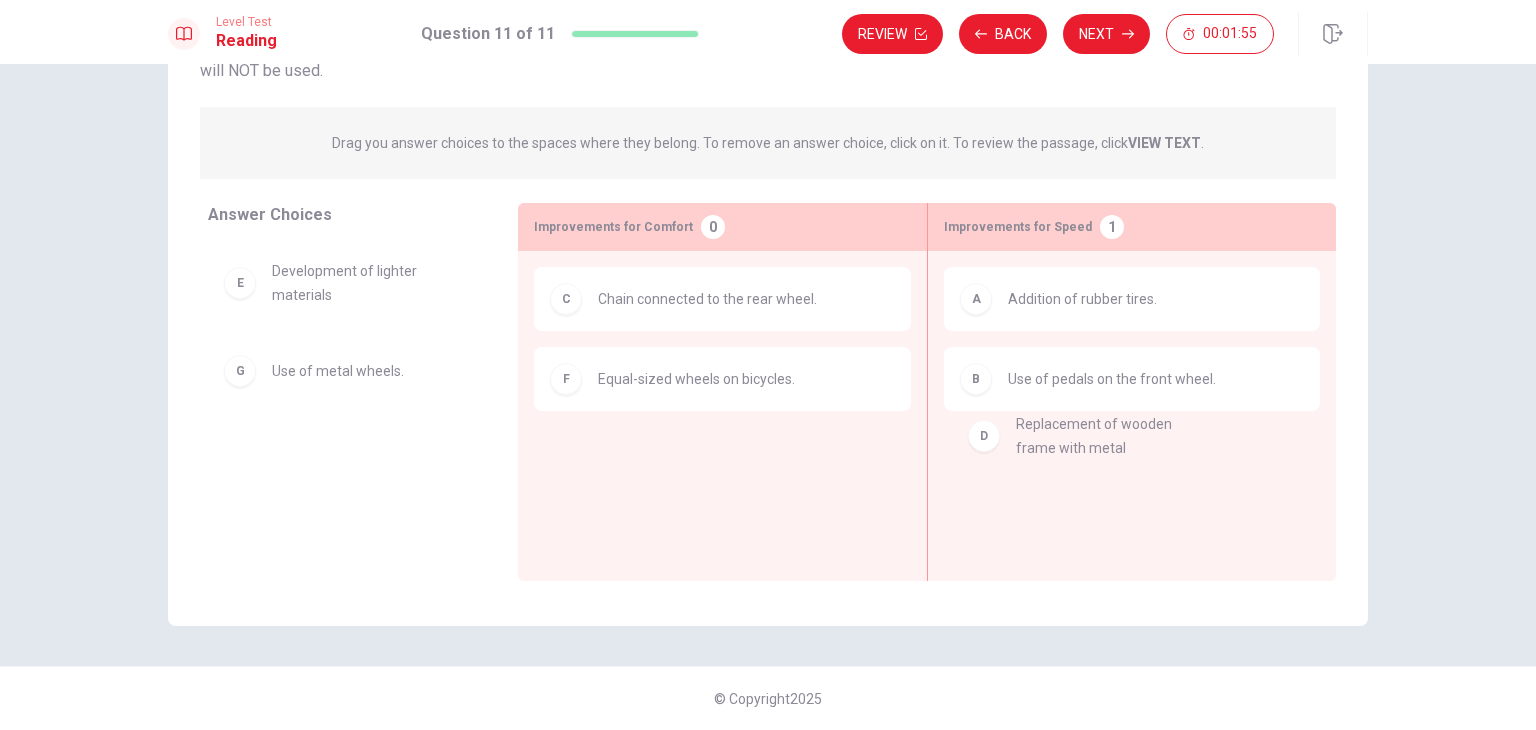drag, startPoint x: 392, startPoint y: 293, endPoint x: 1148, endPoint y: 453, distance: 772.7457 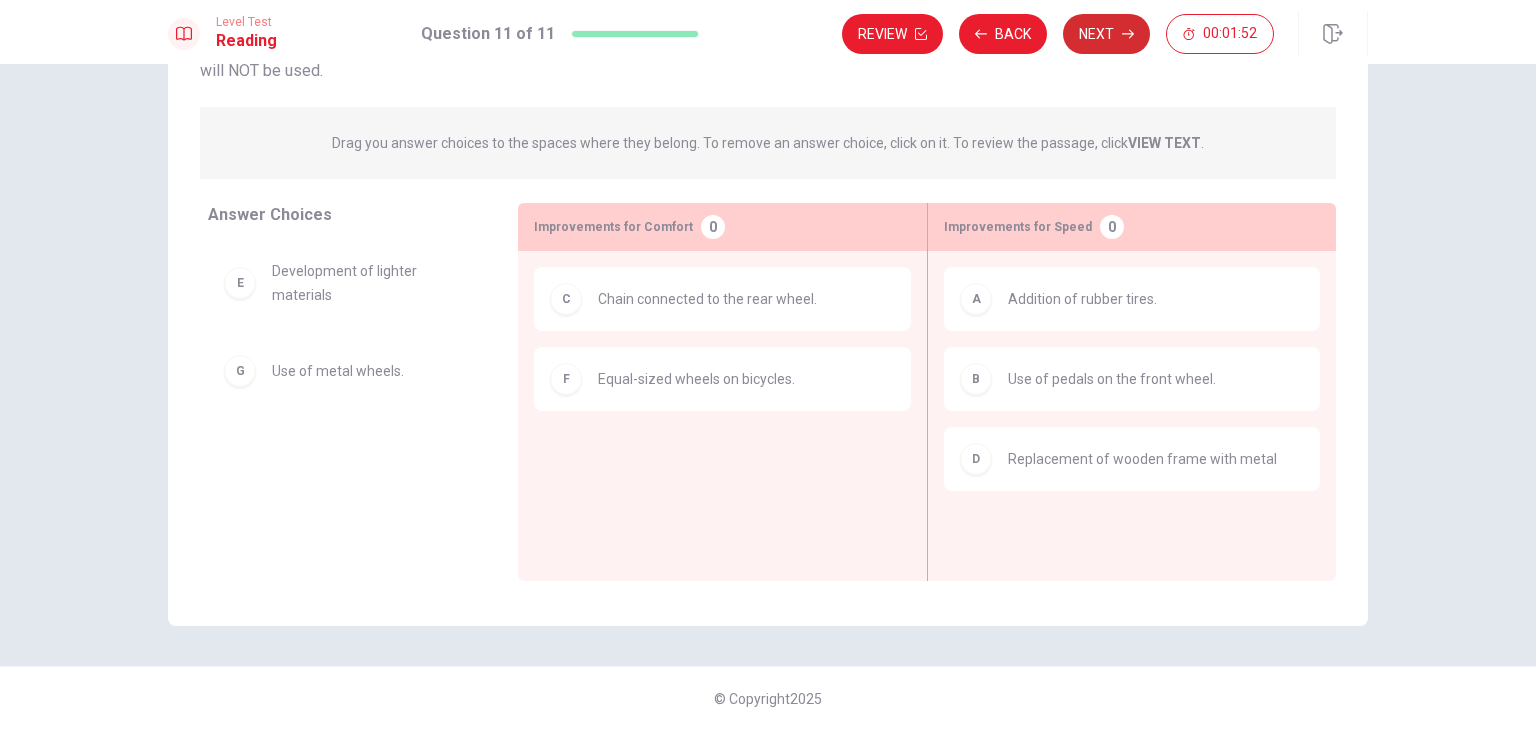 click on "Next" at bounding box center (1106, 34) 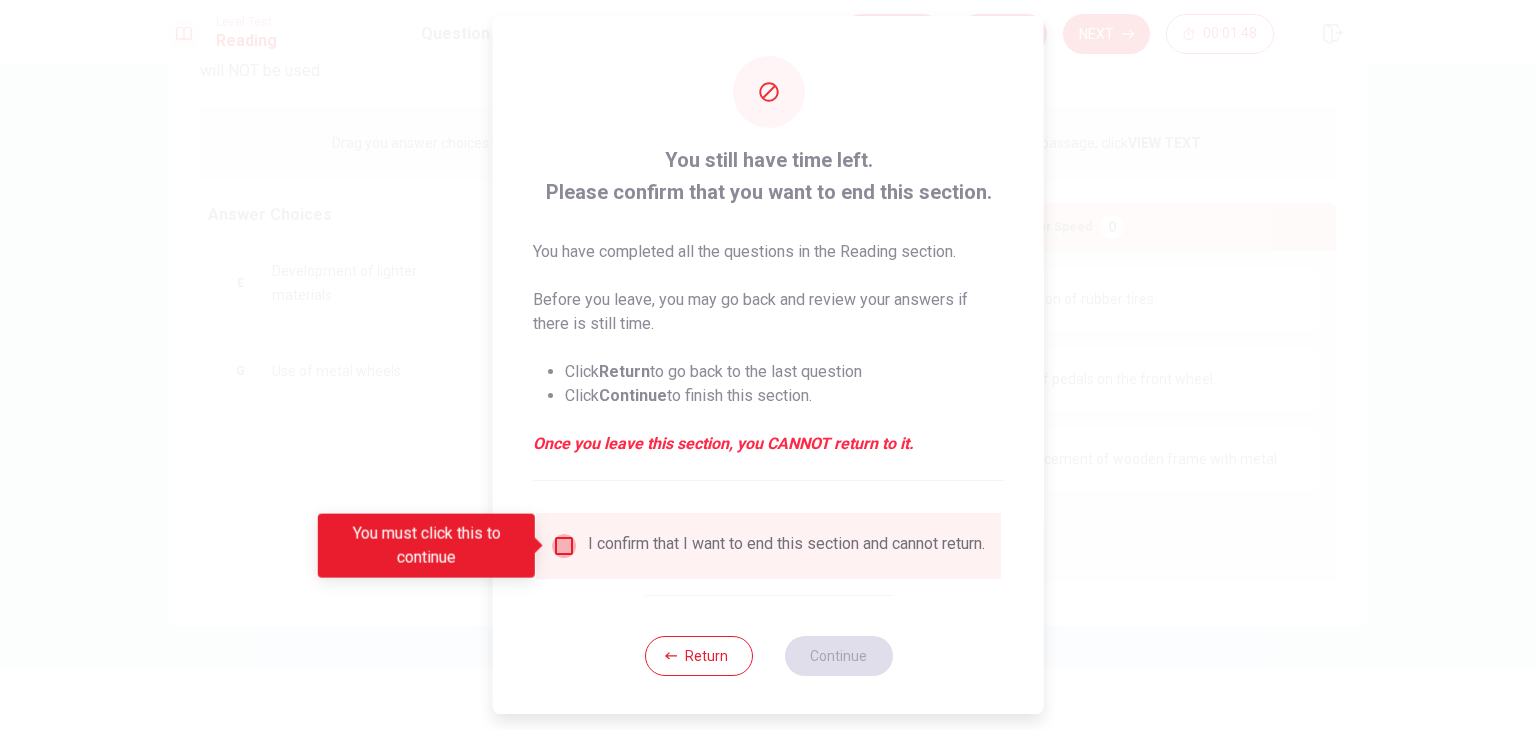 click at bounding box center (564, 546) 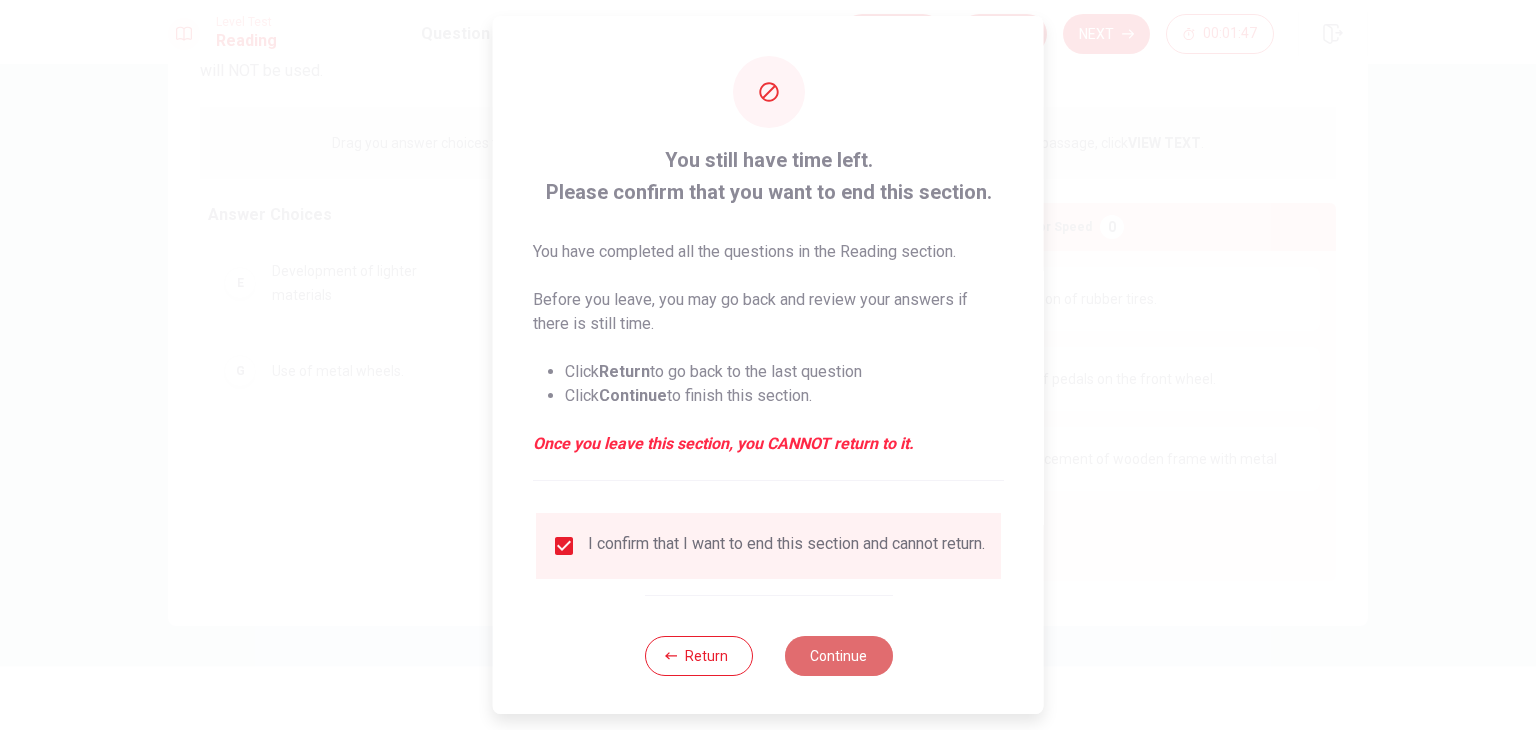 click on "Continue" at bounding box center [838, 656] 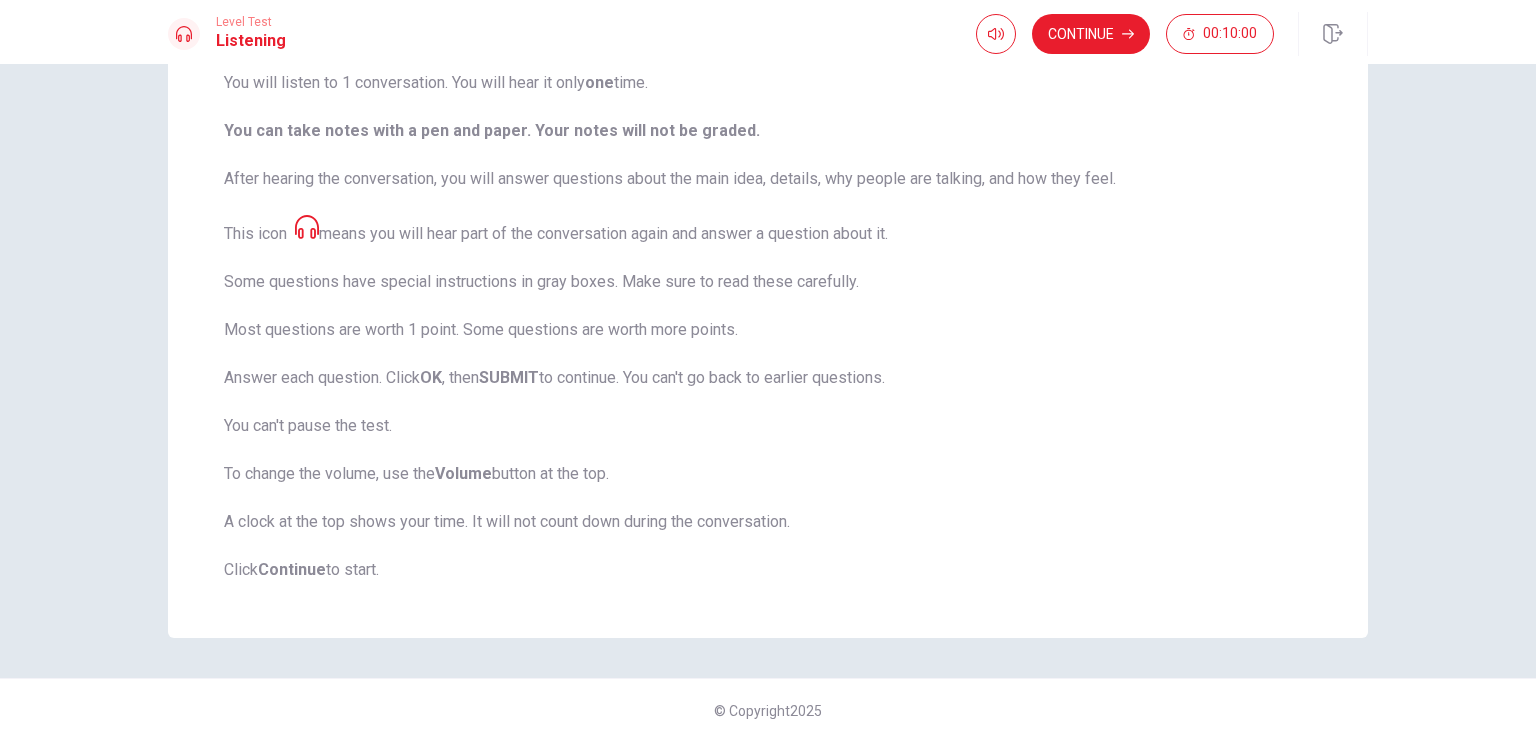 scroll, scrollTop: 228, scrollLeft: 0, axis: vertical 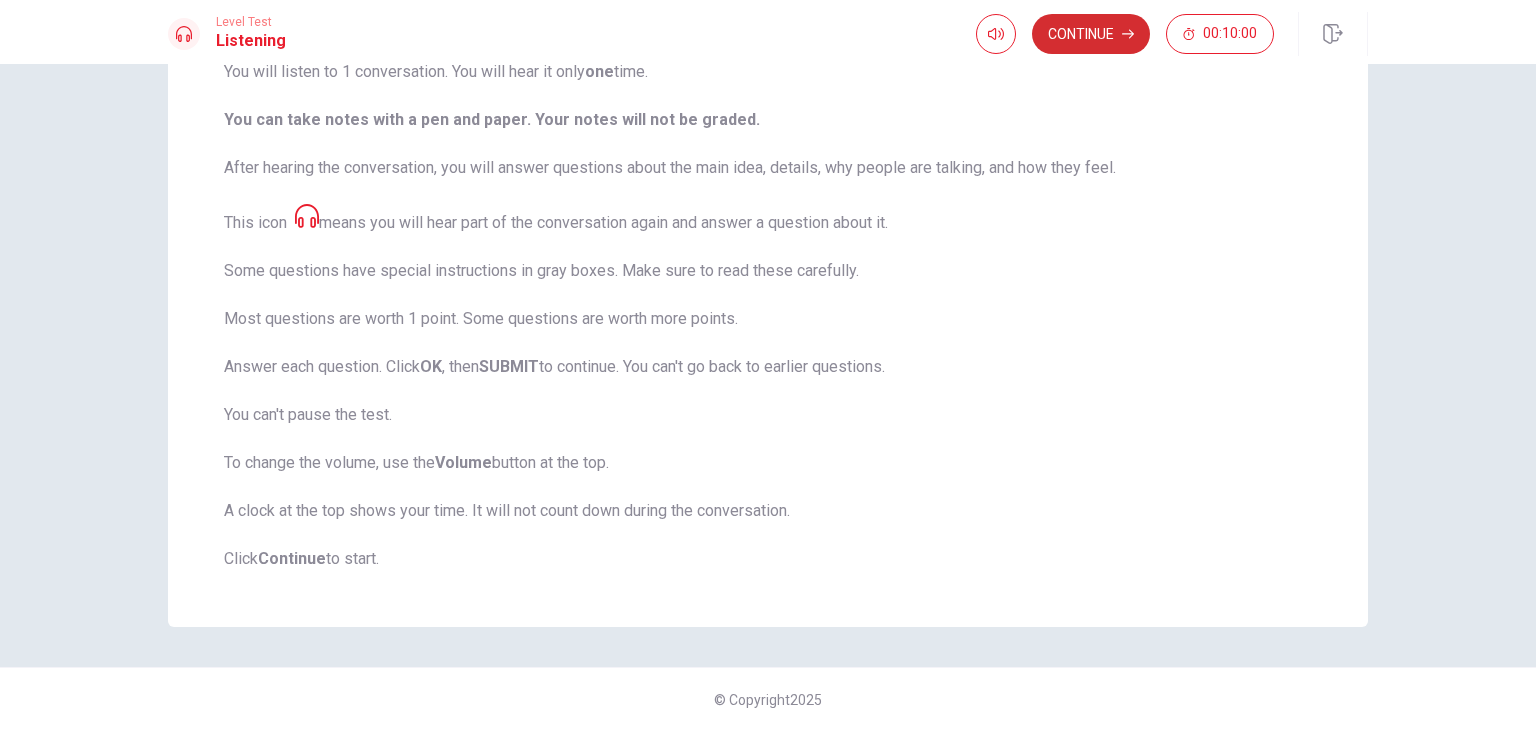 click on "Continue" at bounding box center [1091, 34] 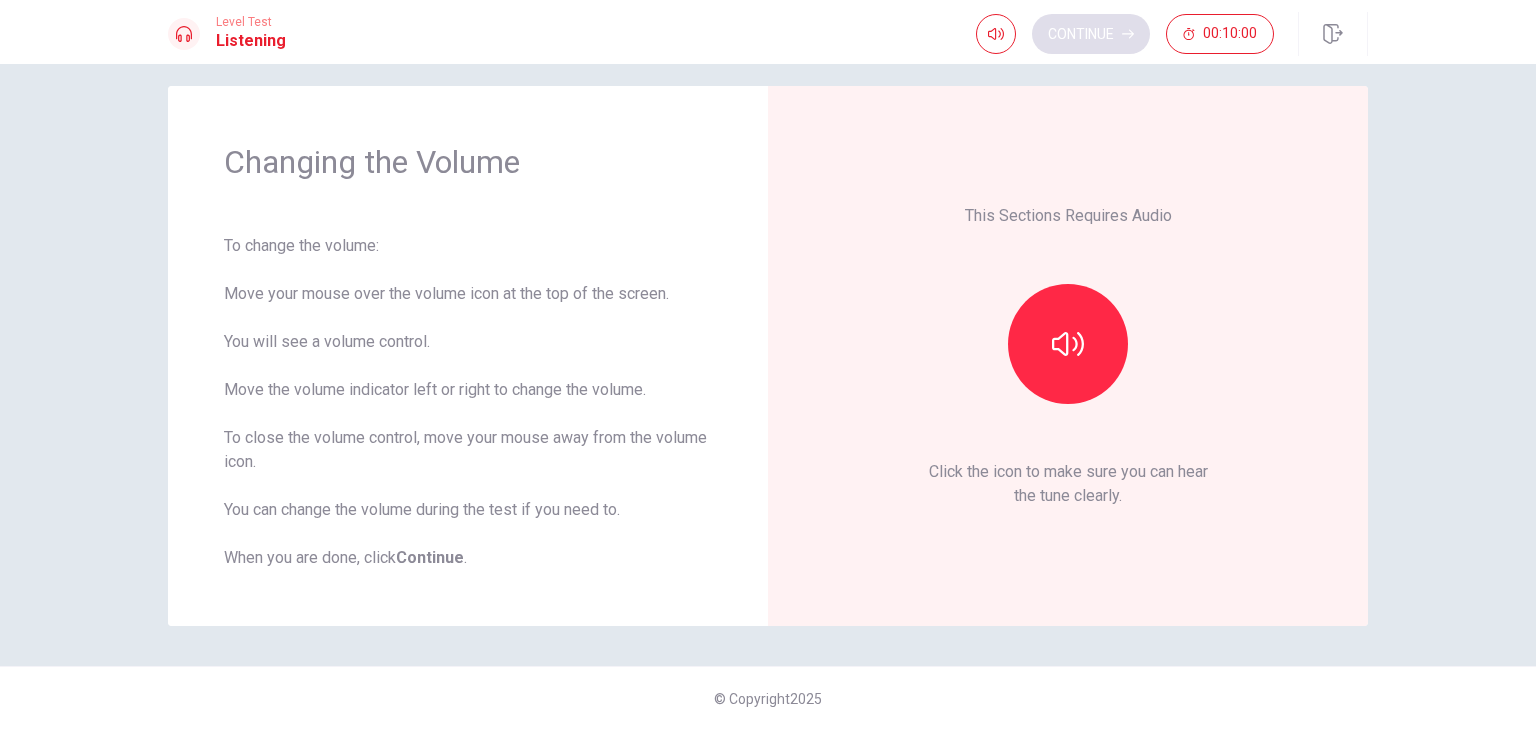 scroll, scrollTop: 18, scrollLeft: 0, axis: vertical 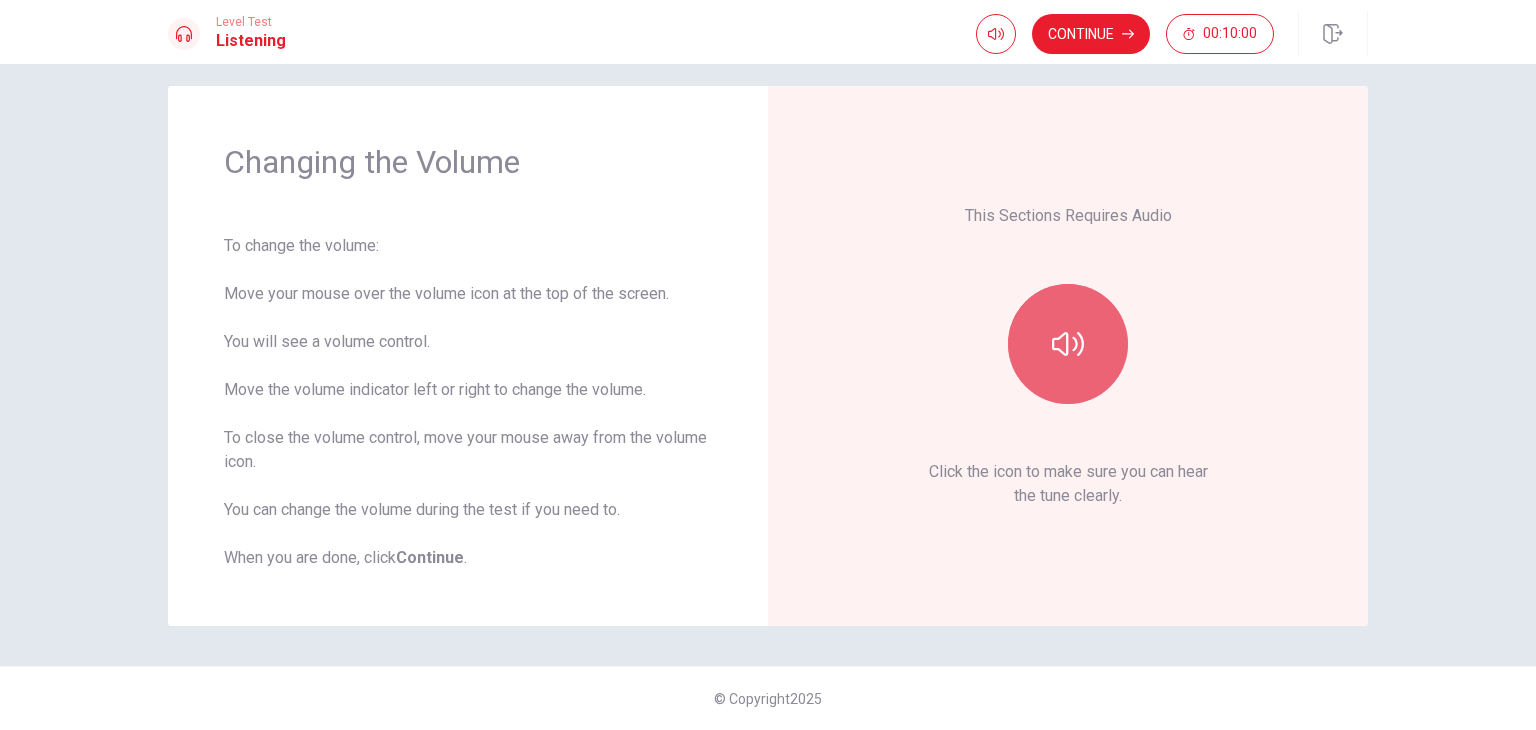 click at bounding box center [1068, 344] 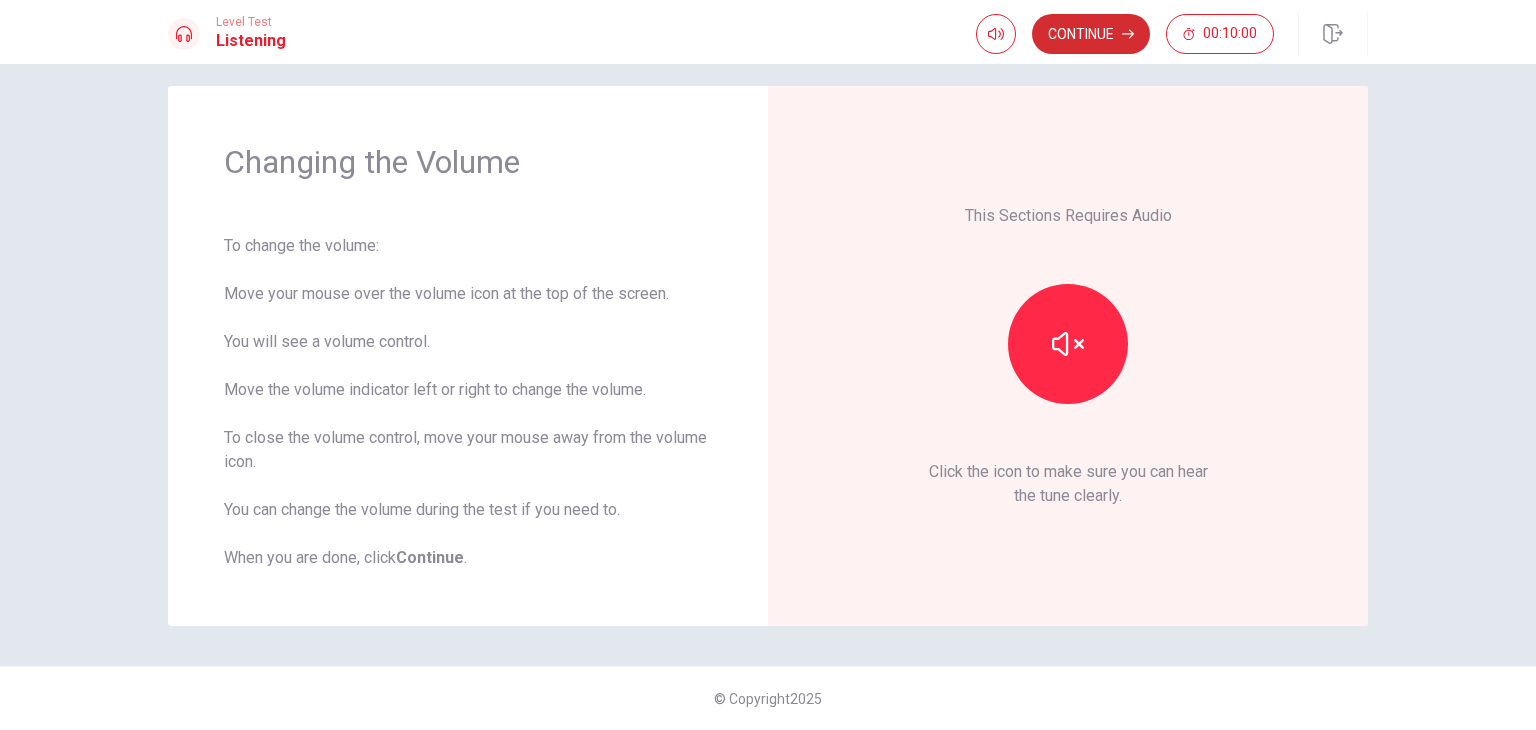 click on "Continue" at bounding box center (1091, 34) 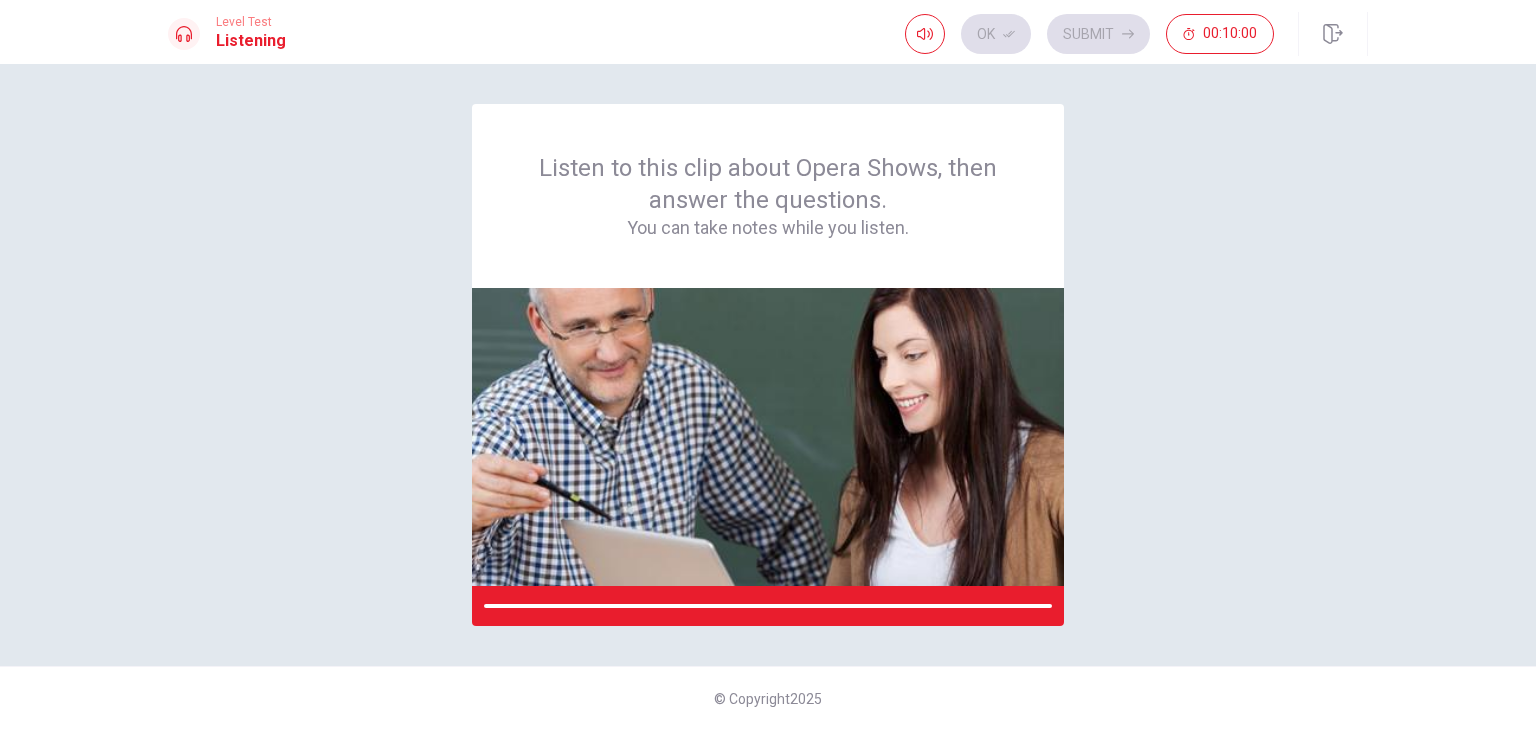 scroll, scrollTop: 0, scrollLeft: 0, axis: both 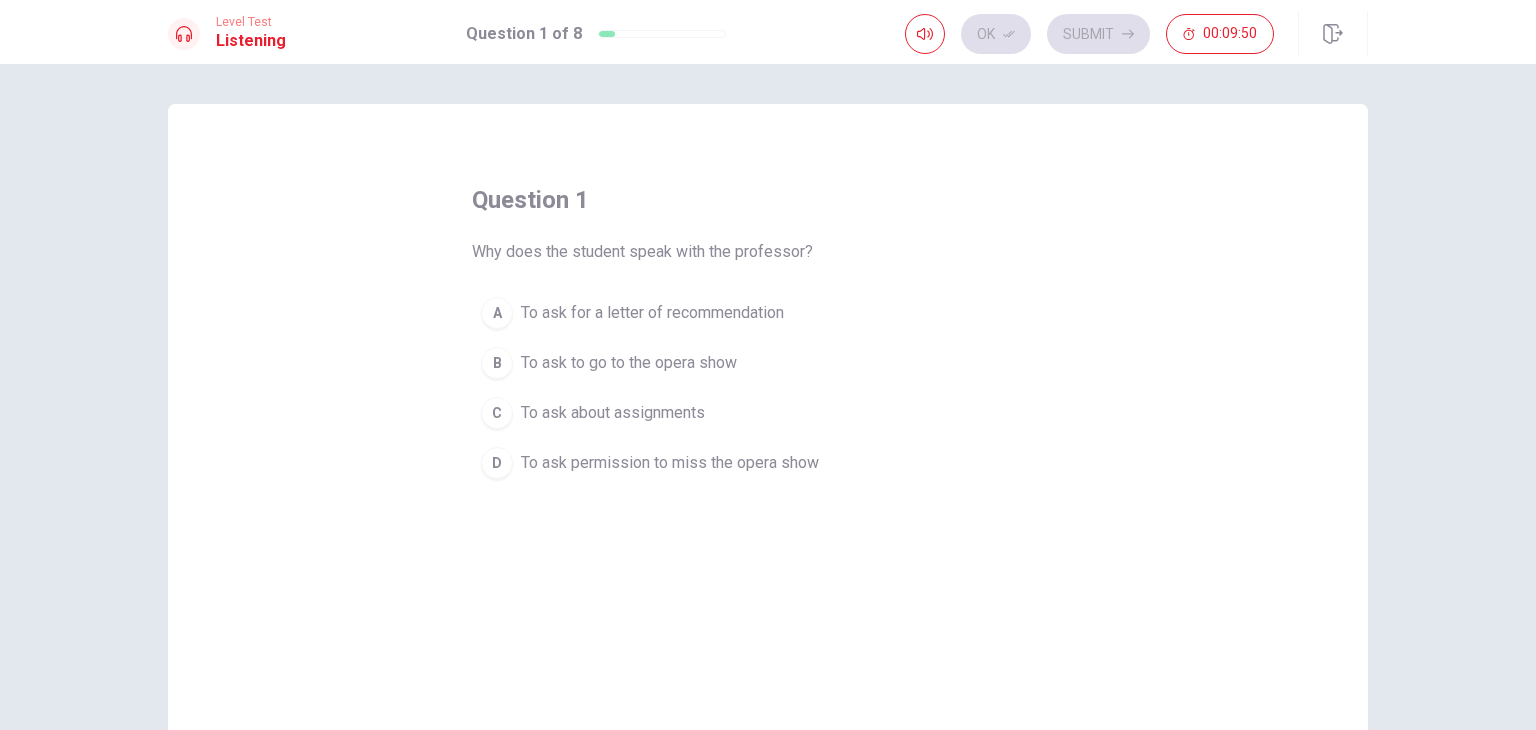 click on "To ask to go to the opera show" at bounding box center (629, 363) 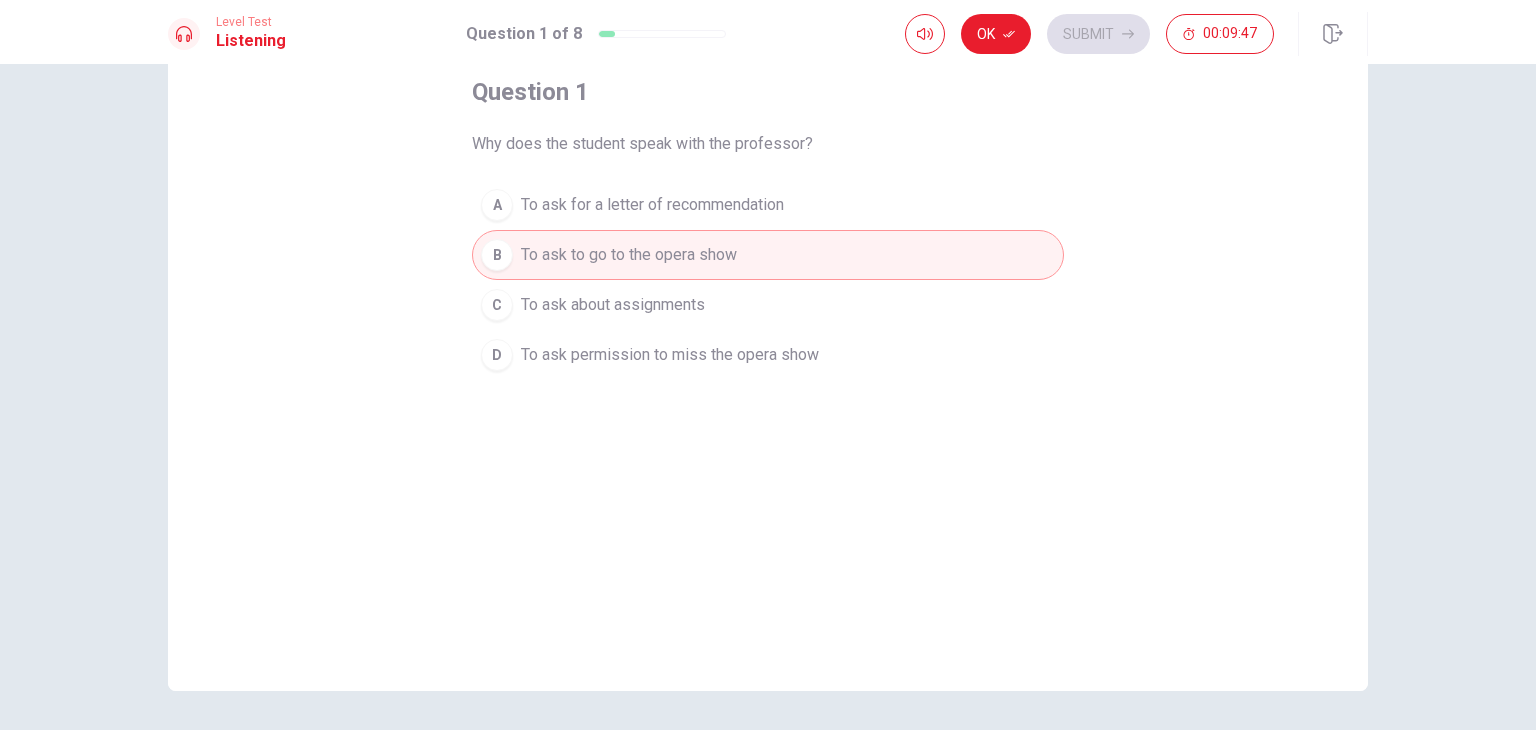 scroll, scrollTop: 73, scrollLeft: 0, axis: vertical 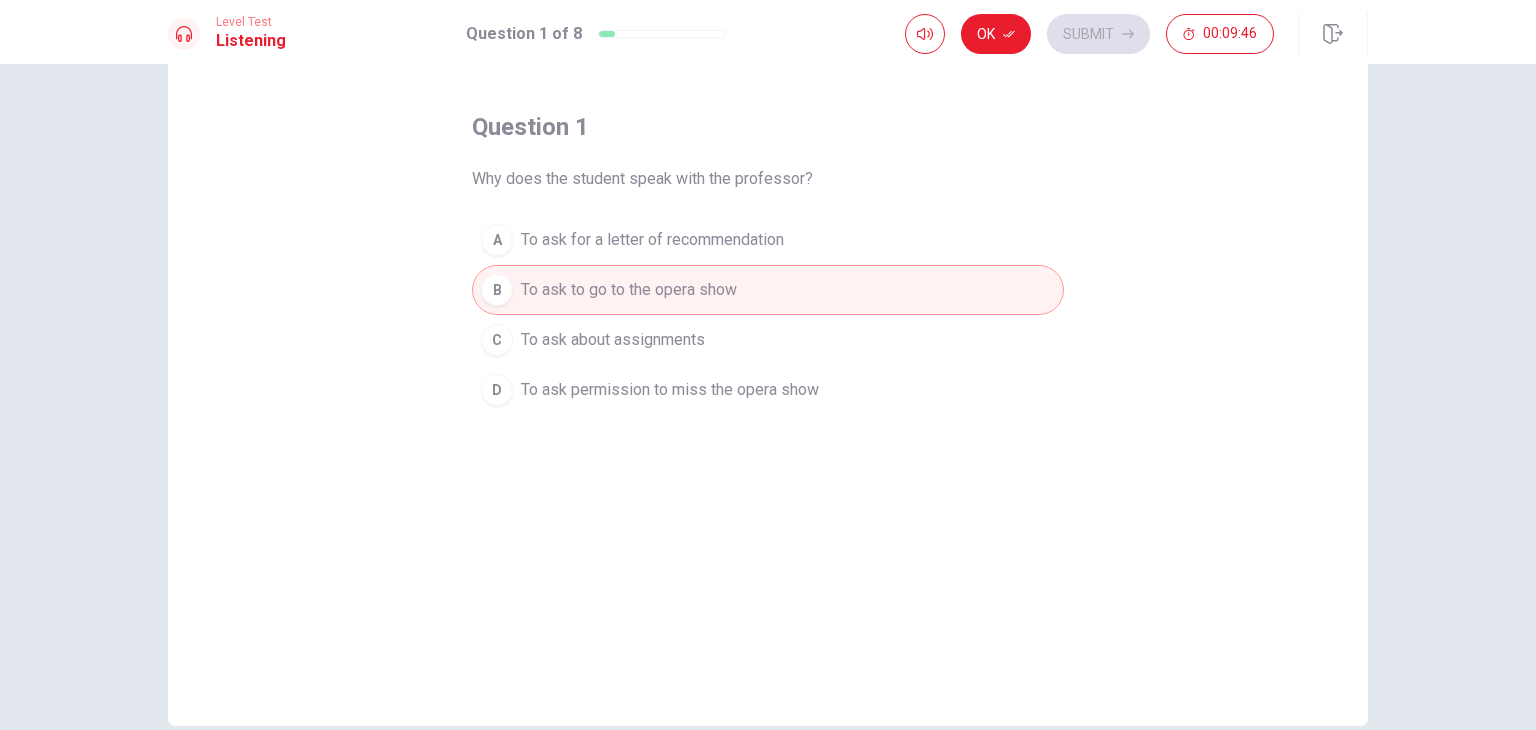 click on "To ask about assignments" at bounding box center [613, 340] 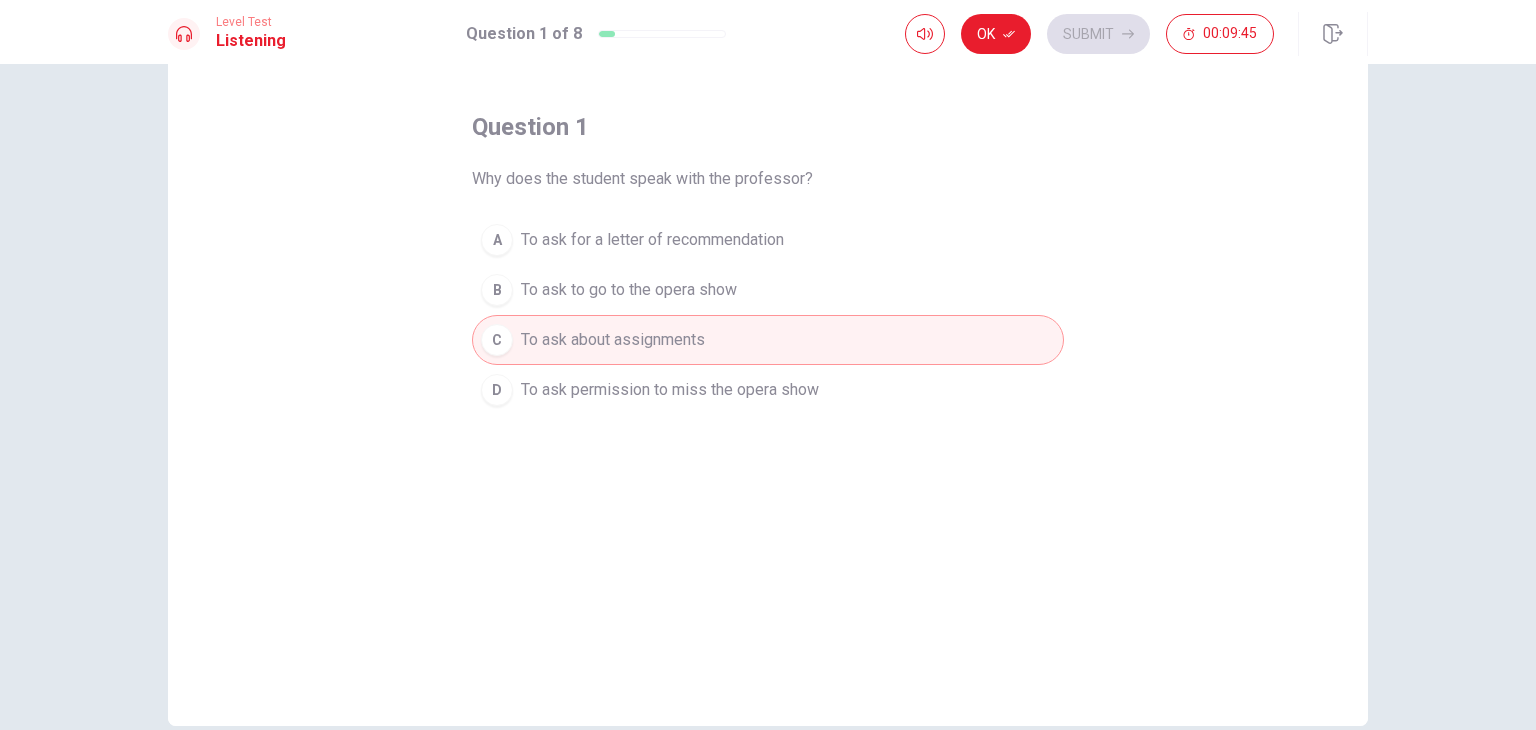 click on "To ask to go to the opera show" at bounding box center (629, 290) 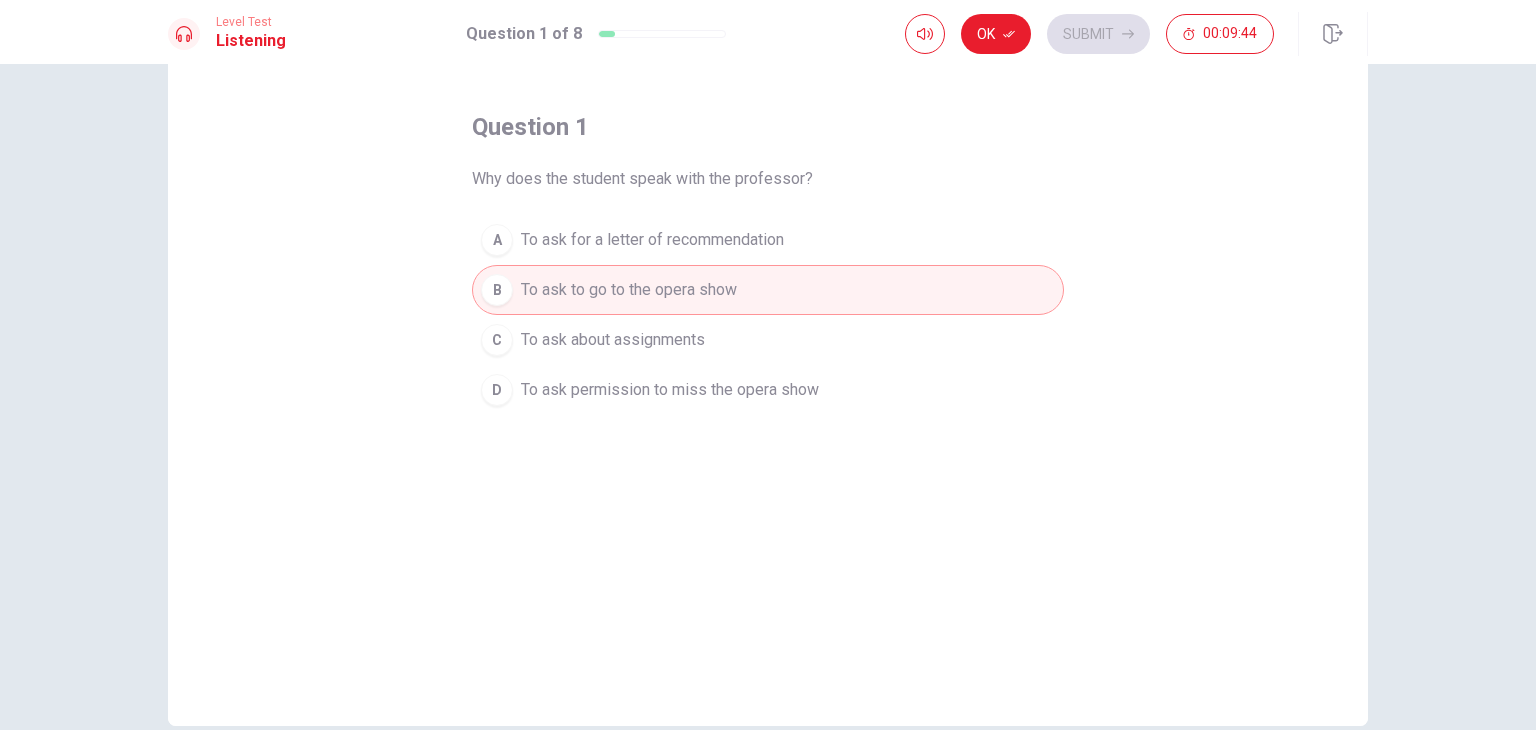 scroll, scrollTop: 0, scrollLeft: 0, axis: both 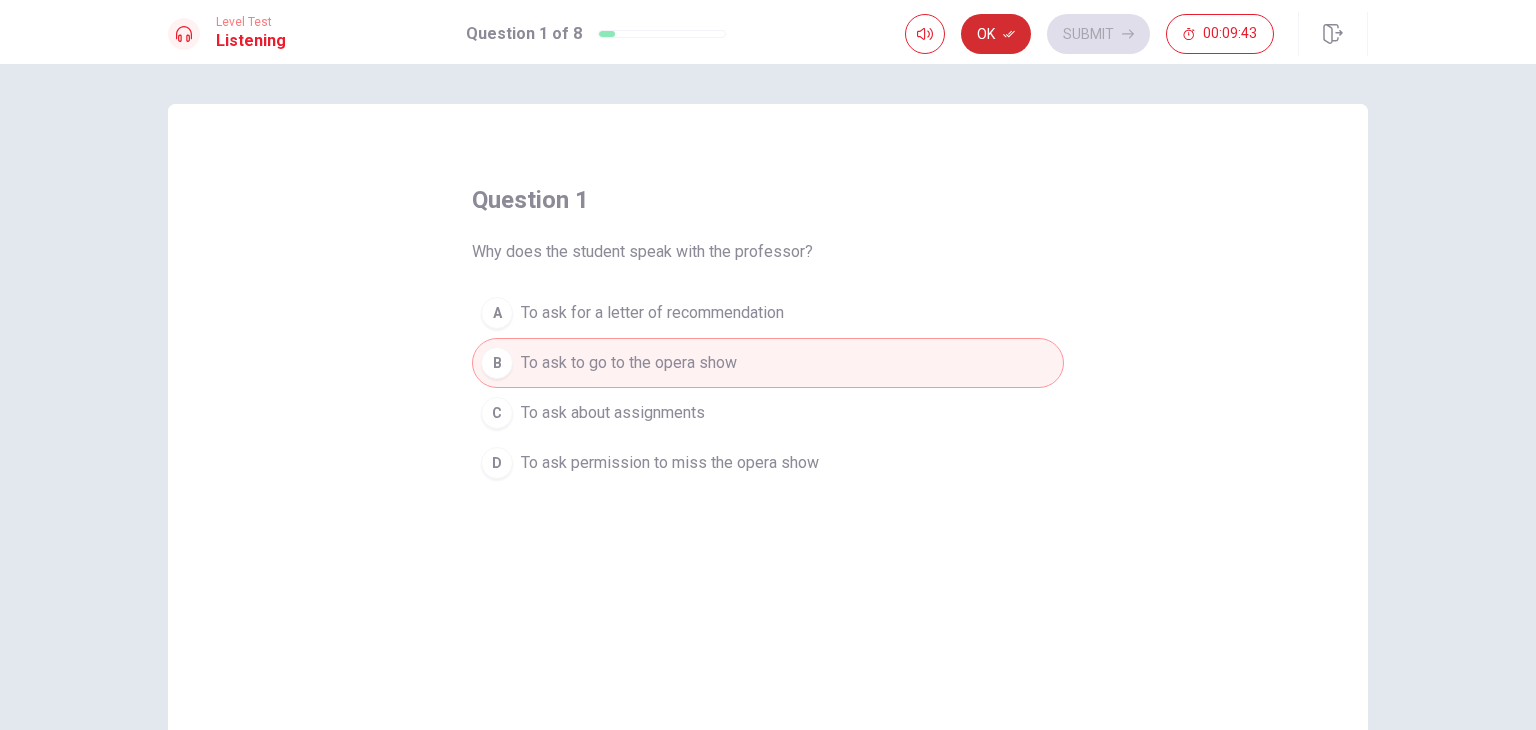 click on "Ok" at bounding box center (996, 34) 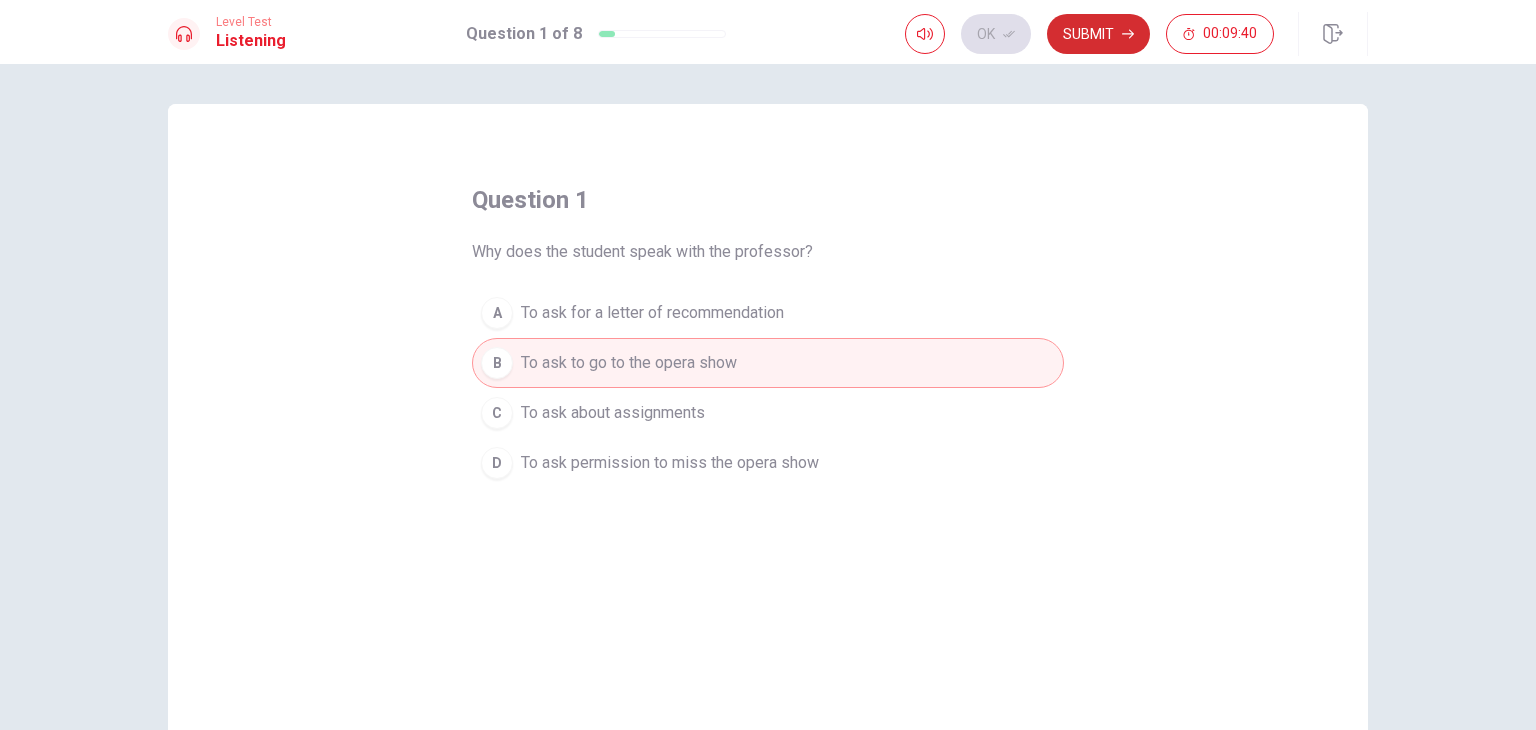 click on "Submit" at bounding box center (1098, 34) 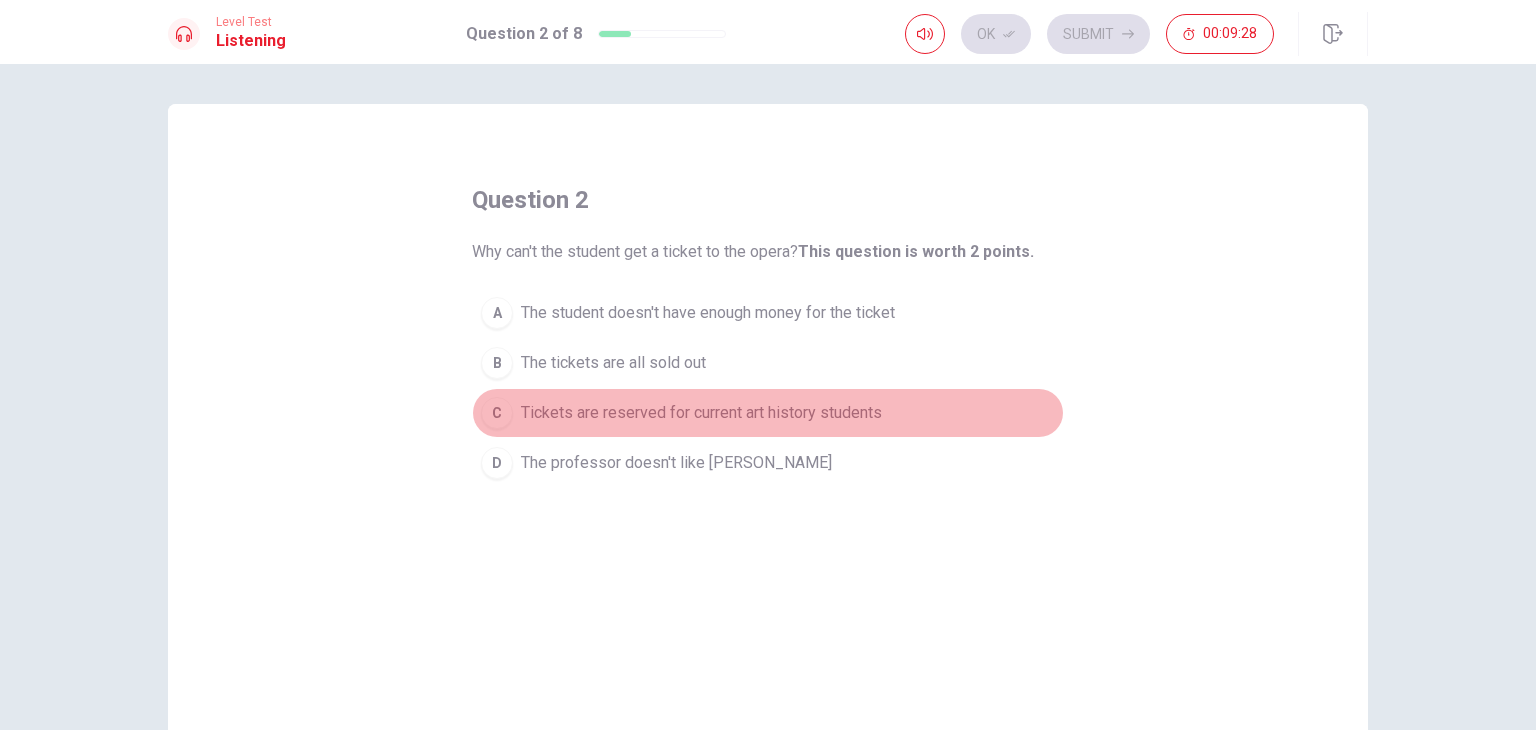 click on "Tickets are reserved for current art history students" at bounding box center (701, 413) 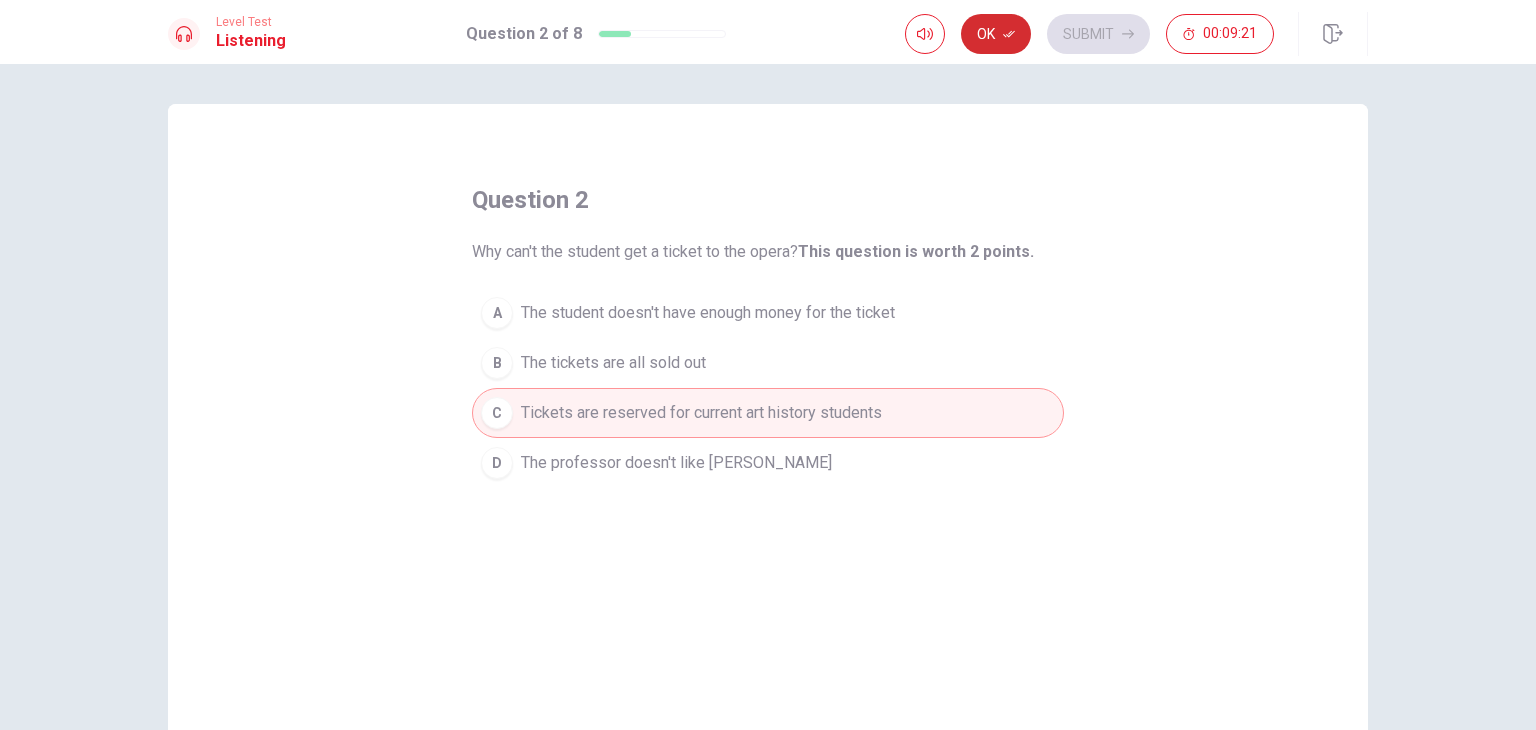 click on "Ok" at bounding box center [996, 34] 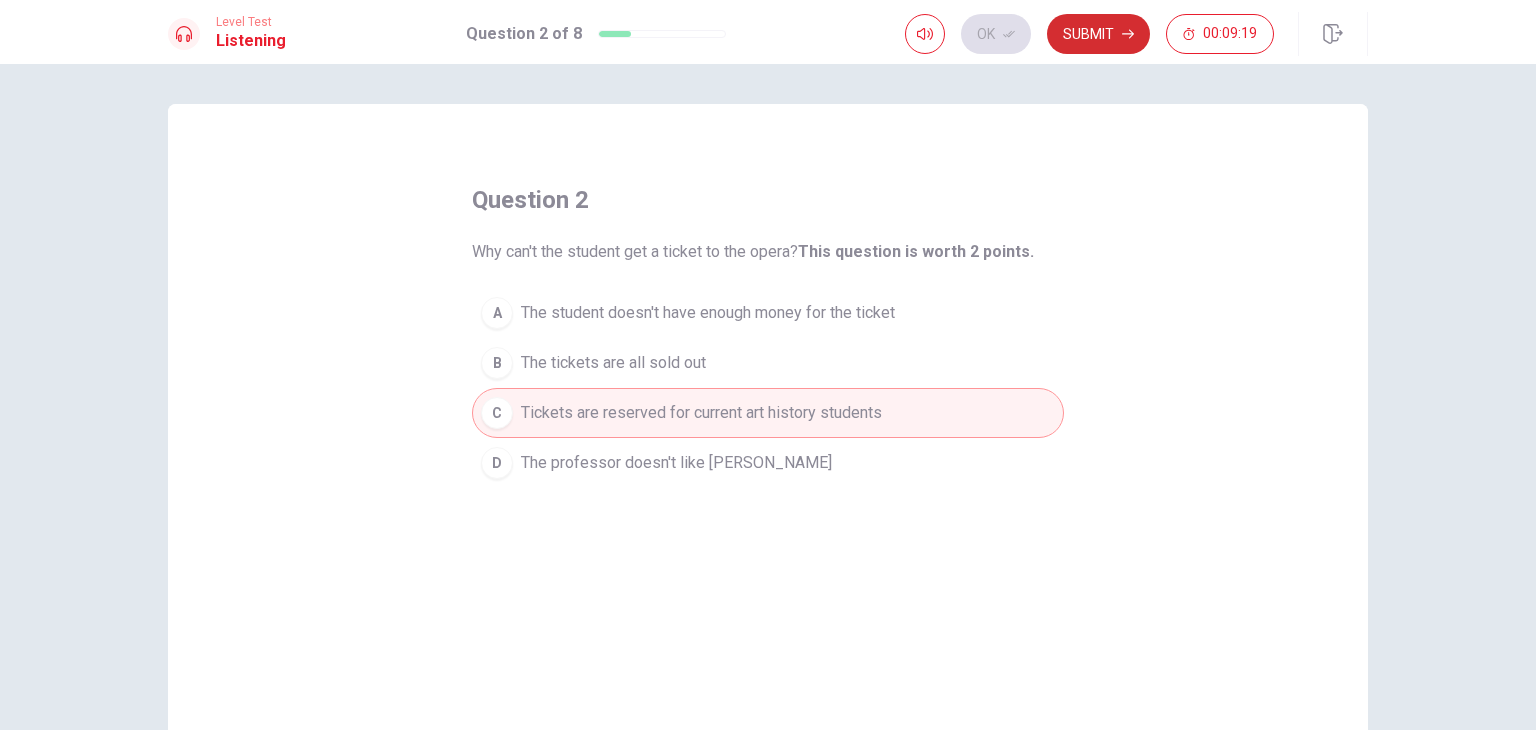 click on "Submit" at bounding box center (1098, 34) 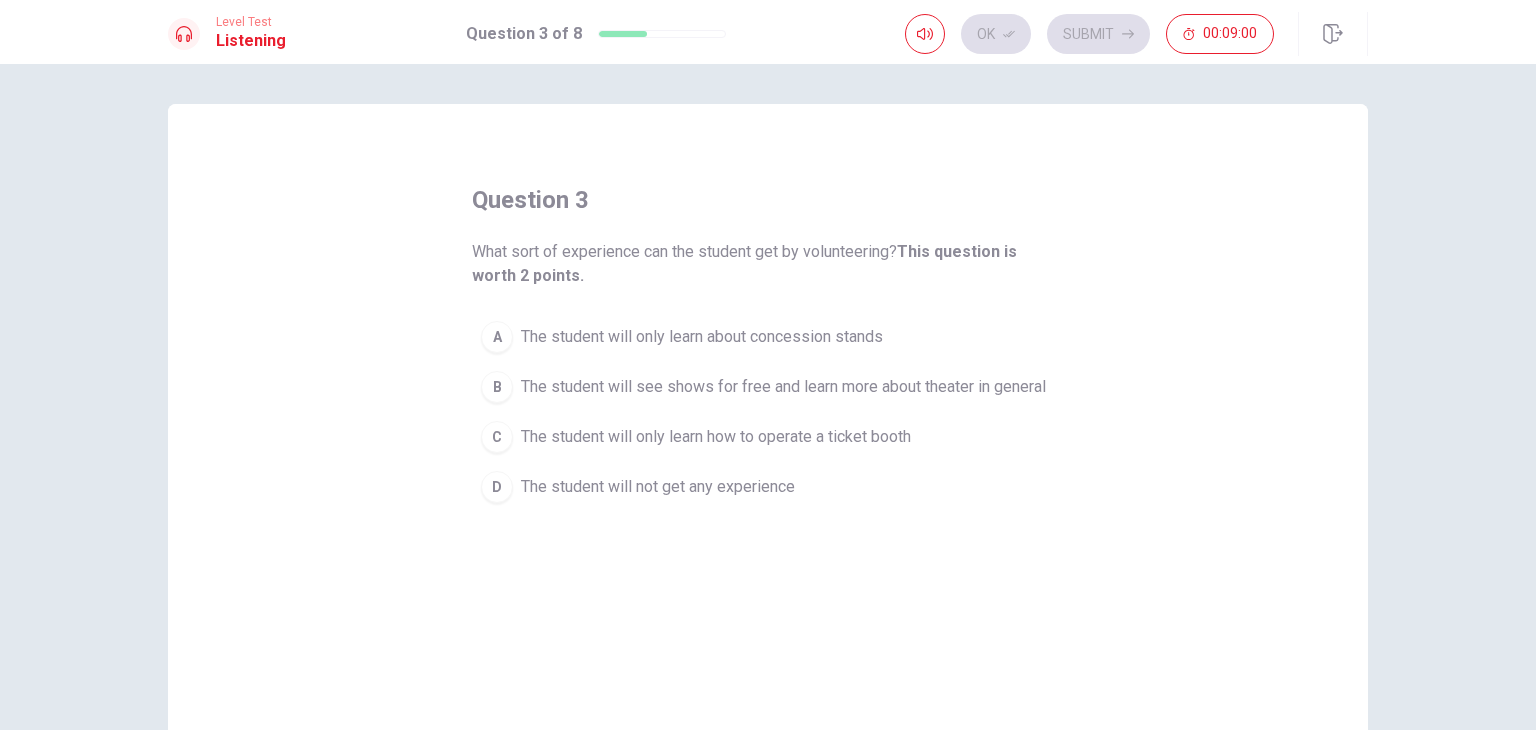 click on "B" at bounding box center (497, 387) 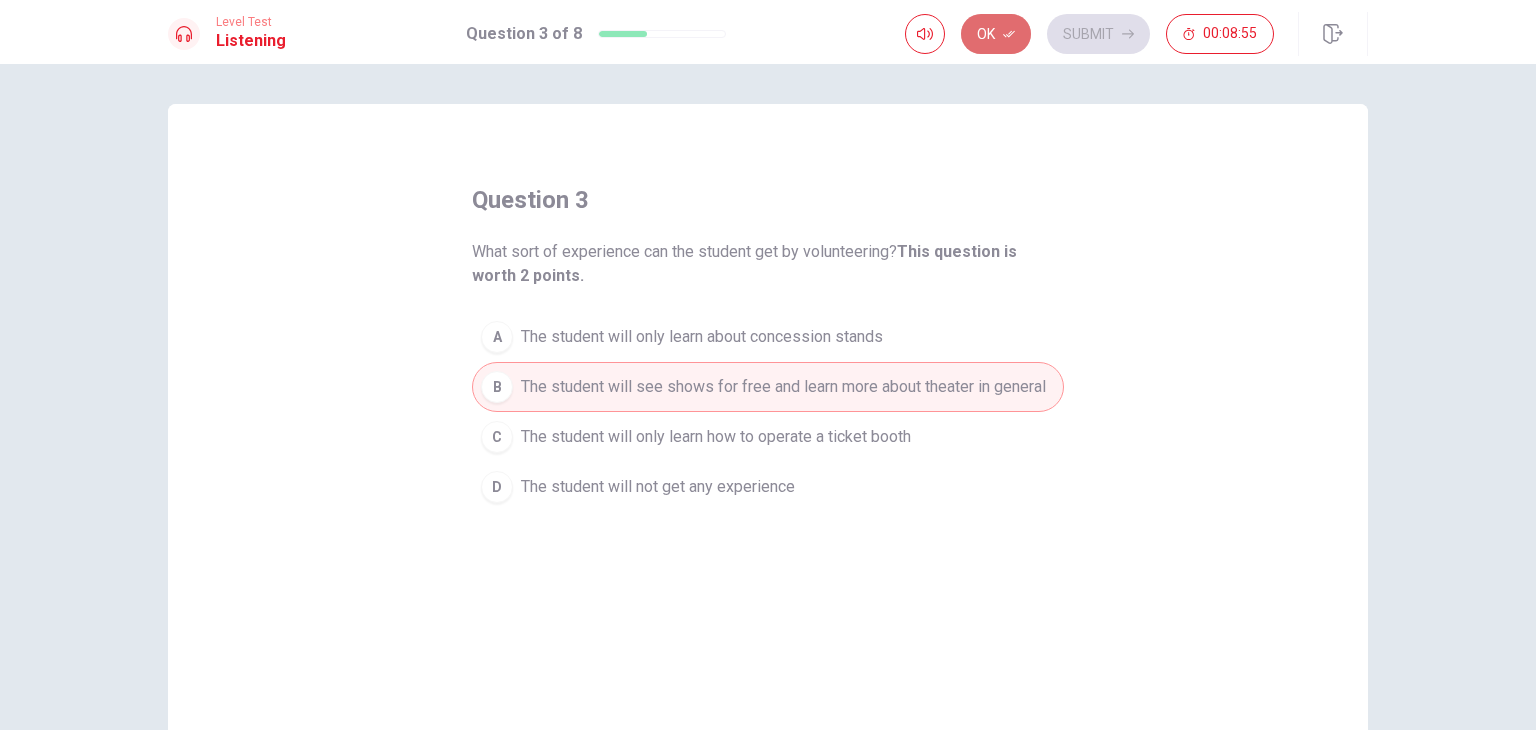 click on "Ok" at bounding box center (996, 34) 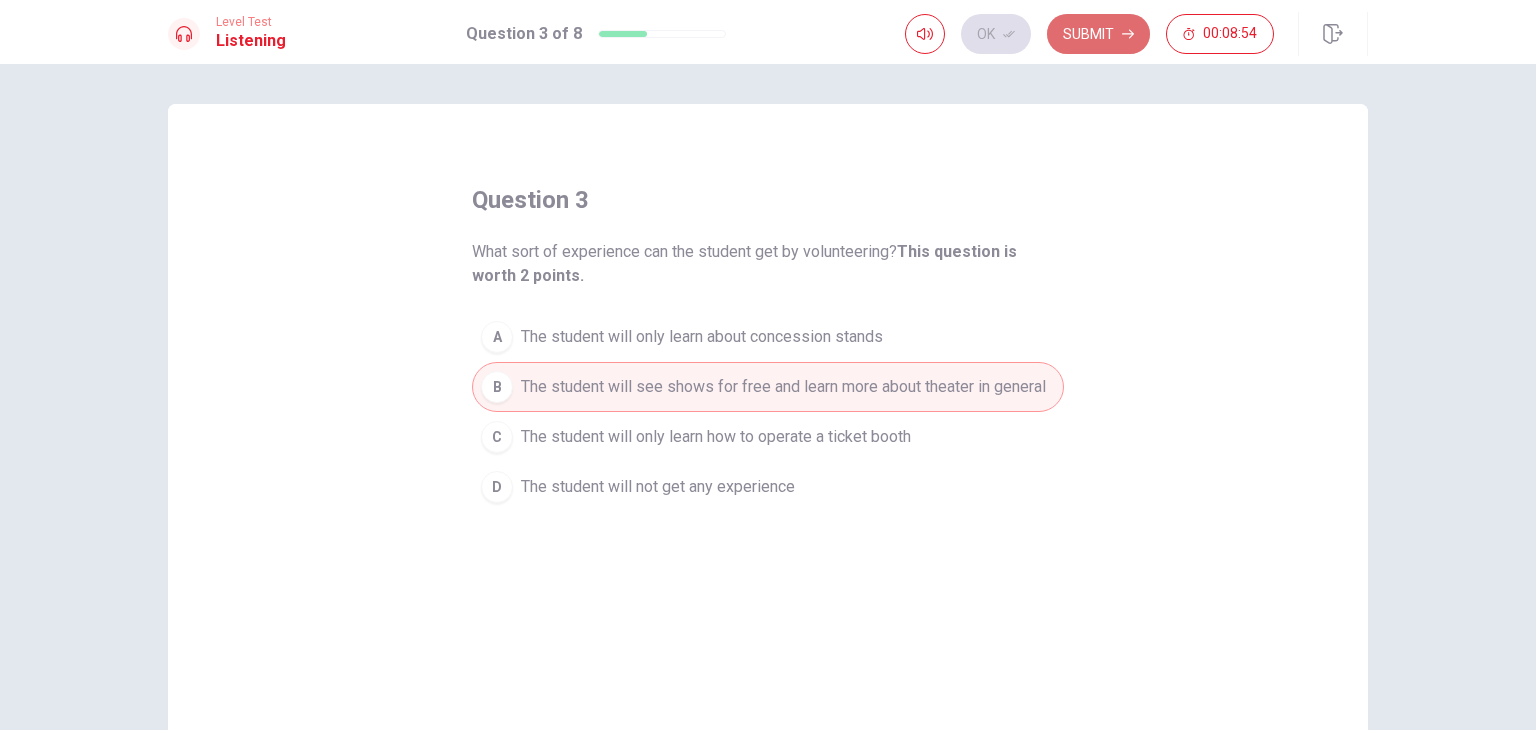 click on "Submit" at bounding box center [1098, 34] 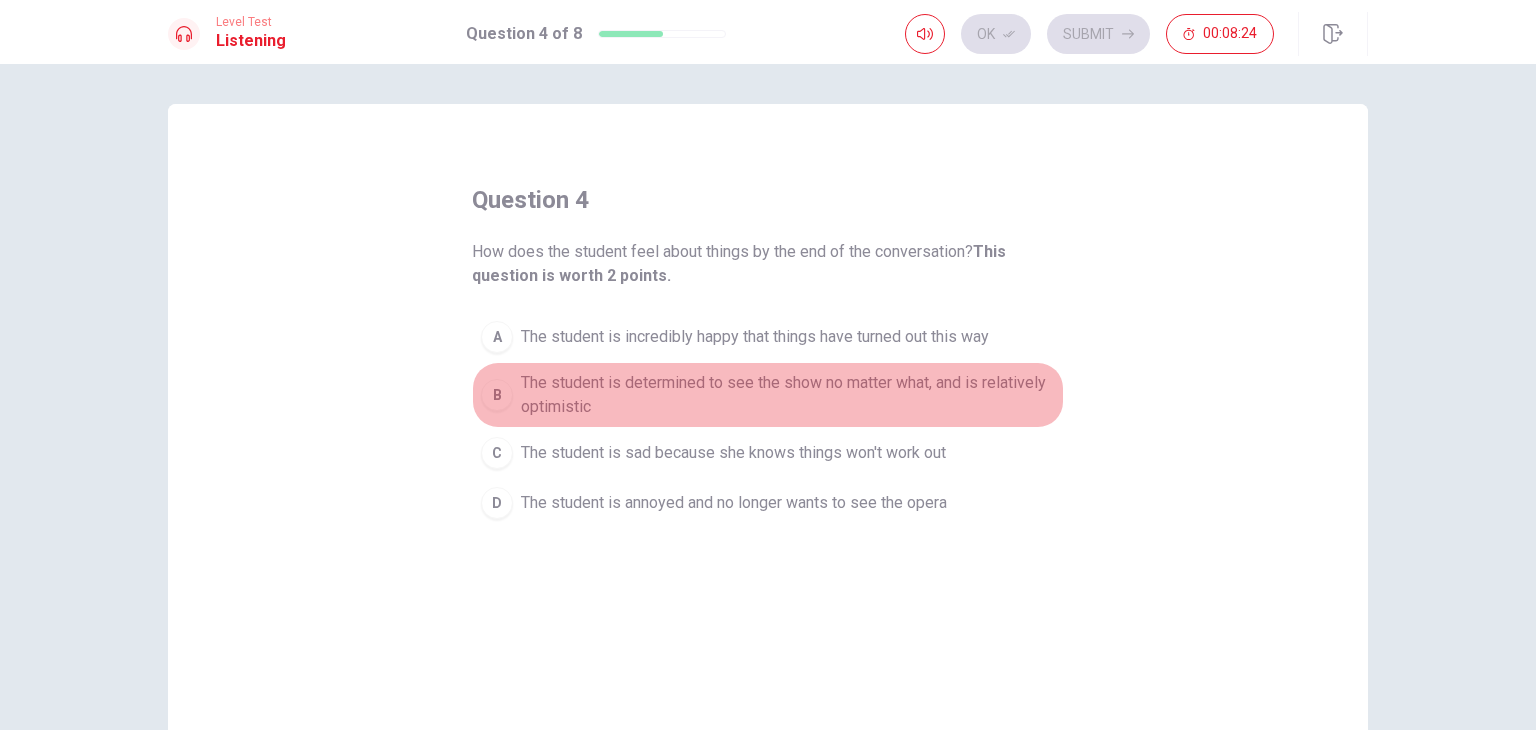 click on "The student is determined to see the show no matter what, and is relatively optimistic" at bounding box center (788, 395) 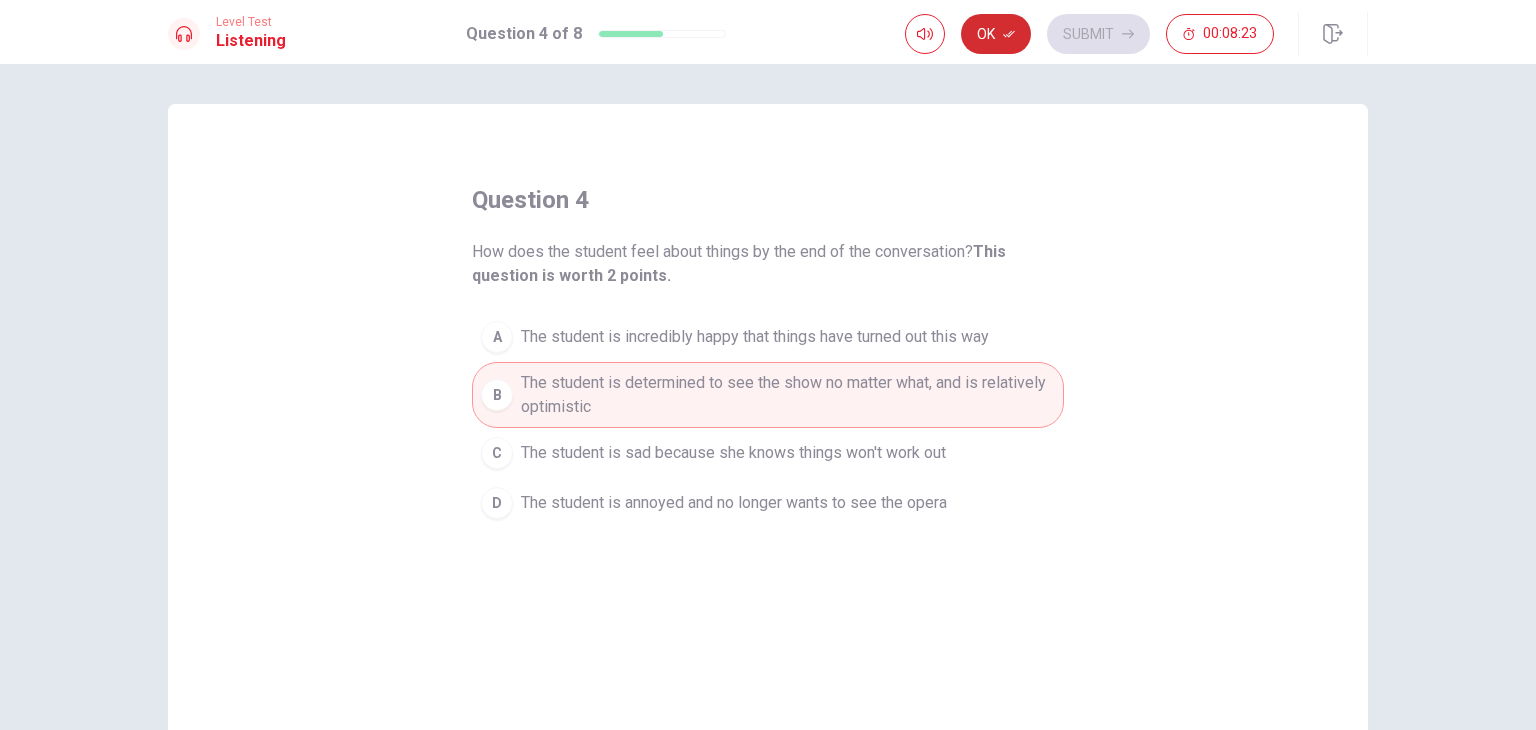 click on "Ok" at bounding box center [996, 34] 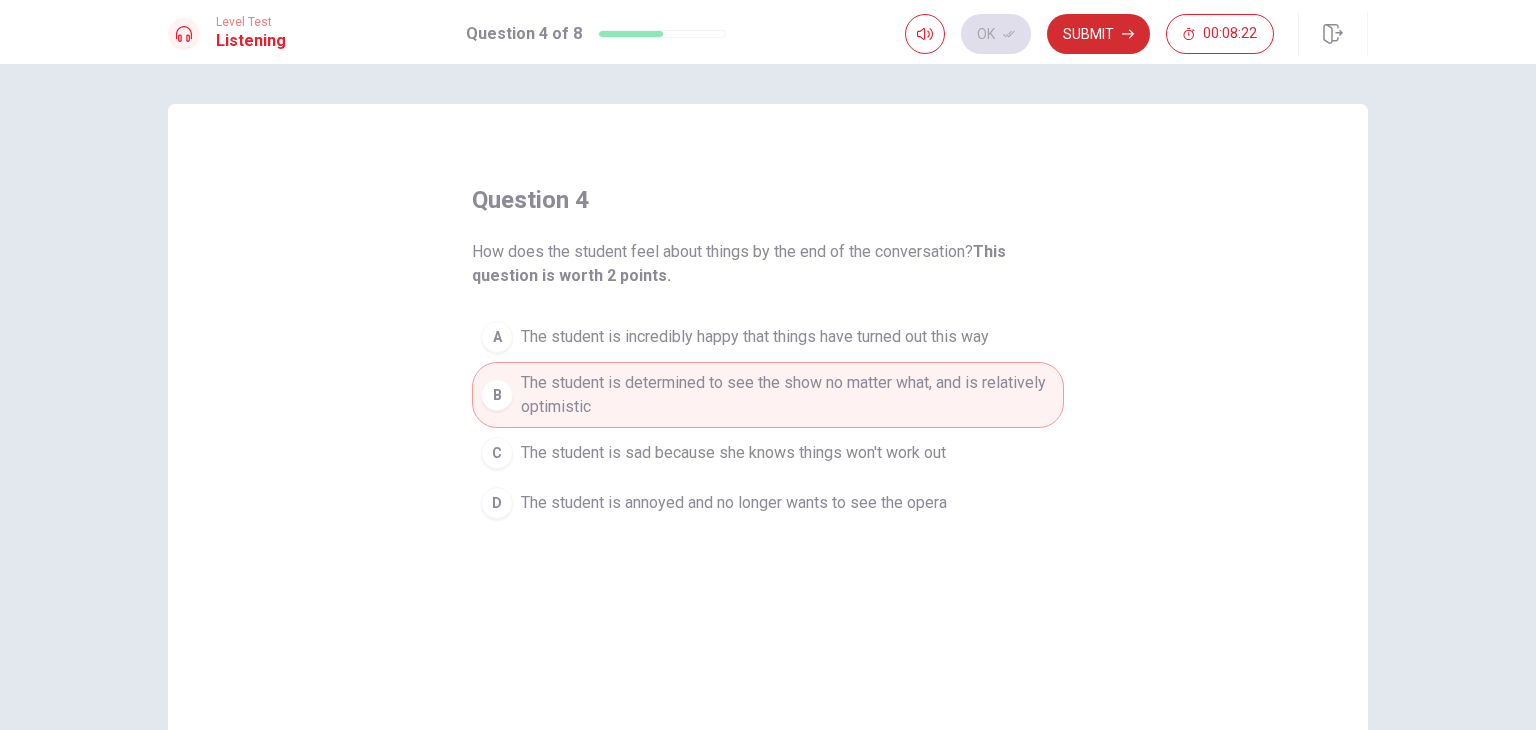 click on "Submit" at bounding box center (1098, 34) 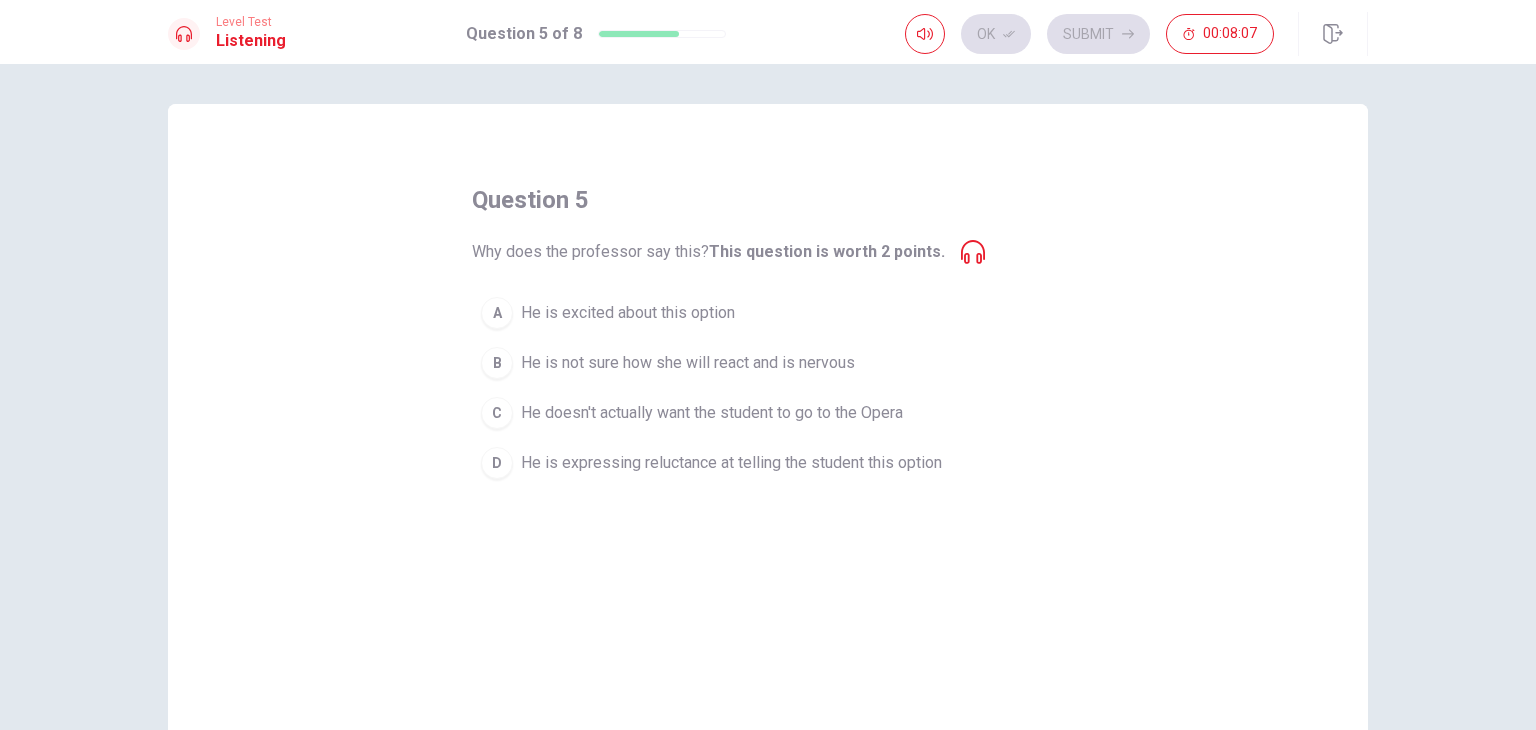 click on "He is expressing reluctance at telling the student this option" at bounding box center [731, 463] 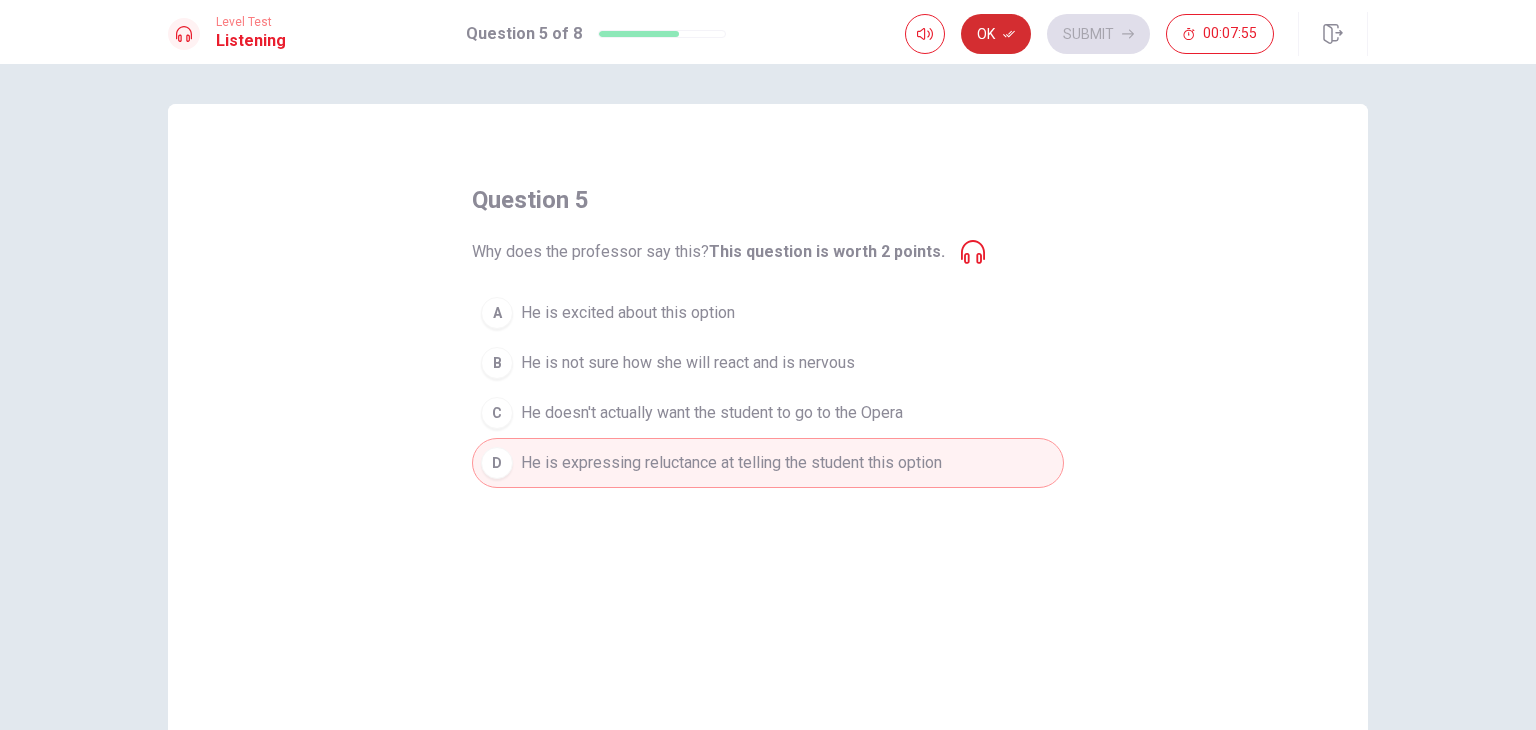 click 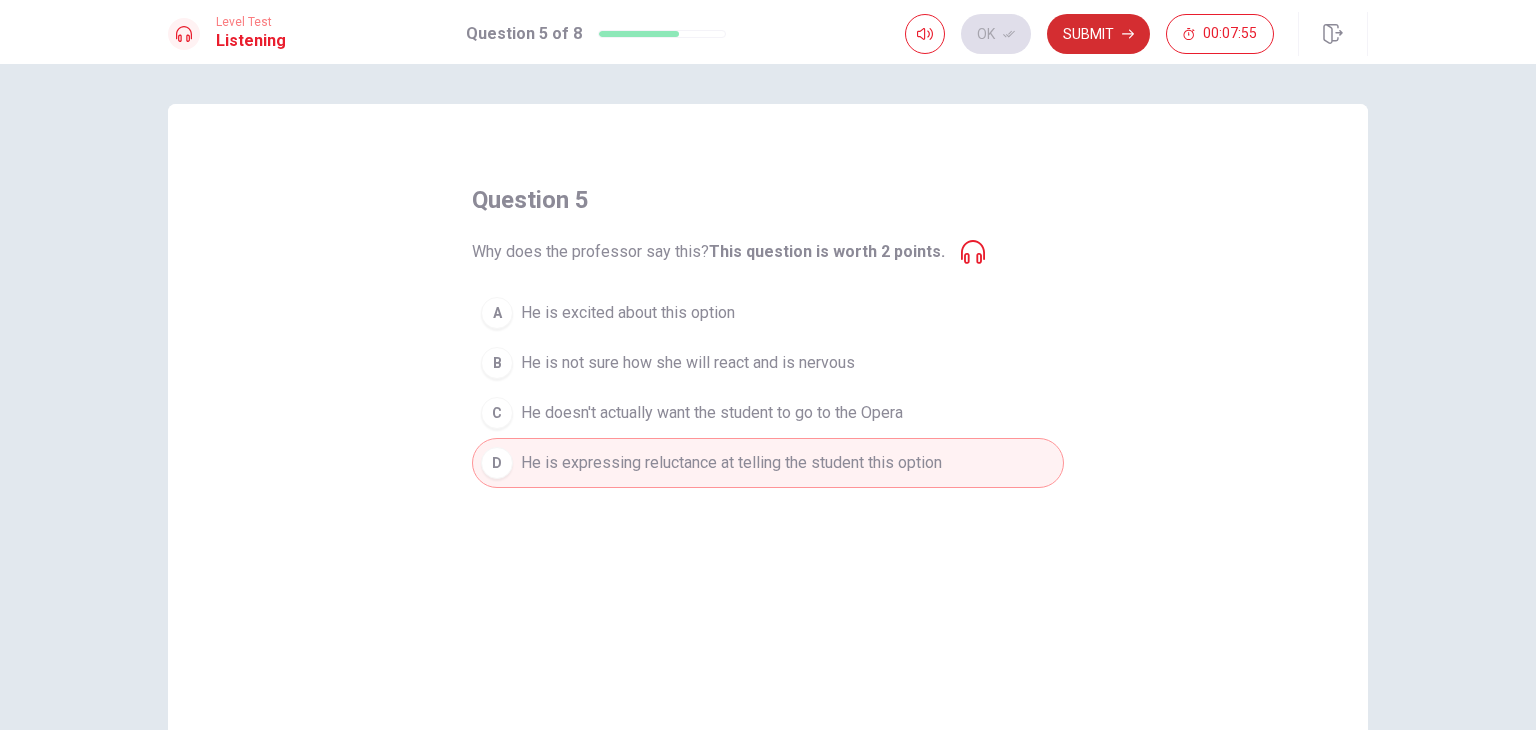 click on "Submit" at bounding box center (1098, 34) 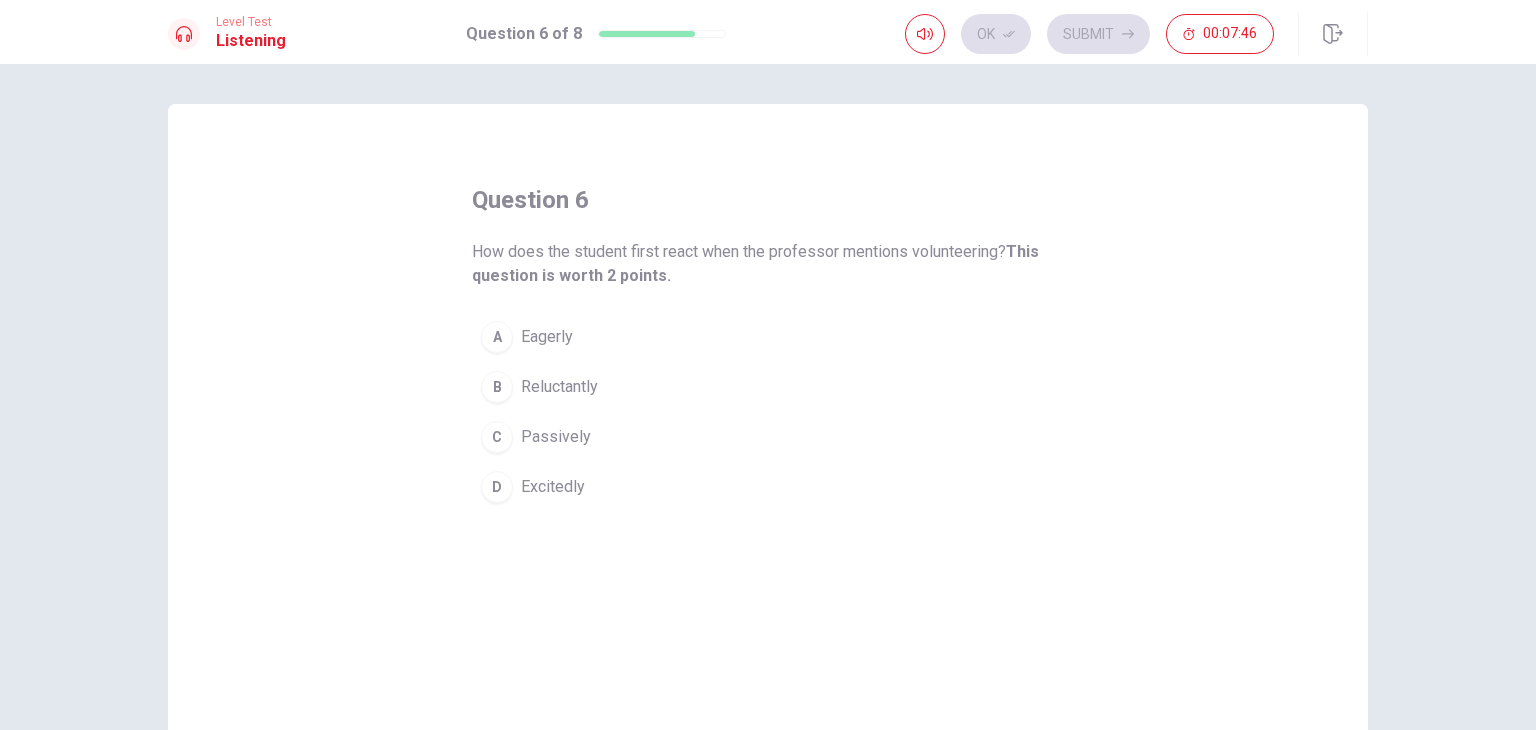 click on "Reluctantly" at bounding box center (559, 387) 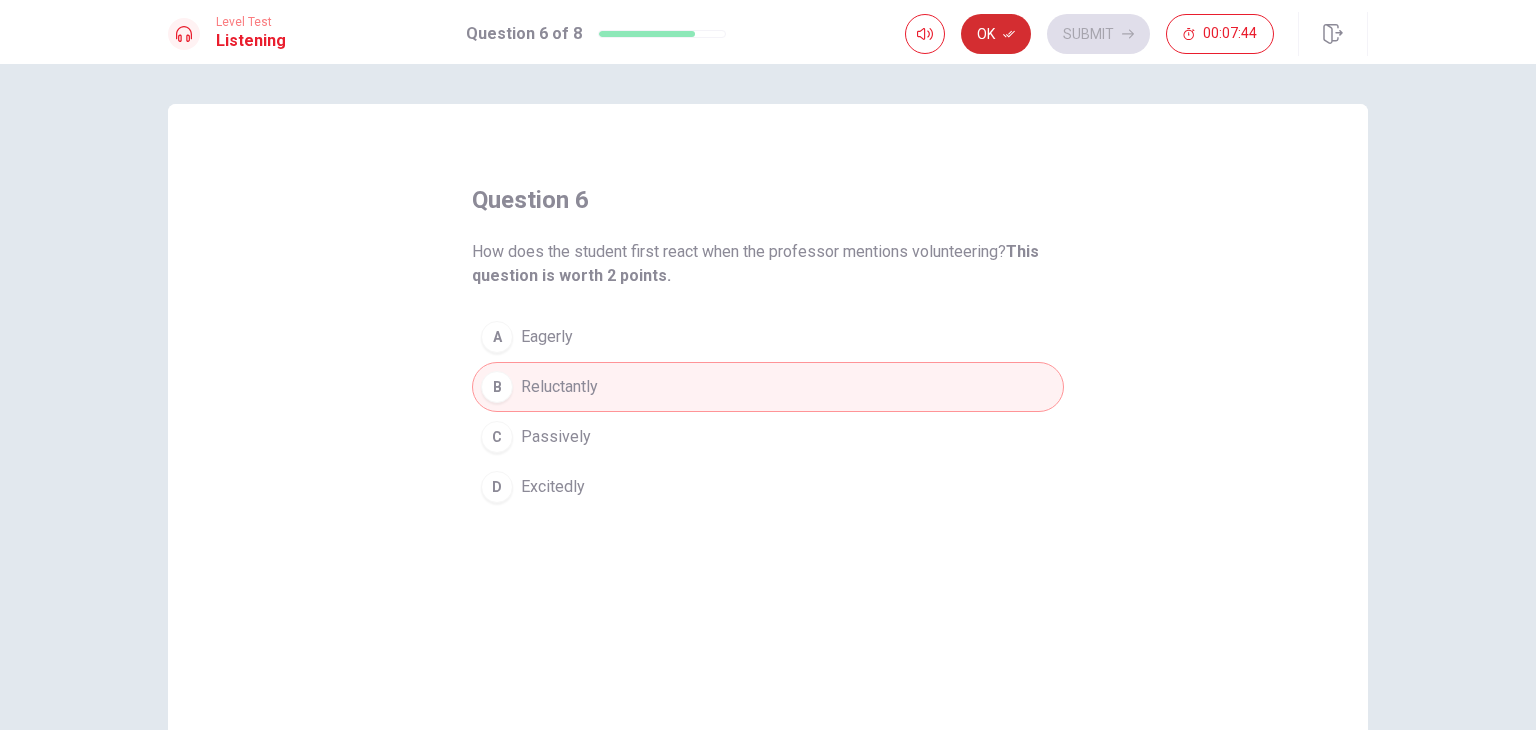 click on "Ok" at bounding box center (996, 34) 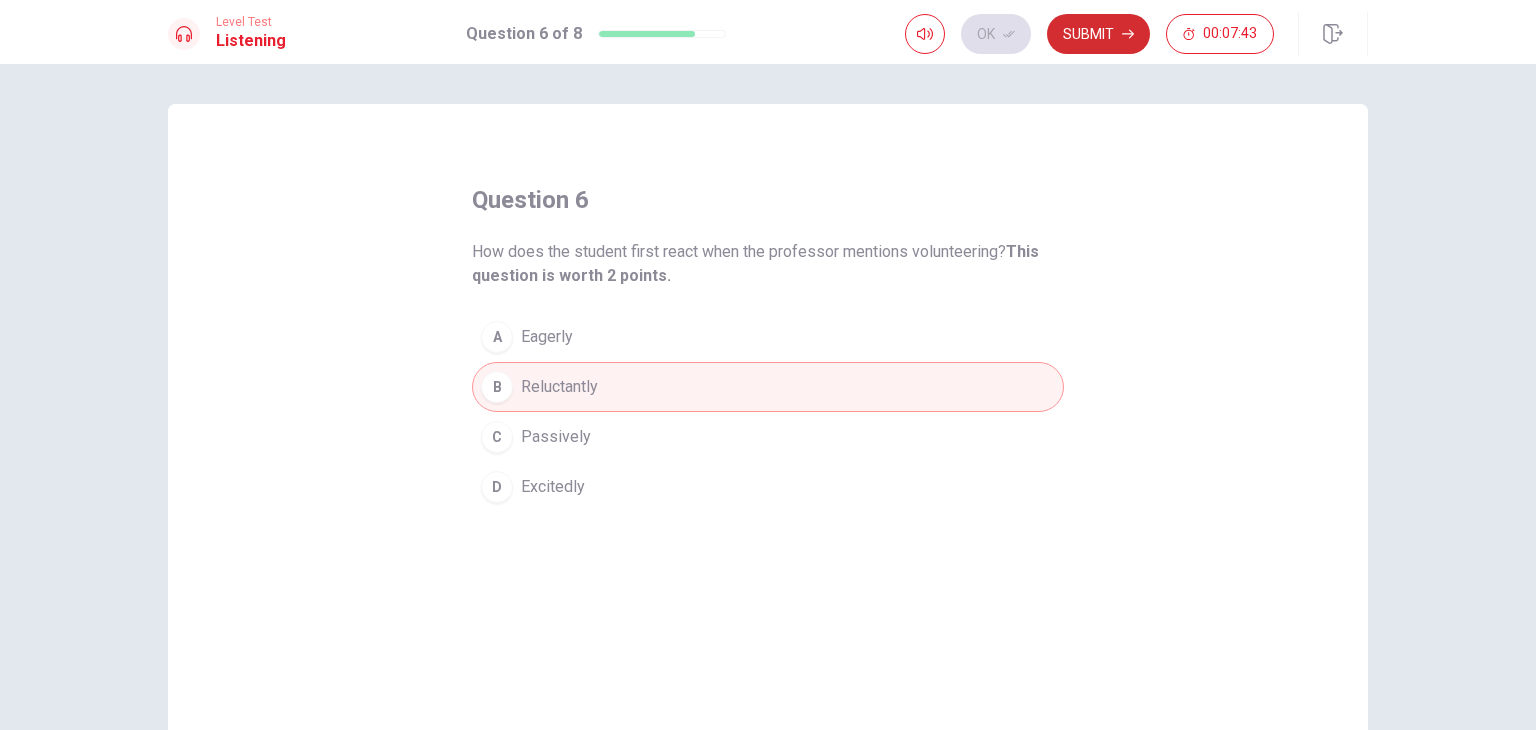 click on "Submit" at bounding box center (1098, 34) 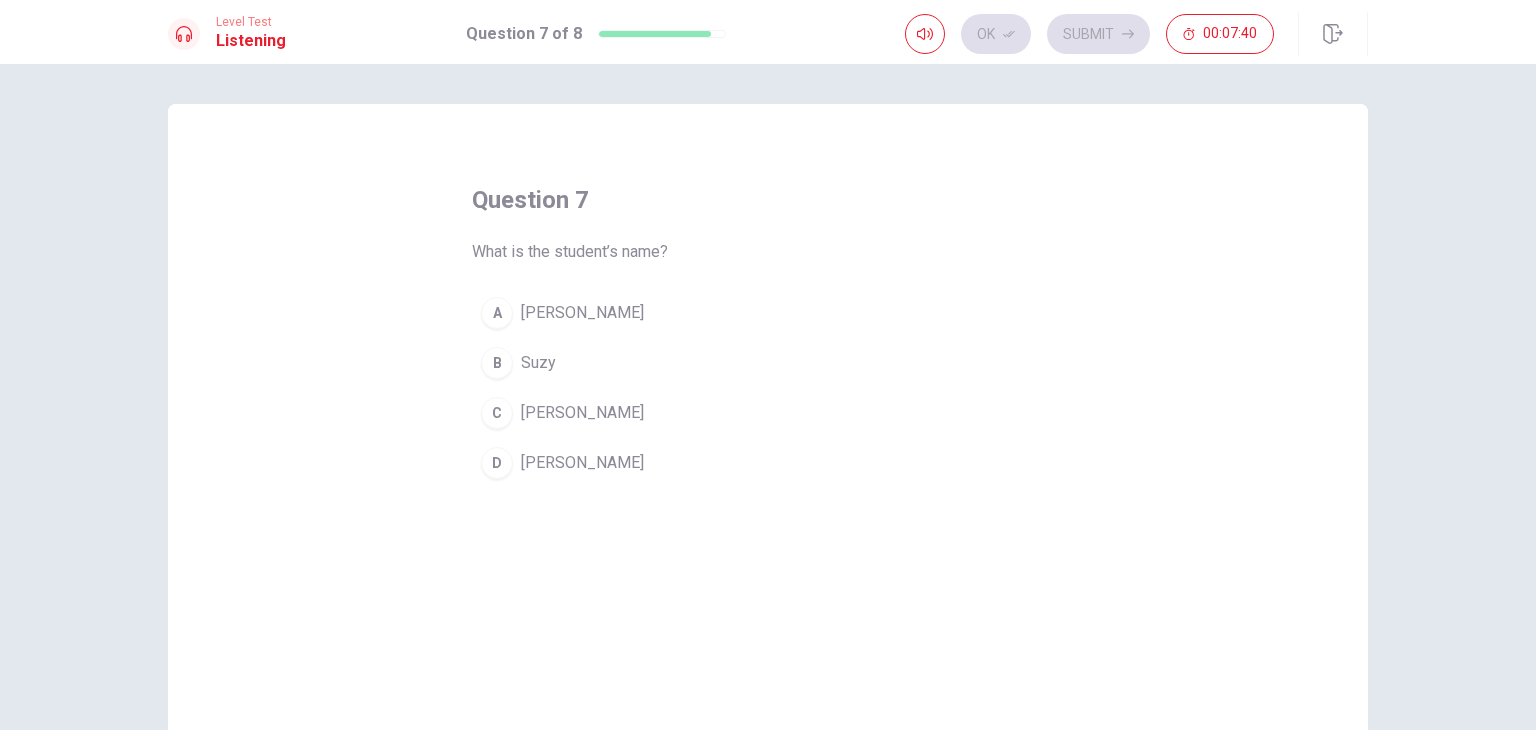 click on "[PERSON_NAME]" at bounding box center [582, 413] 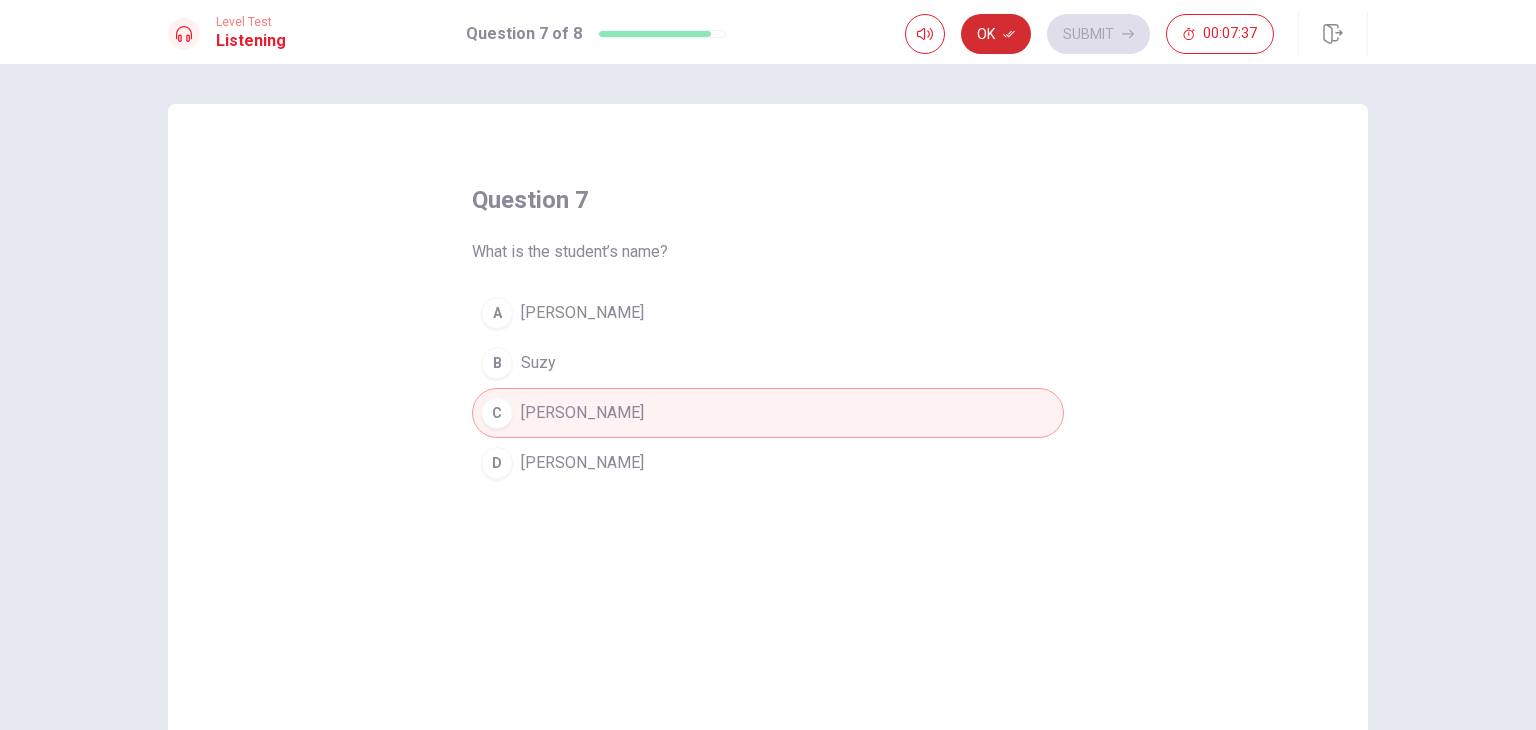click on "Ok" at bounding box center [996, 34] 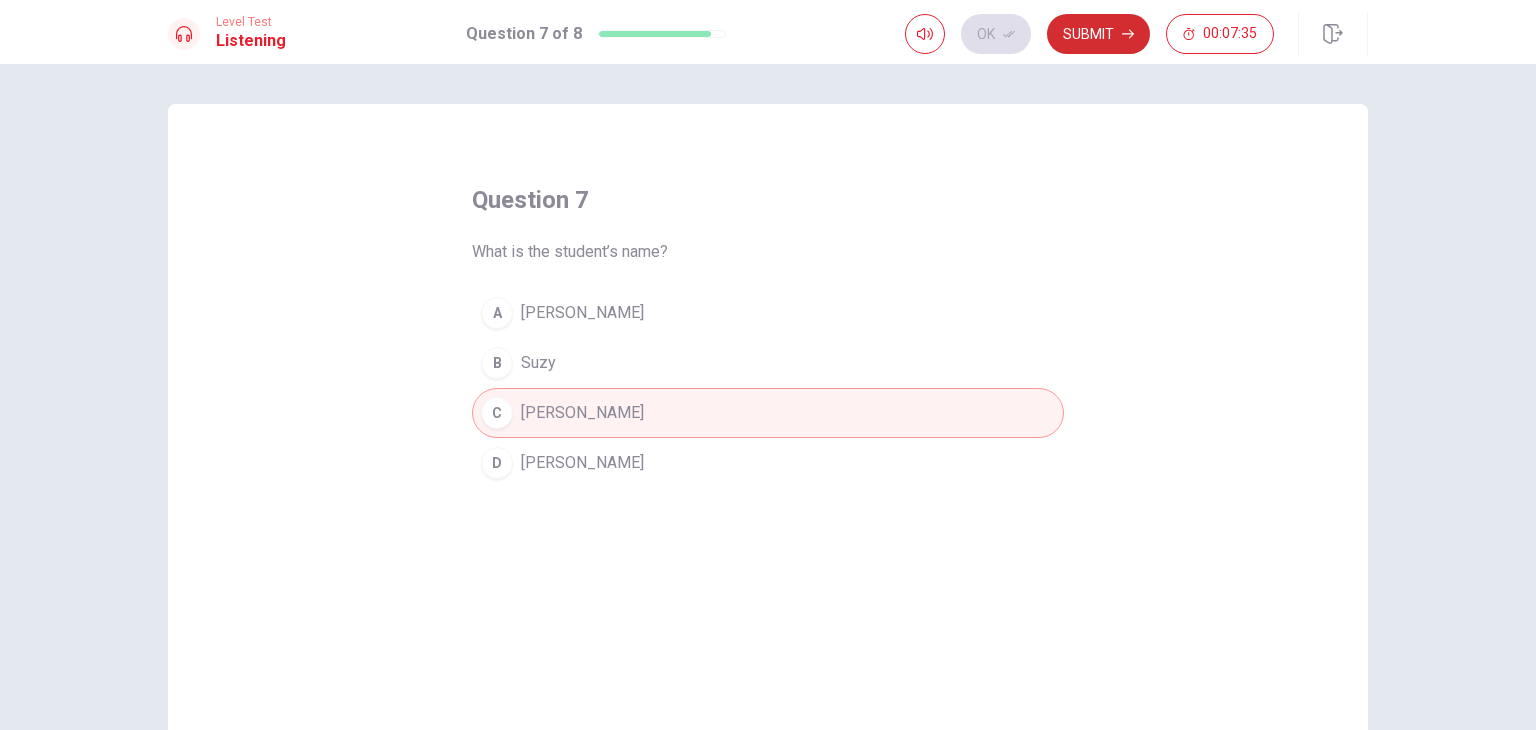 click on "Submit" at bounding box center (1098, 34) 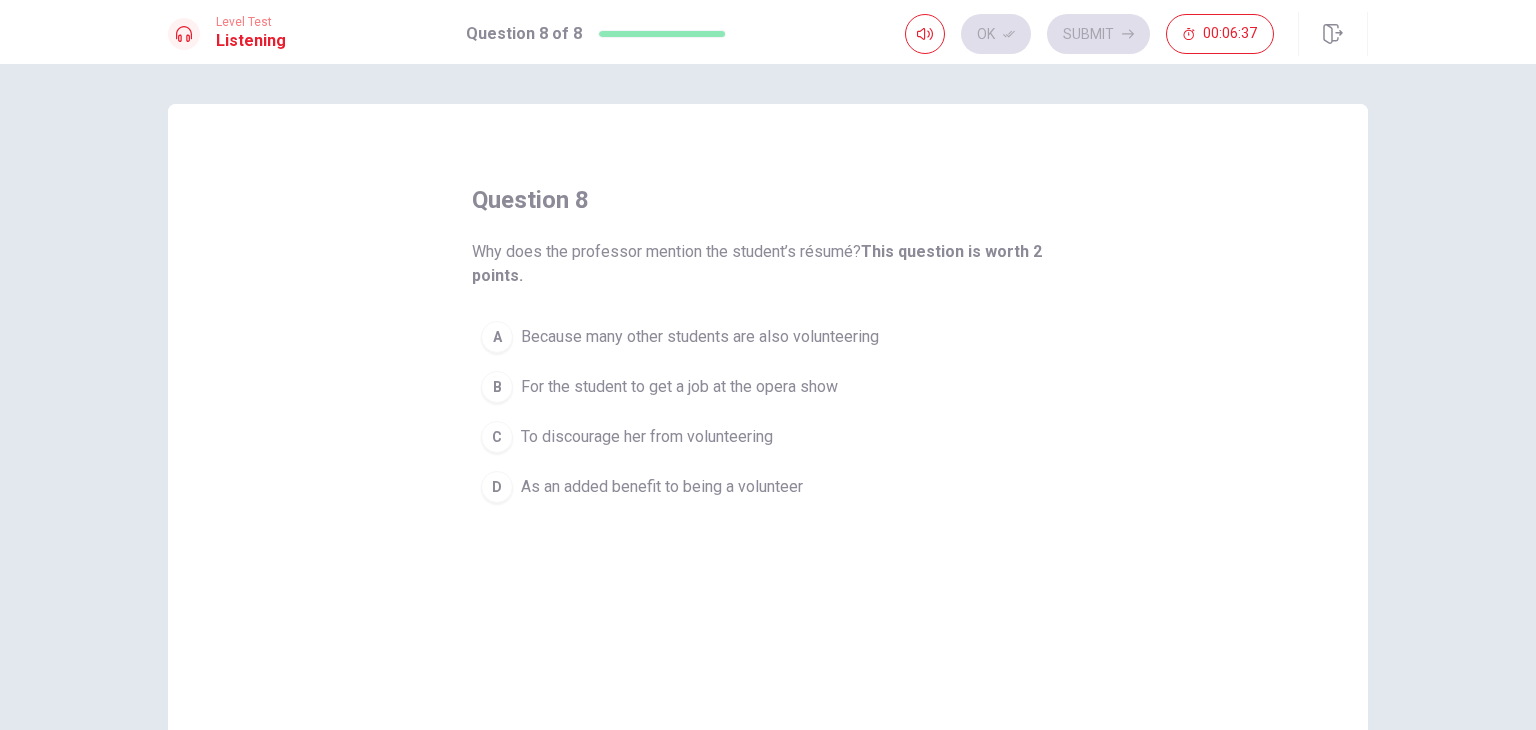click on "Because many other students are also volunteering" at bounding box center [700, 337] 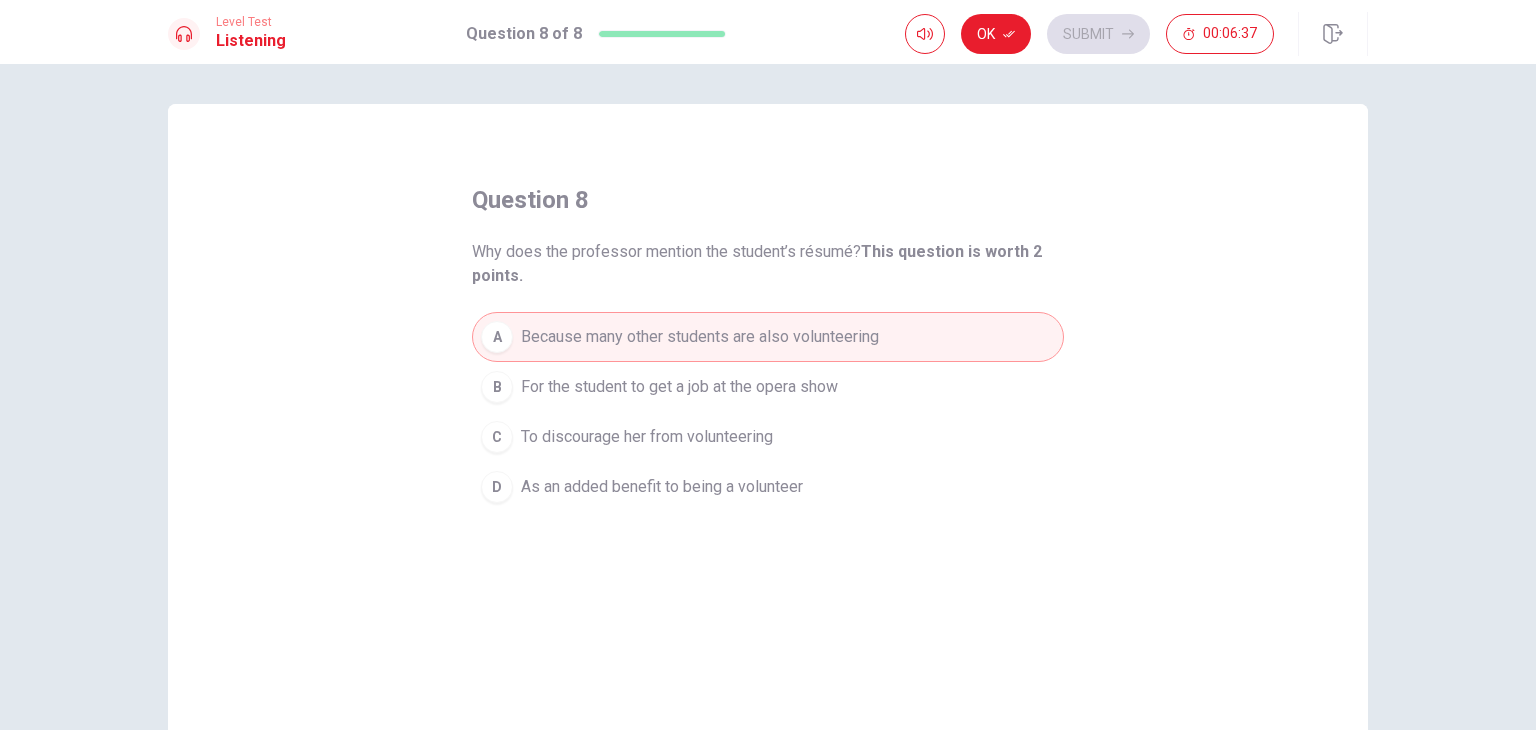 click on "To discourage her from volunteering" at bounding box center (647, 437) 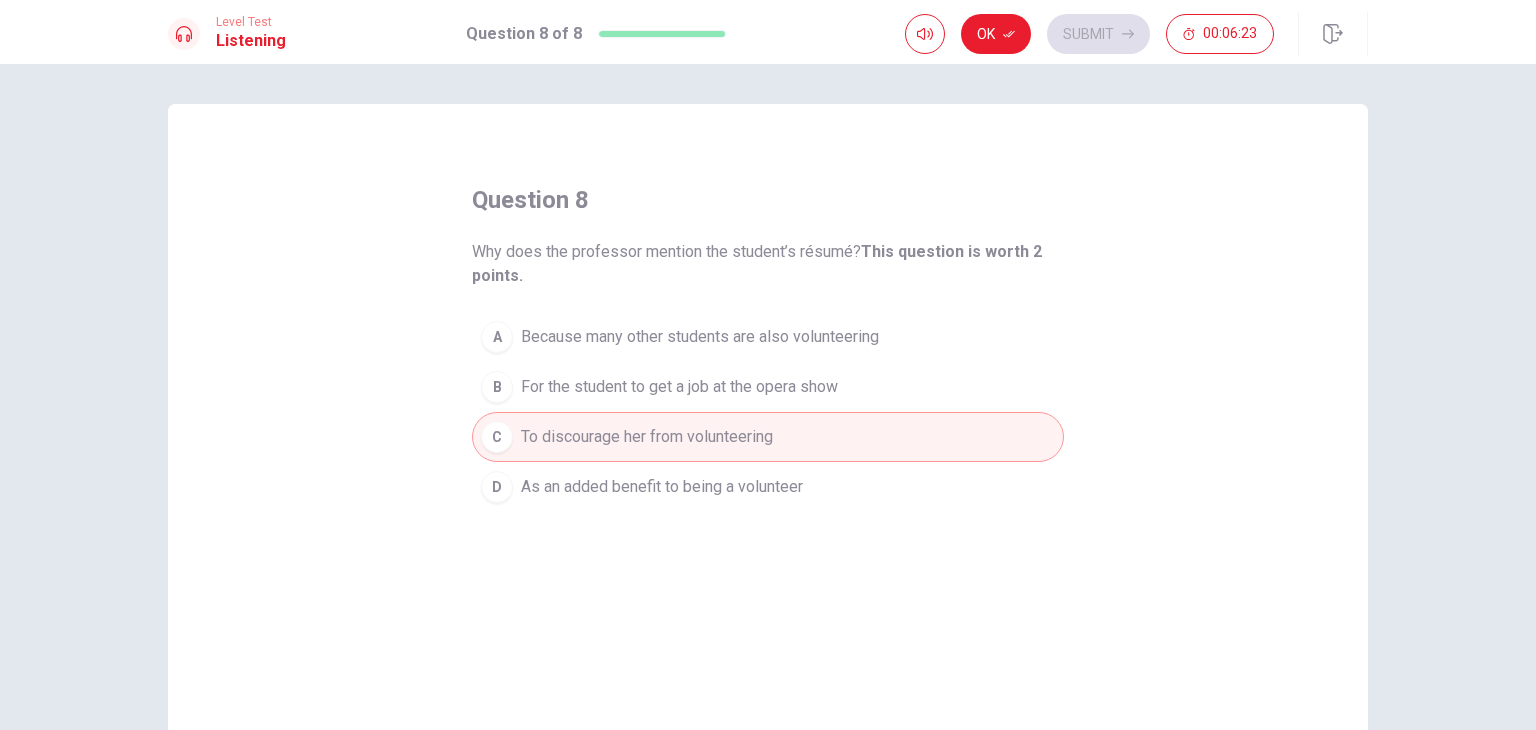 click on "Because many other students are also volunteering" at bounding box center [700, 337] 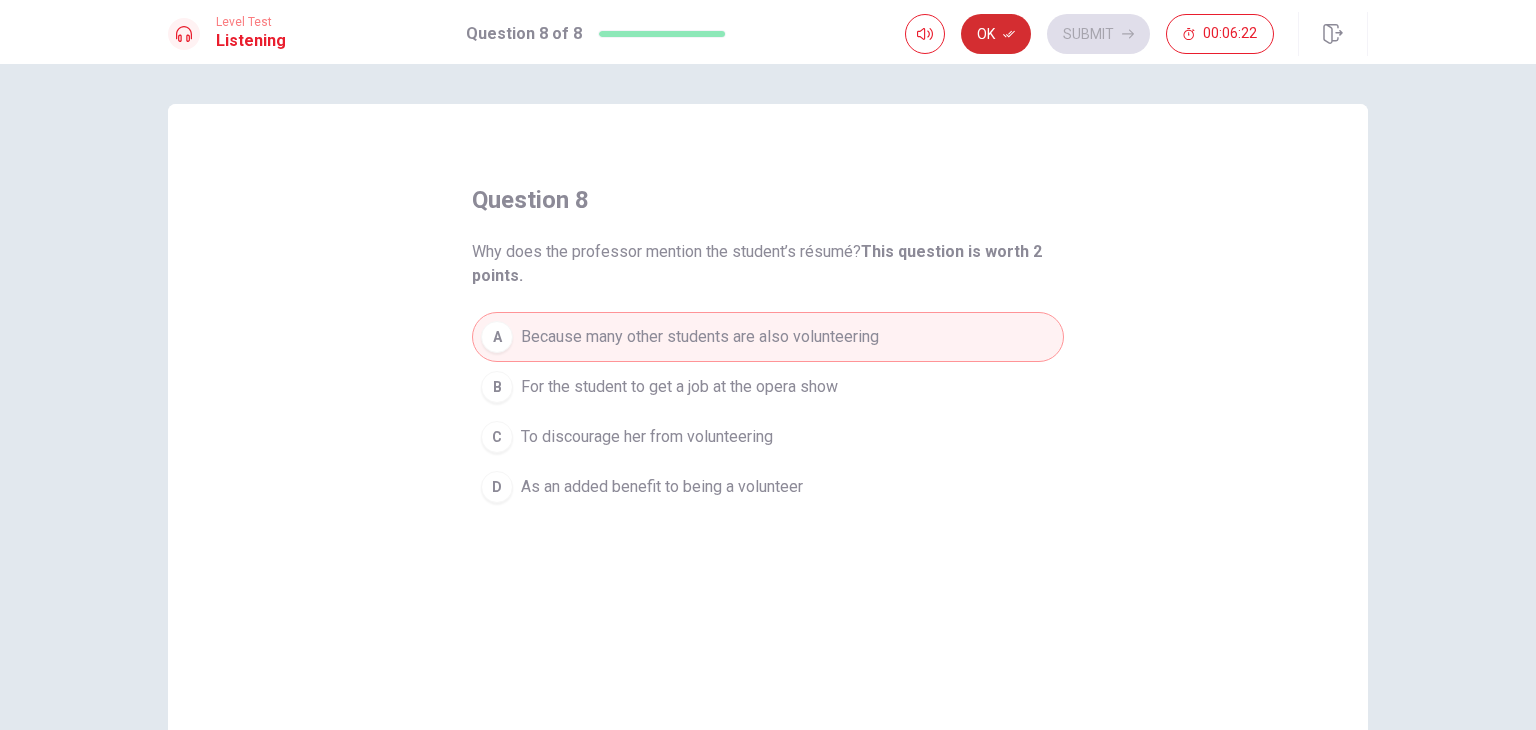 click on "Ok" at bounding box center [996, 34] 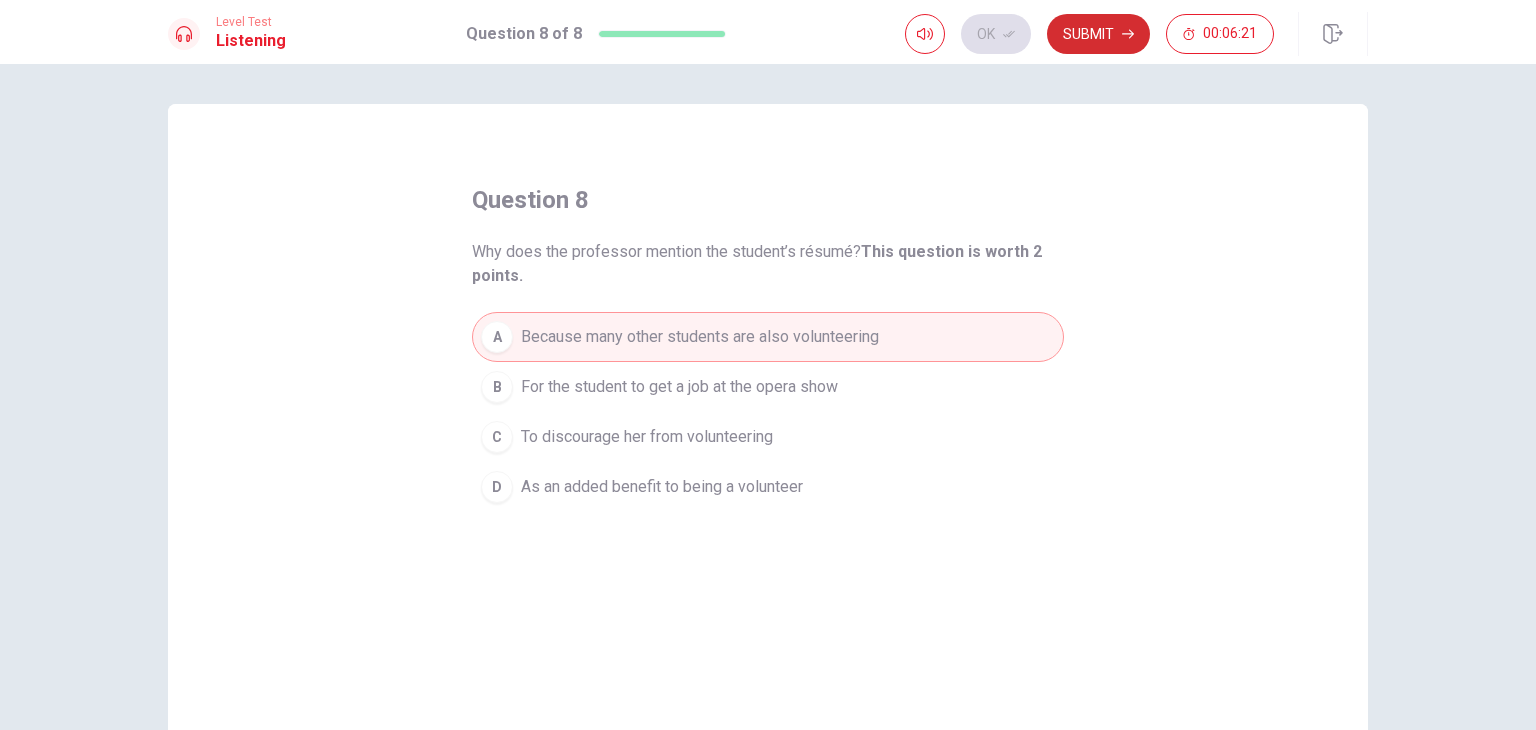 click on "Submit" at bounding box center (1098, 34) 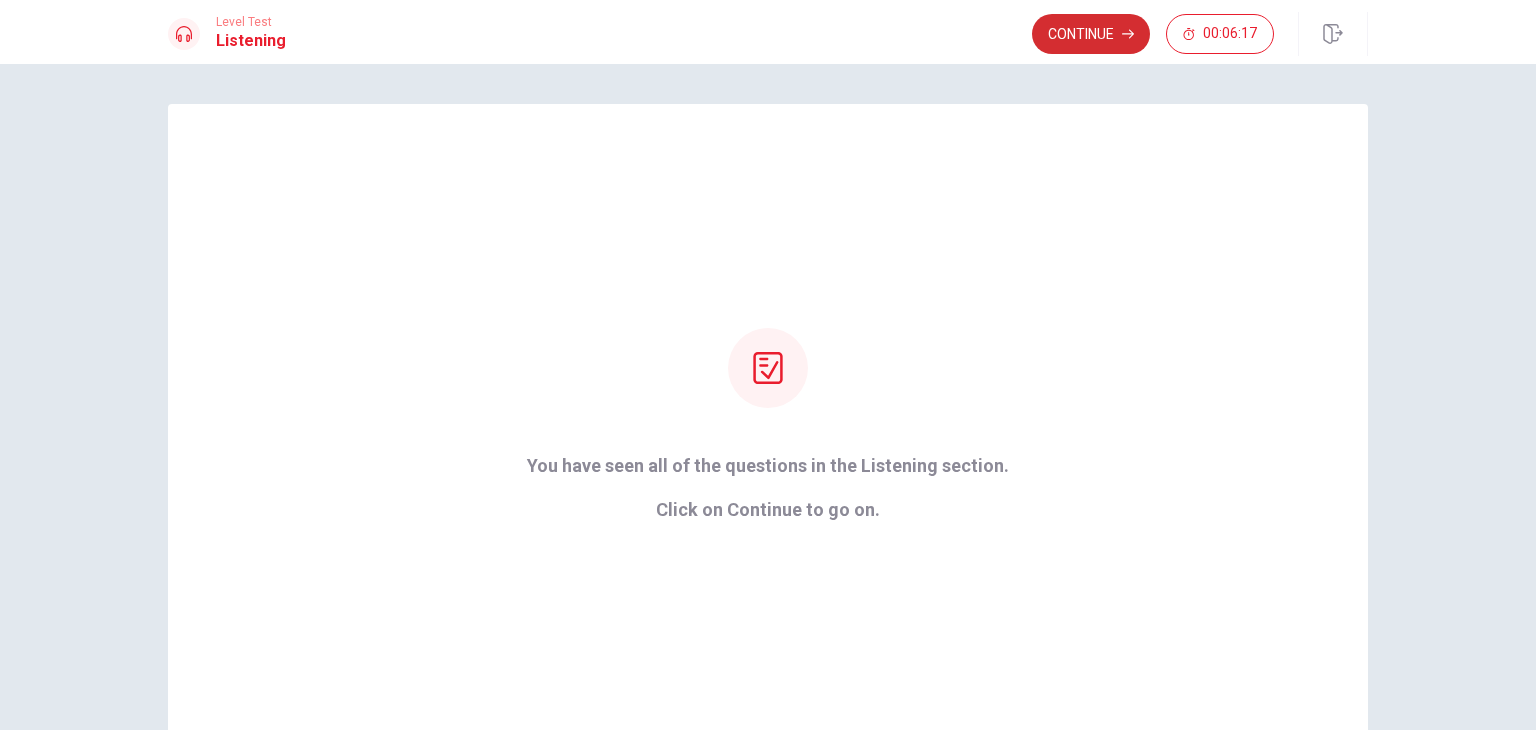 click on "Continue" at bounding box center (1091, 34) 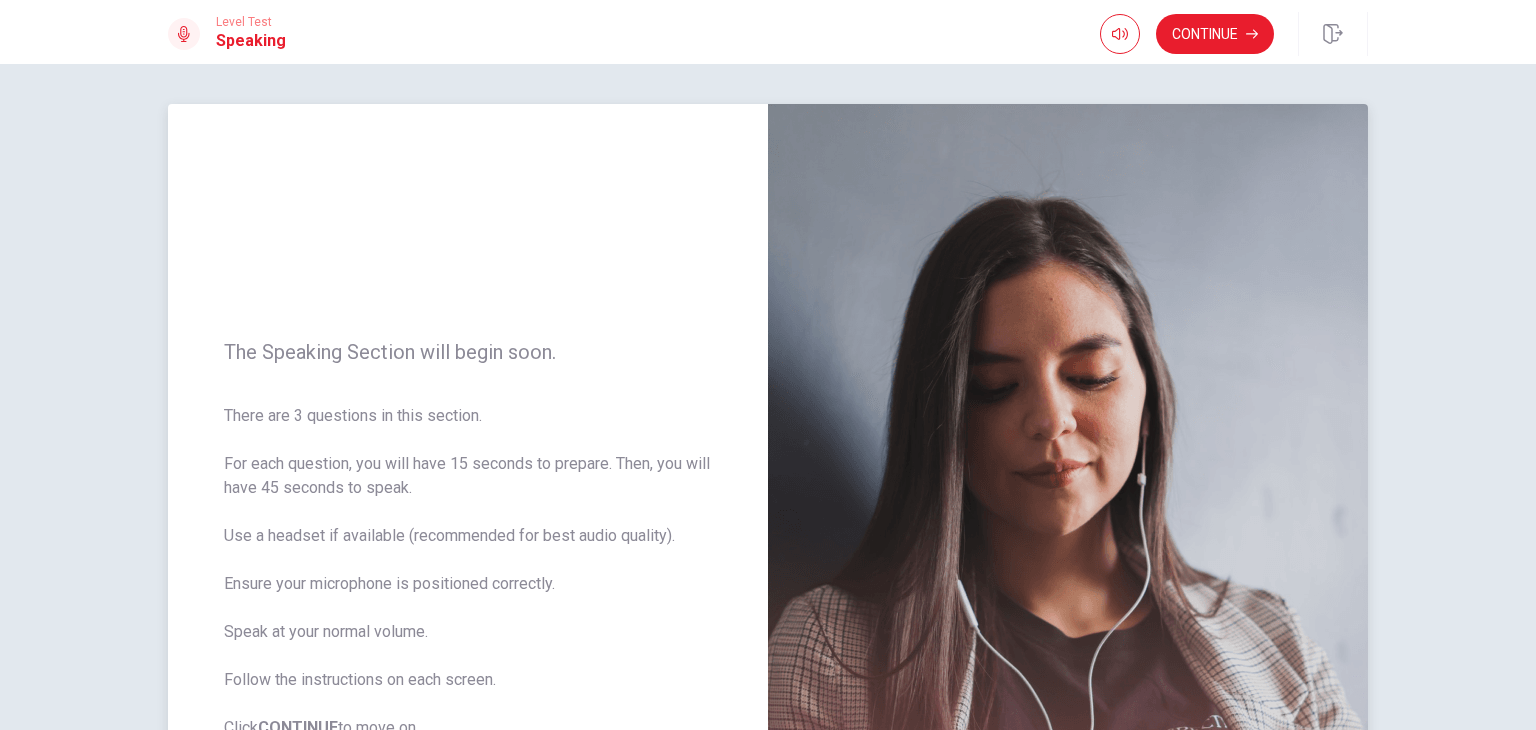 click on "The Speaking Section will begin soon. There are 3 questions in this section.
For each question, you will have 15 seconds to prepare. Then, you will have 45 seconds to speak.
Use a headset if available (recommended for best audio quality).
Ensure your microphone is positioned correctly.
Speak at your normal volume.
Follow the instructions on each screen.
Click  CONTINUE  to move on." at bounding box center [468, 540] 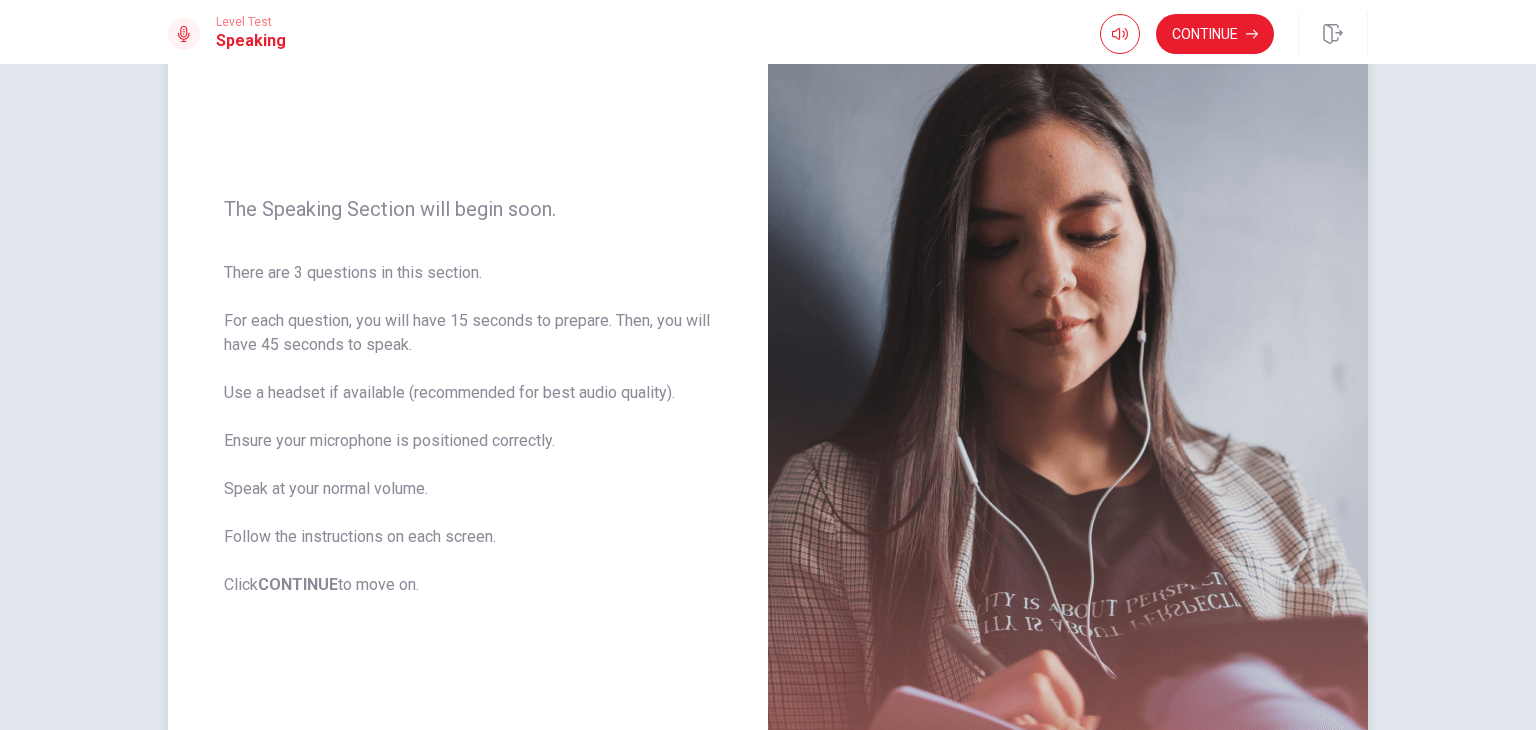 scroll, scrollTop: 200, scrollLeft: 0, axis: vertical 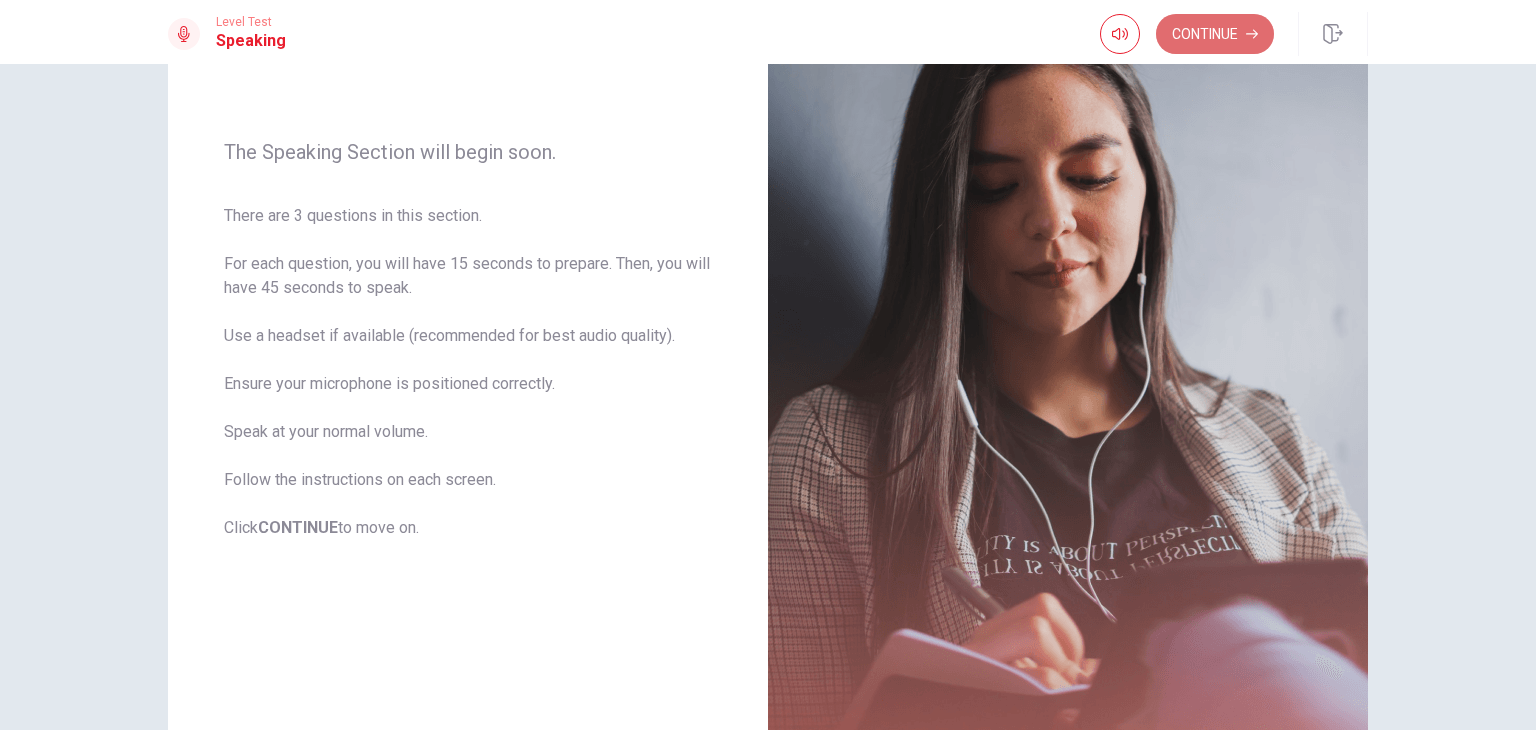 click on "Continue" at bounding box center [1215, 34] 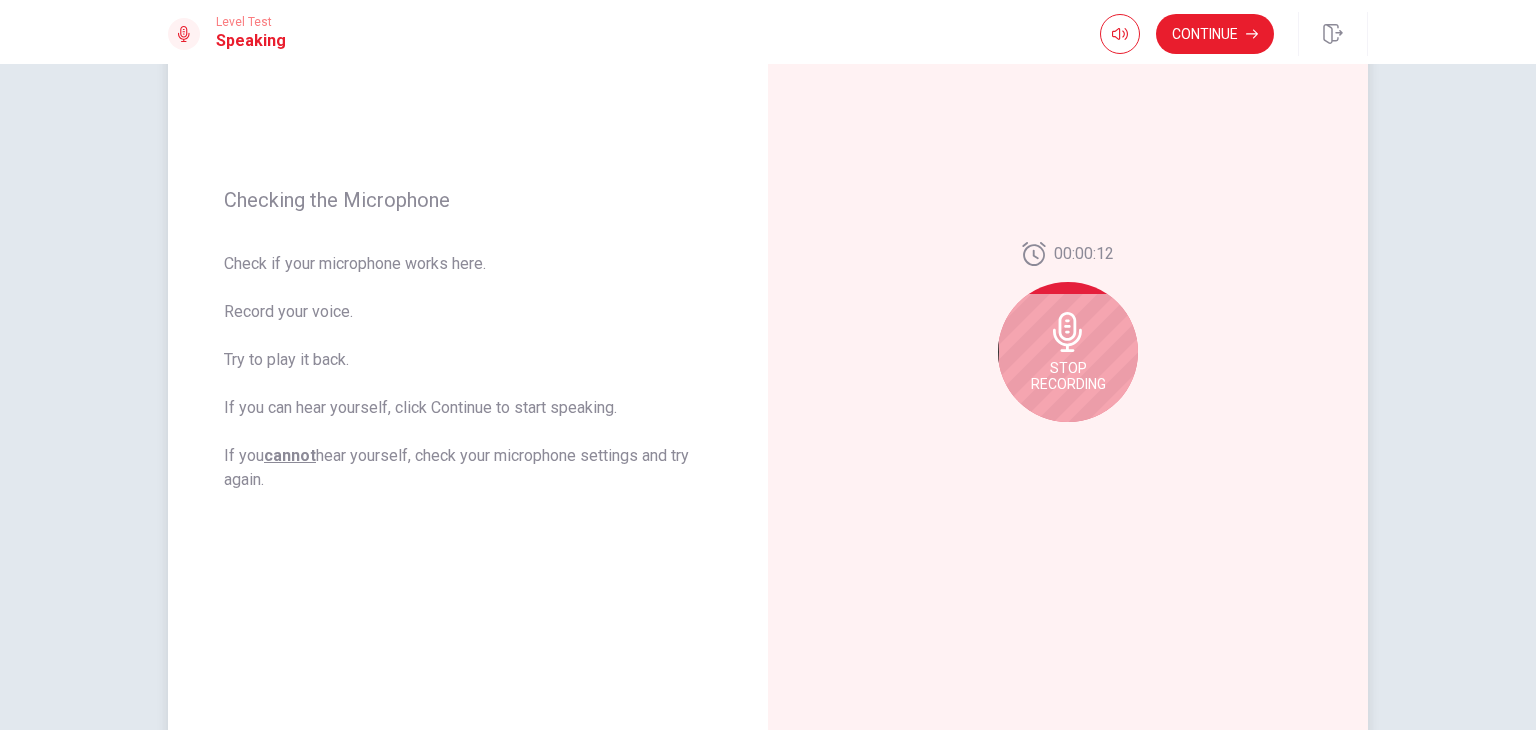 click 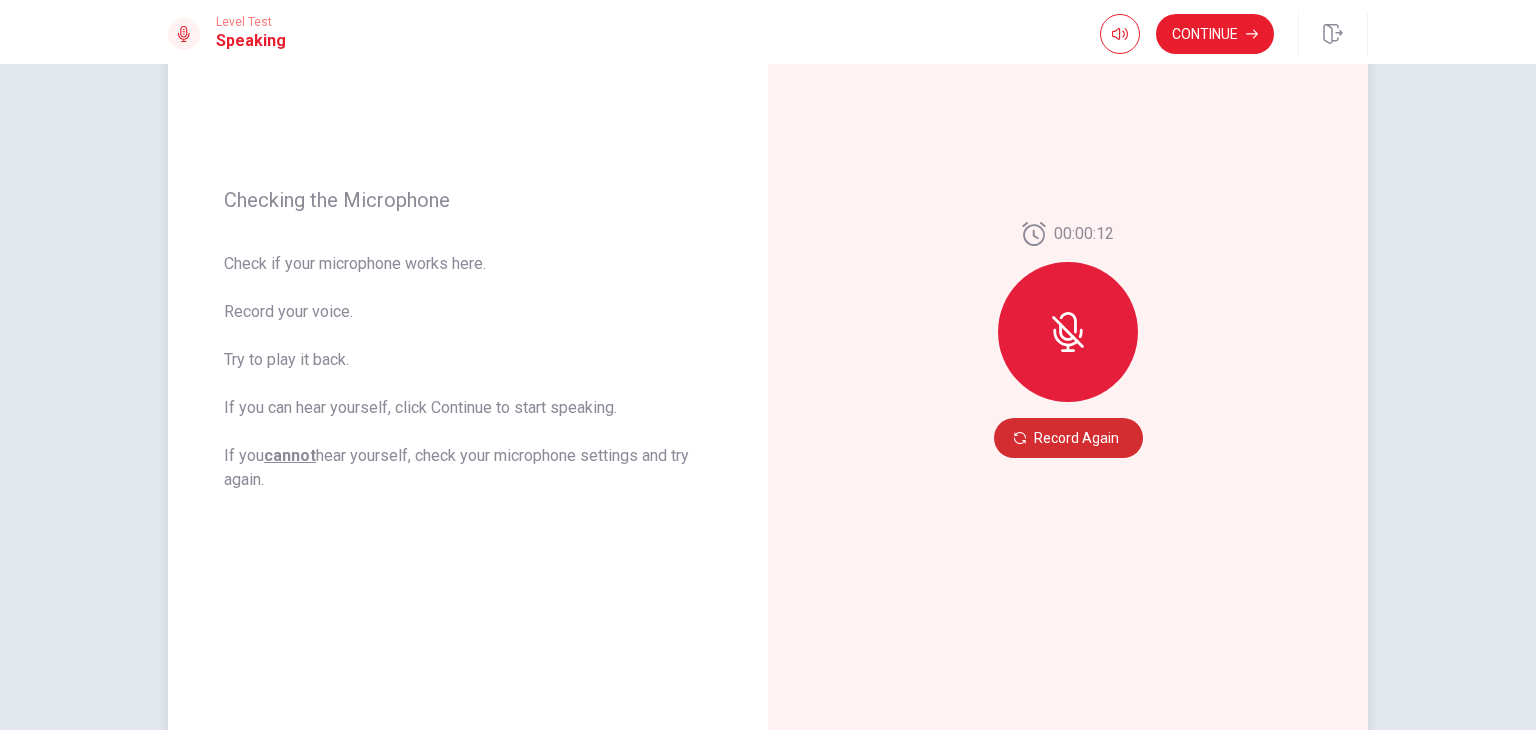click on "Record Again" at bounding box center [1068, 438] 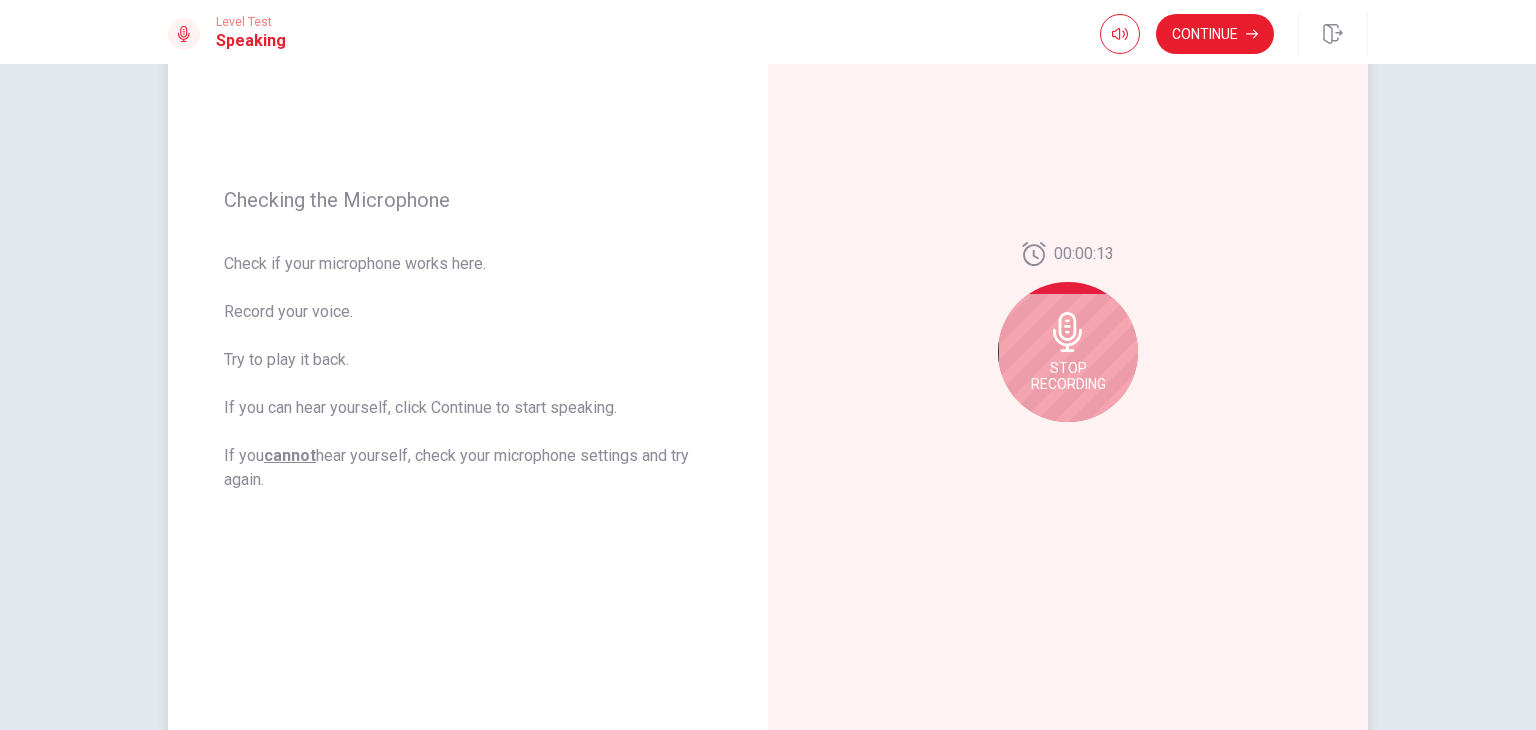 click on "Stop   Recording" at bounding box center (1068, 376) 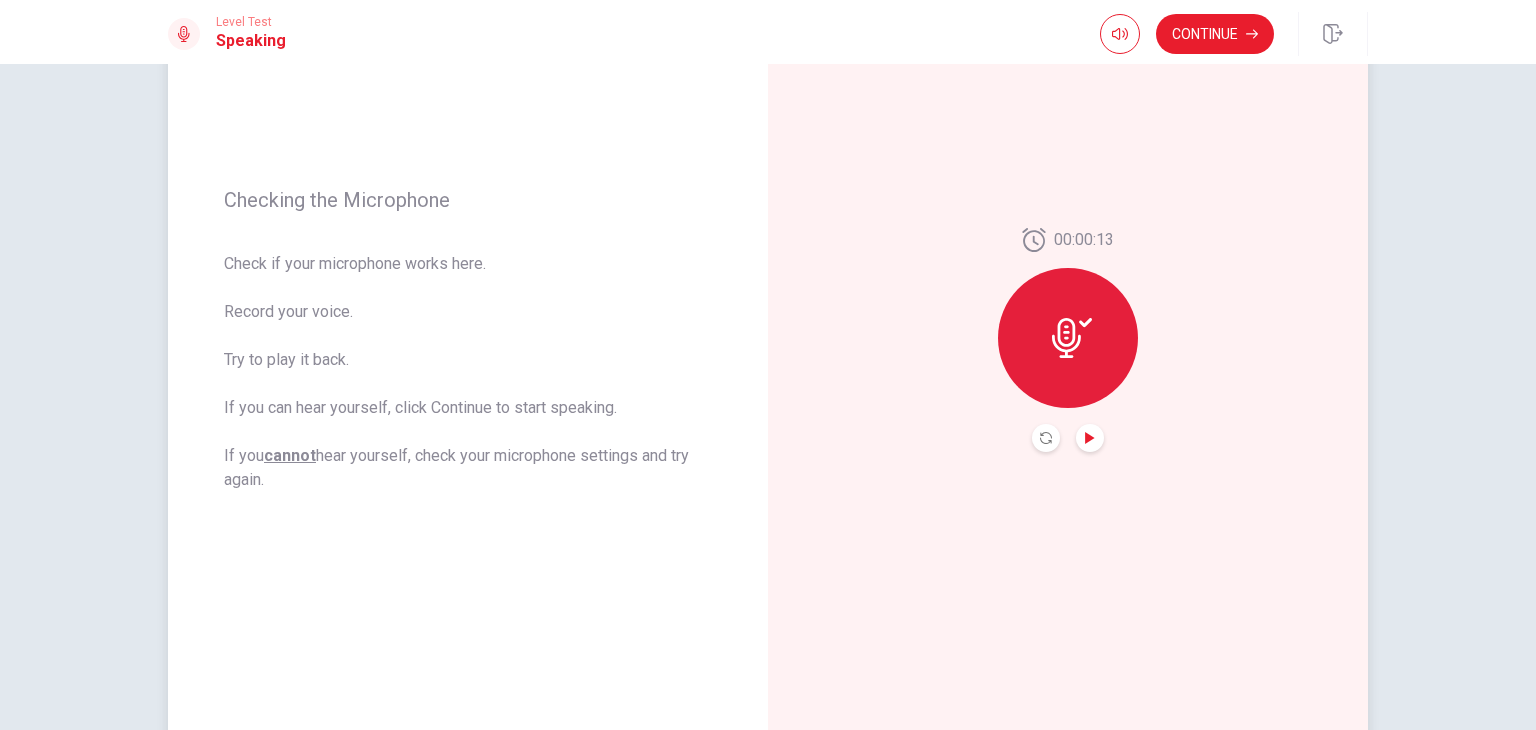 click 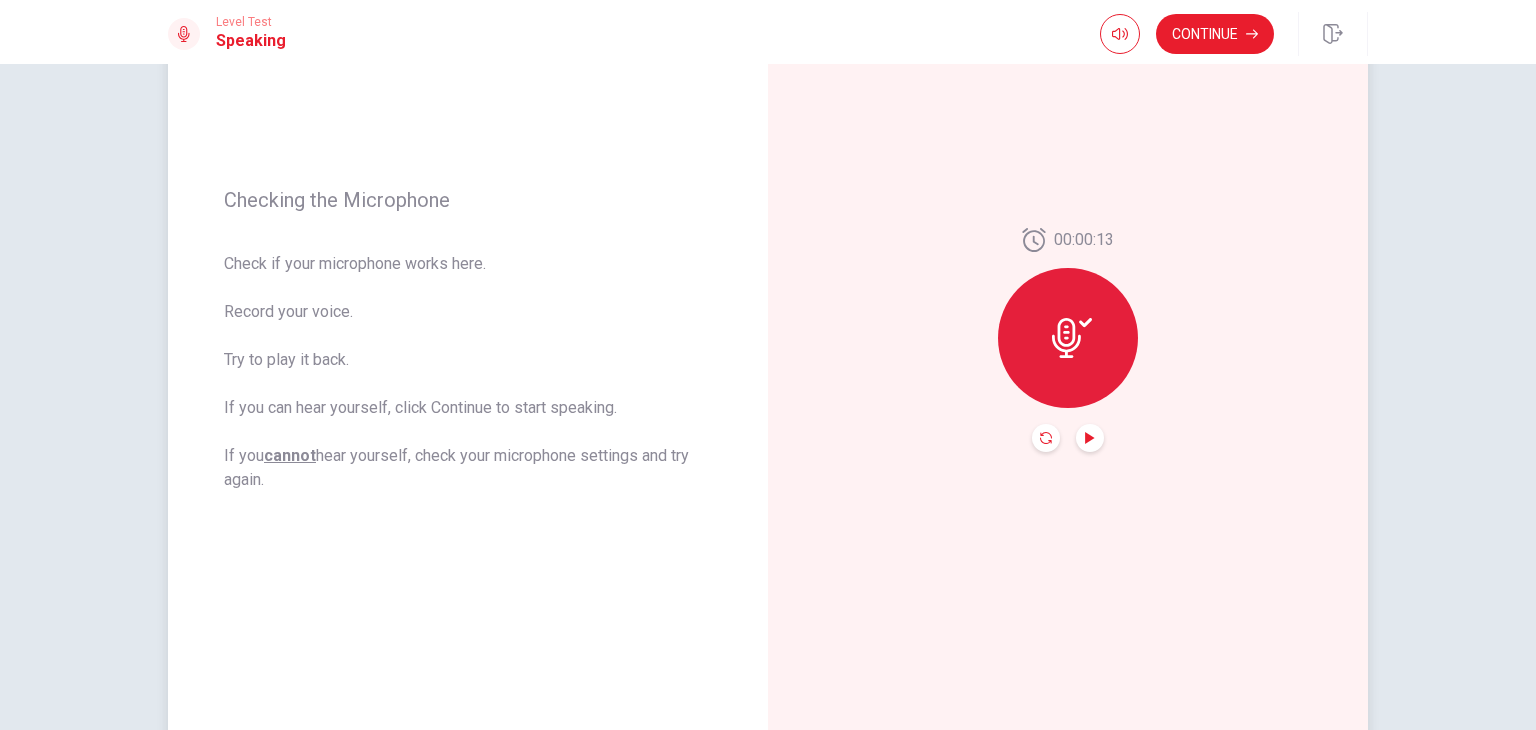 click 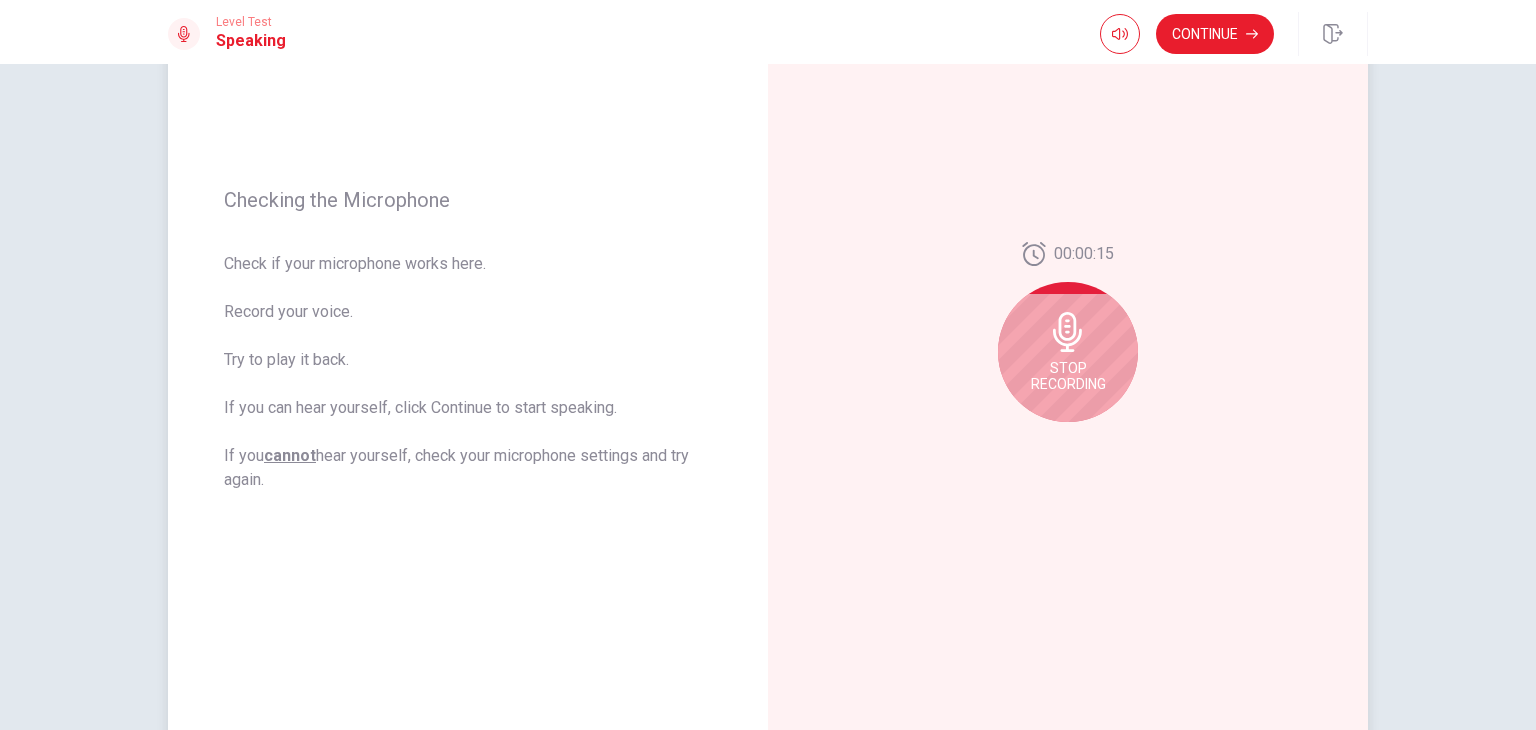 click on "Stop   Recording" at bounding box center (1068, 376) 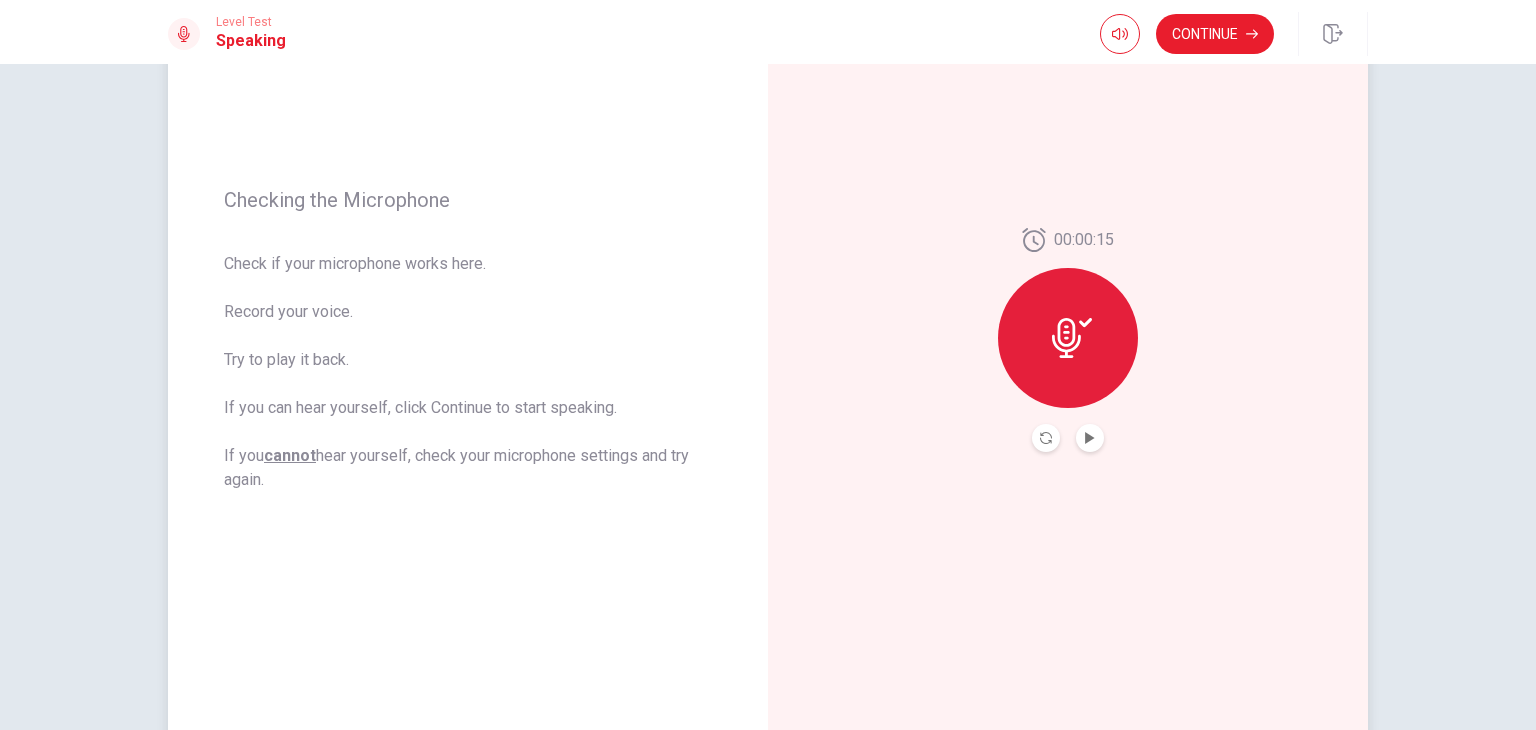 click 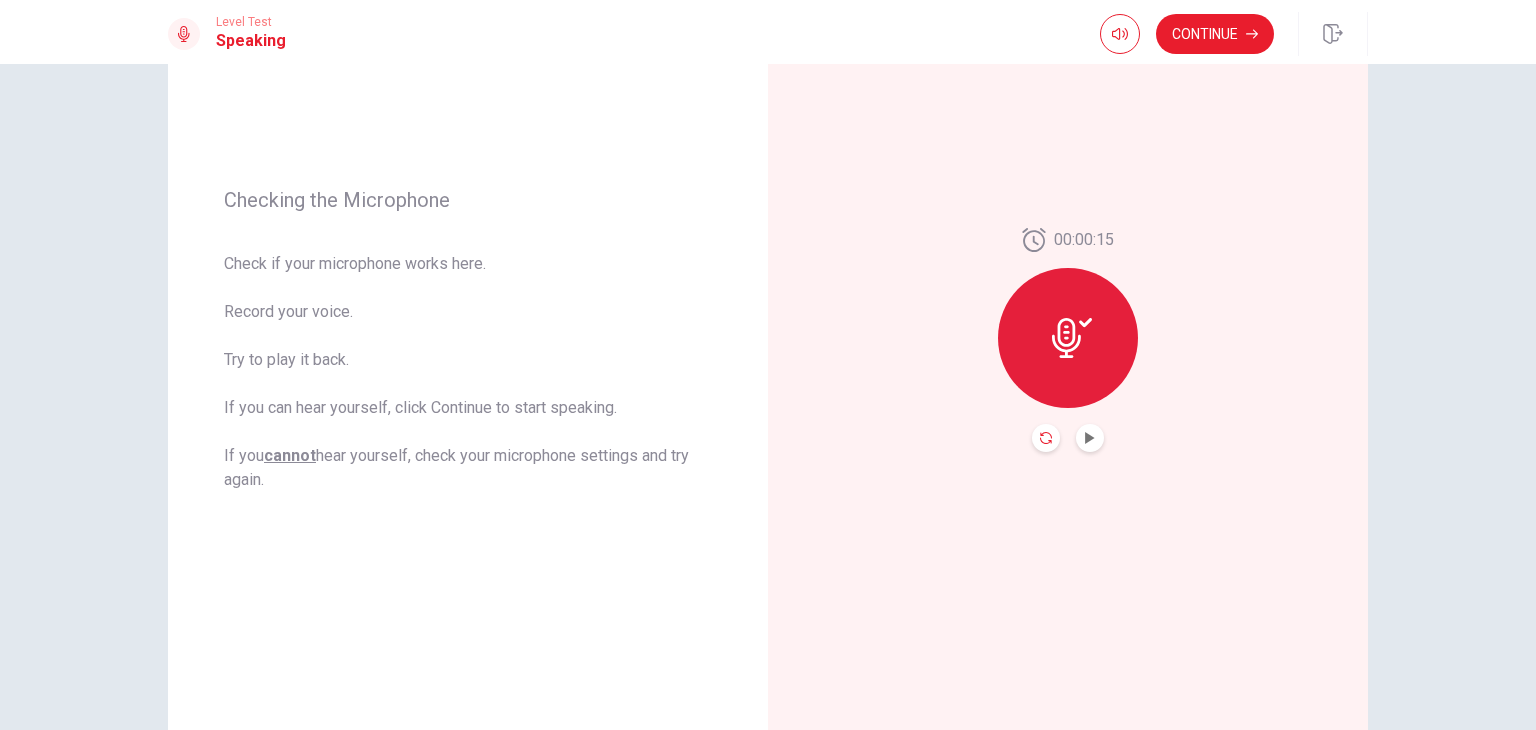 click 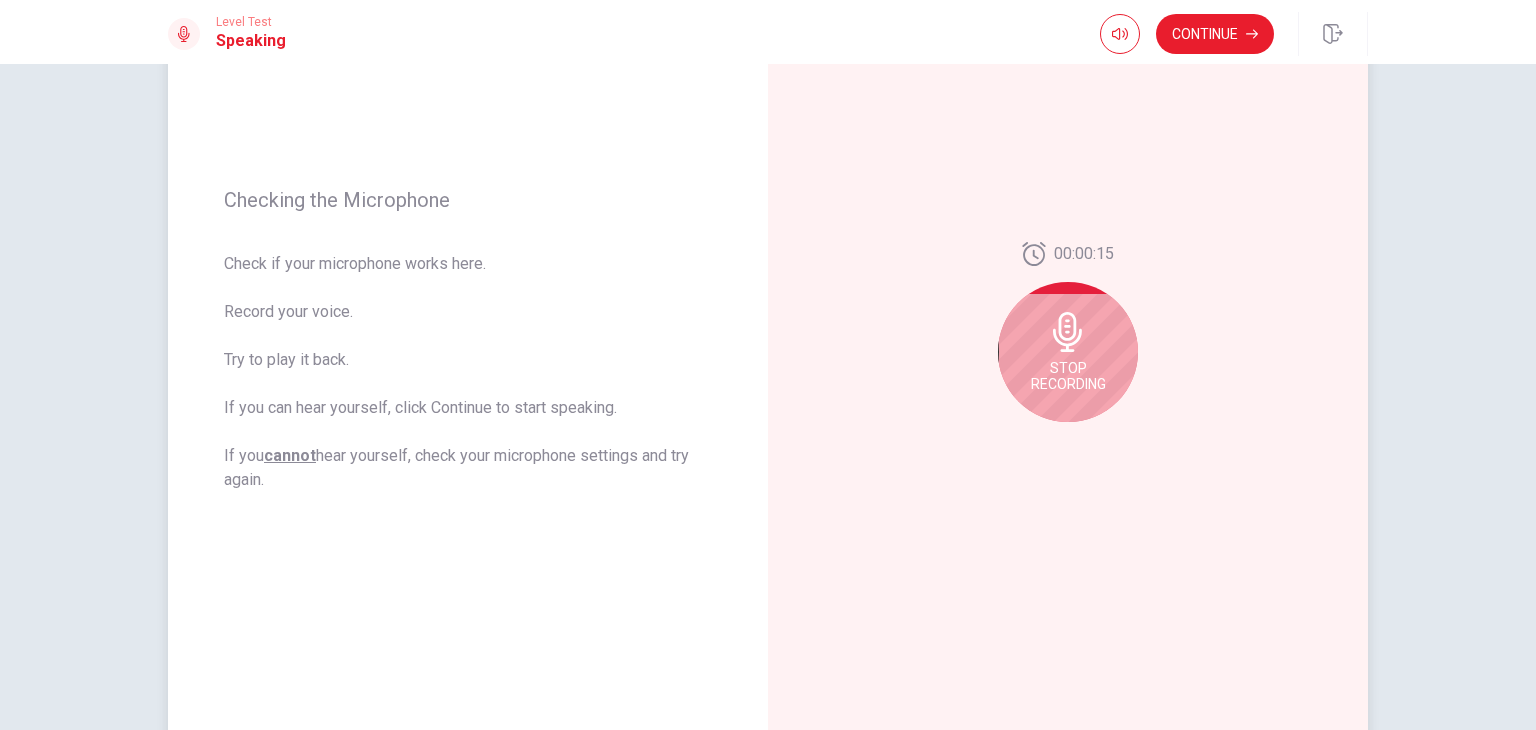 click on "Stop   Recording" at bounding box center (1068, 376) 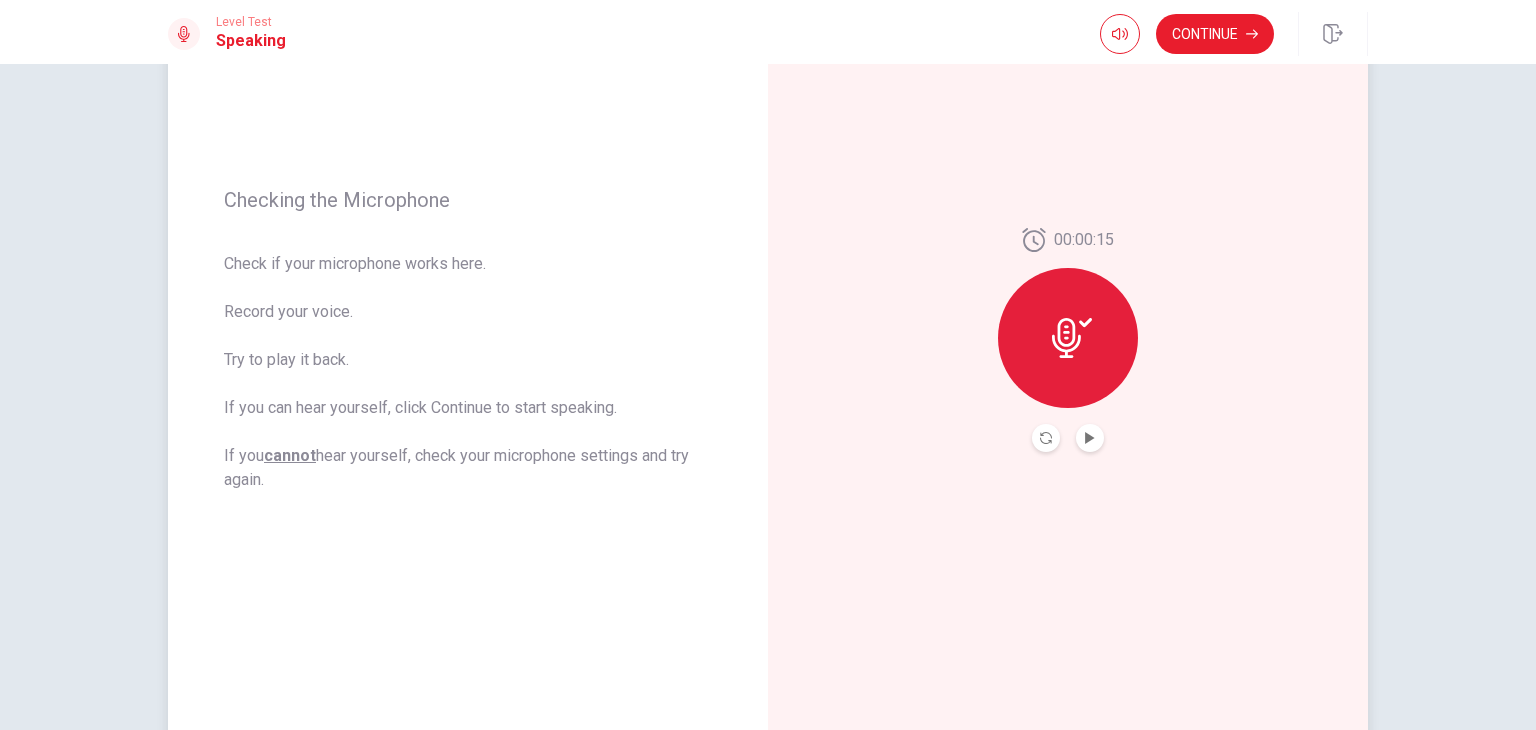 click at bounding box center (1046, 438) 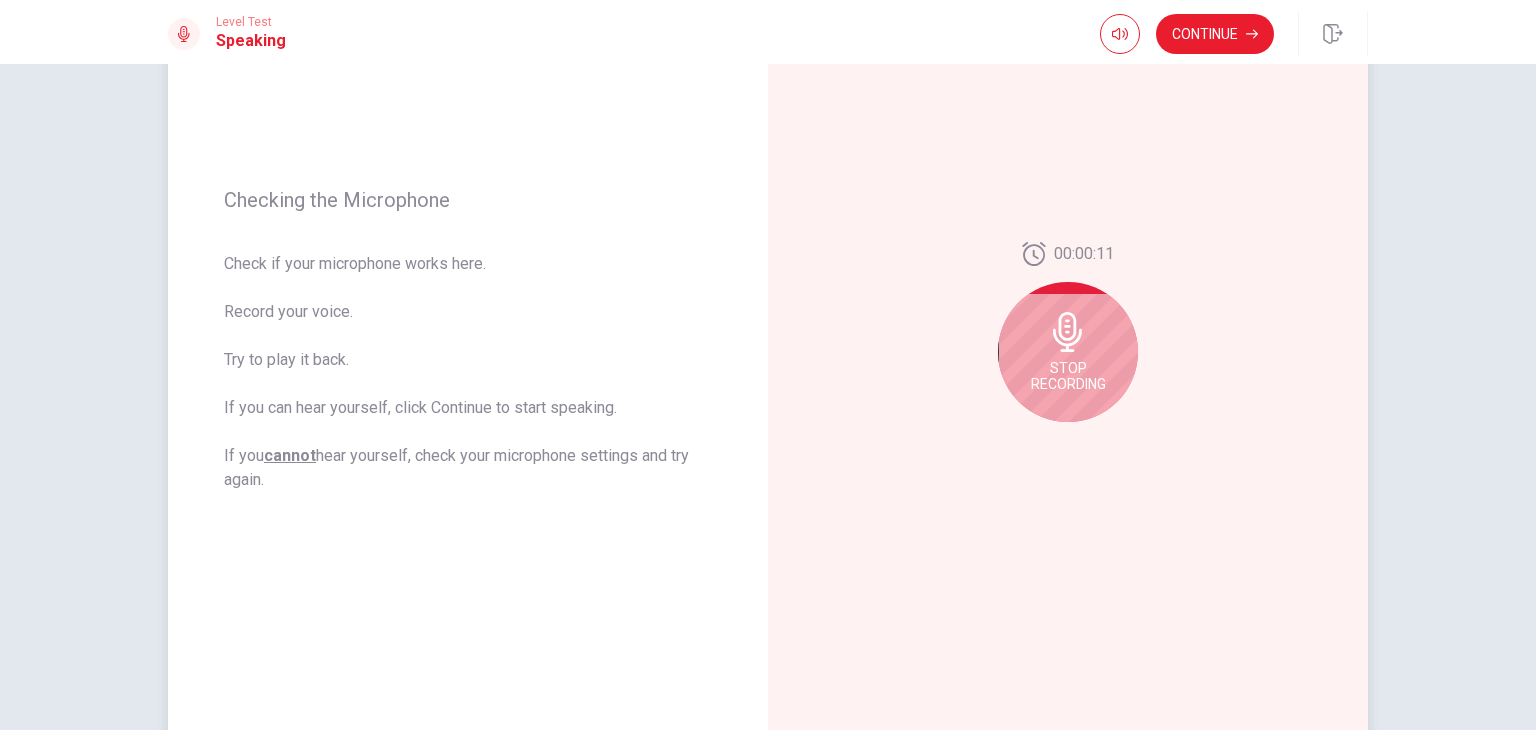 click 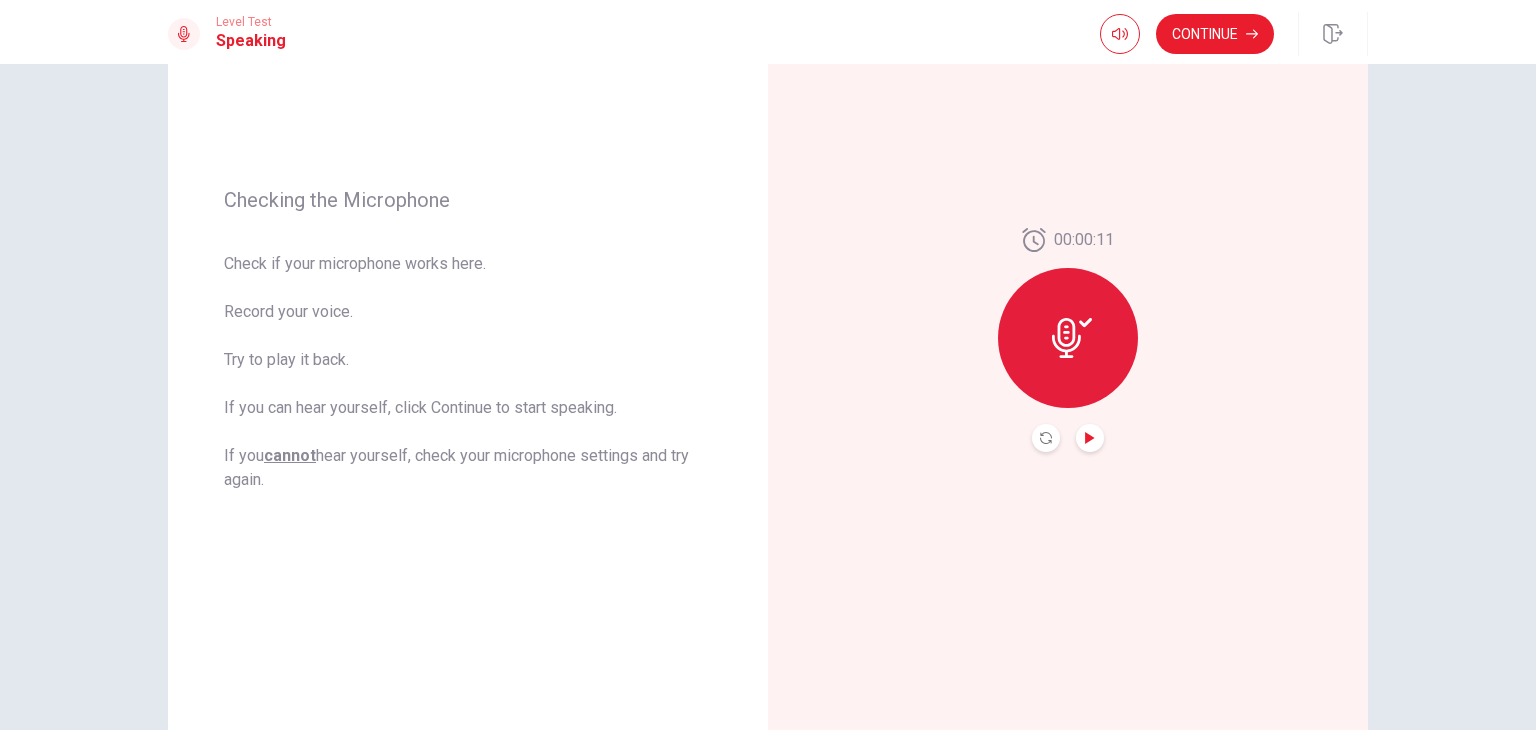 click 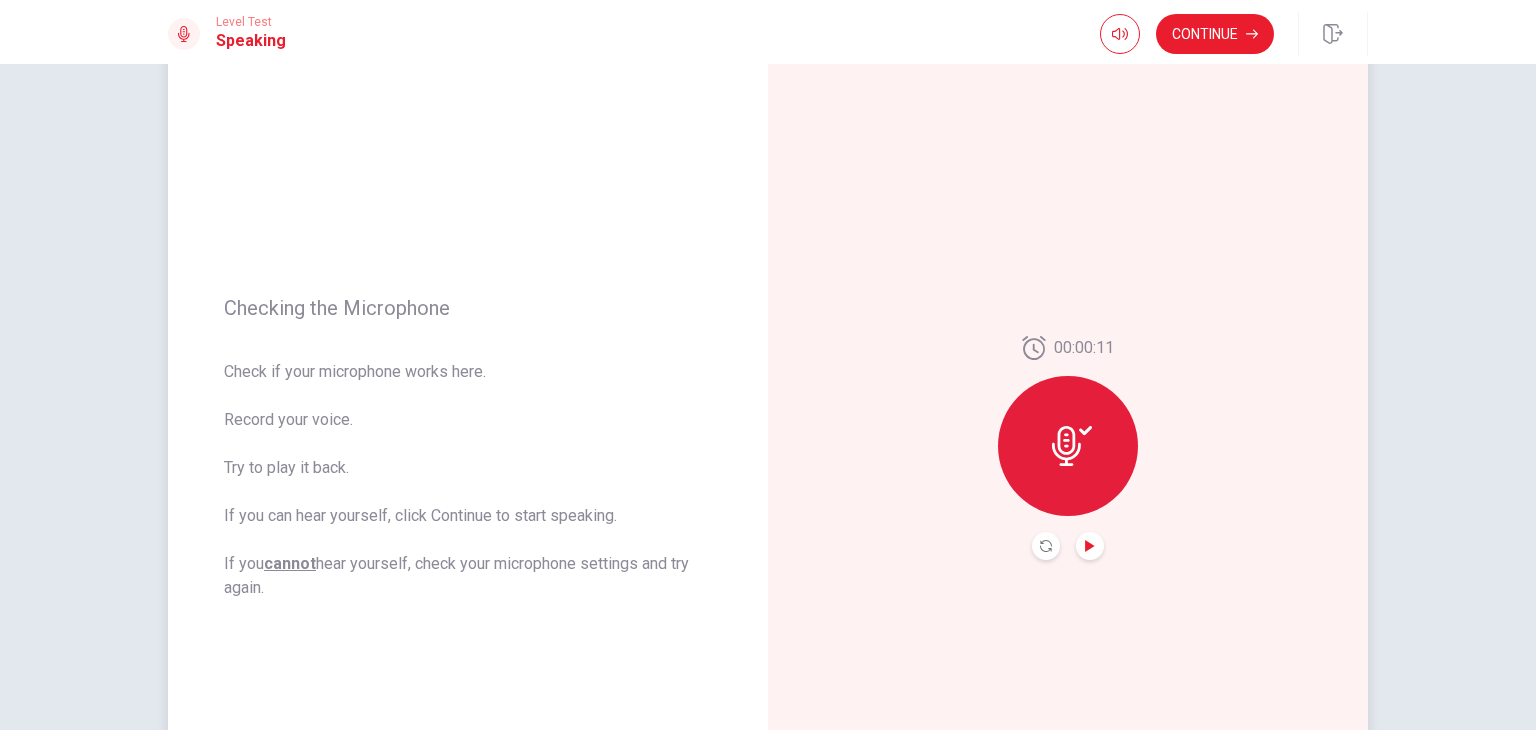 scroll, scrollTop: 50, scrollLeft: 0, axis: vertical 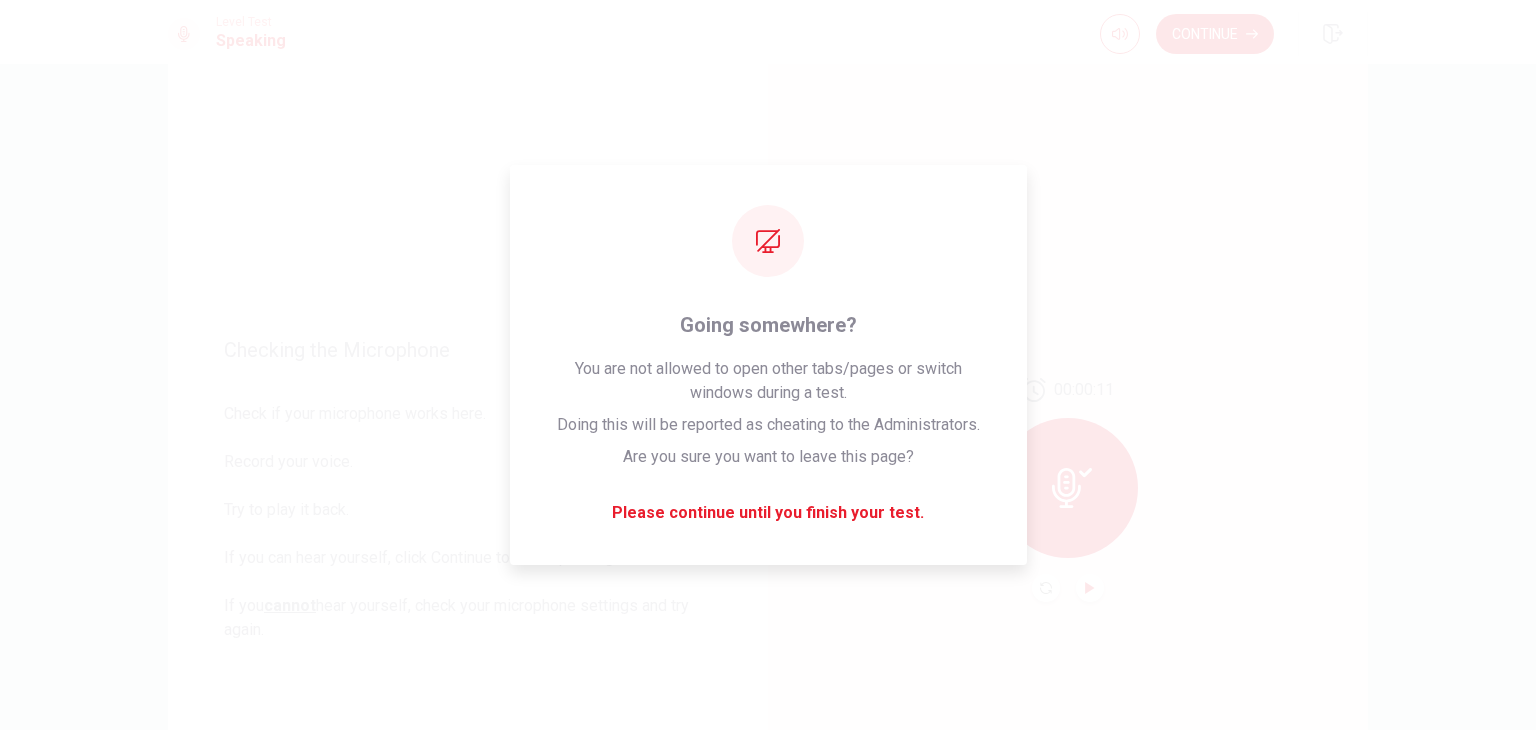 click on "Level Test   Speaking Continue" at bounding box center (768, 32) 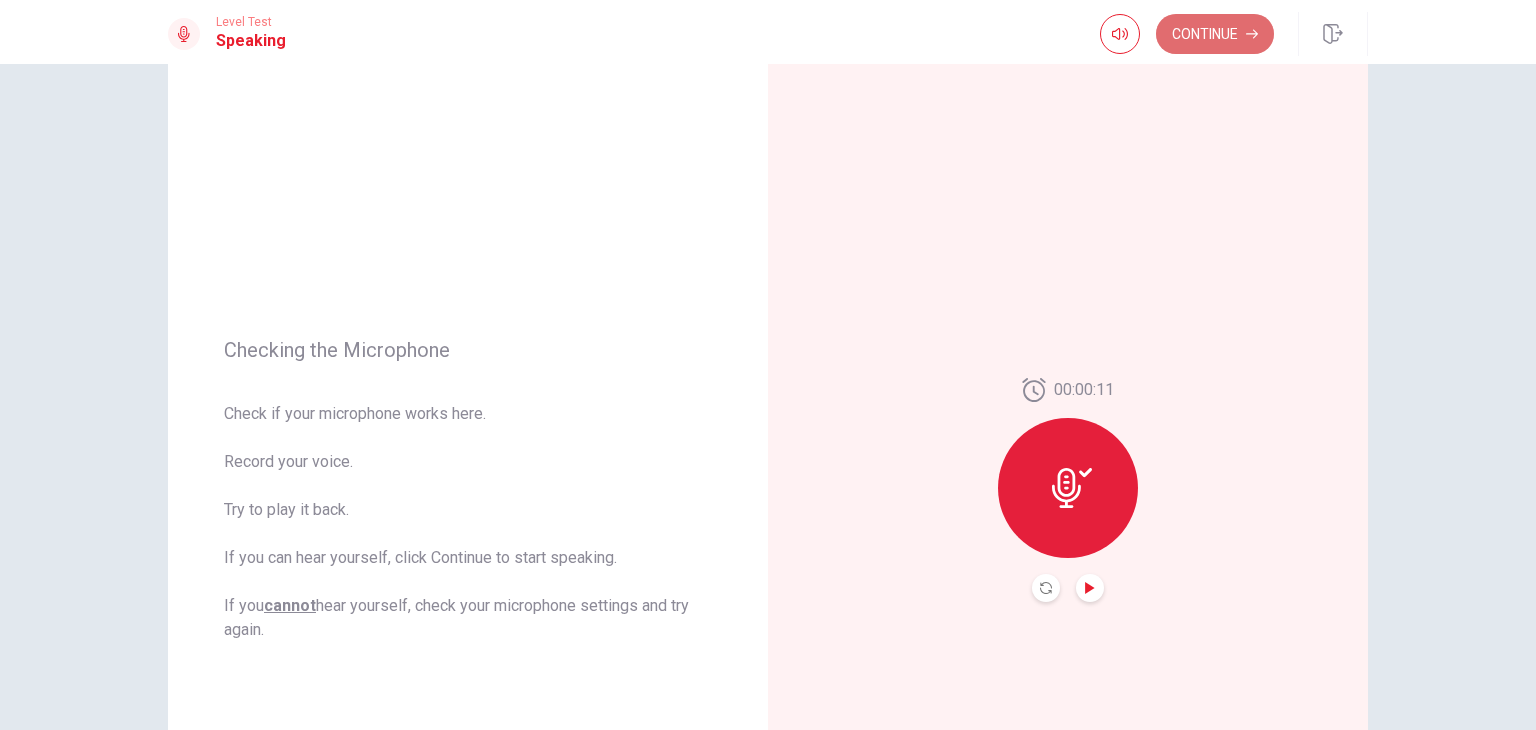 click on "Continue" at bounding box center [1215, 34] 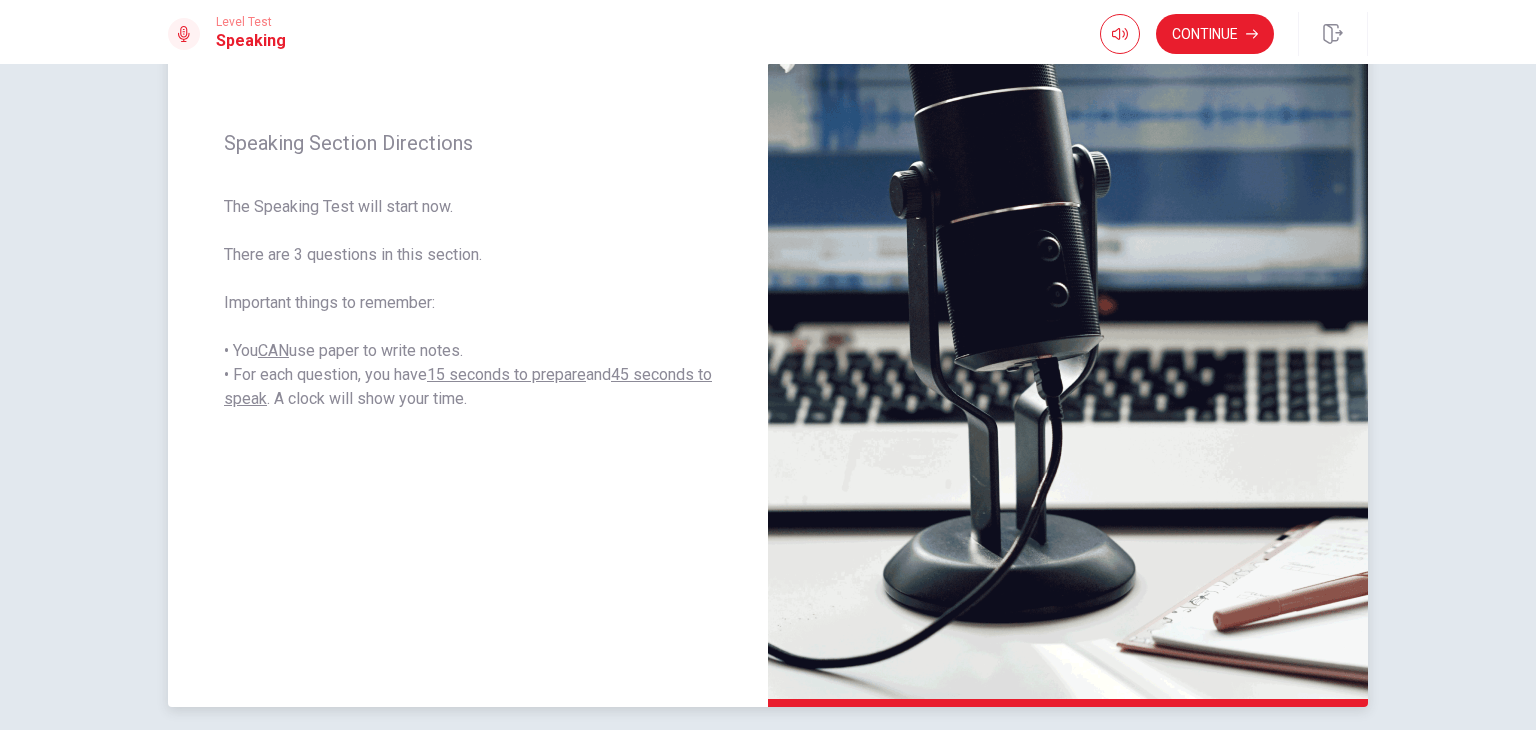 scroll, scrollTop: 150, scrollLeft: 0, axis: vertical 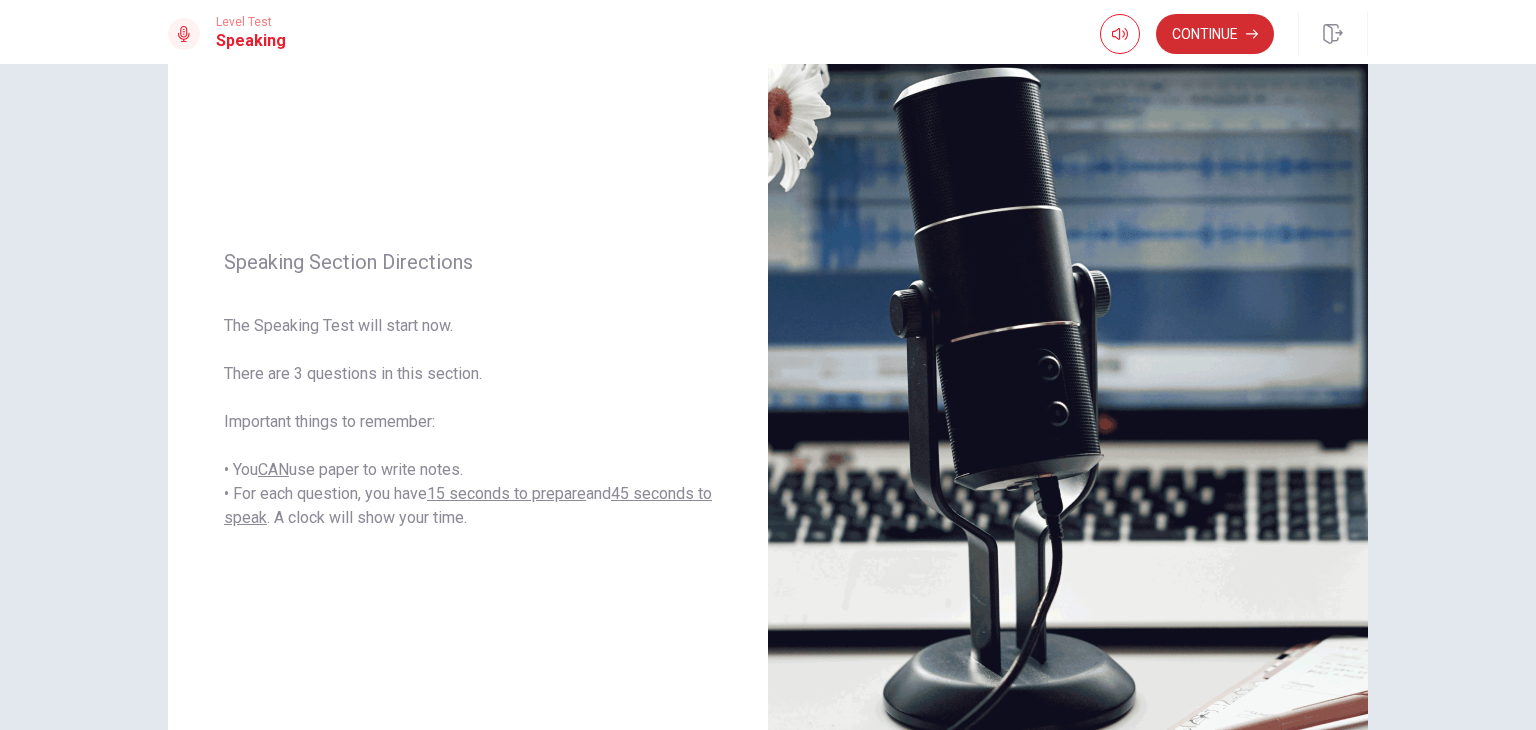 click on "Continue" at bounding box center (1215, 34) 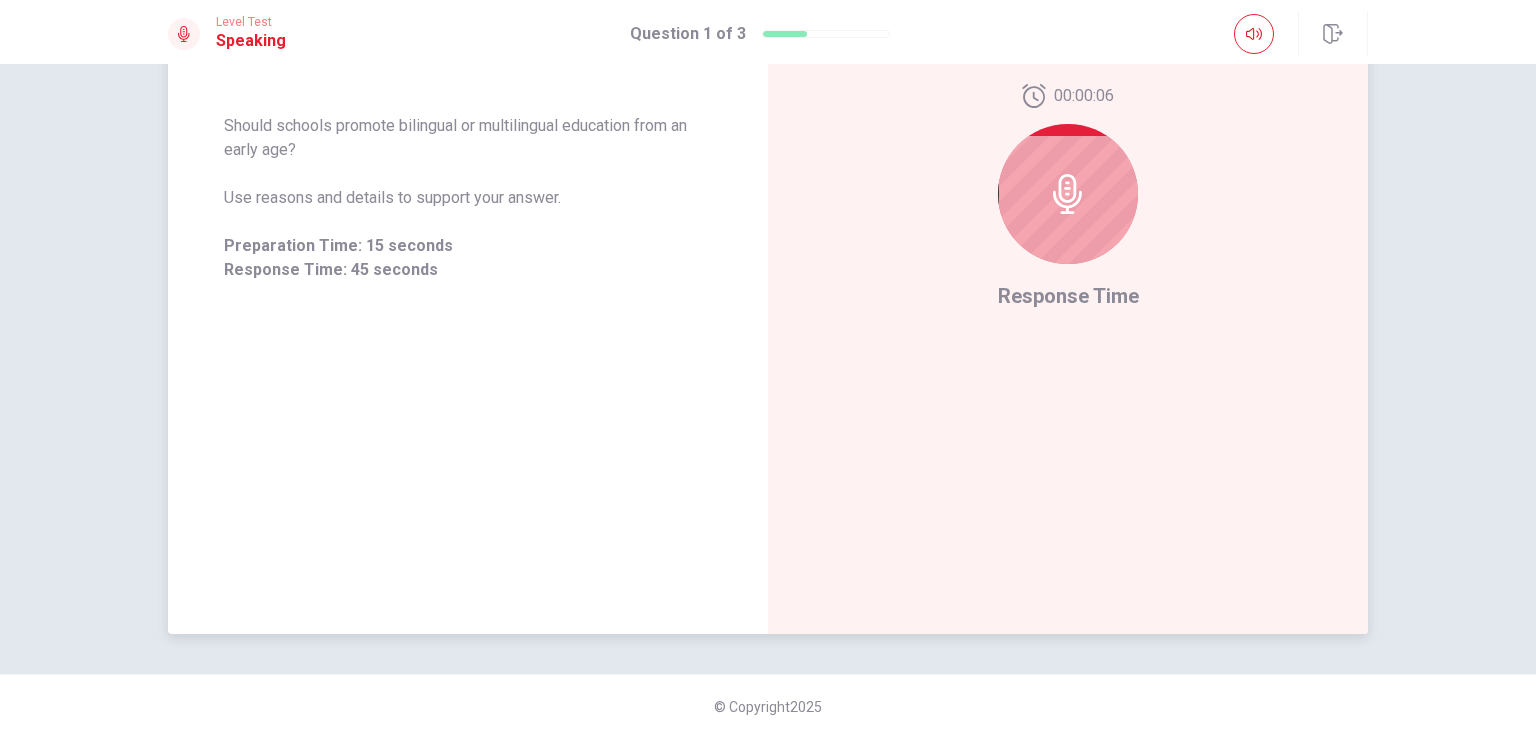 scroll, scrollTop: 347, scrollLeft: 0, axis: vertical 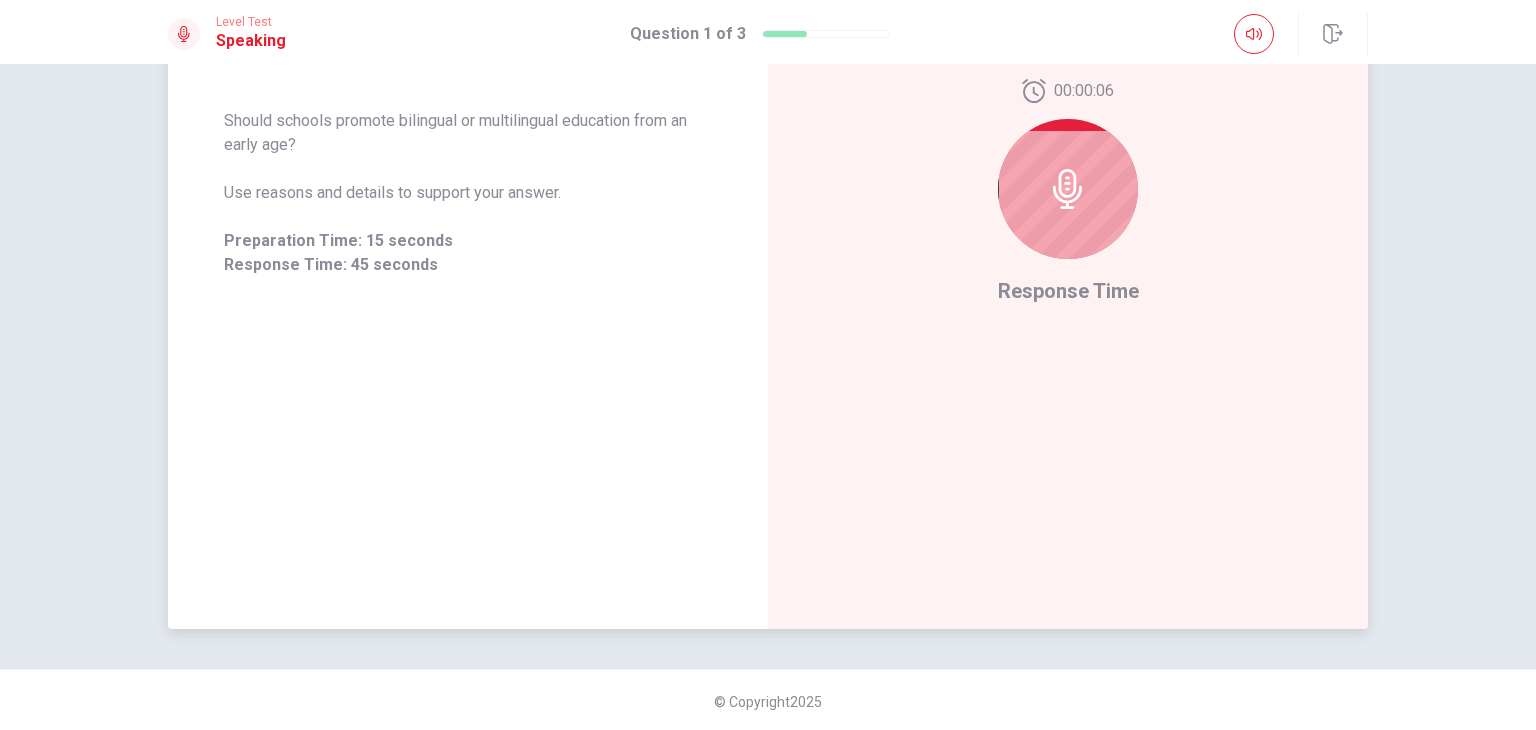 click 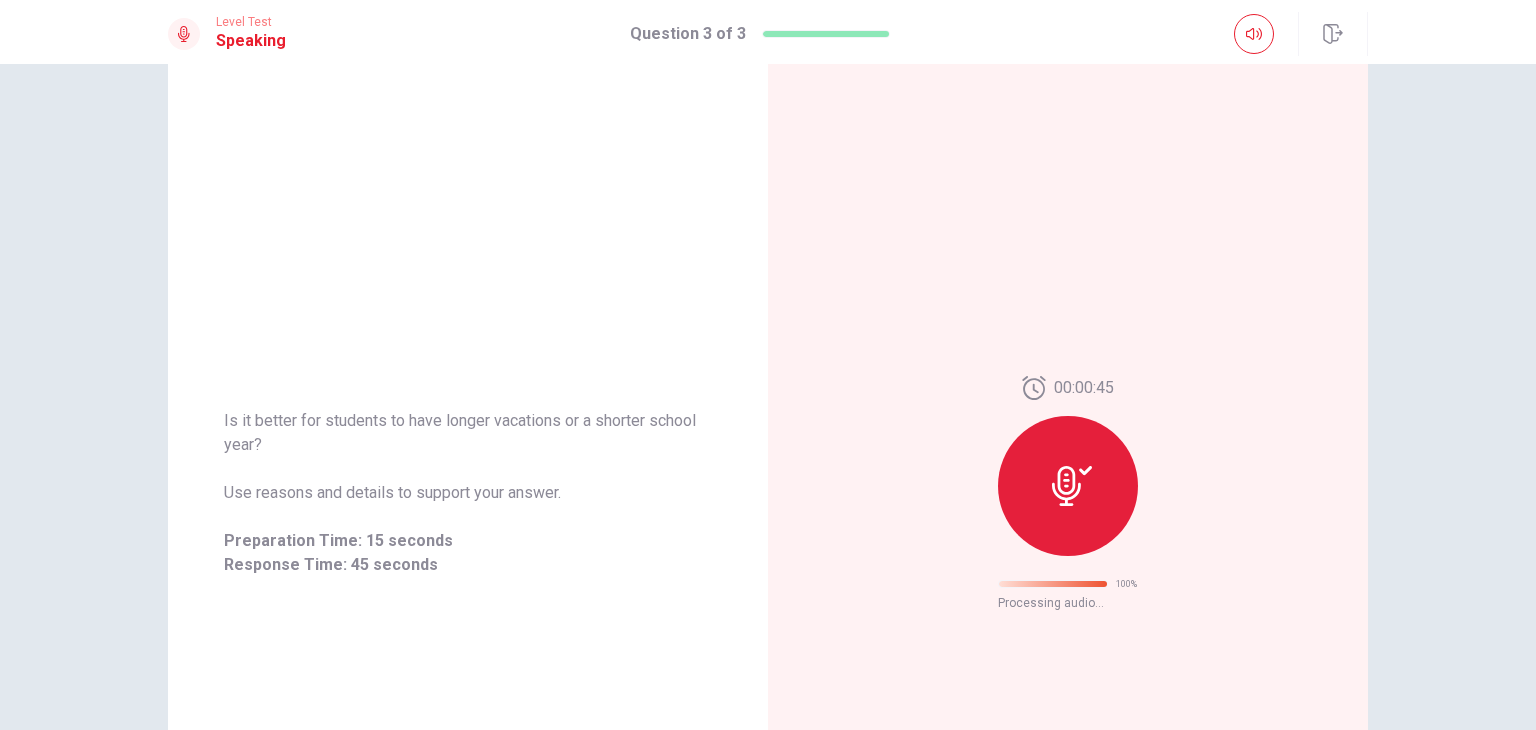 scroll, scrollTop: 0, scrollLeft: 0, axis: both 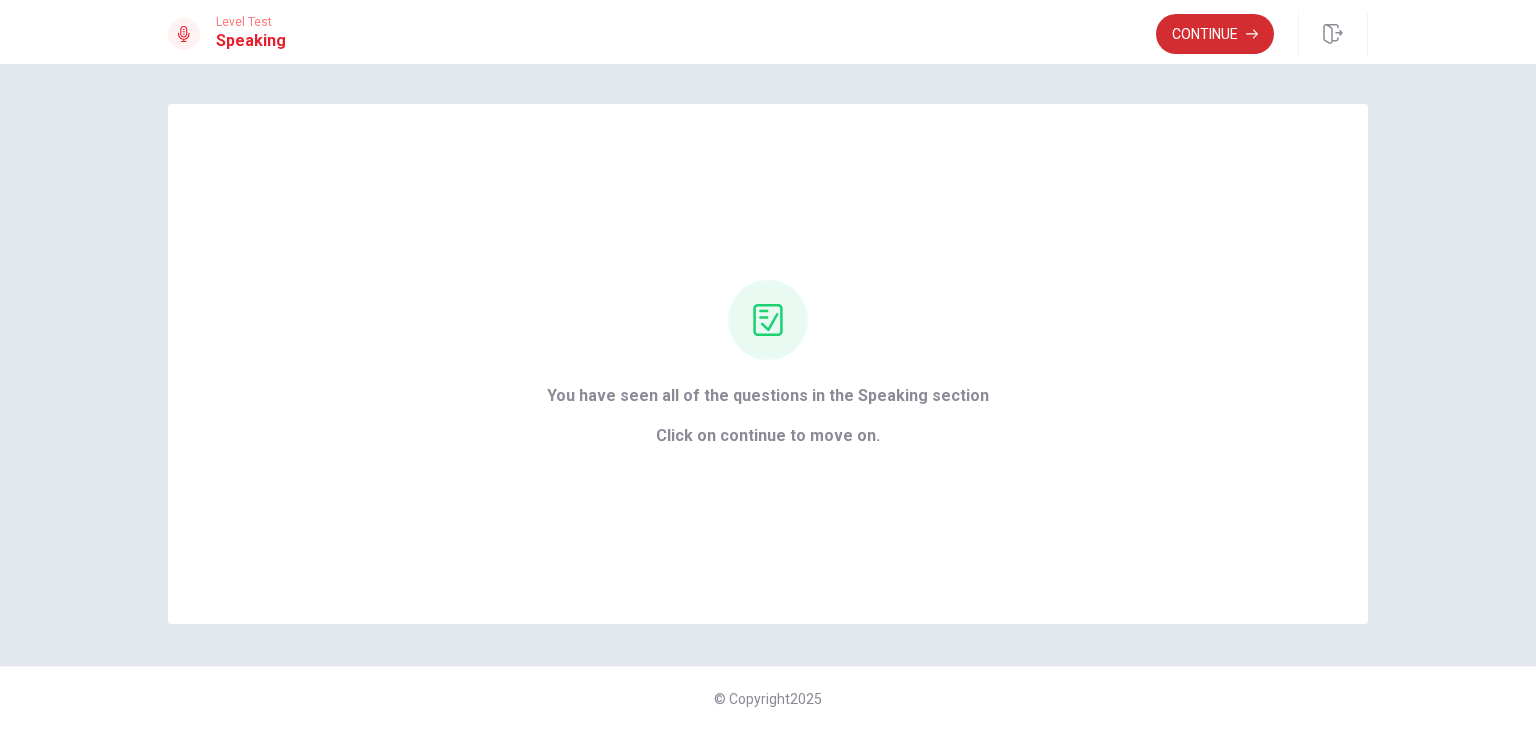 click on "Continue" at bounding box center (1215, 34) 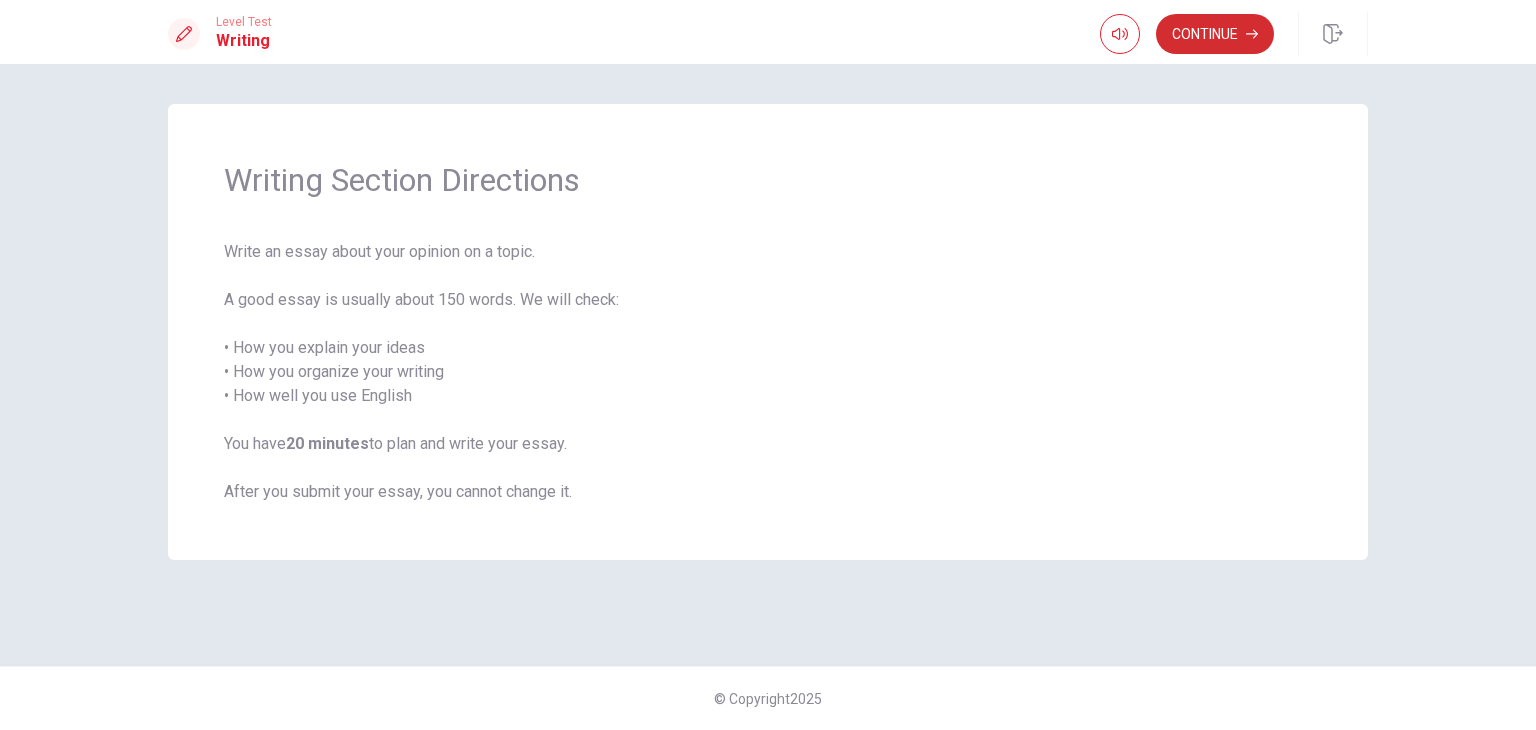 click on "Continue" at bounding box center (1215, 34) 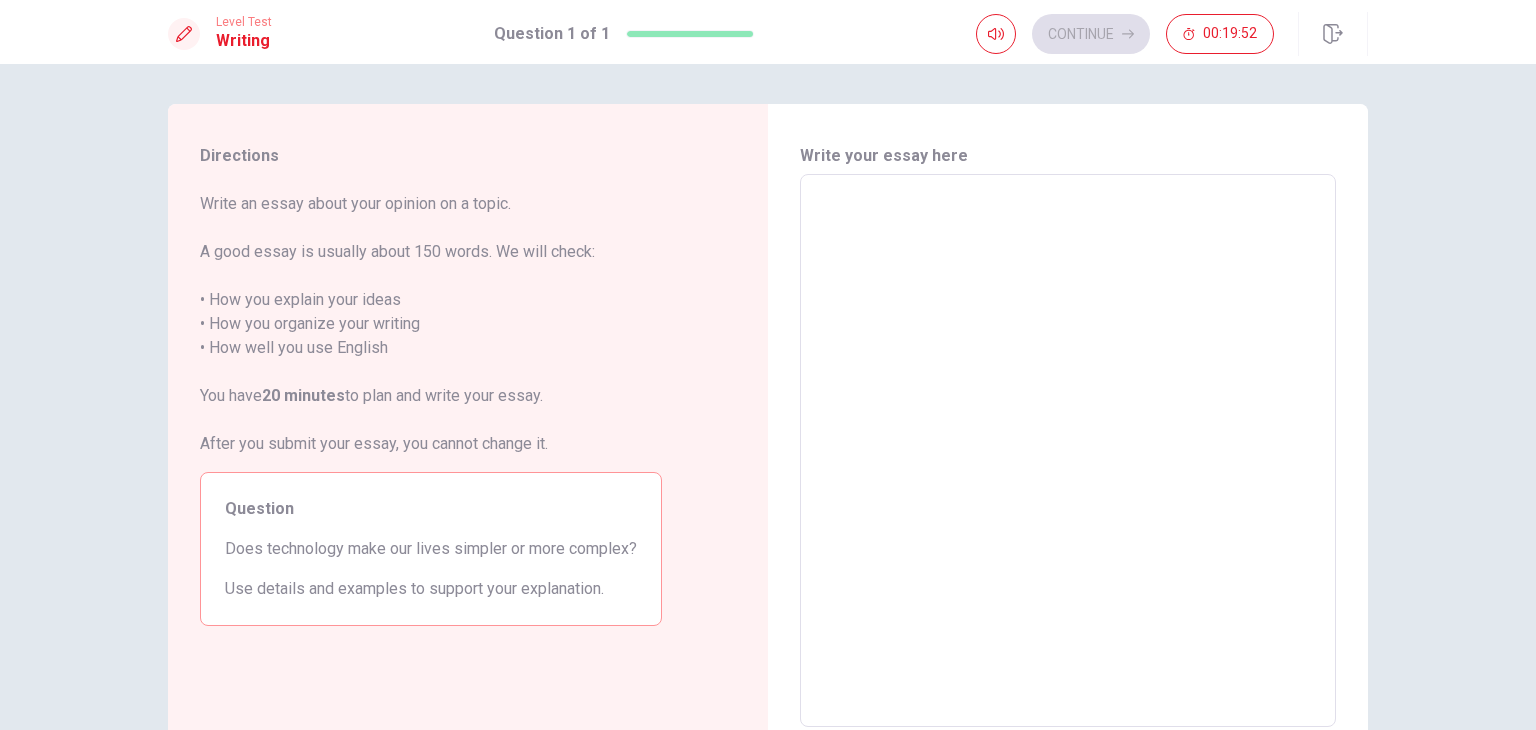 scroll, scrollTop: 0, scrollLeft: 0, axis: both 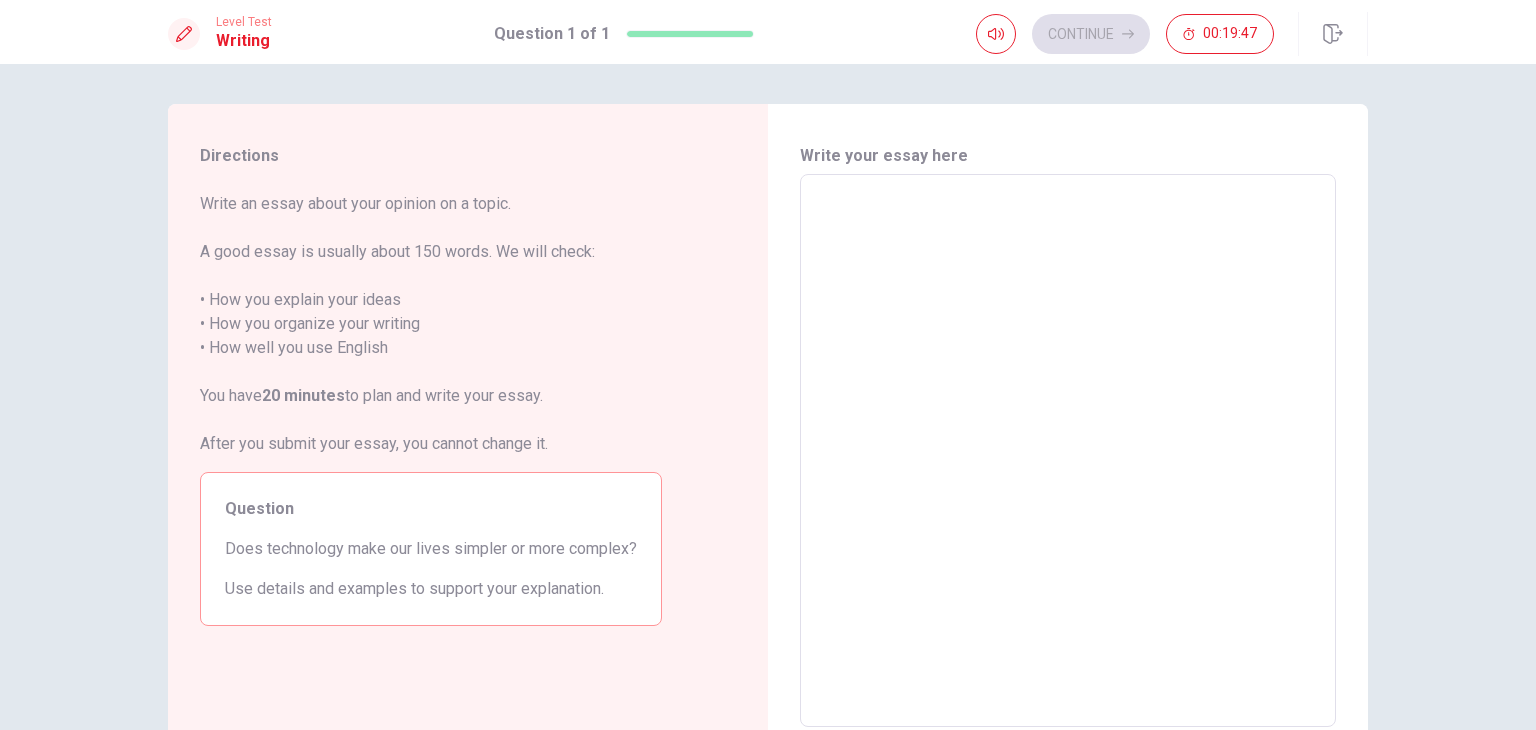 click at bounding box center (1068, 451) 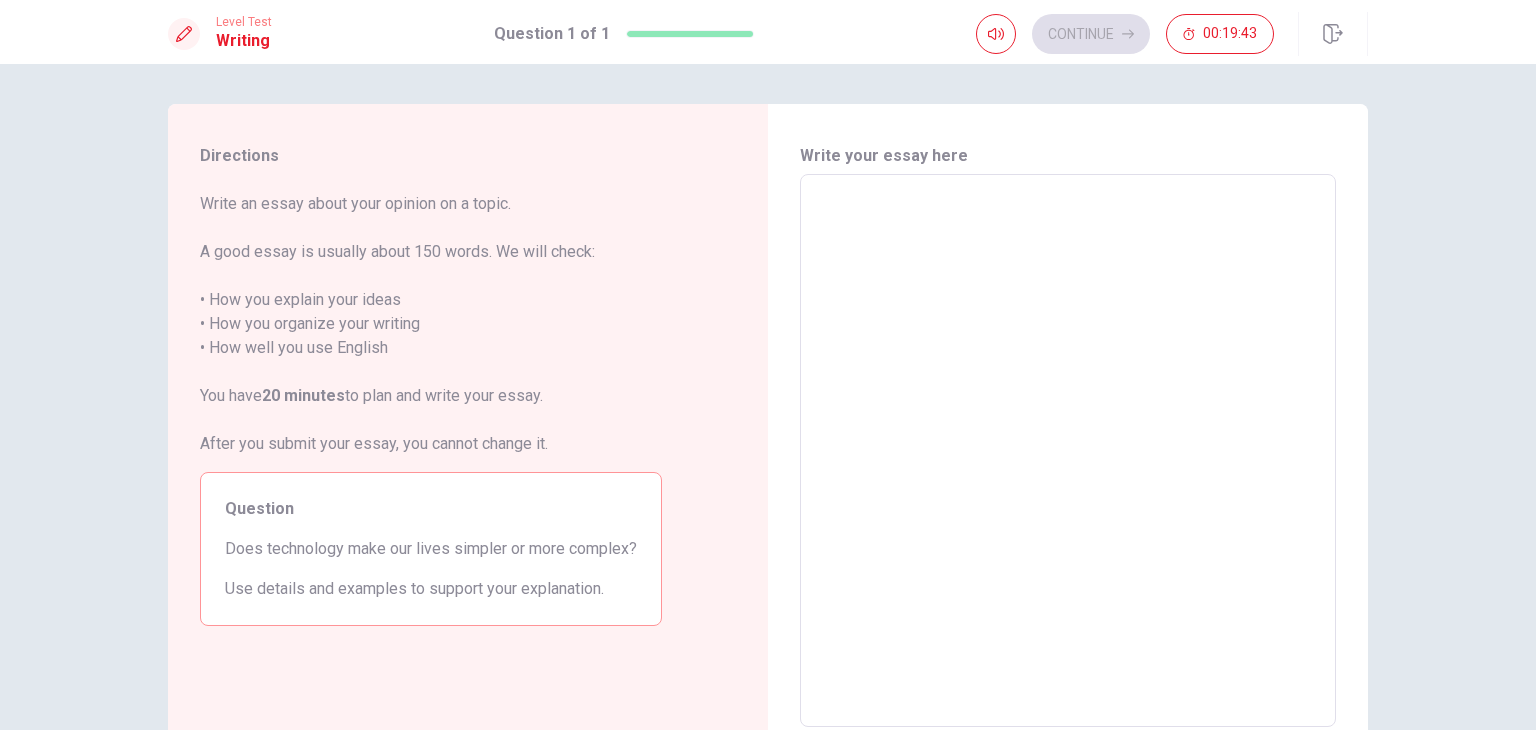 type on "ㅑ" 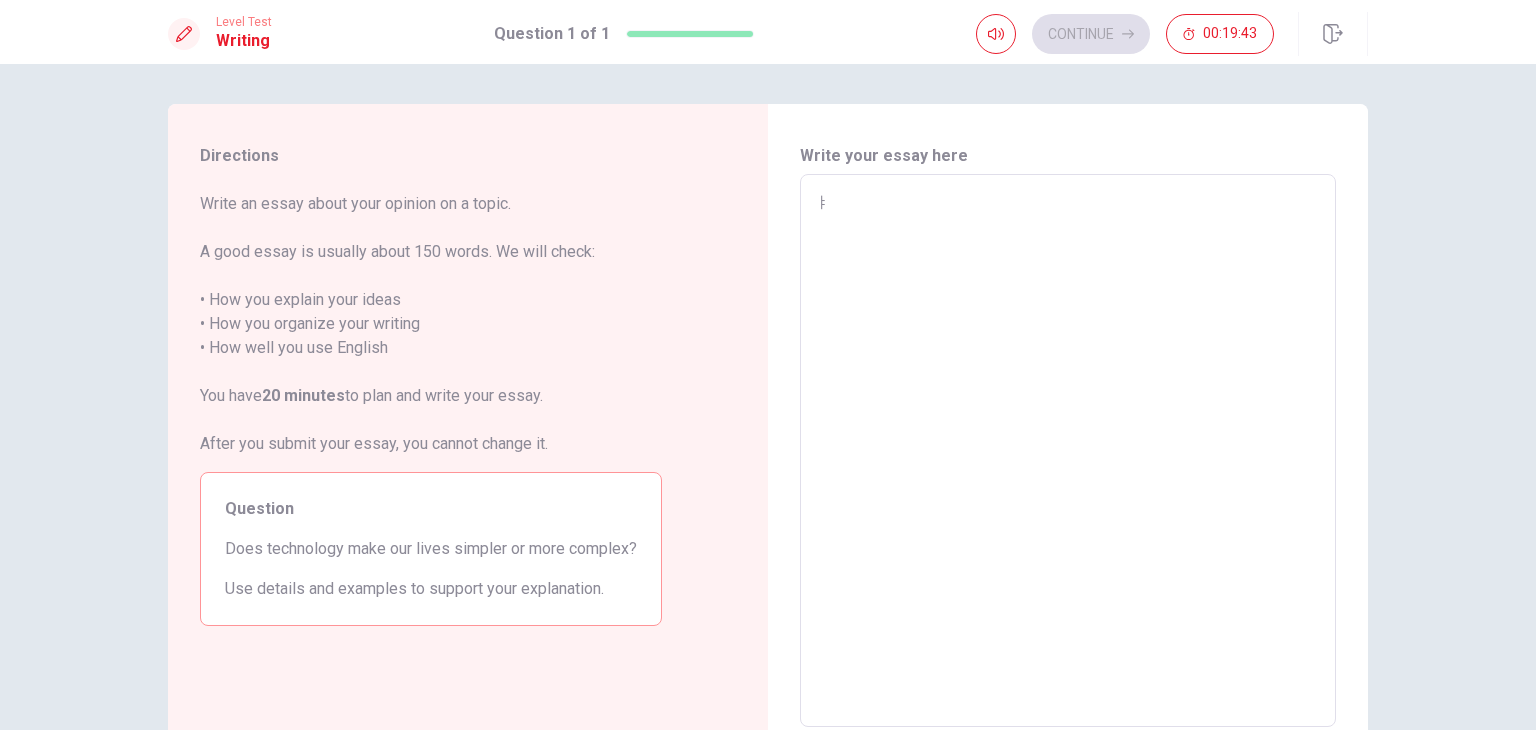 type on "x" 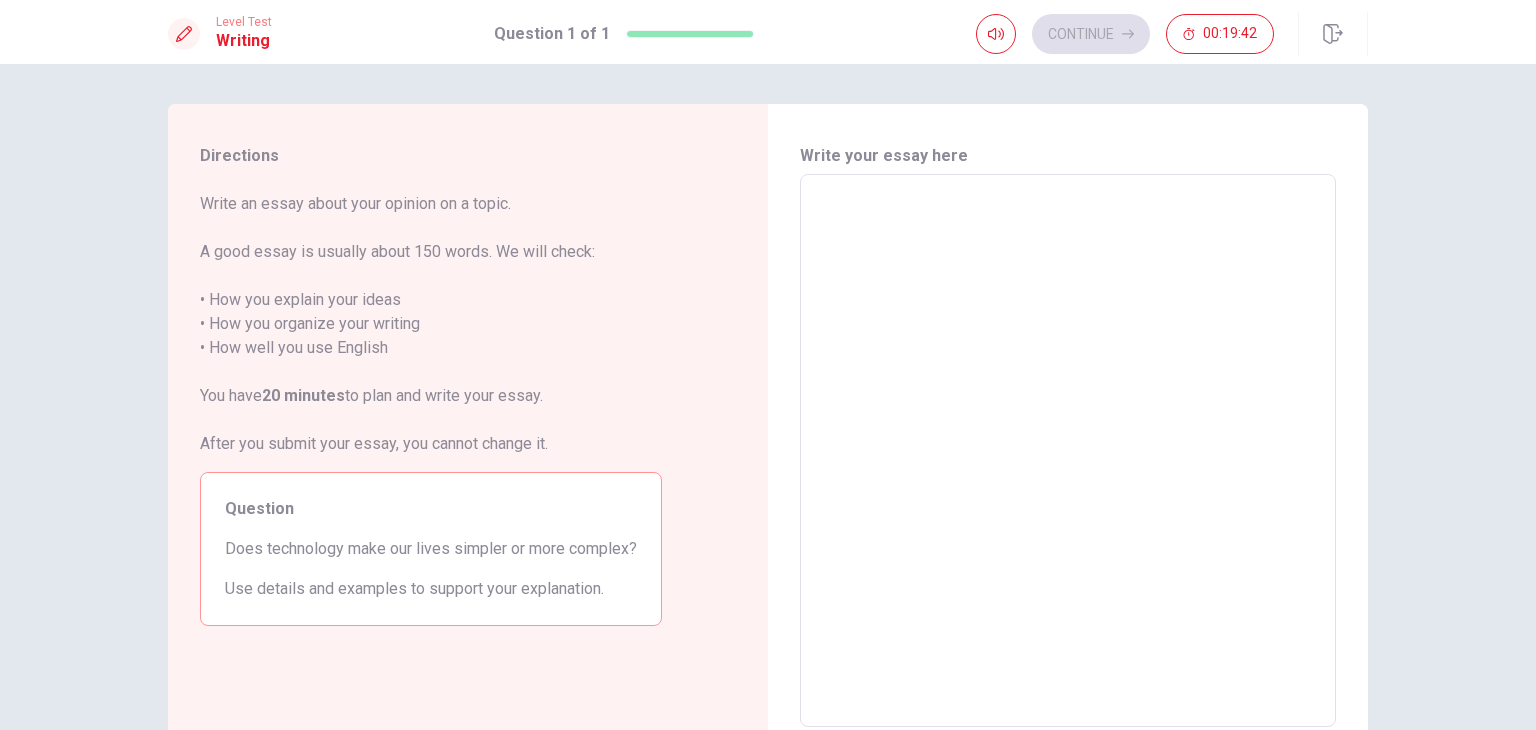 type on "I" 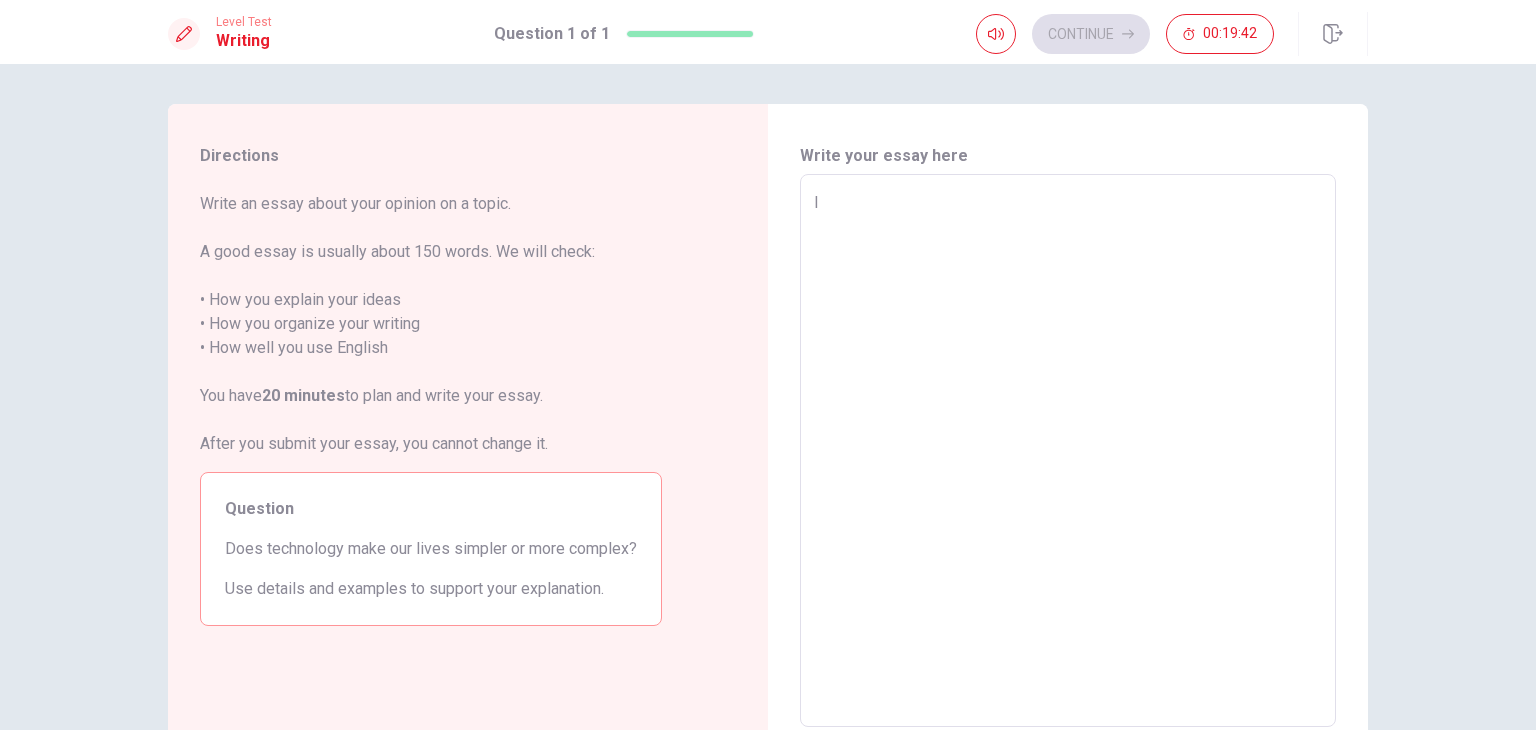 type on "x" 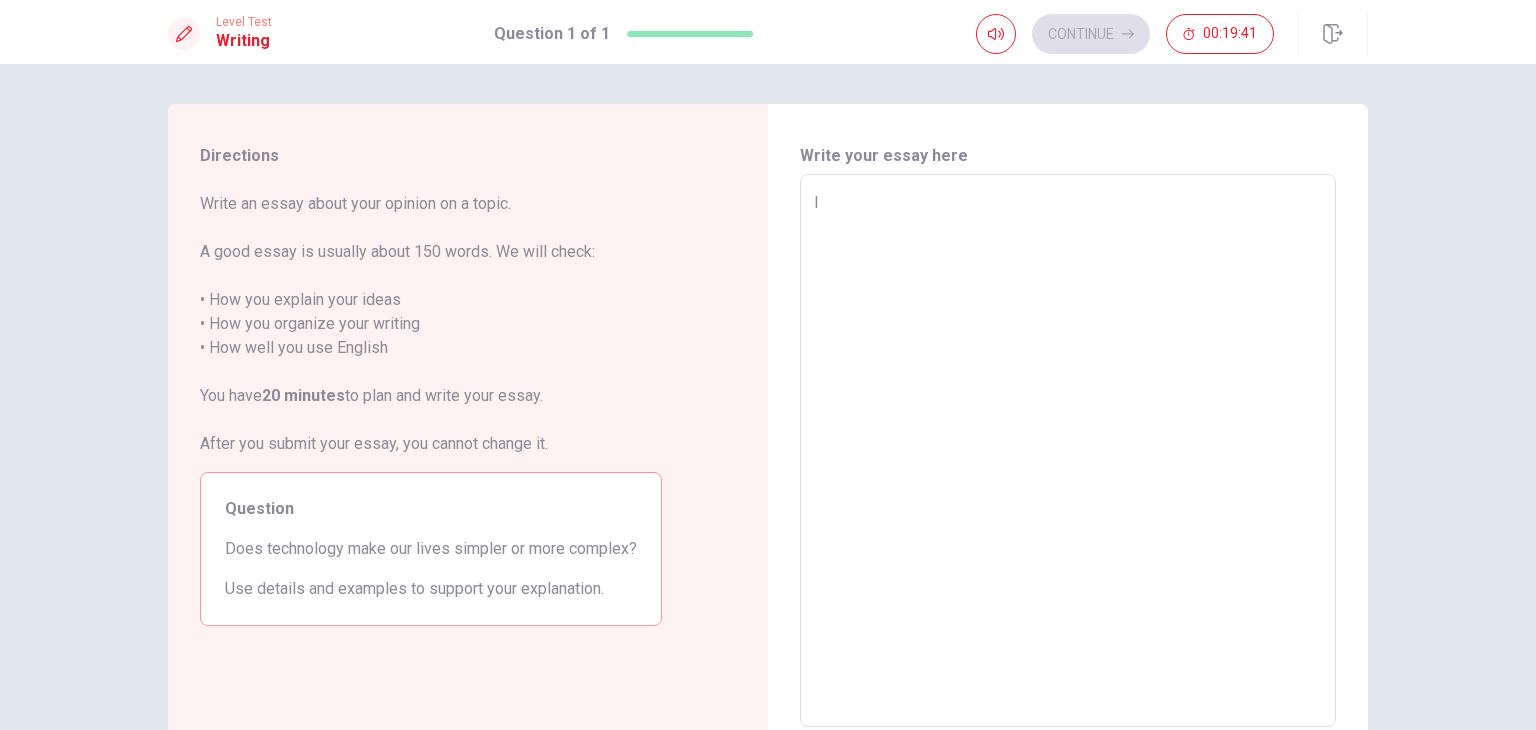 type on "I" 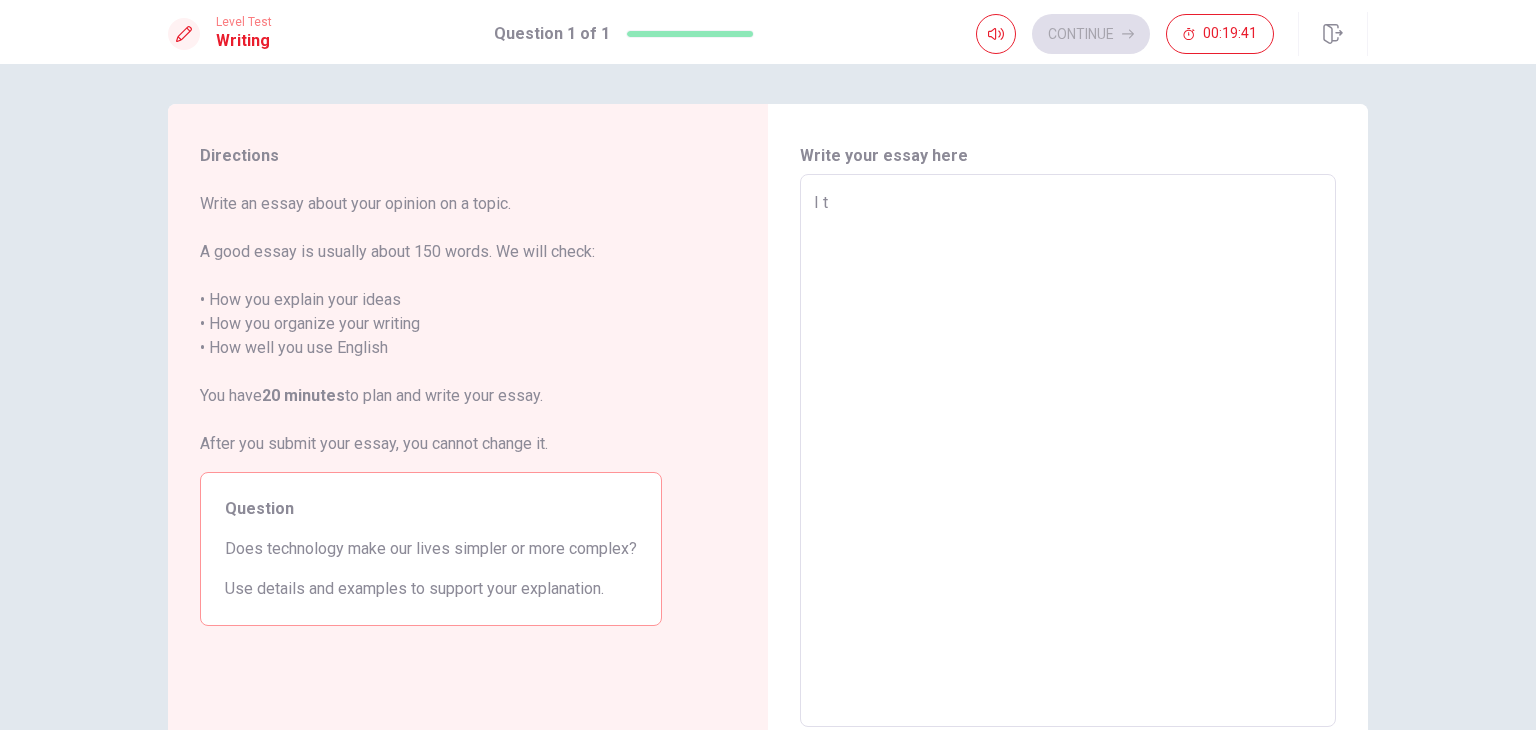 type on "x" 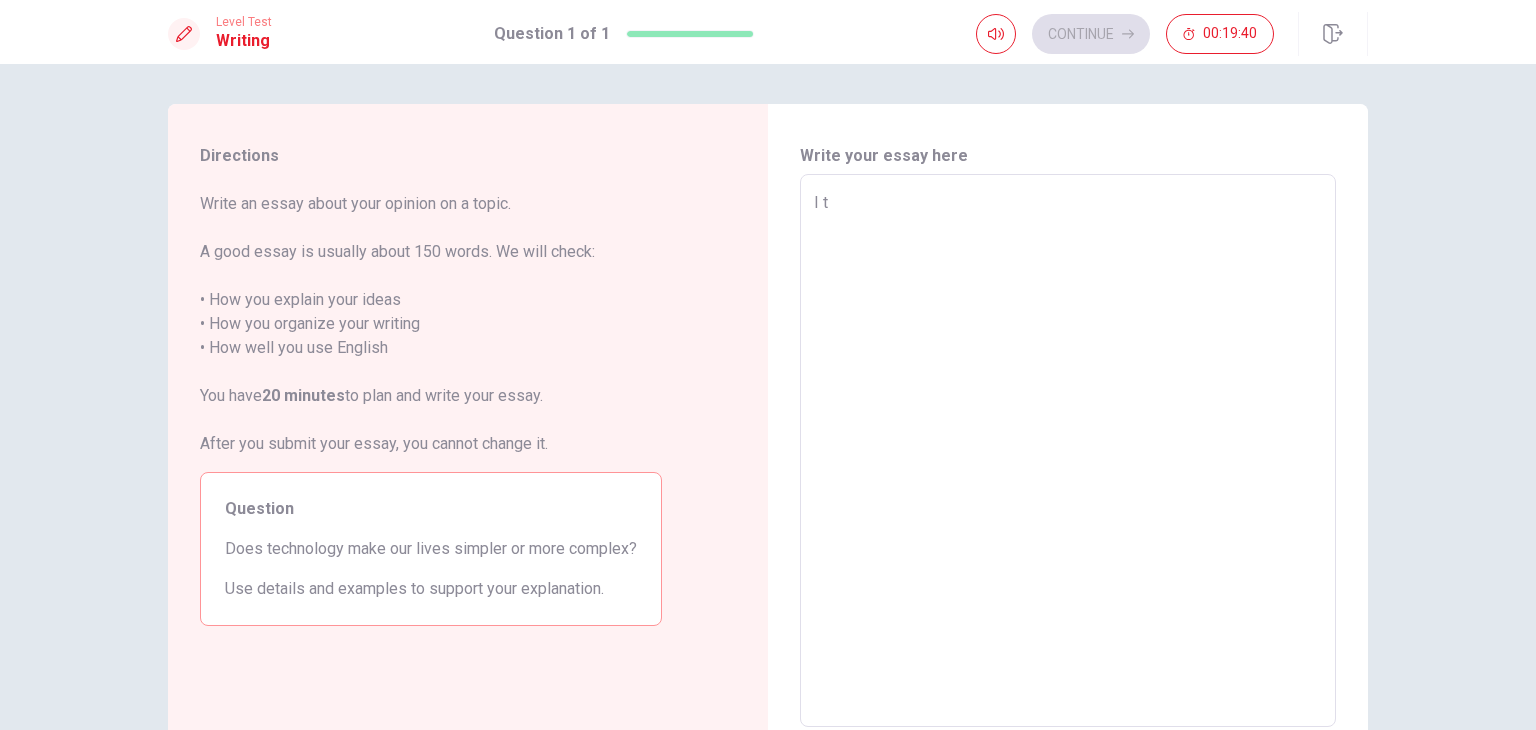 type on "I" 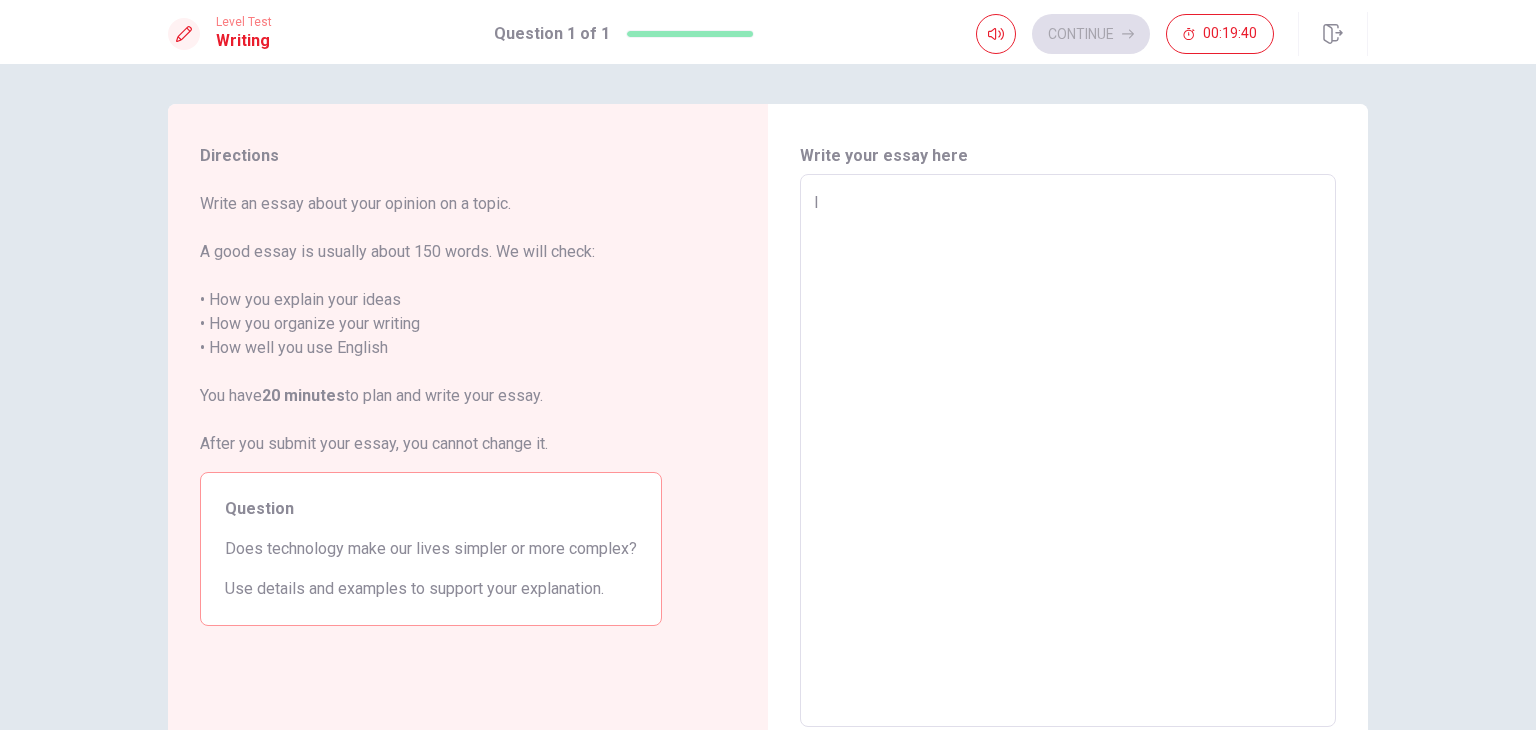 type on "x" 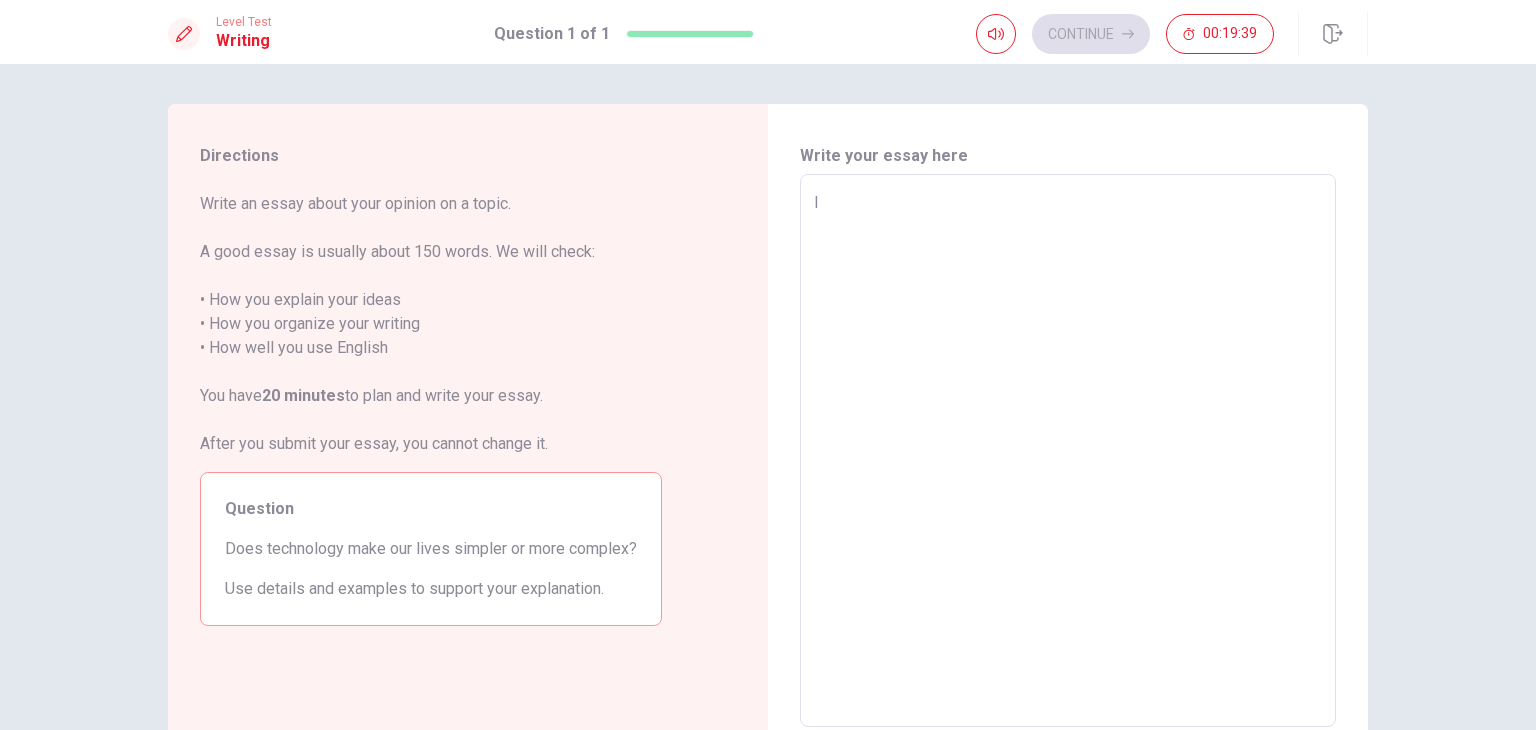 type on "I t" 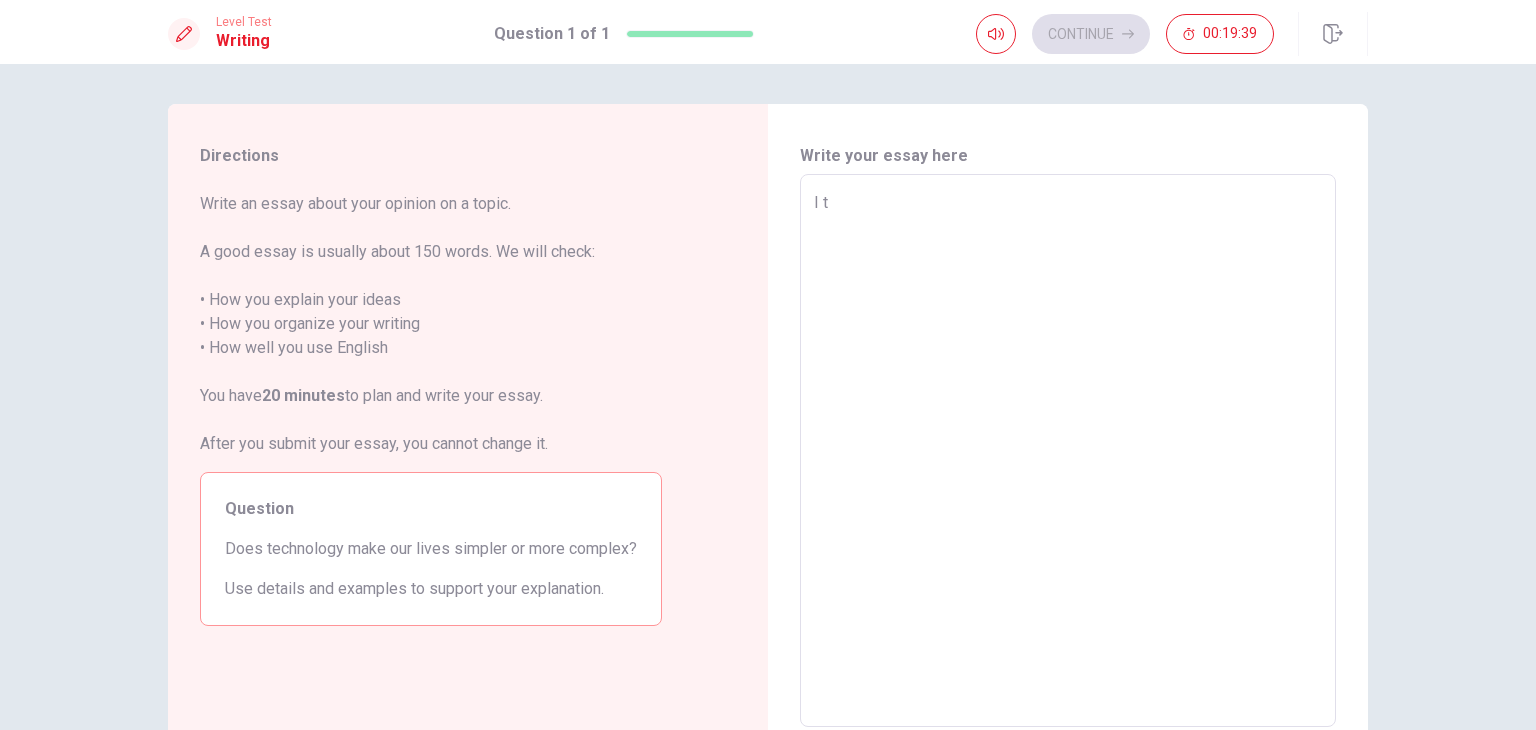 type on "x" 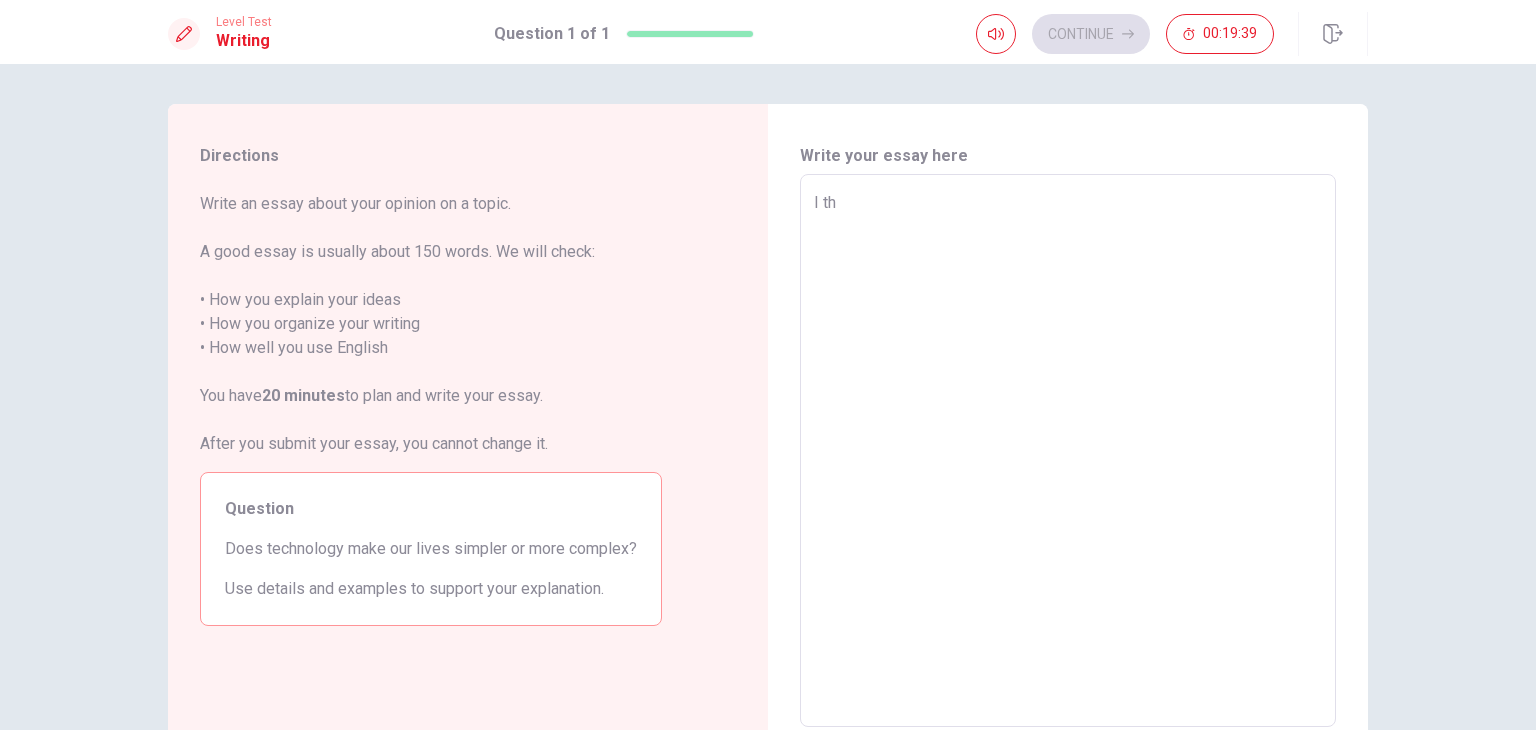 type on "x" 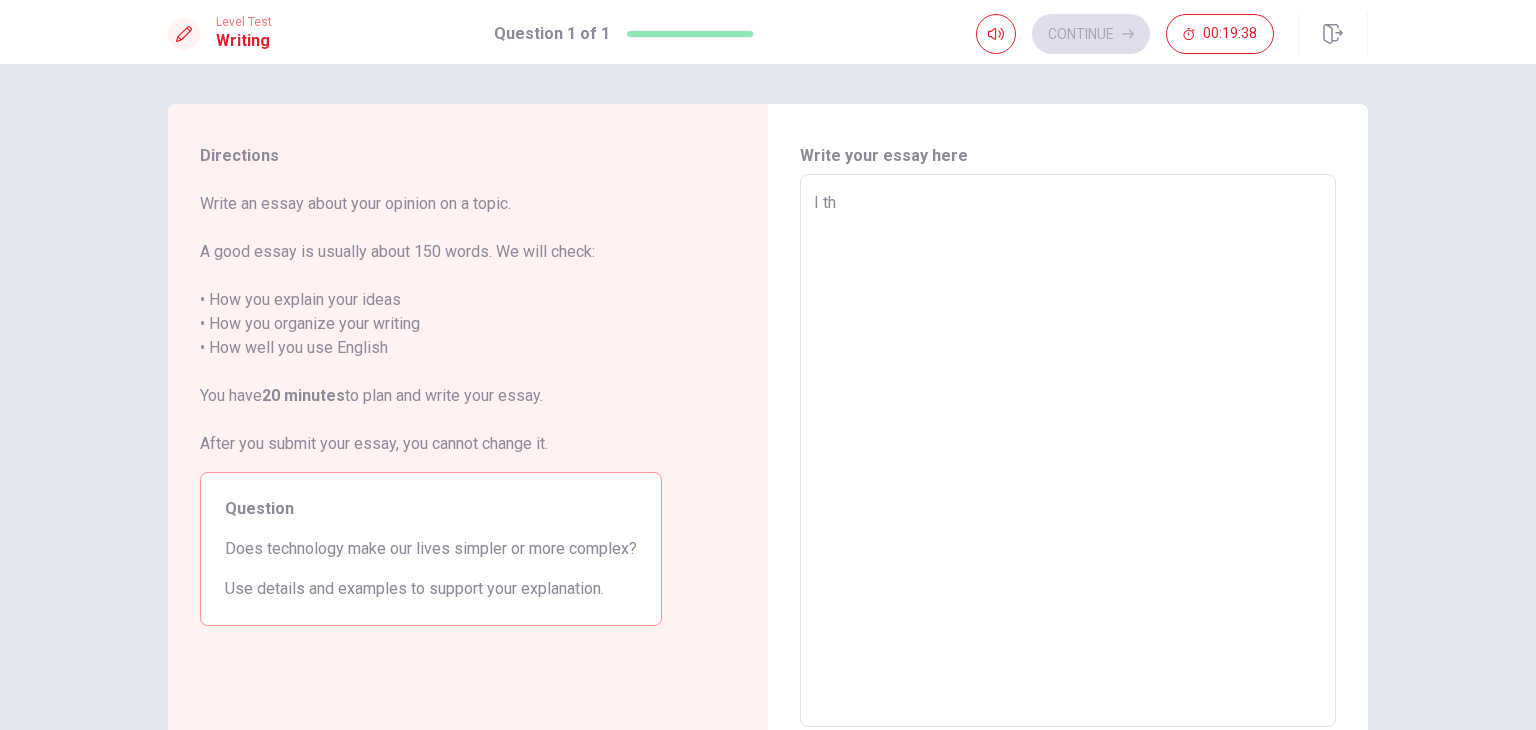 type on "I thi" 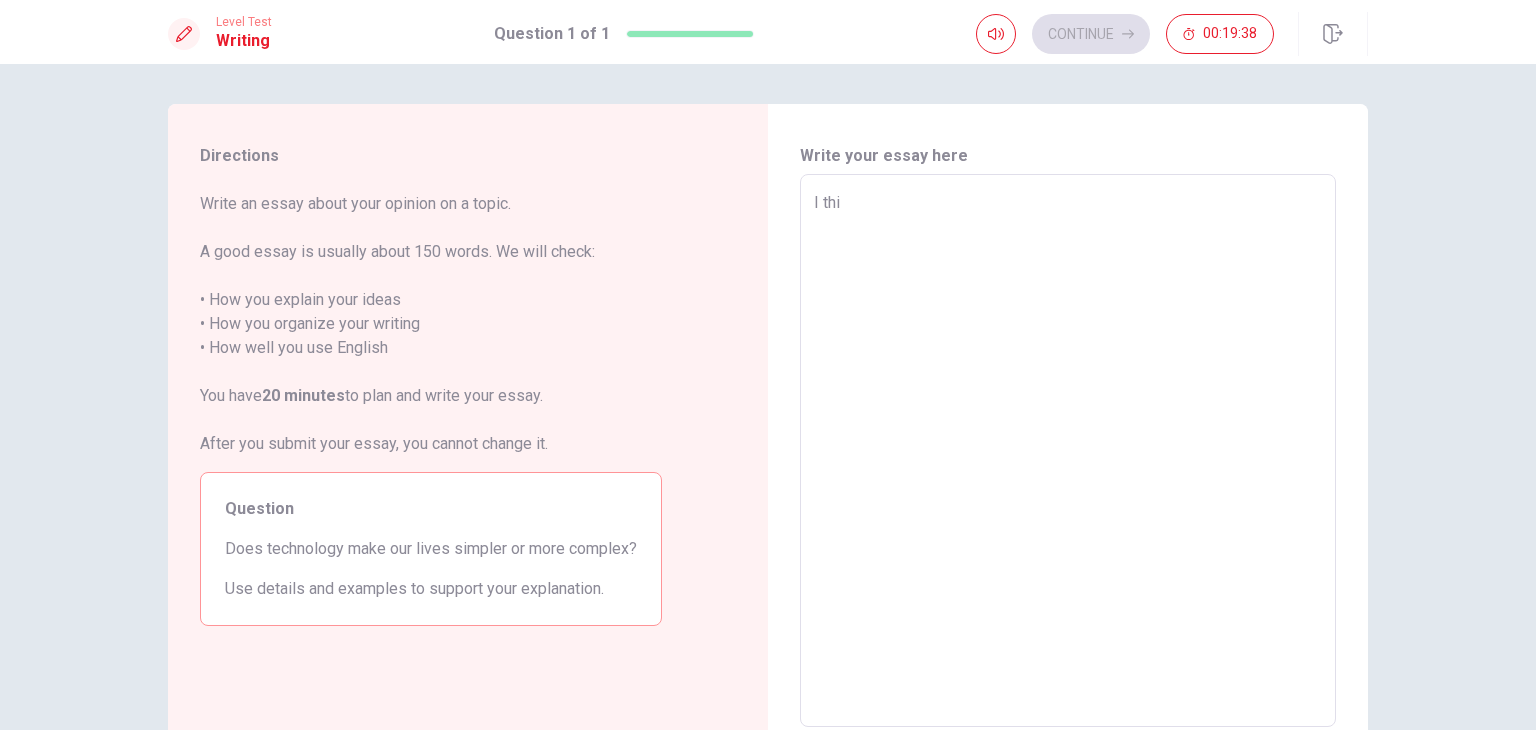 type on "x" 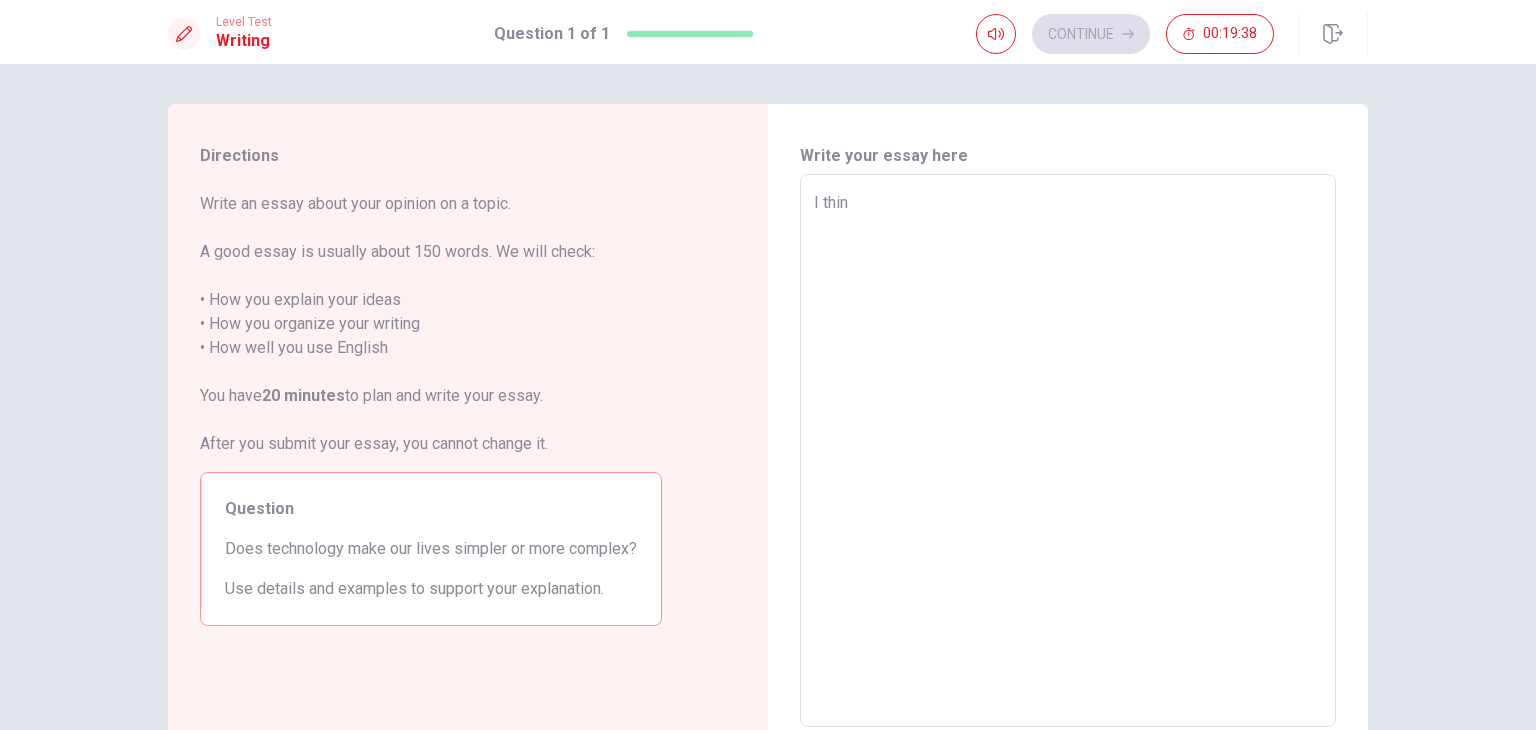 type on "x" 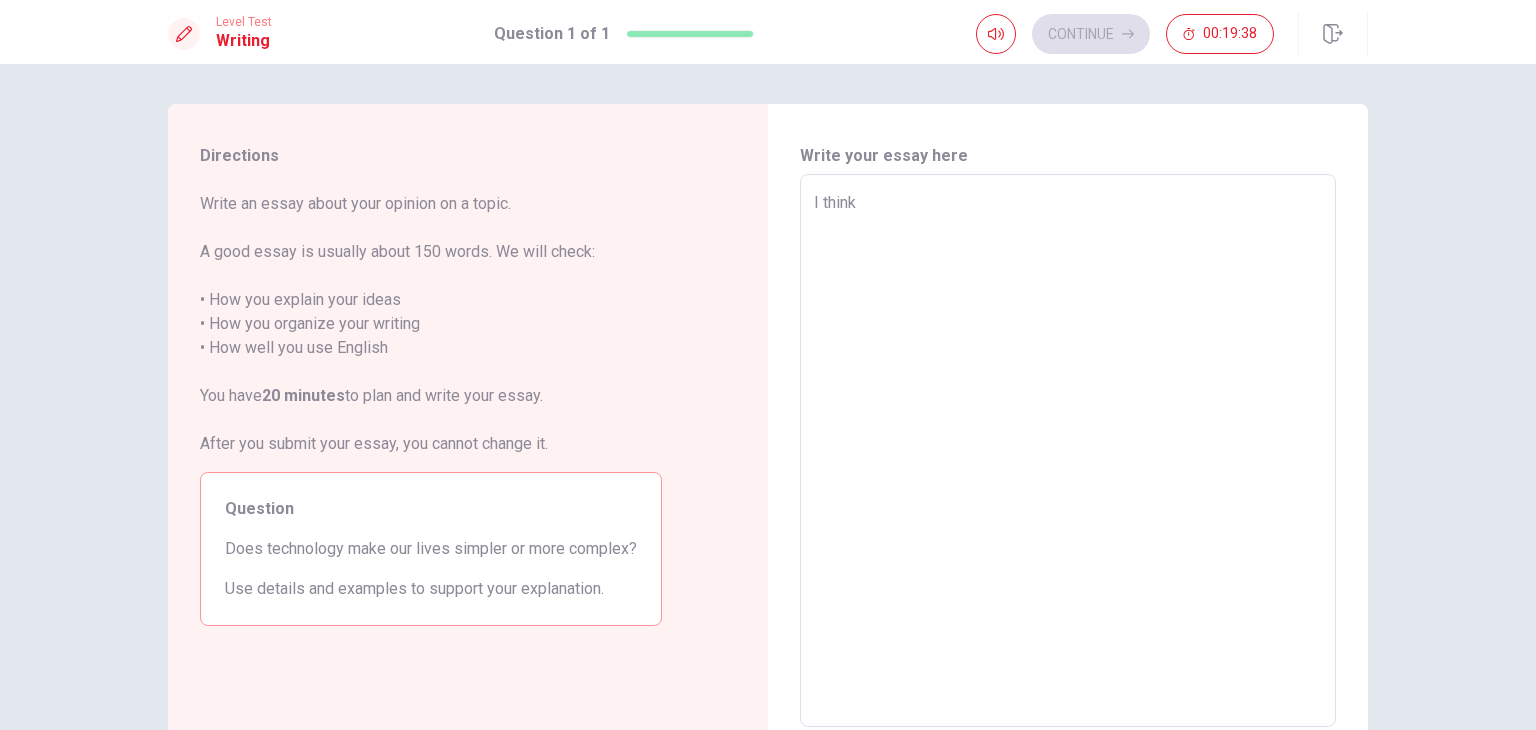 type on "x" 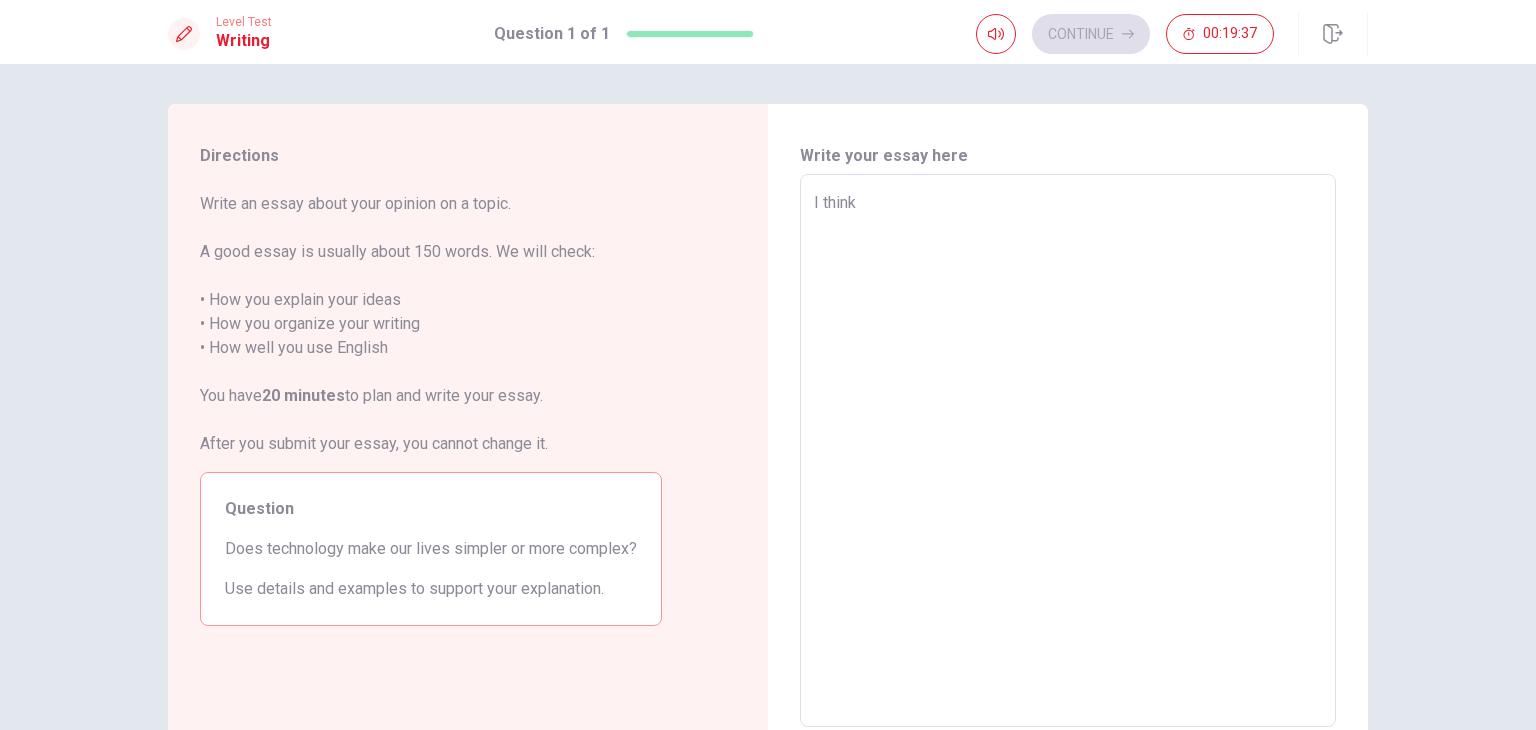 type on "I think" 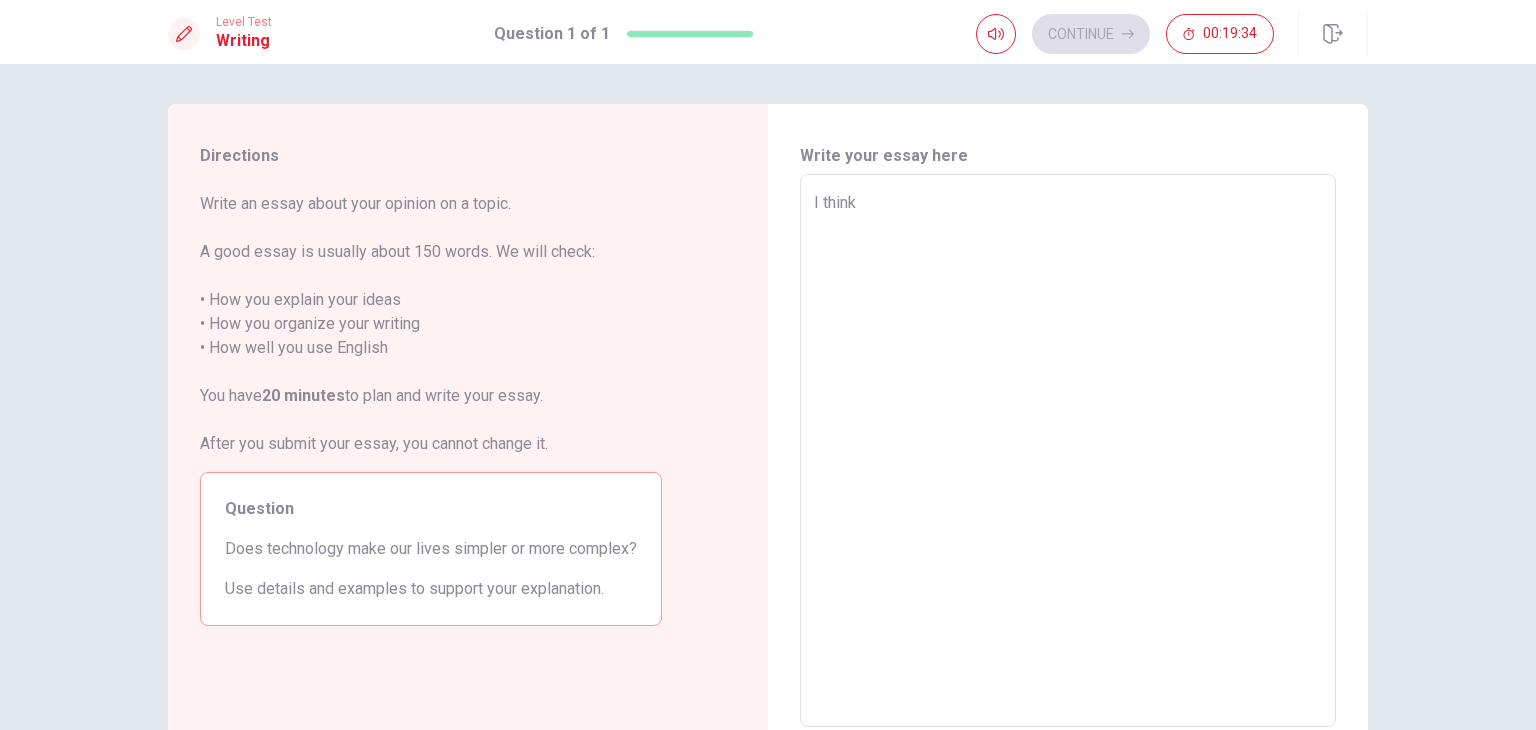 type on "x" 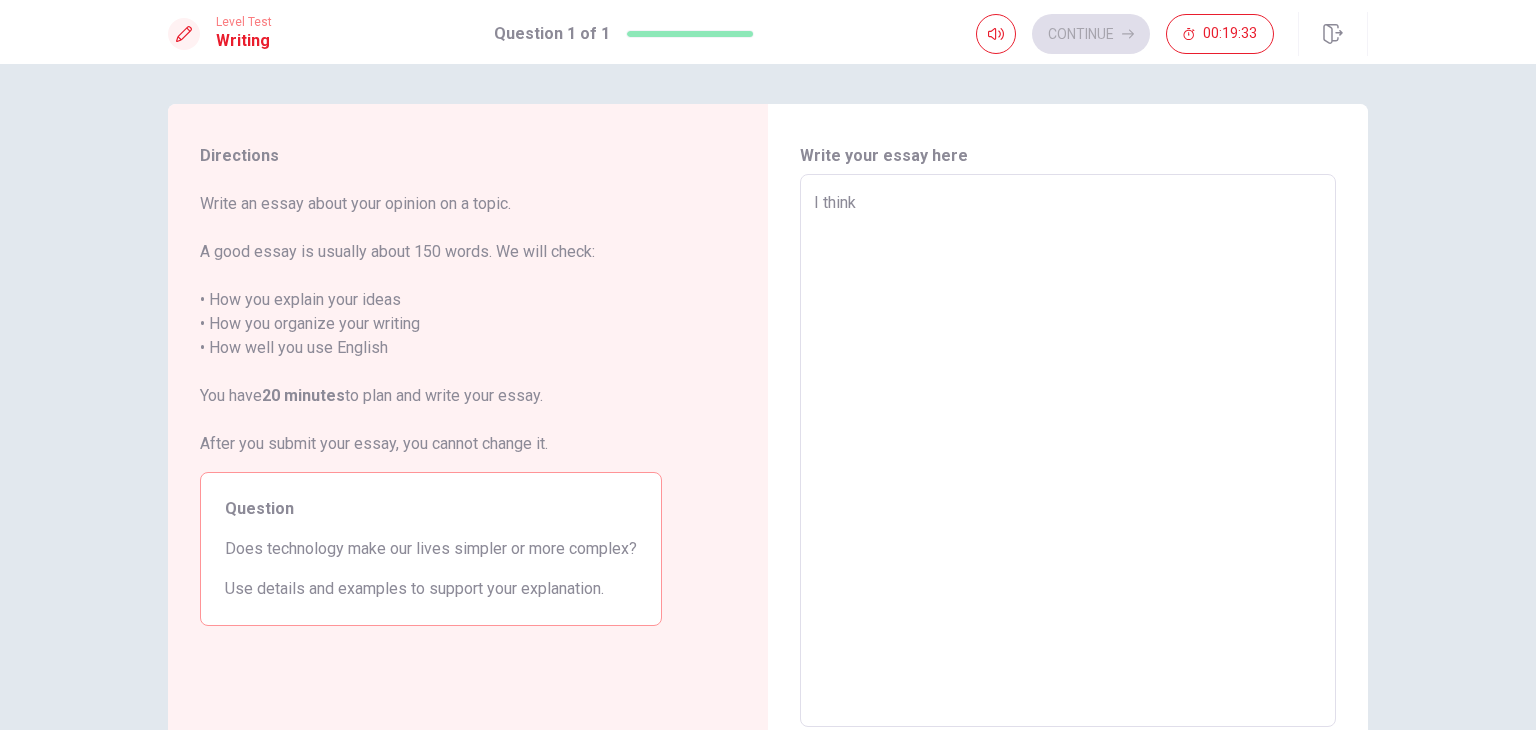 type on "I think u" 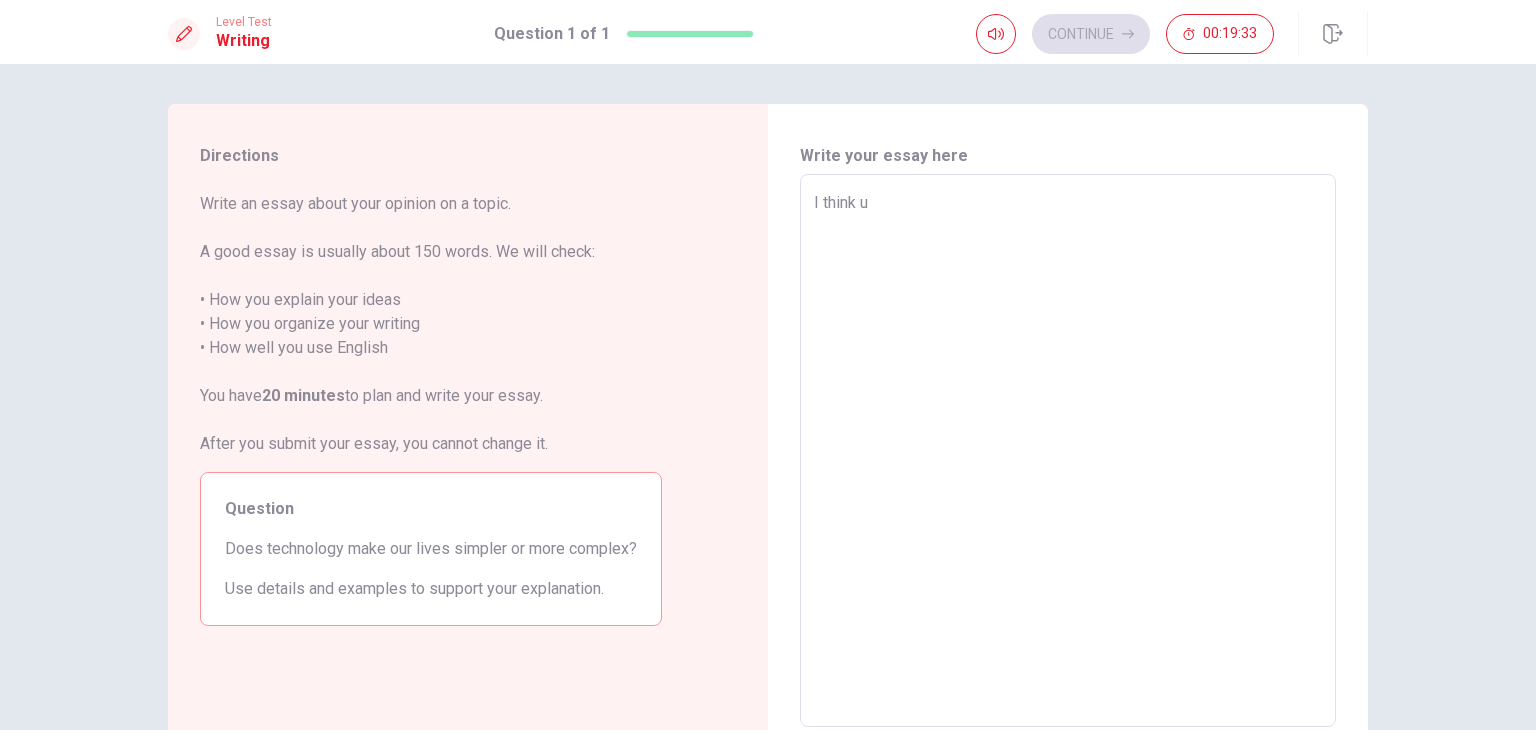 type on "x" 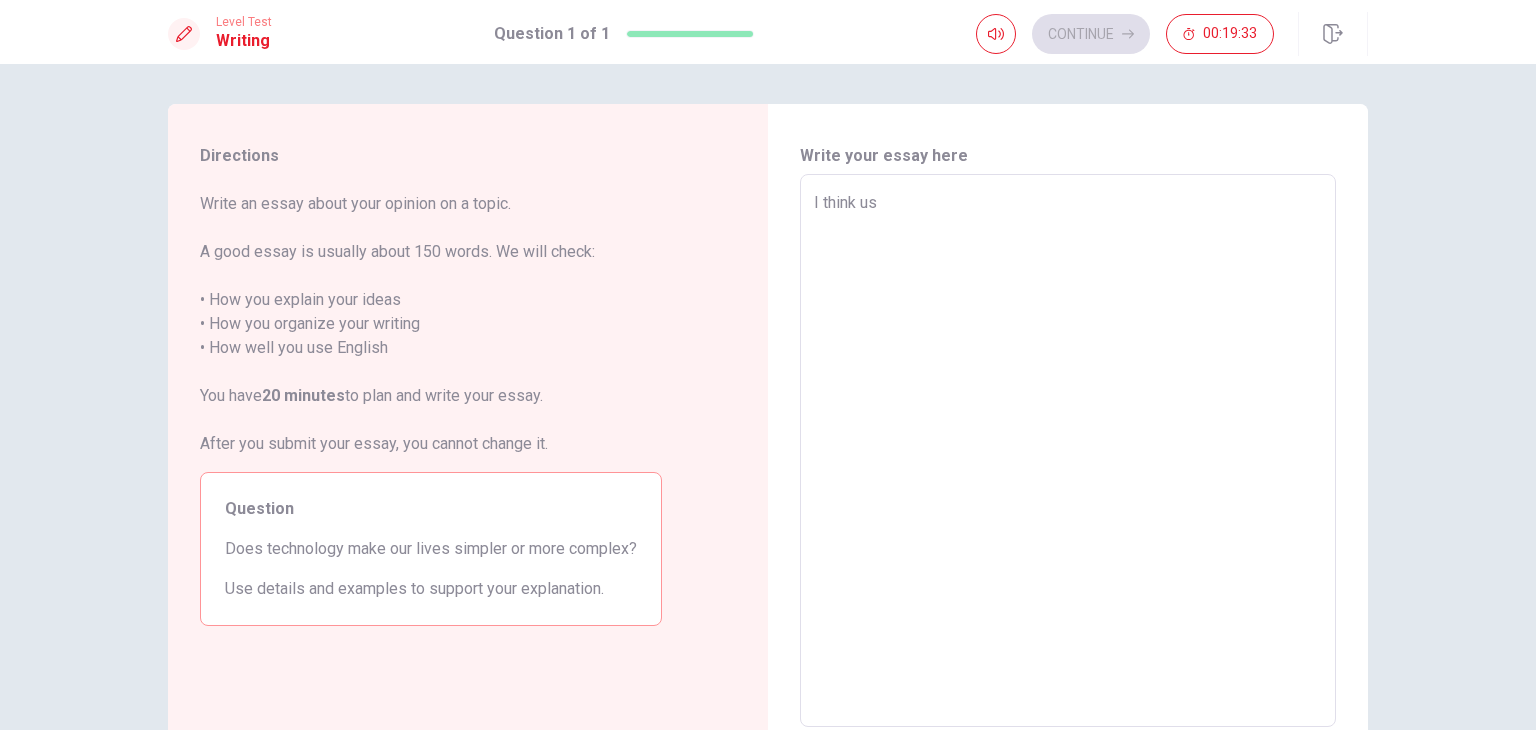 type on "x" 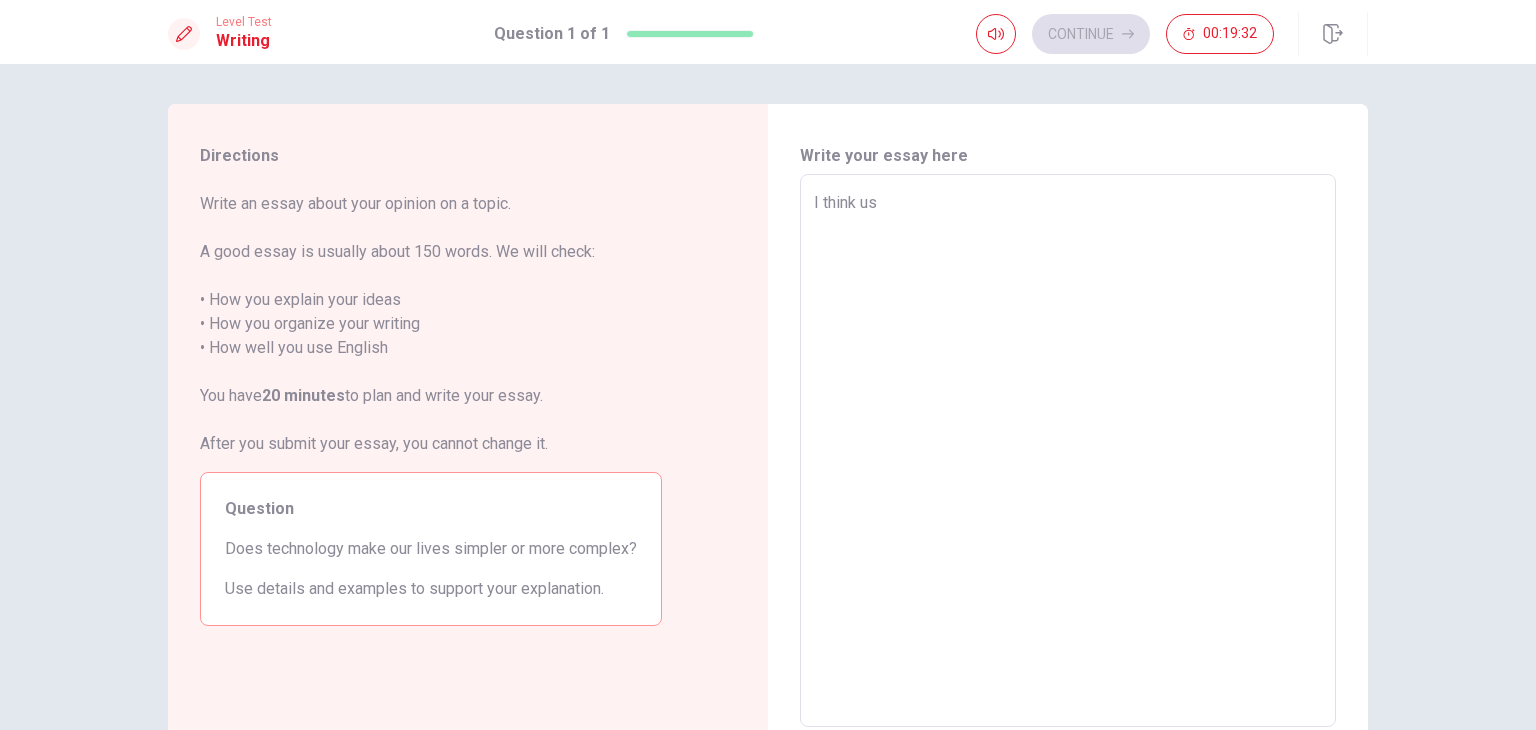 type on "I think usi" 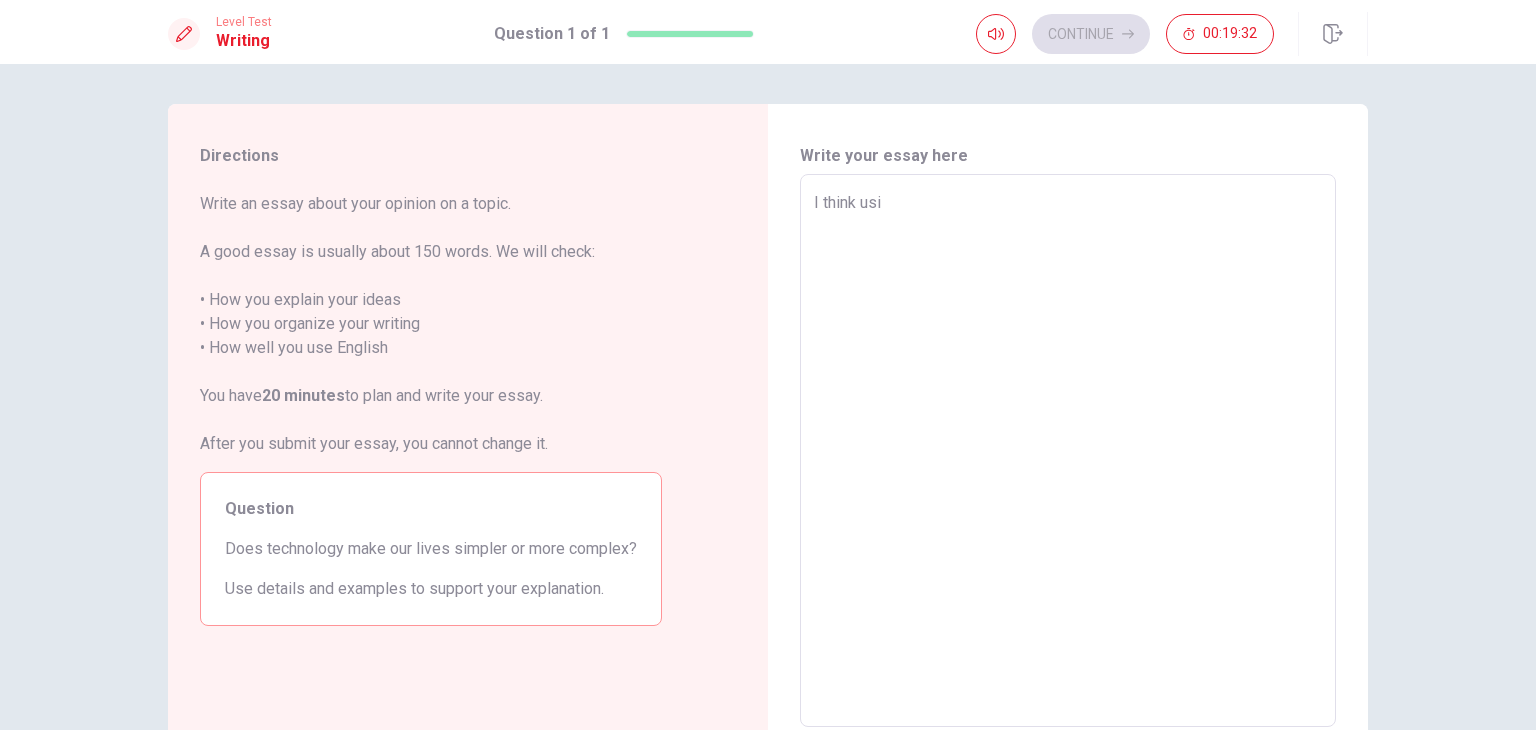 type on "x" 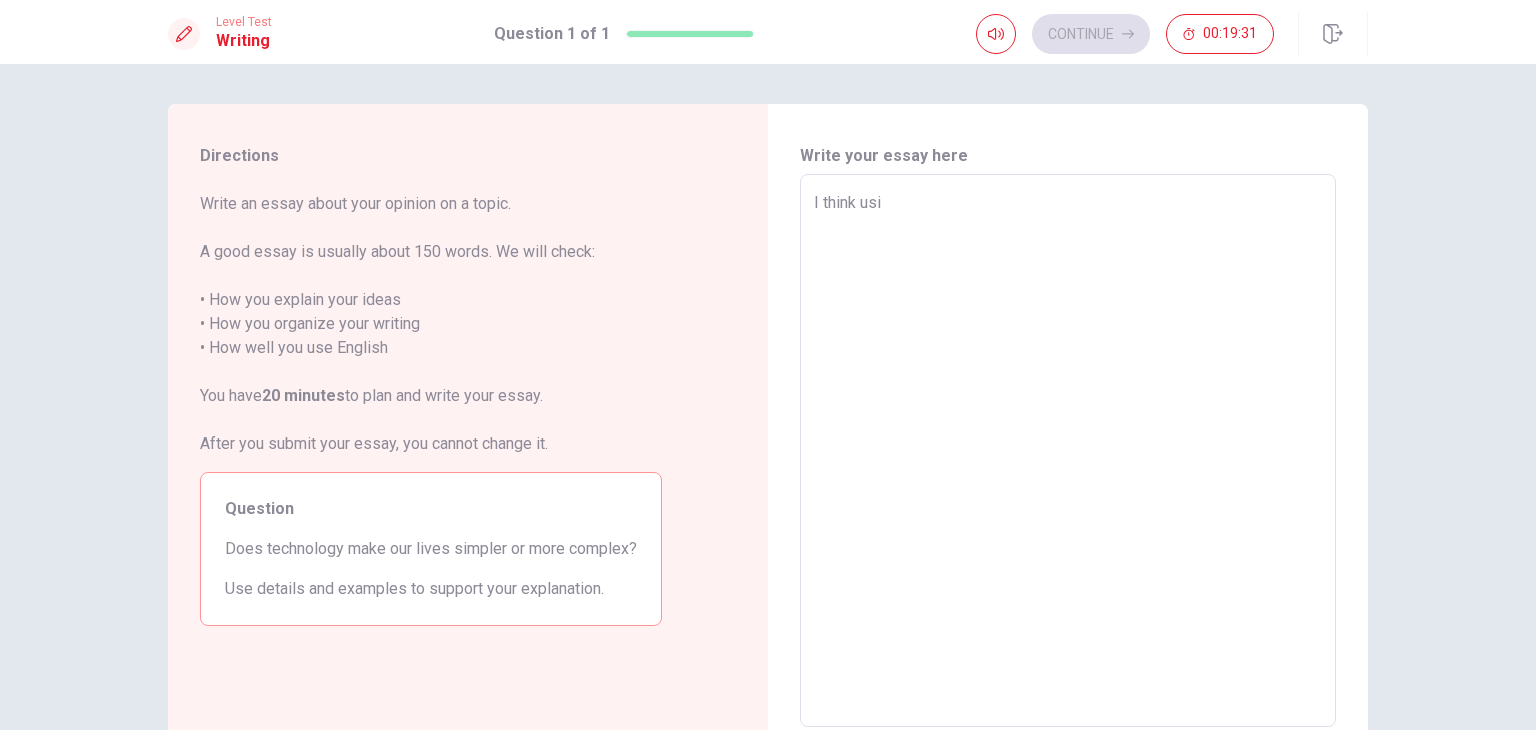 type on "I think usin" 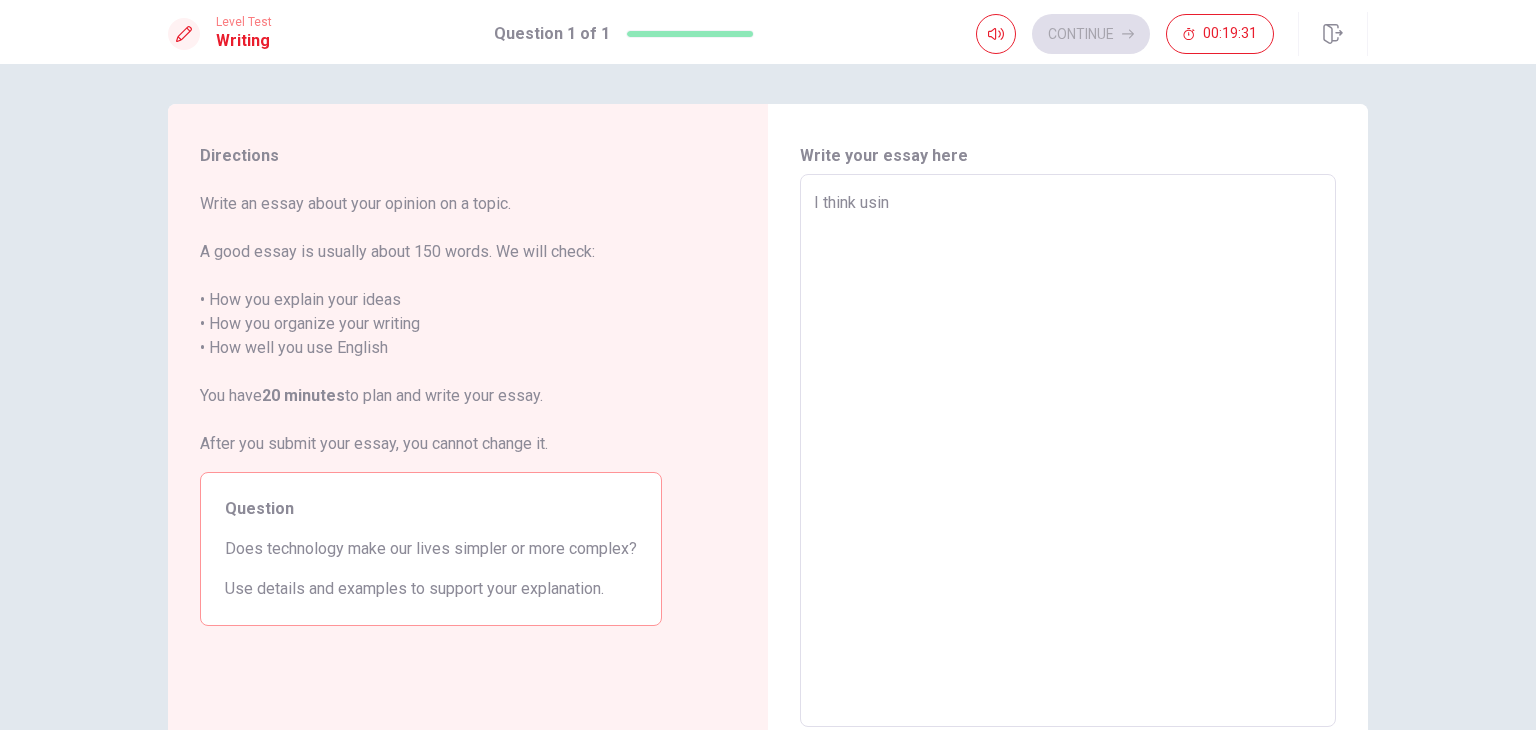 type on "x" 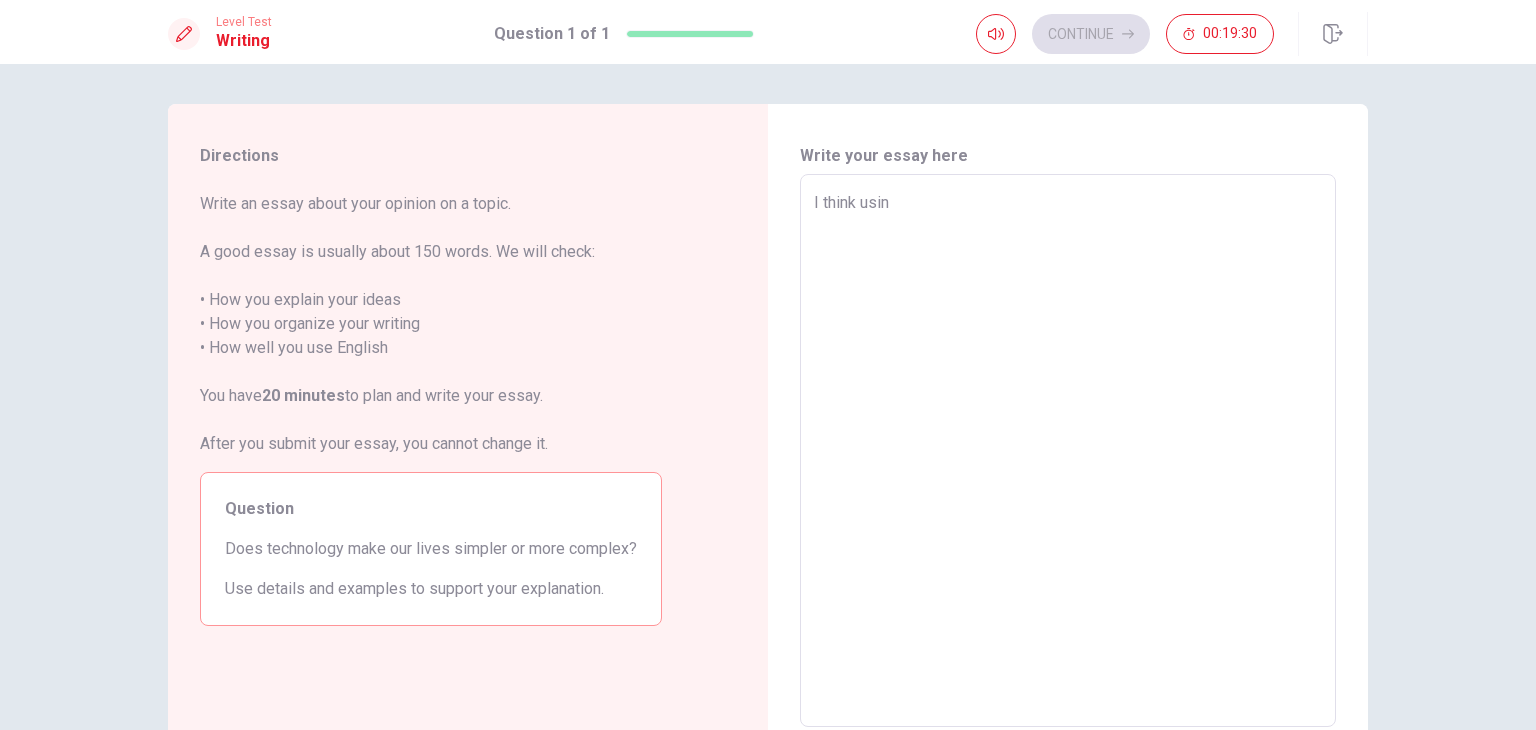 type on "I think using" 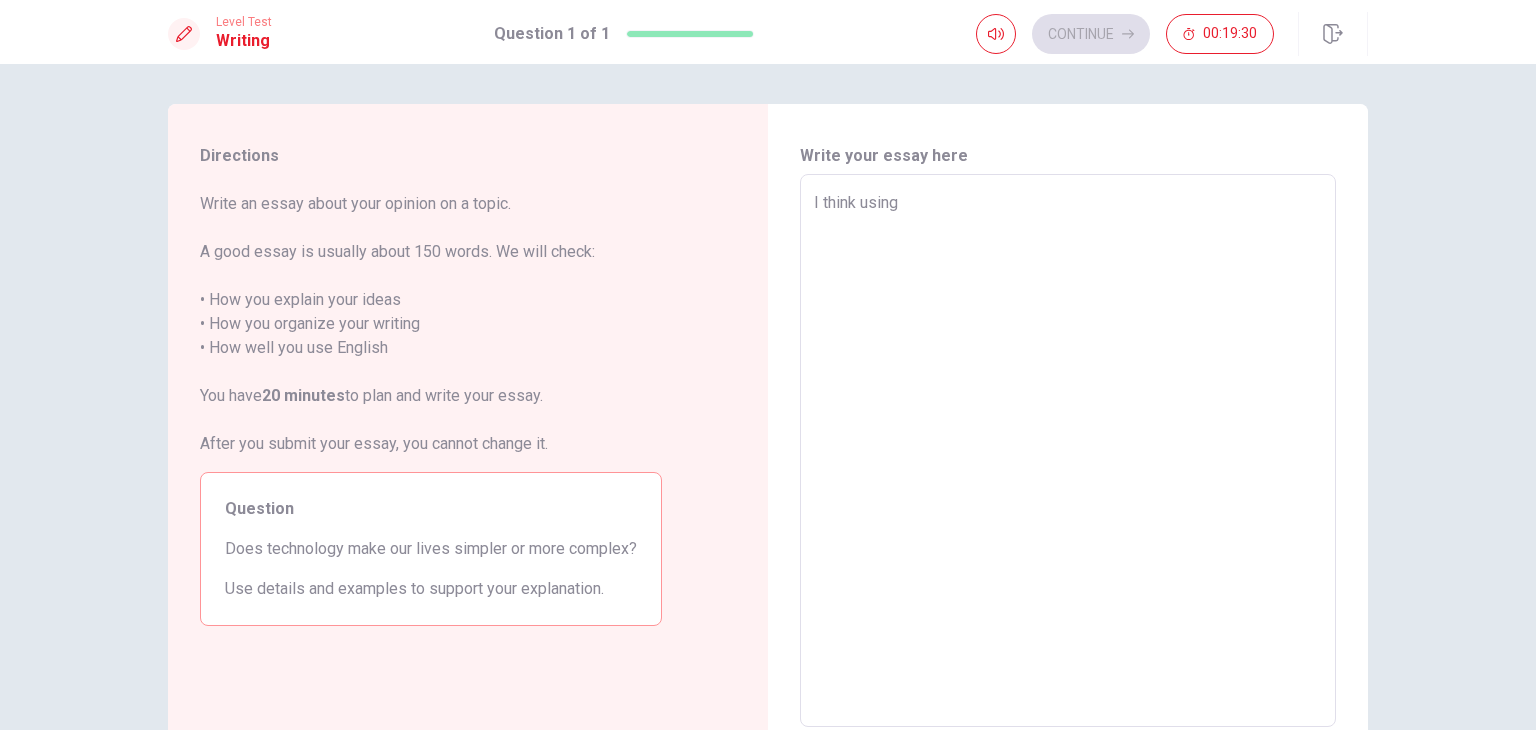 type on "x" 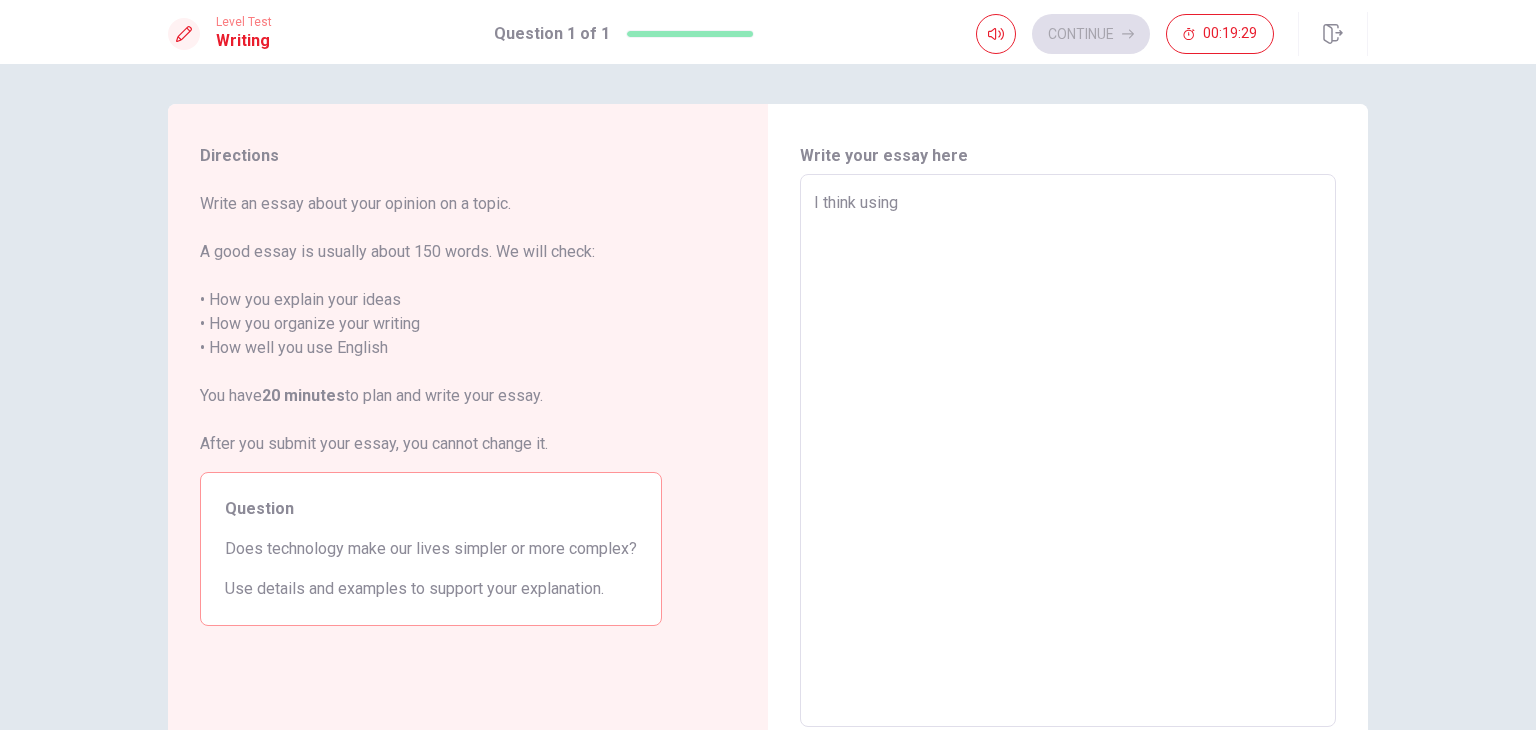 type on "I think using" 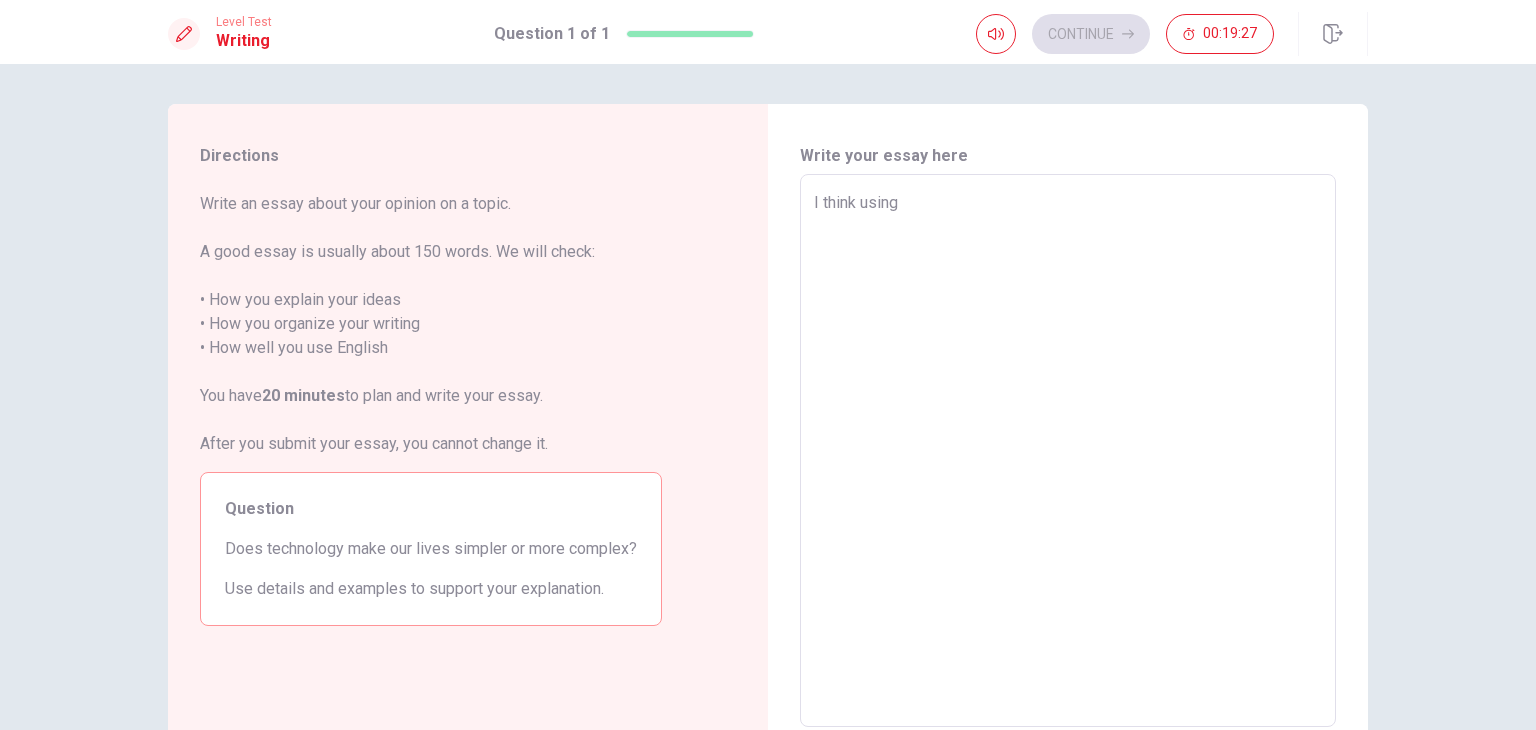 type on "x" 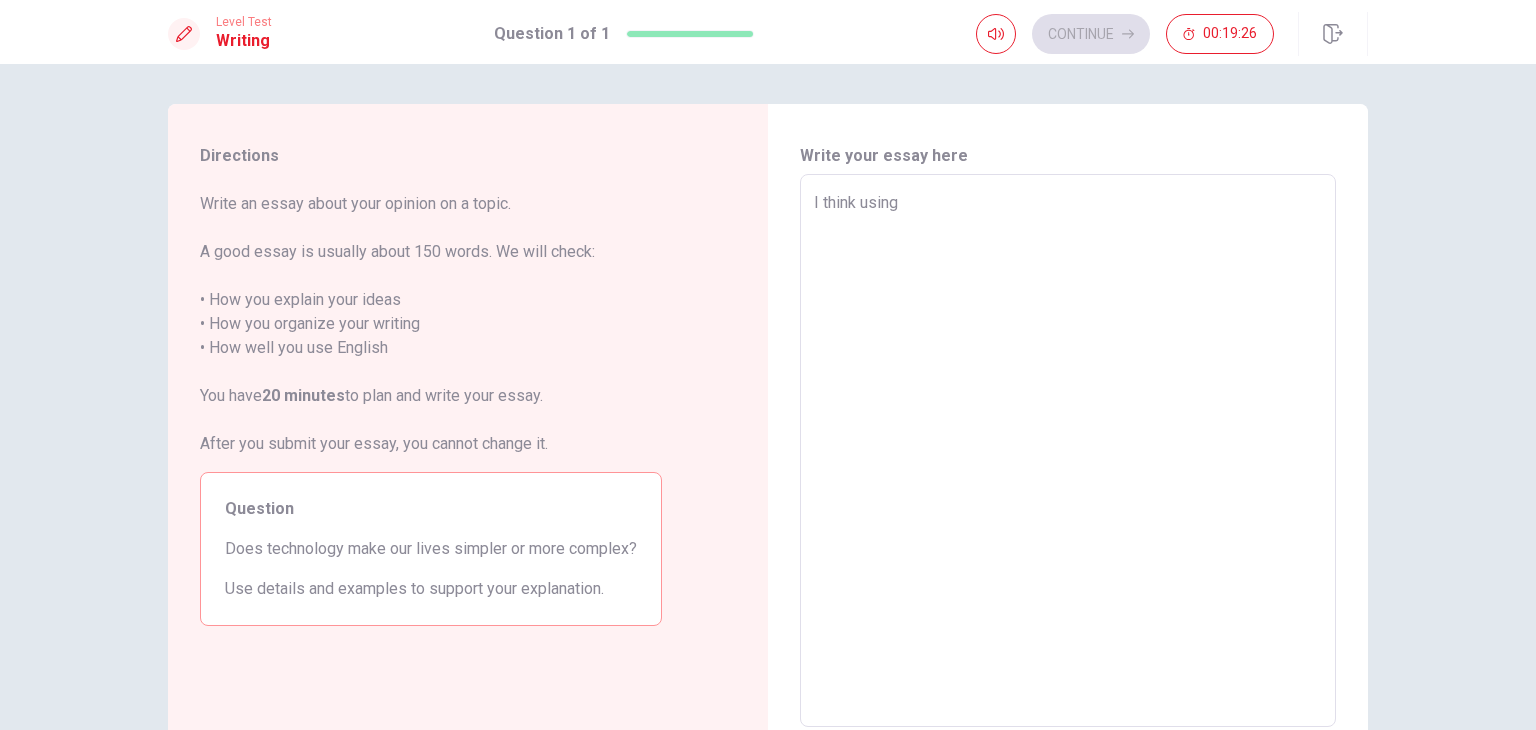 type on "I think using t" 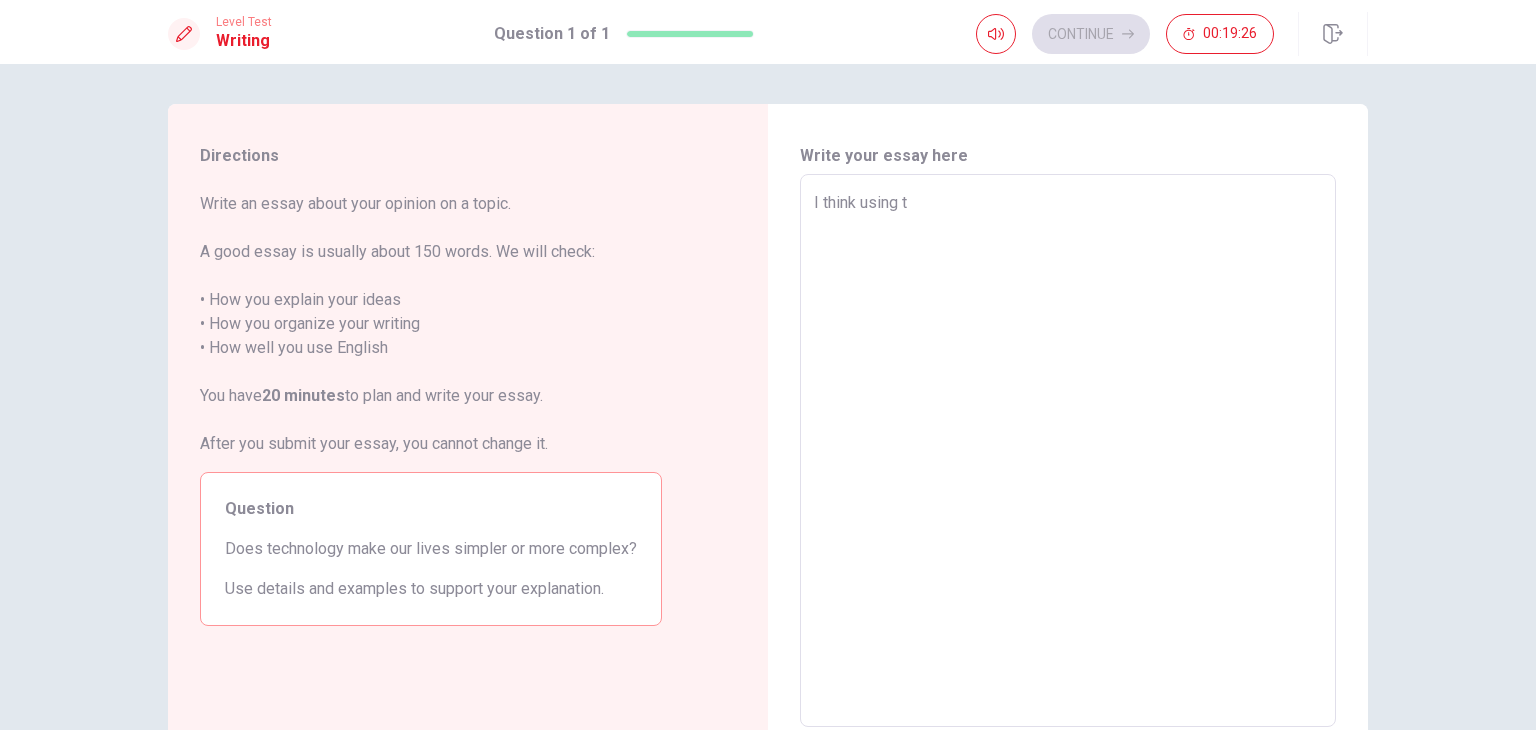 type on "x" 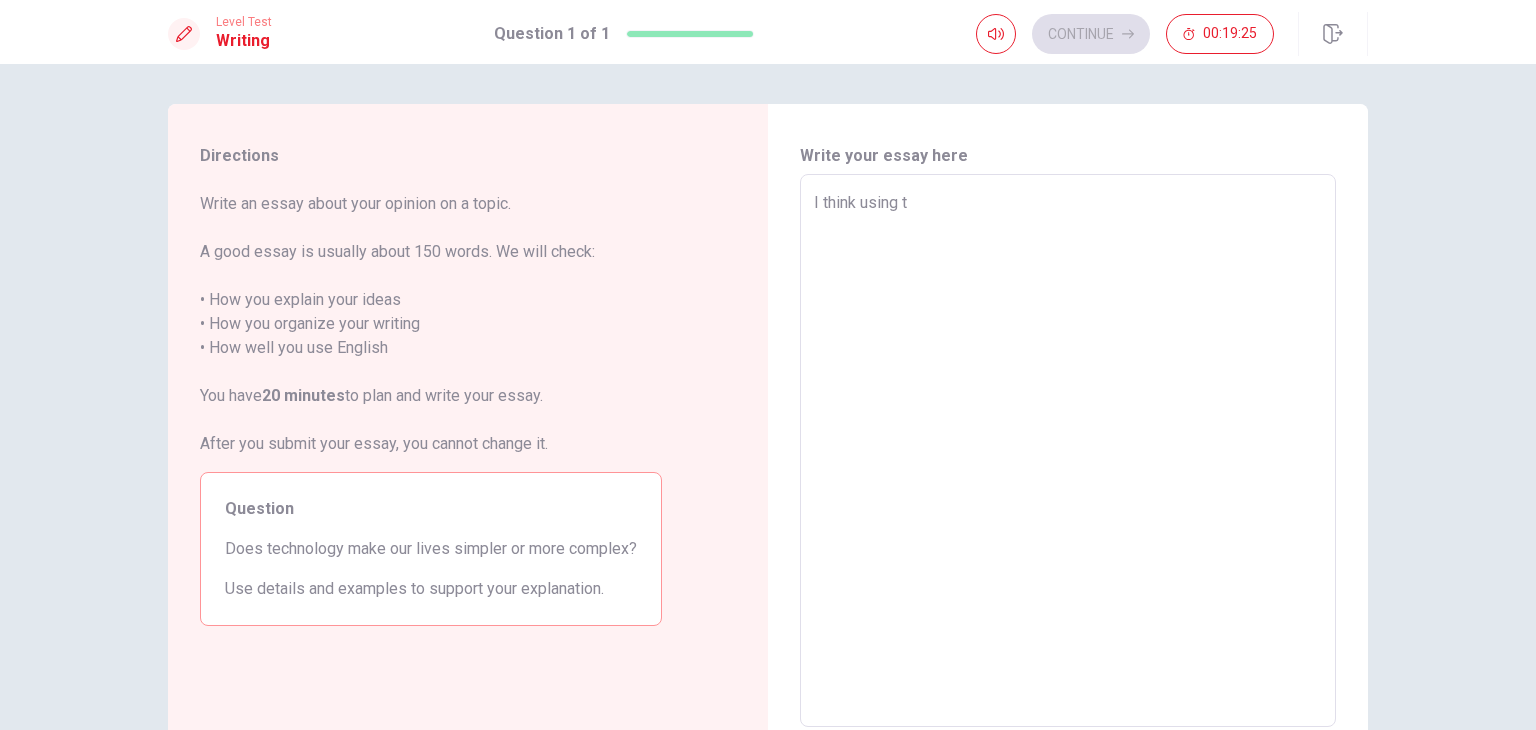type on "I think using te" 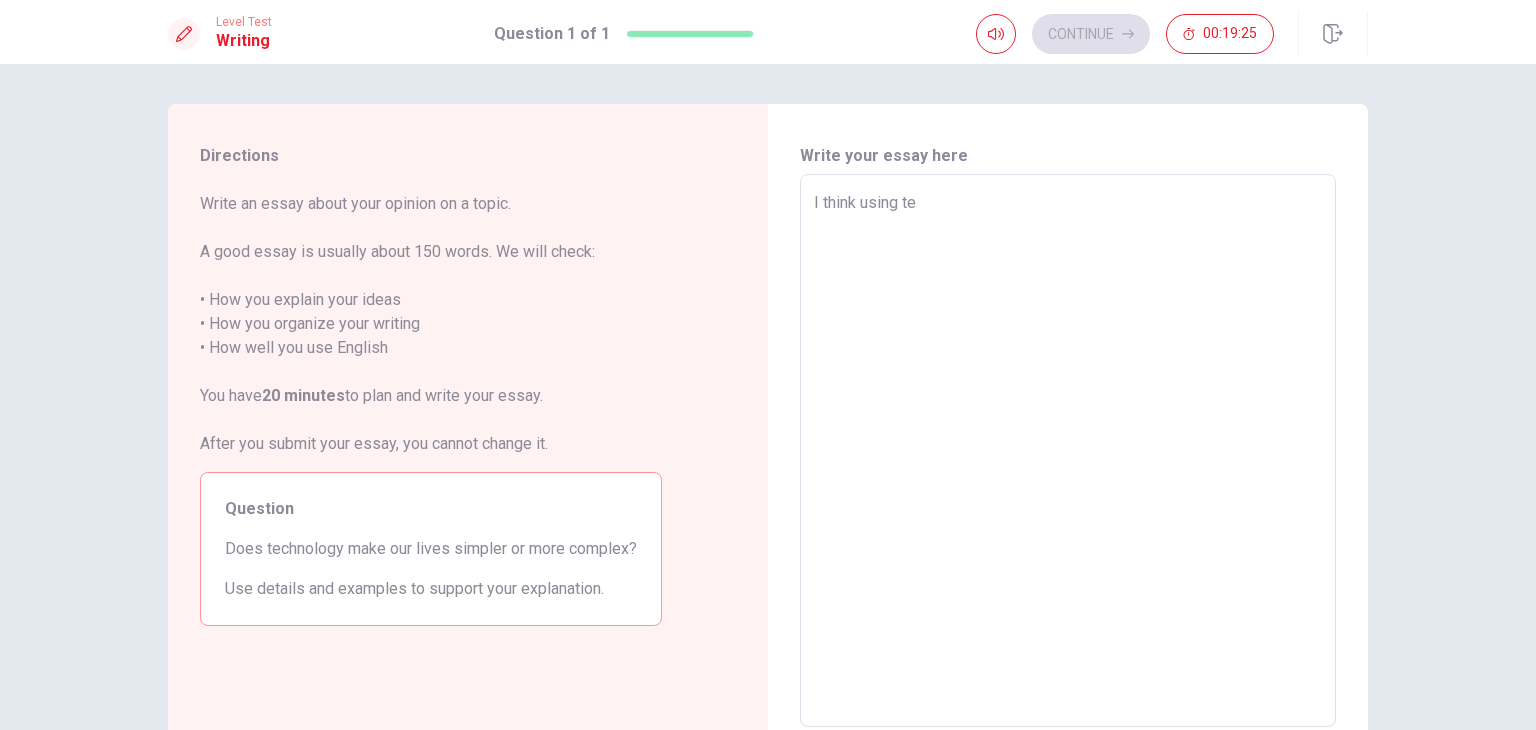 type on "x" 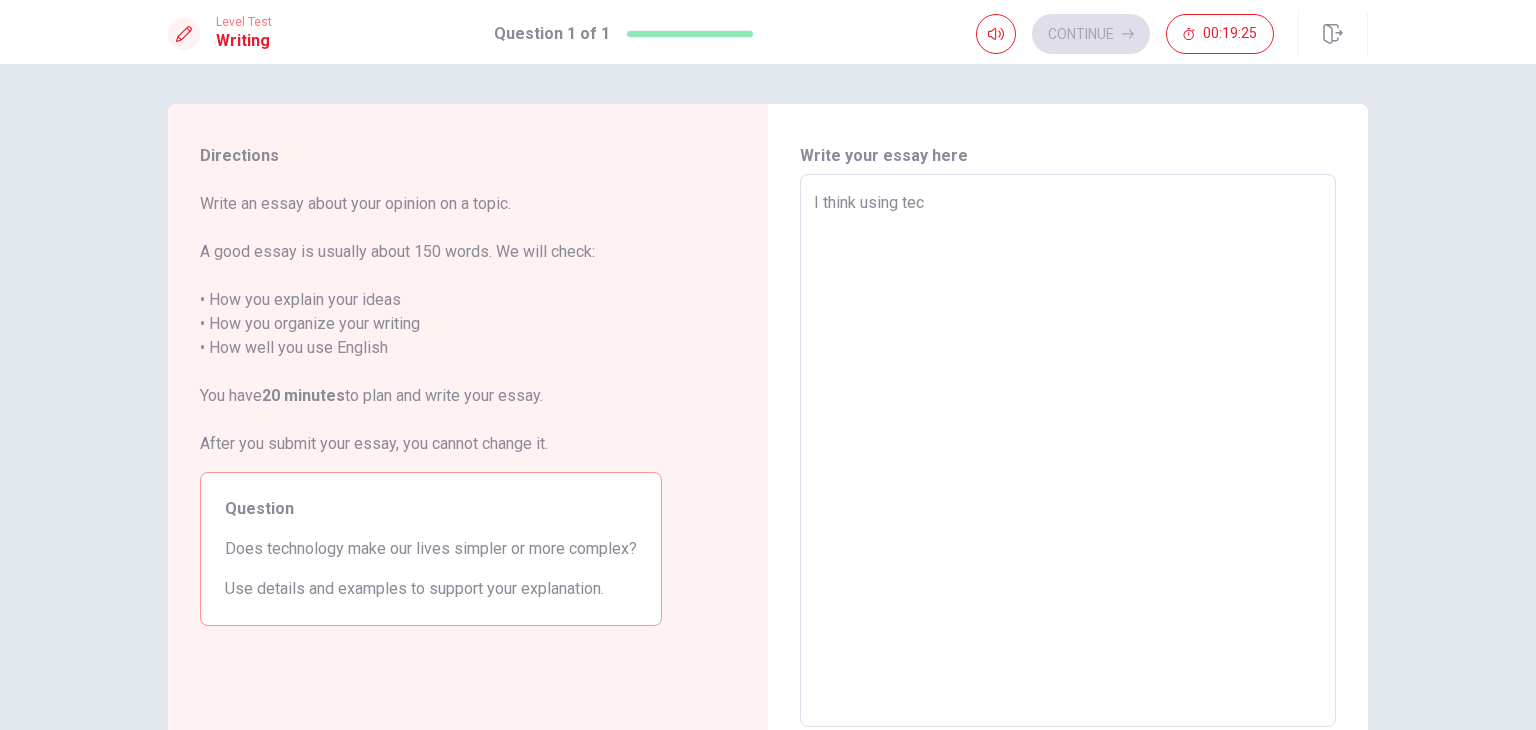 type on "x" 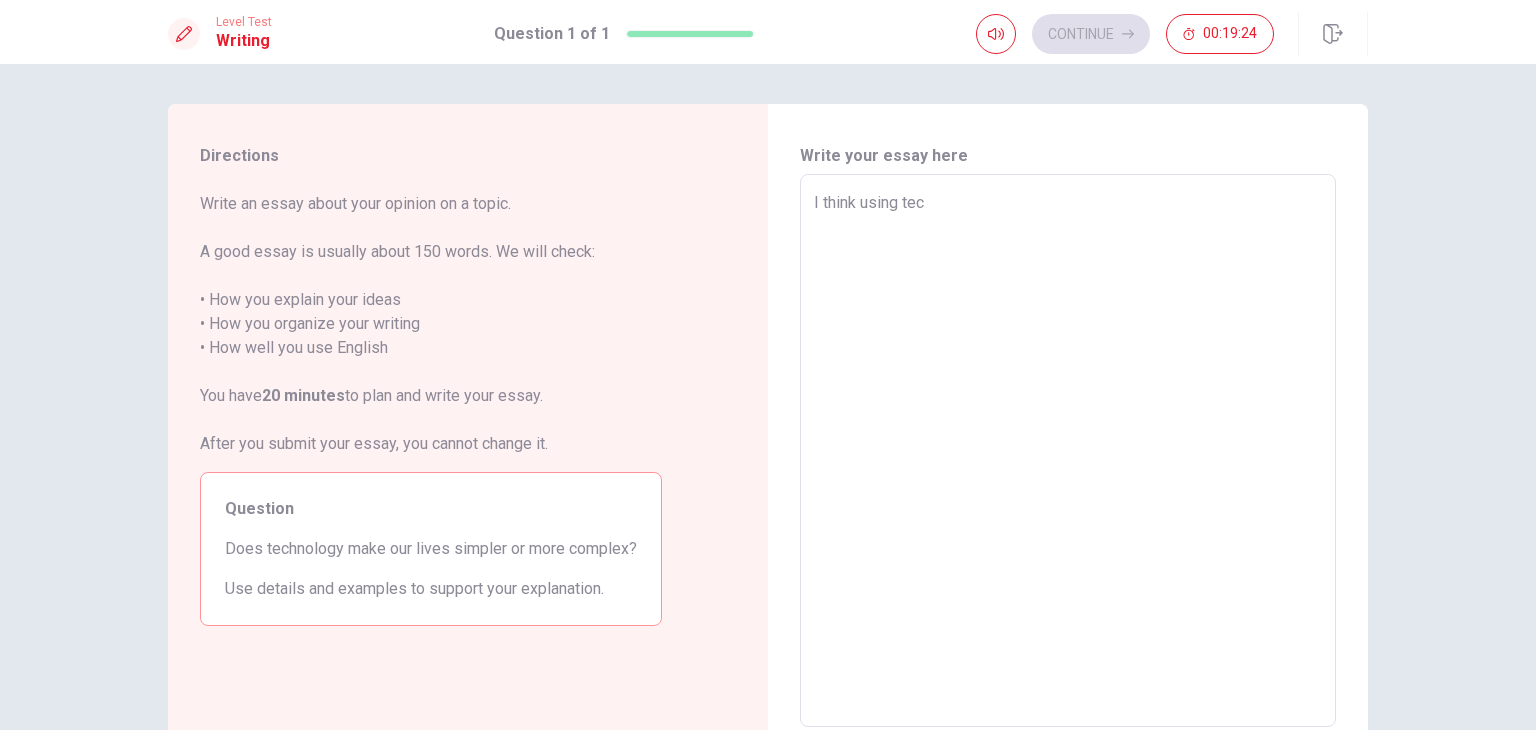 type on "I think using tech" 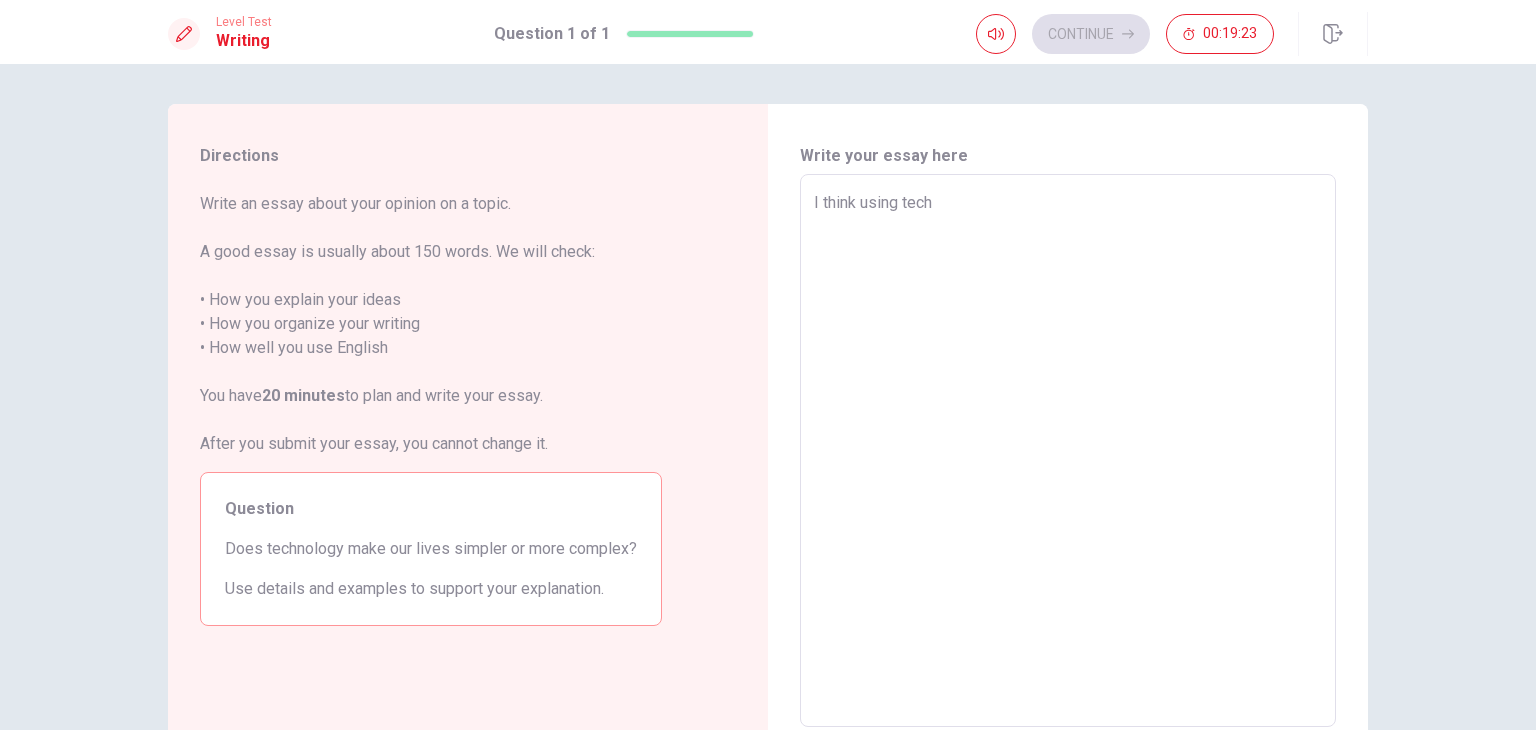 type on "x" 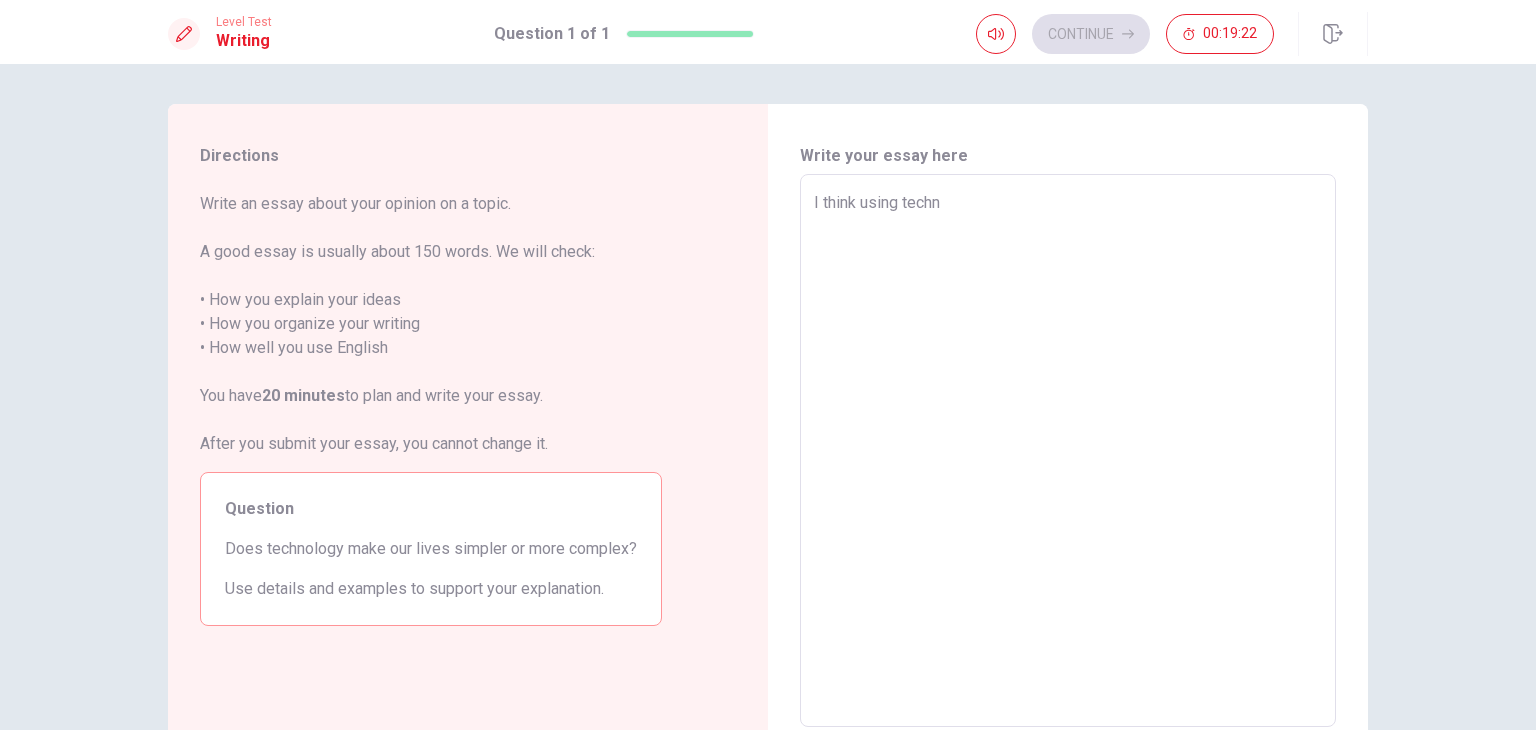 type on "x" 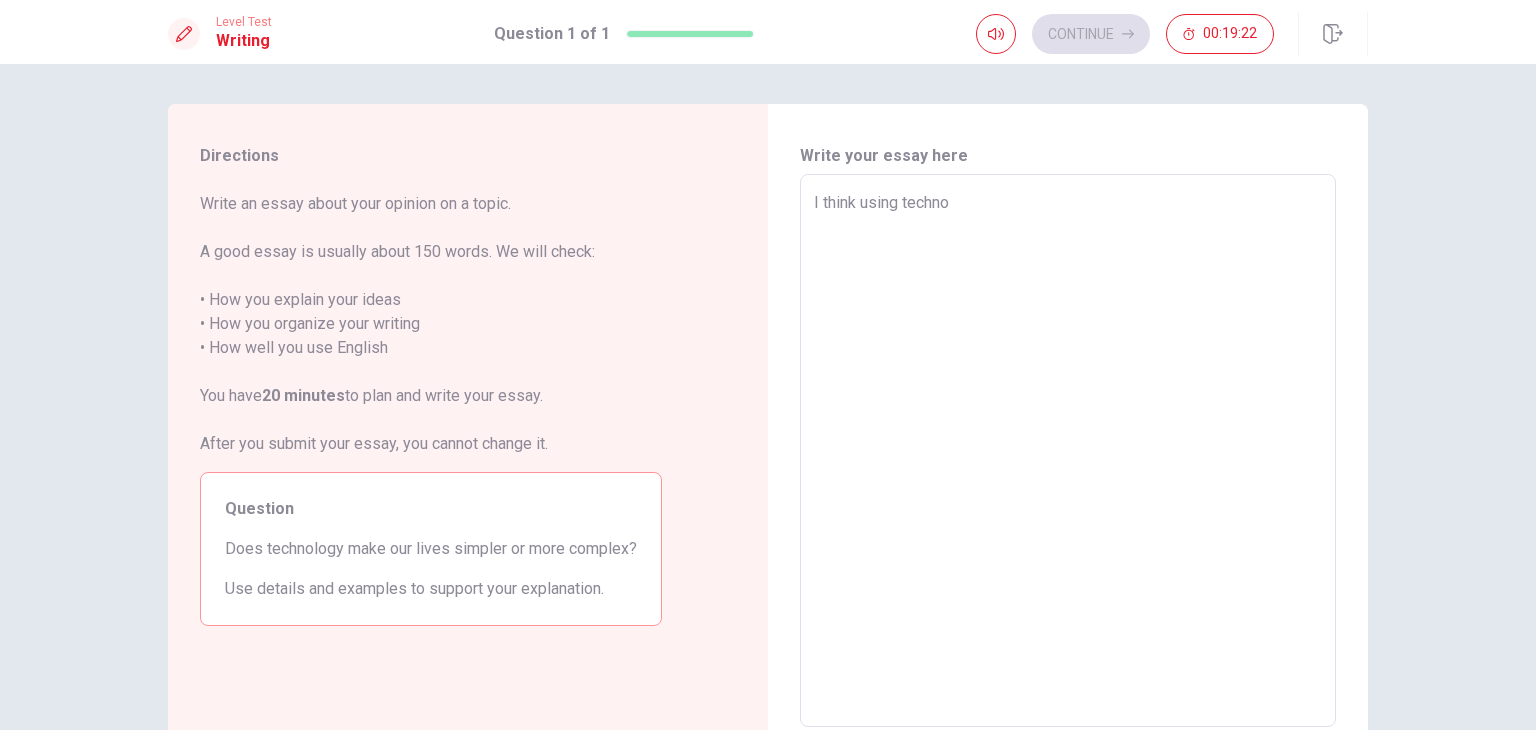 type on "x" 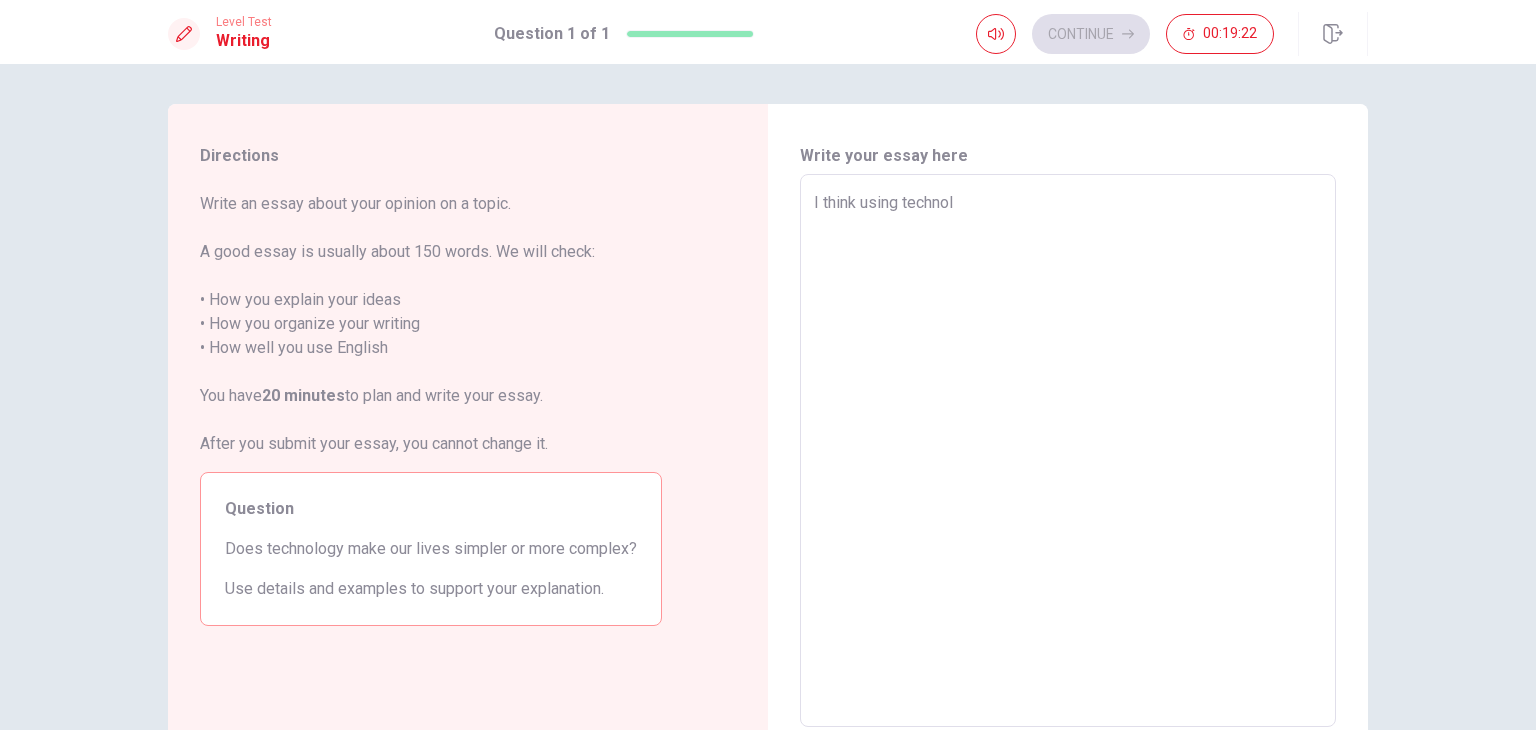 type on "x" 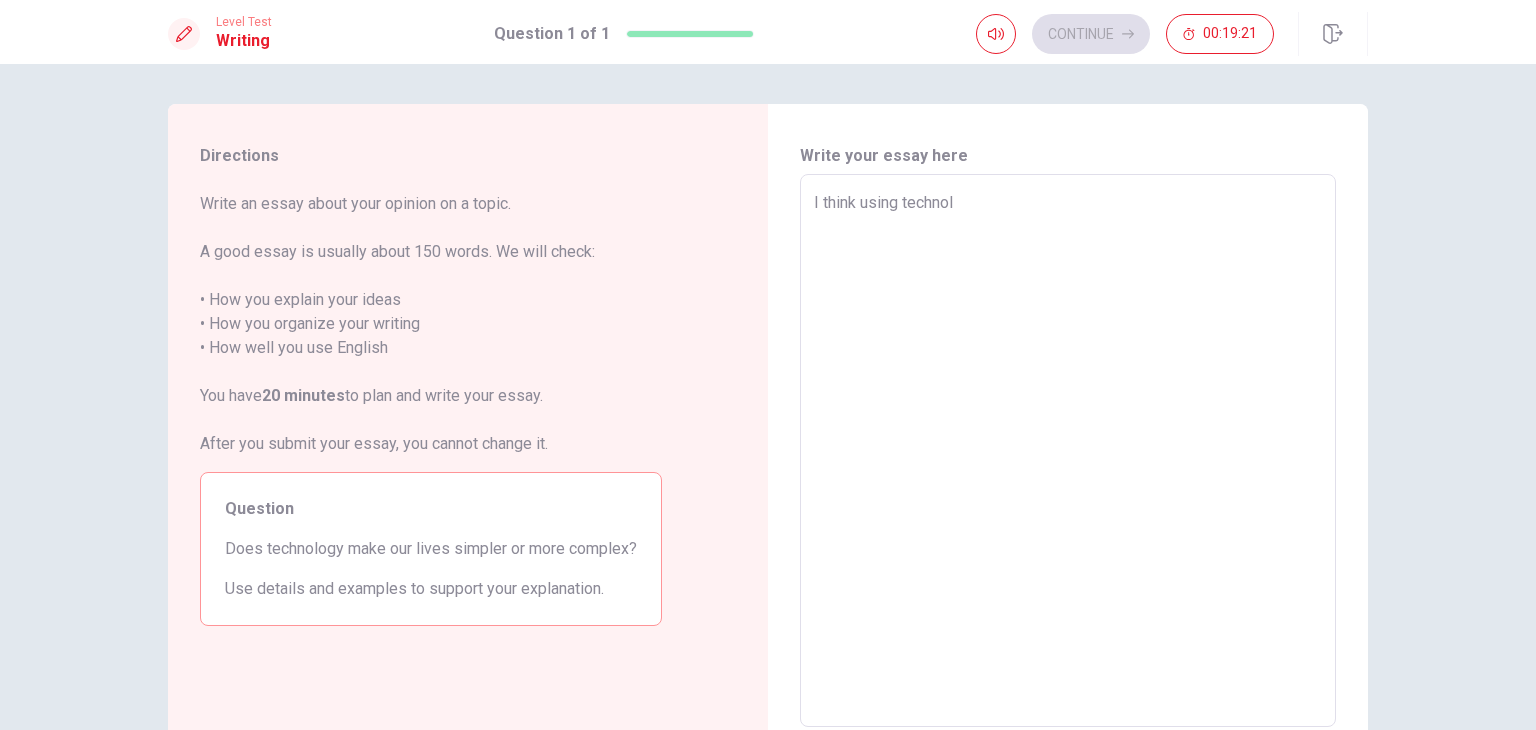type on "I think using technolo" 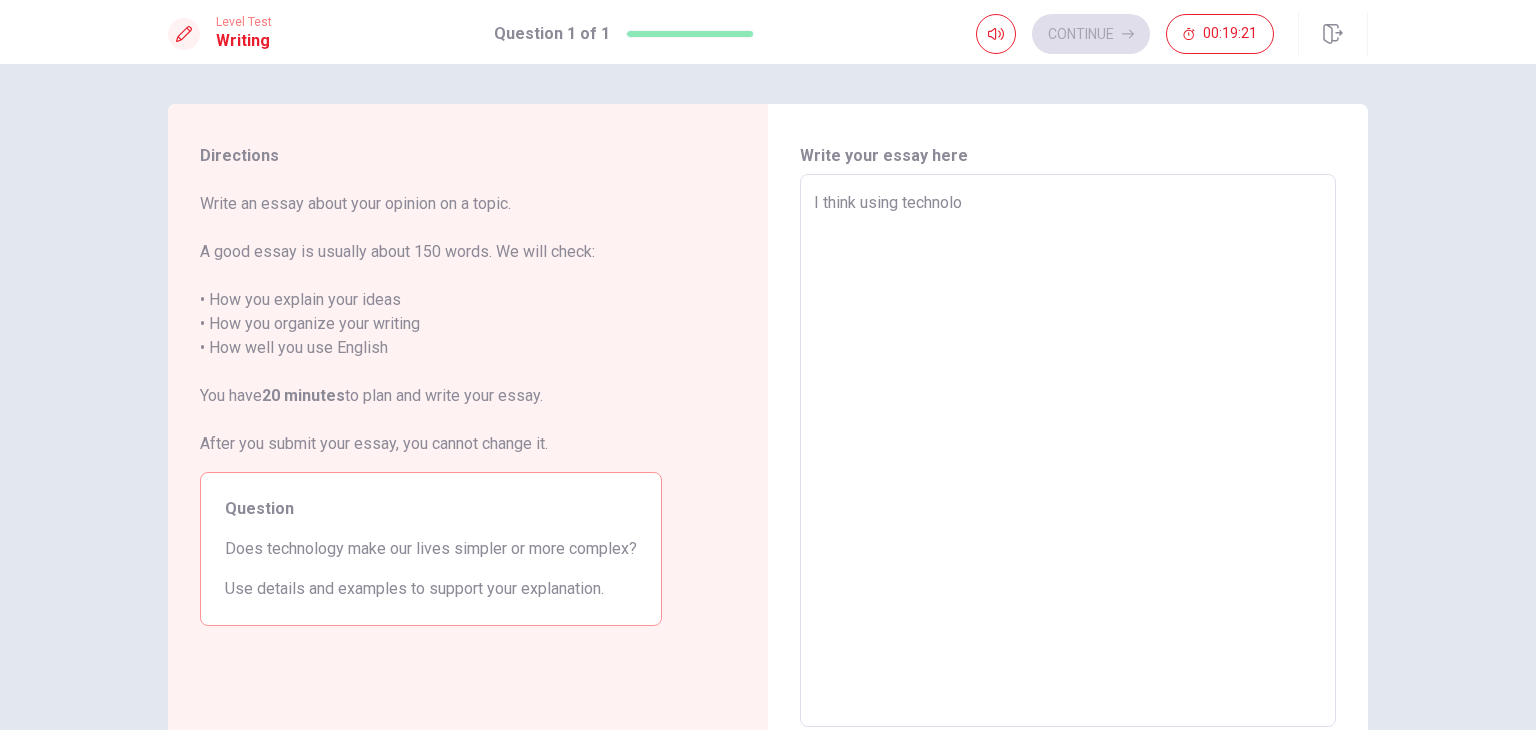type on "x" 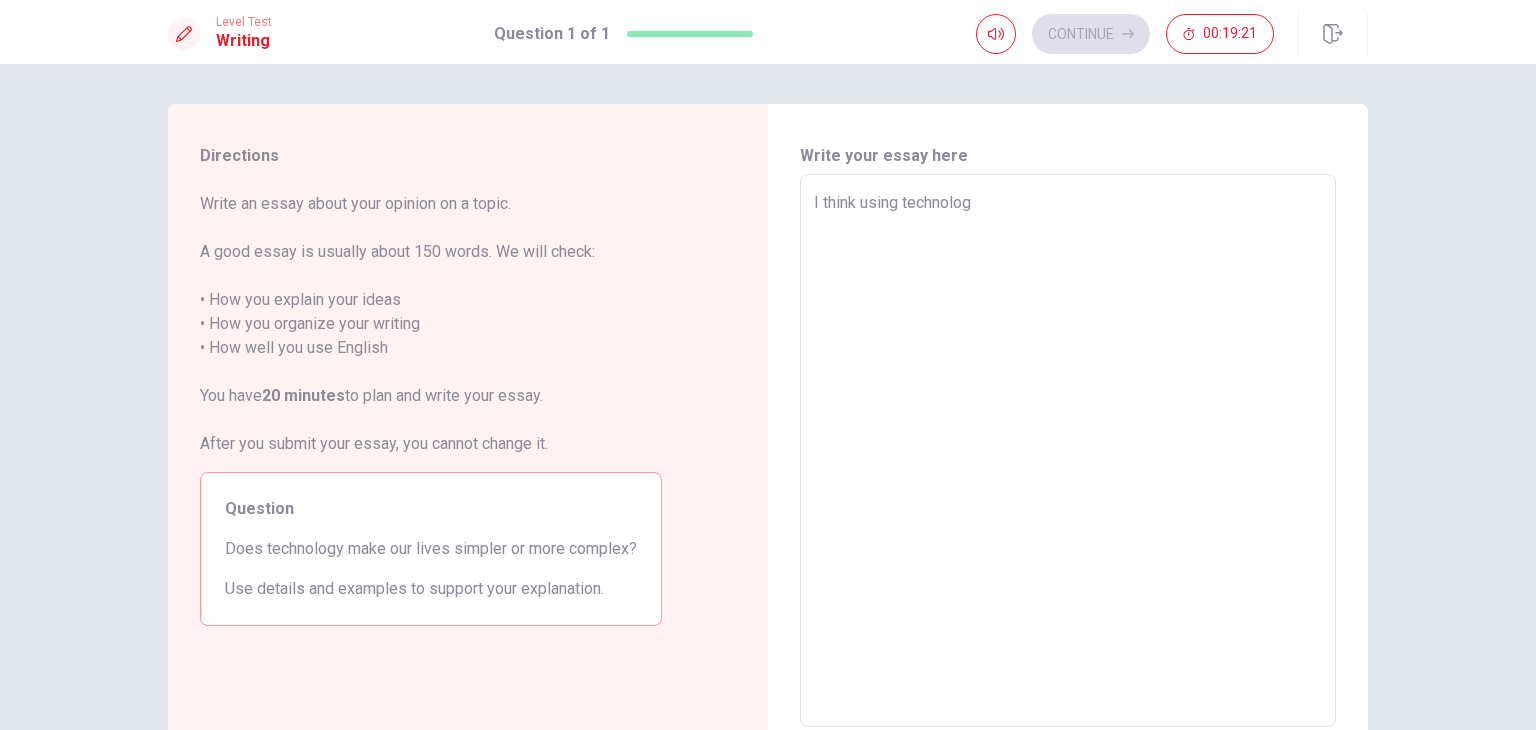 type on "x" 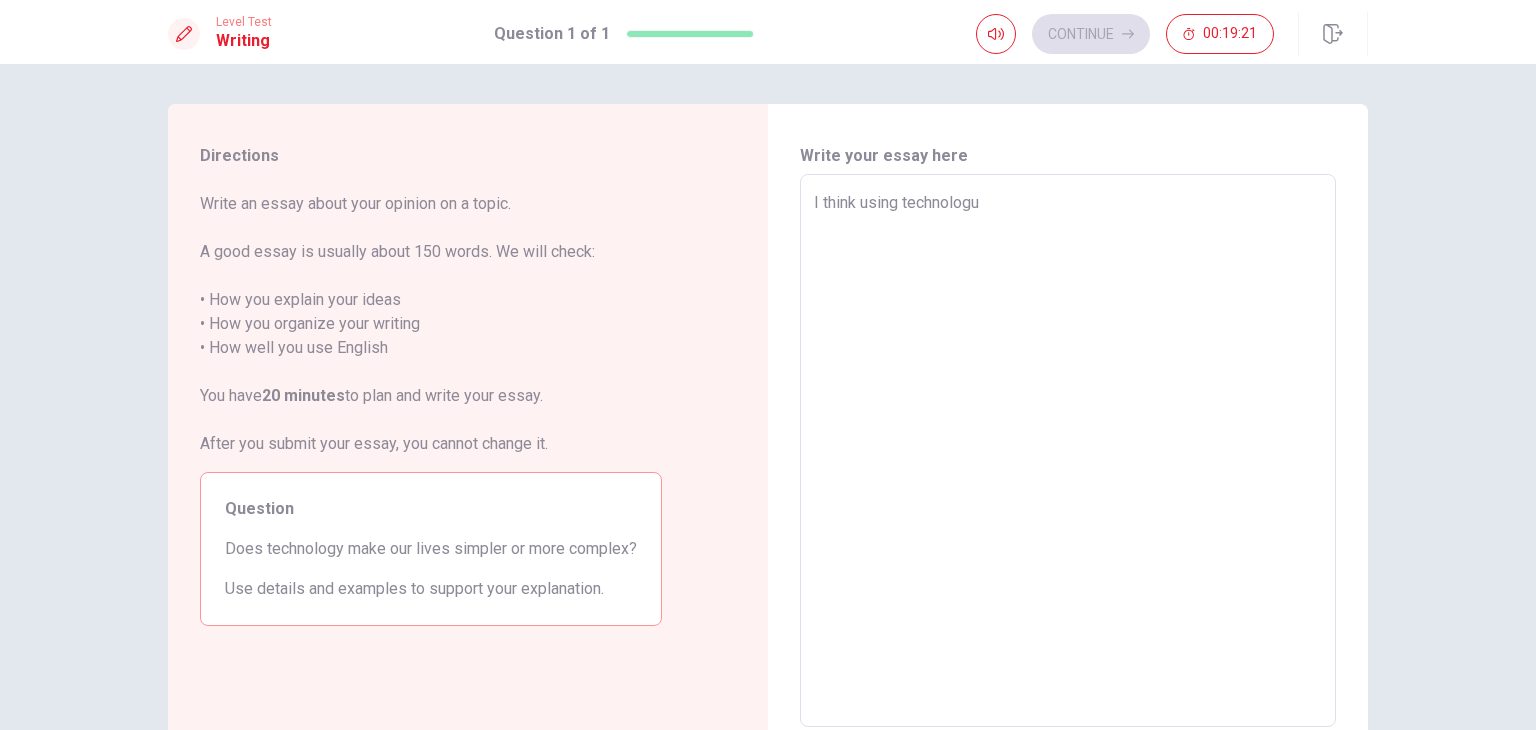 type on "x" 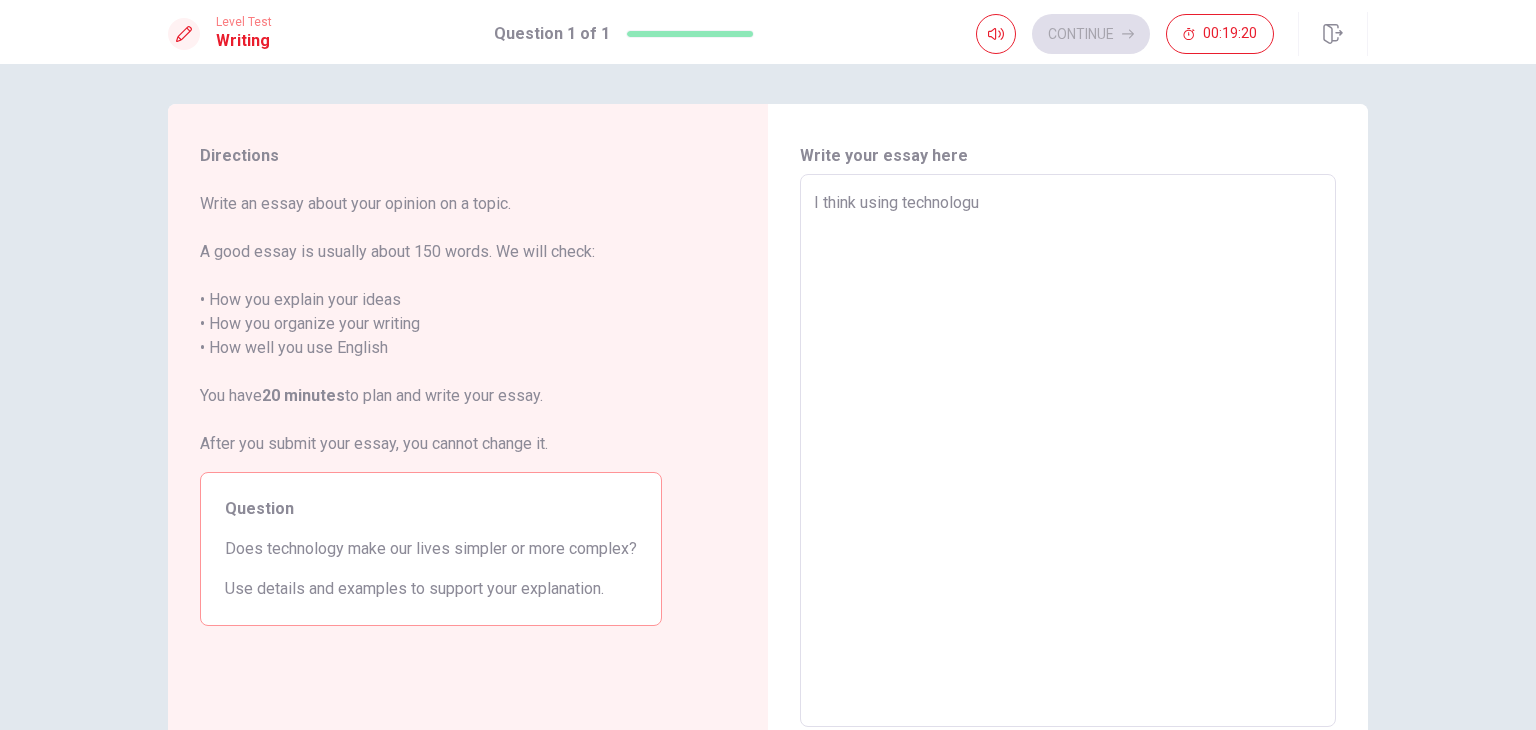 type on "I think using technologu" 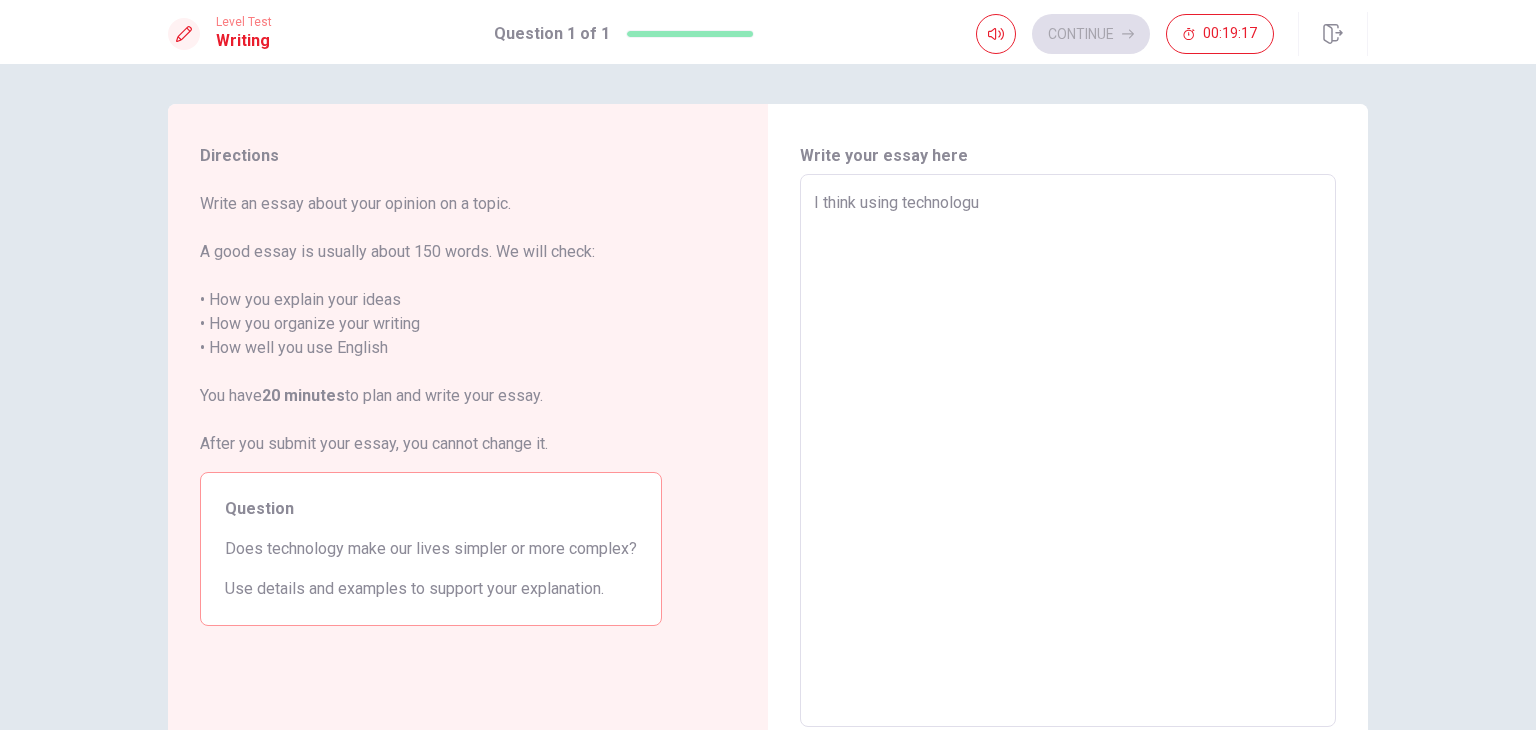 type on "x" 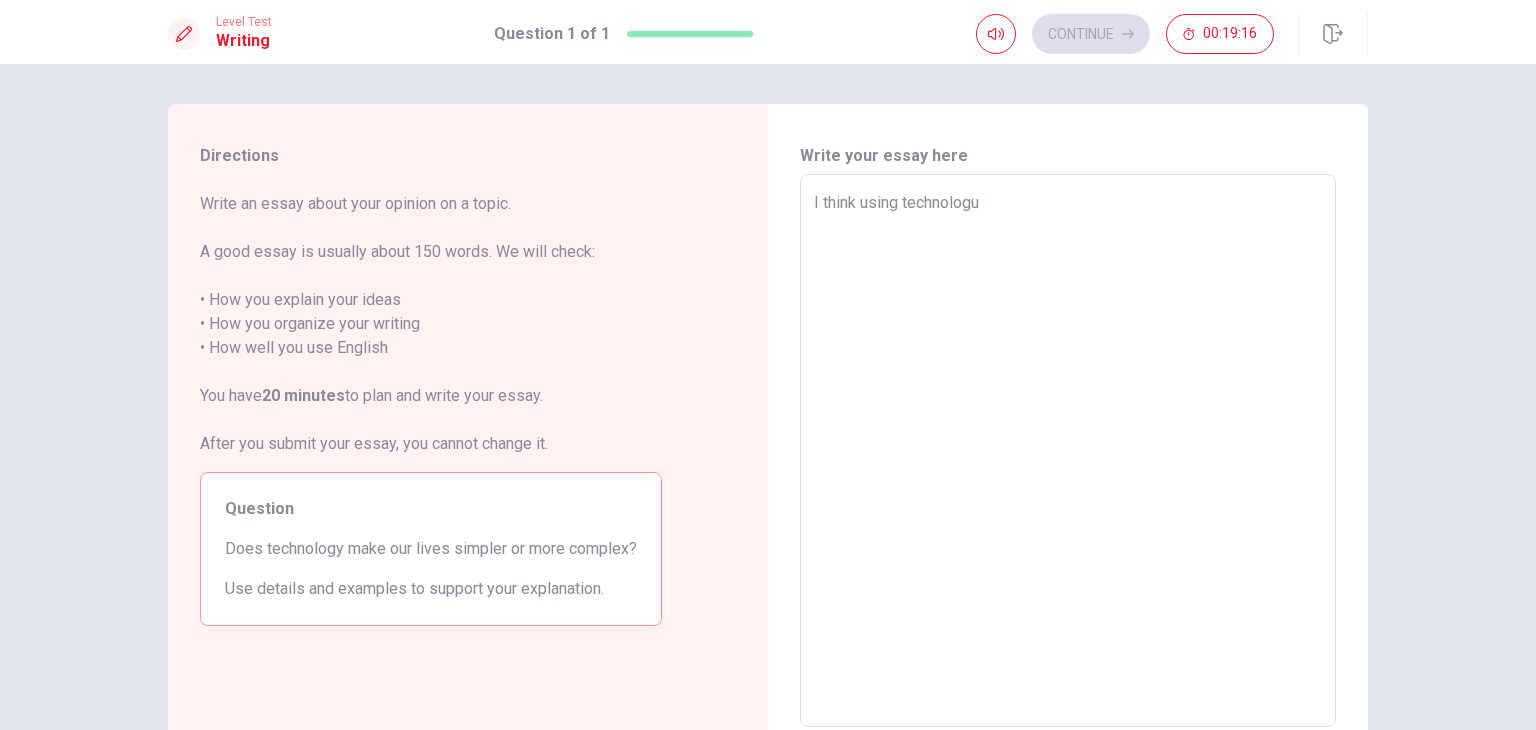 type on "I think using technologu" 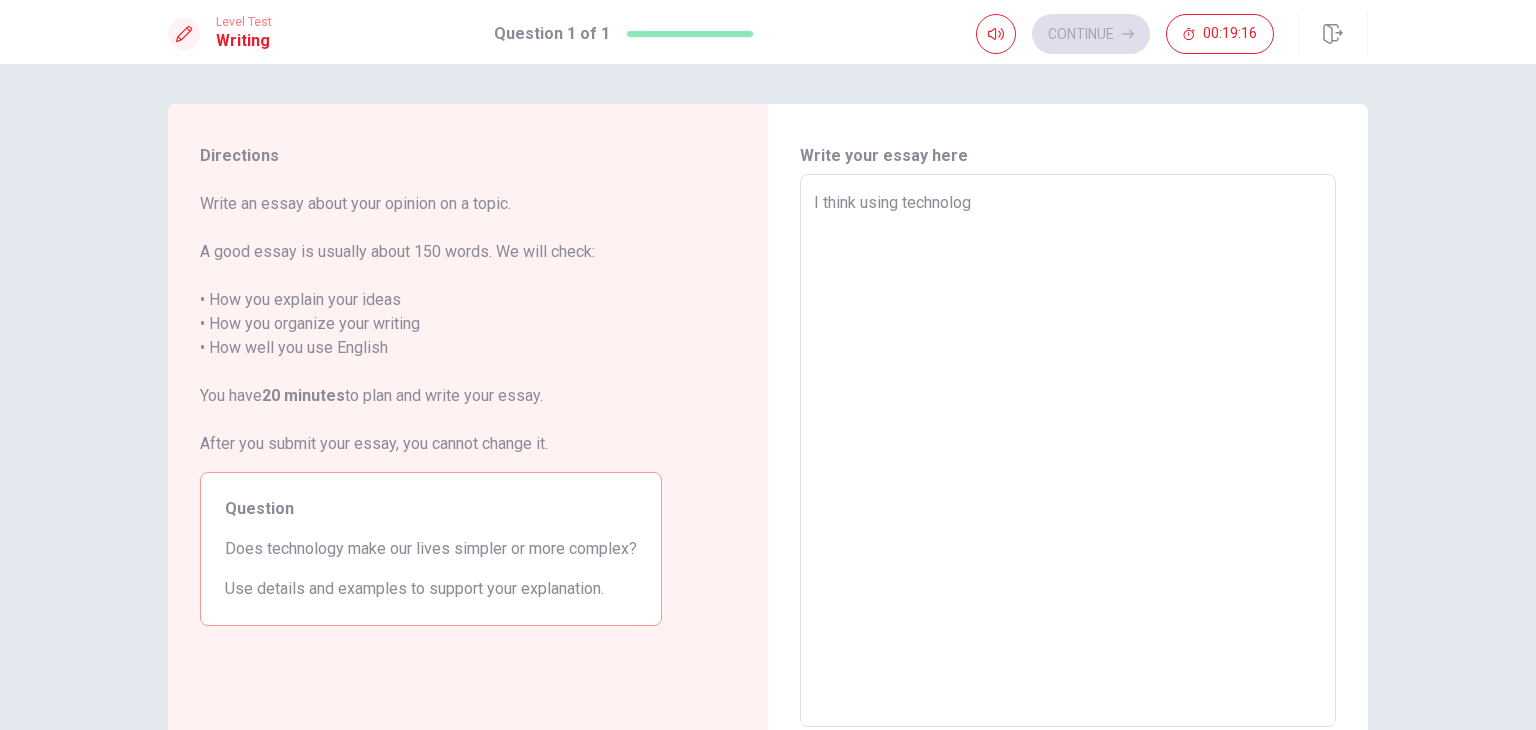 type on "x" 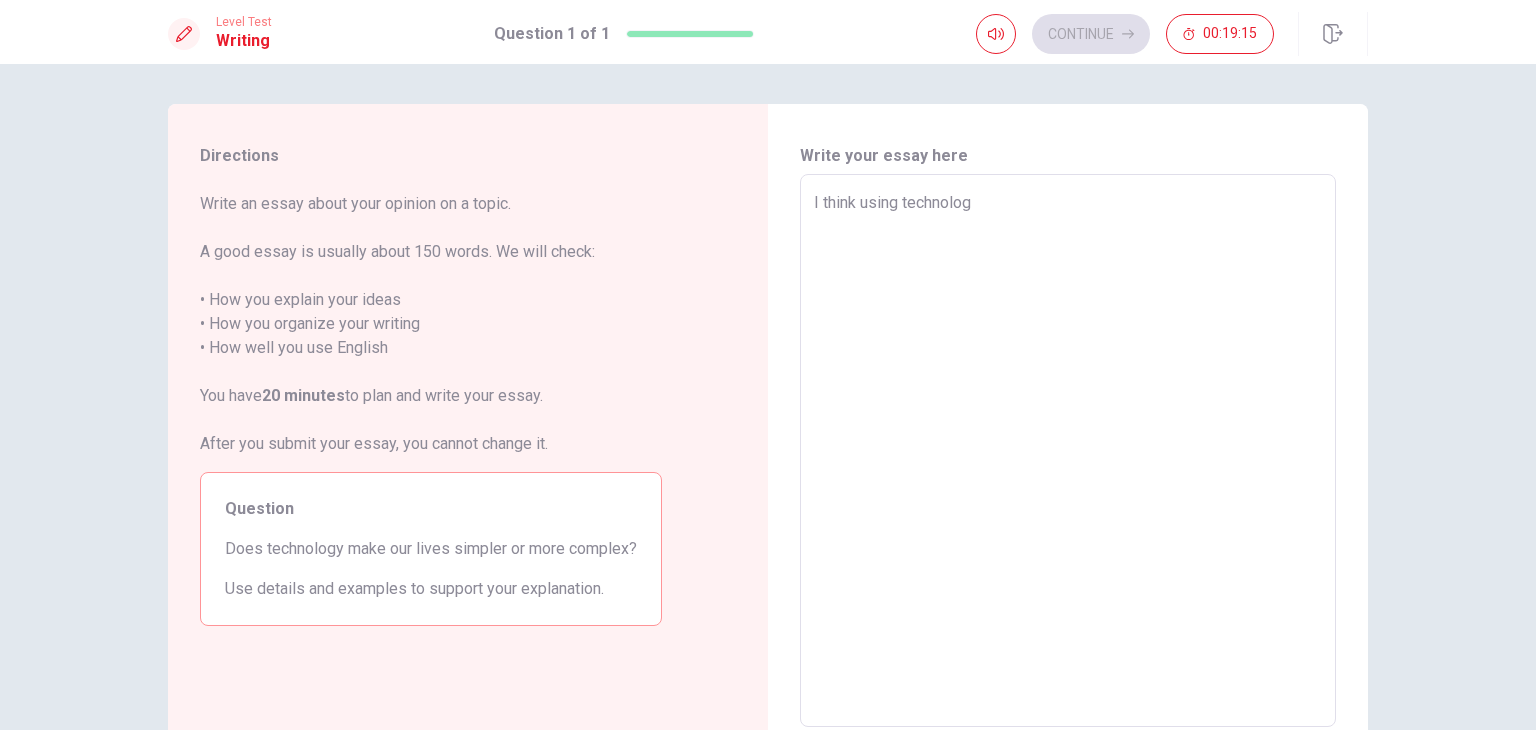 type on "I think using technology" 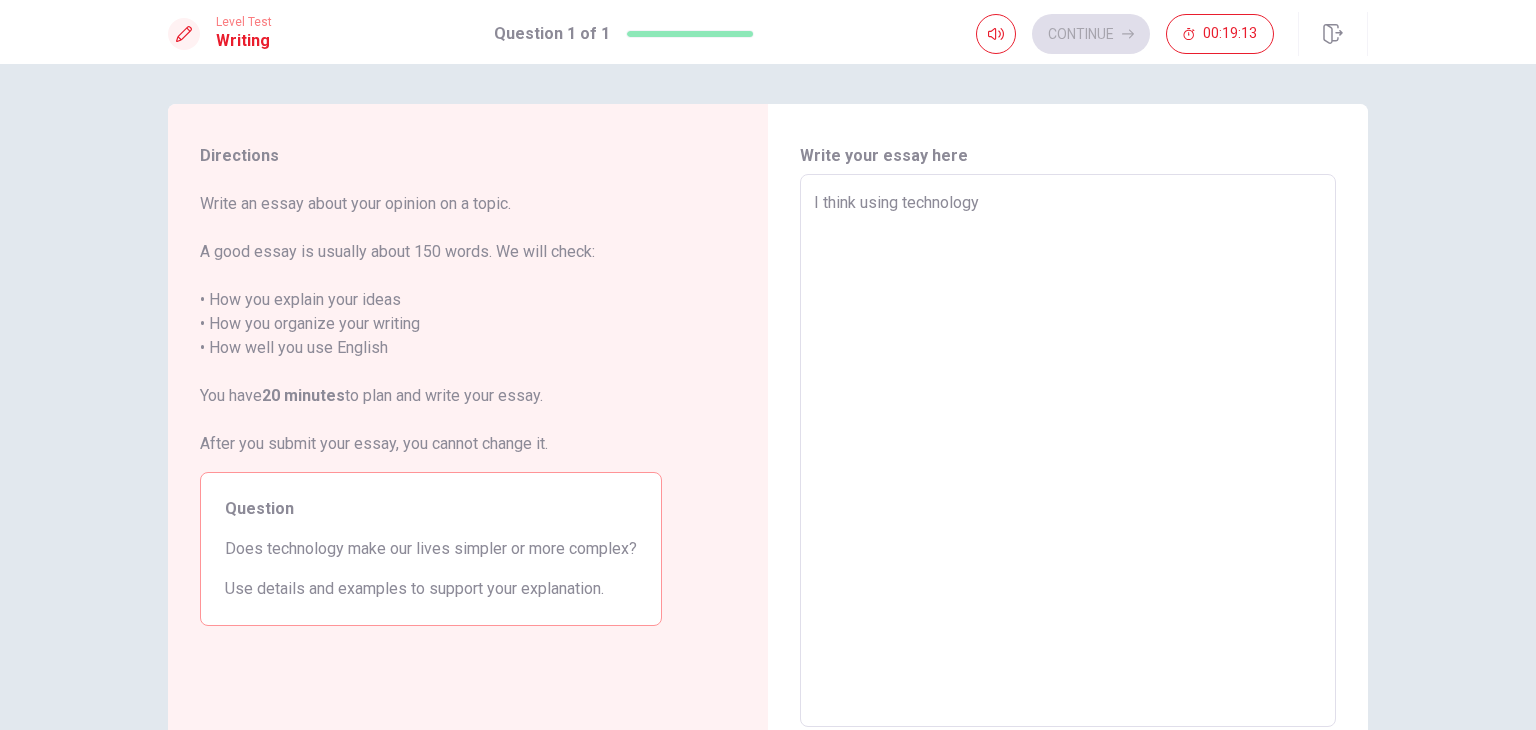 type on "x" 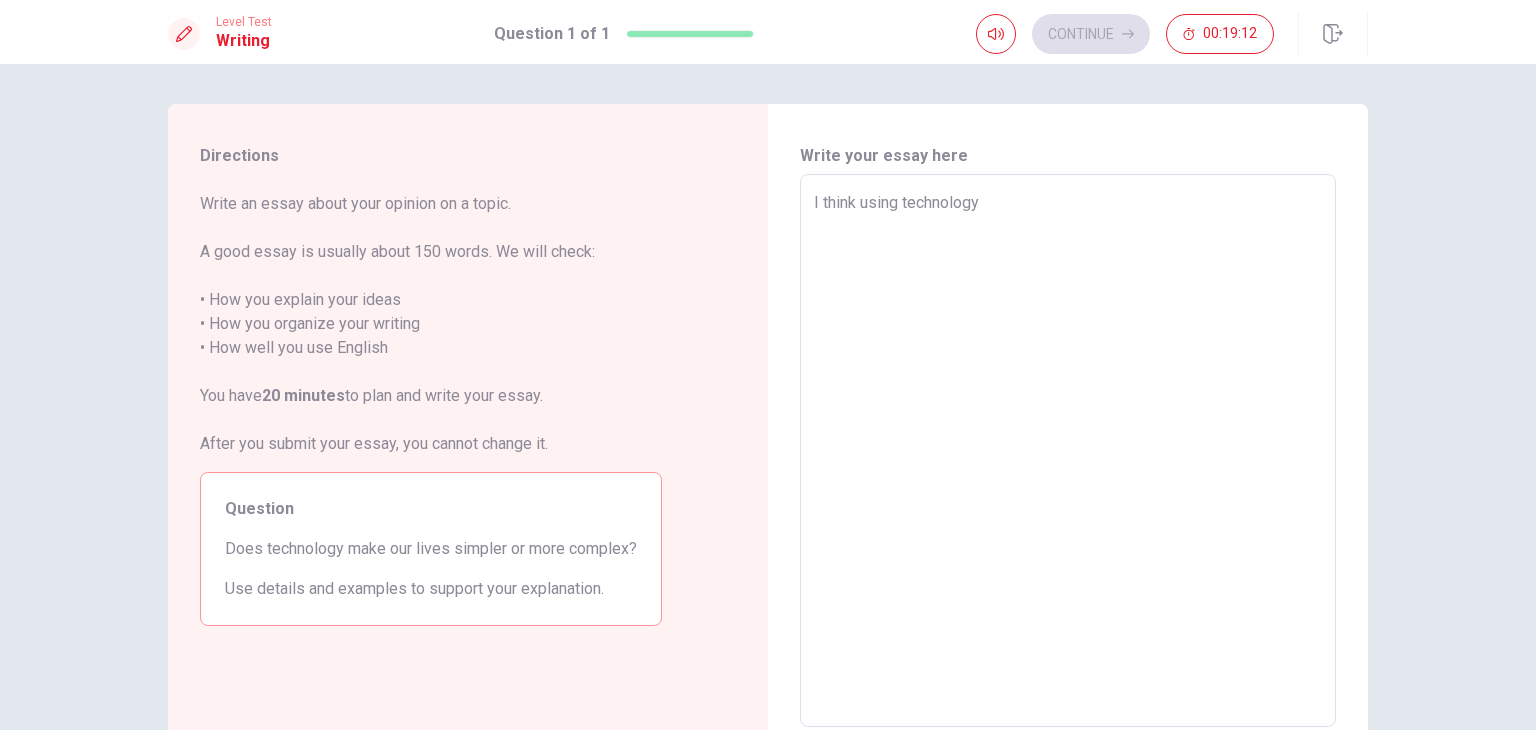 type on "x" 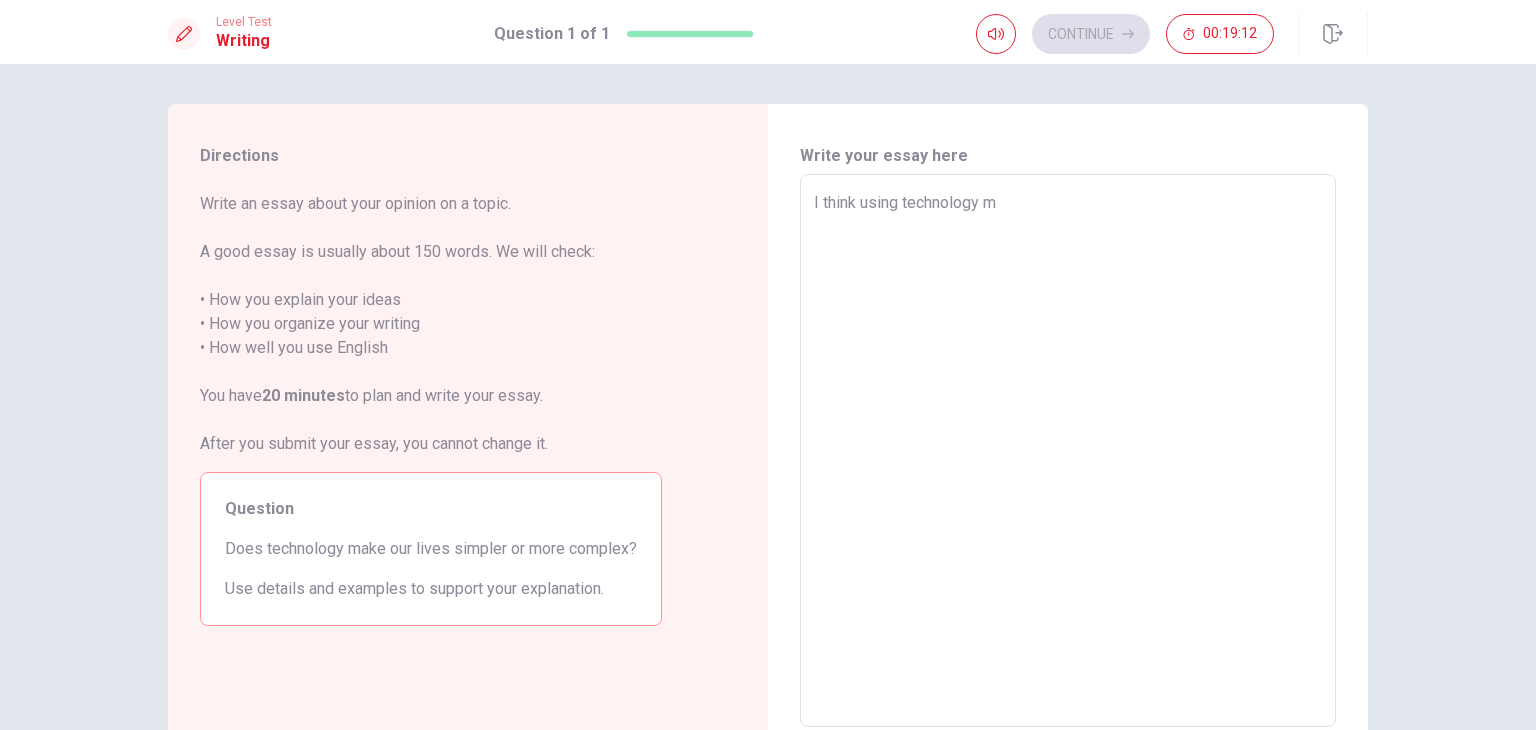 type on "x" 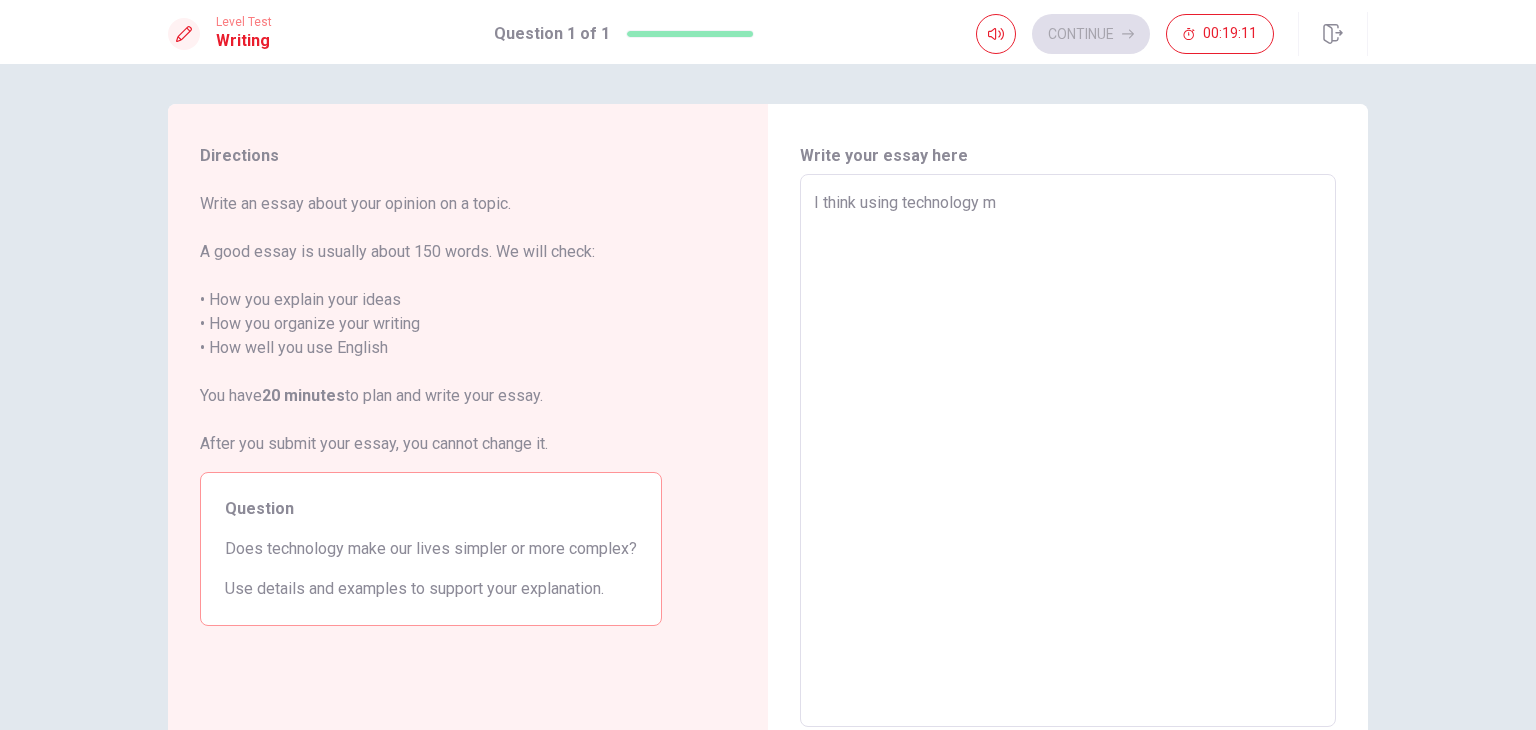 type on "I think using technology ma" 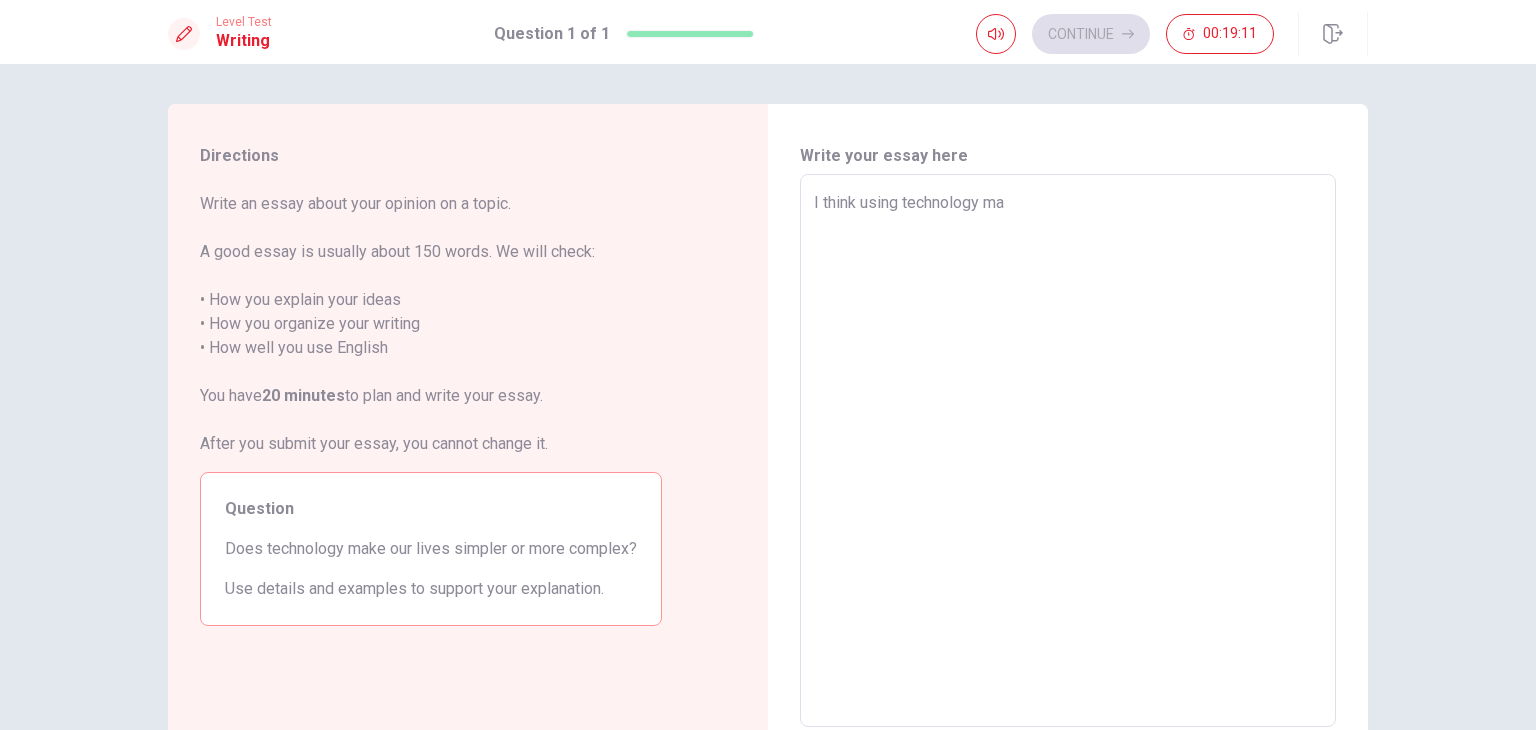 type on "x" 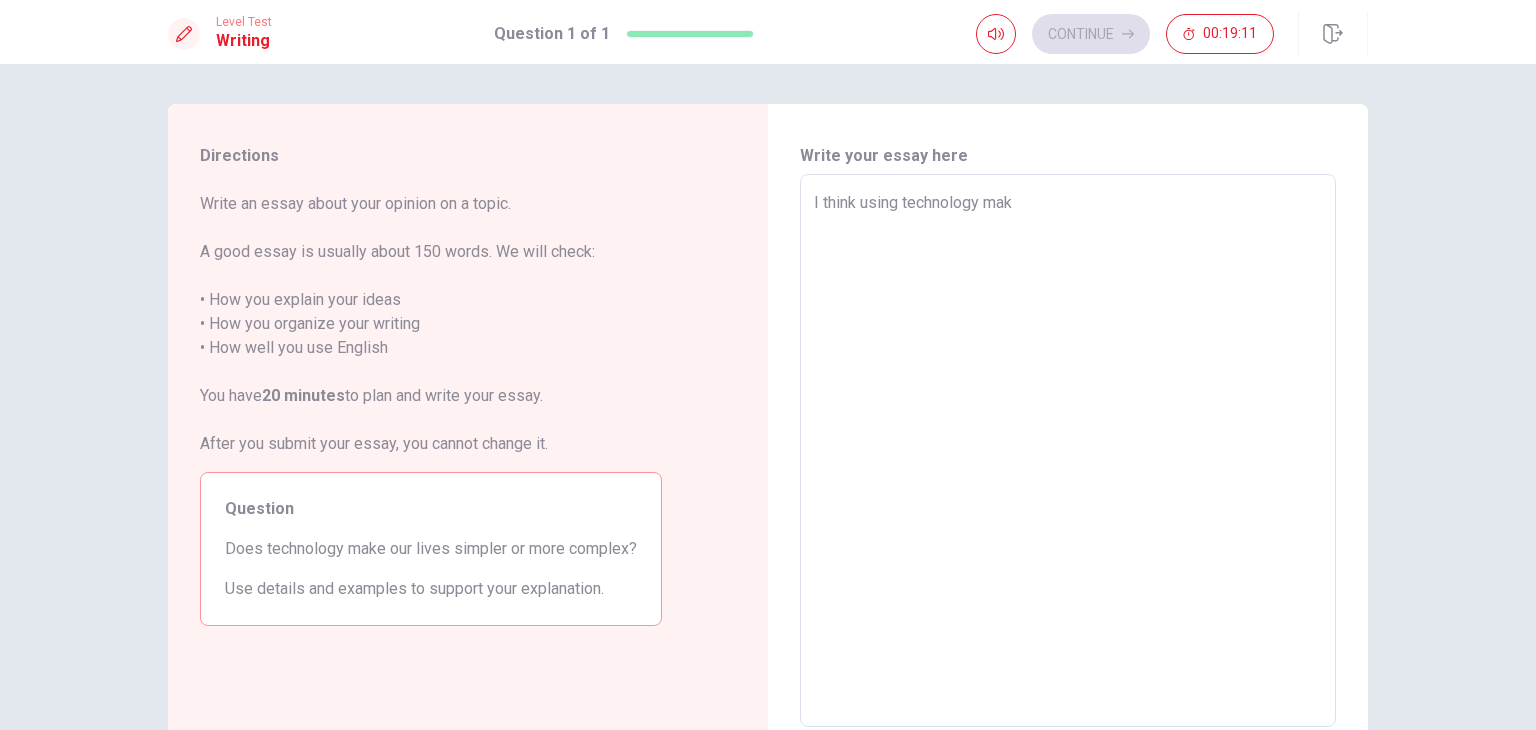 type on "x" 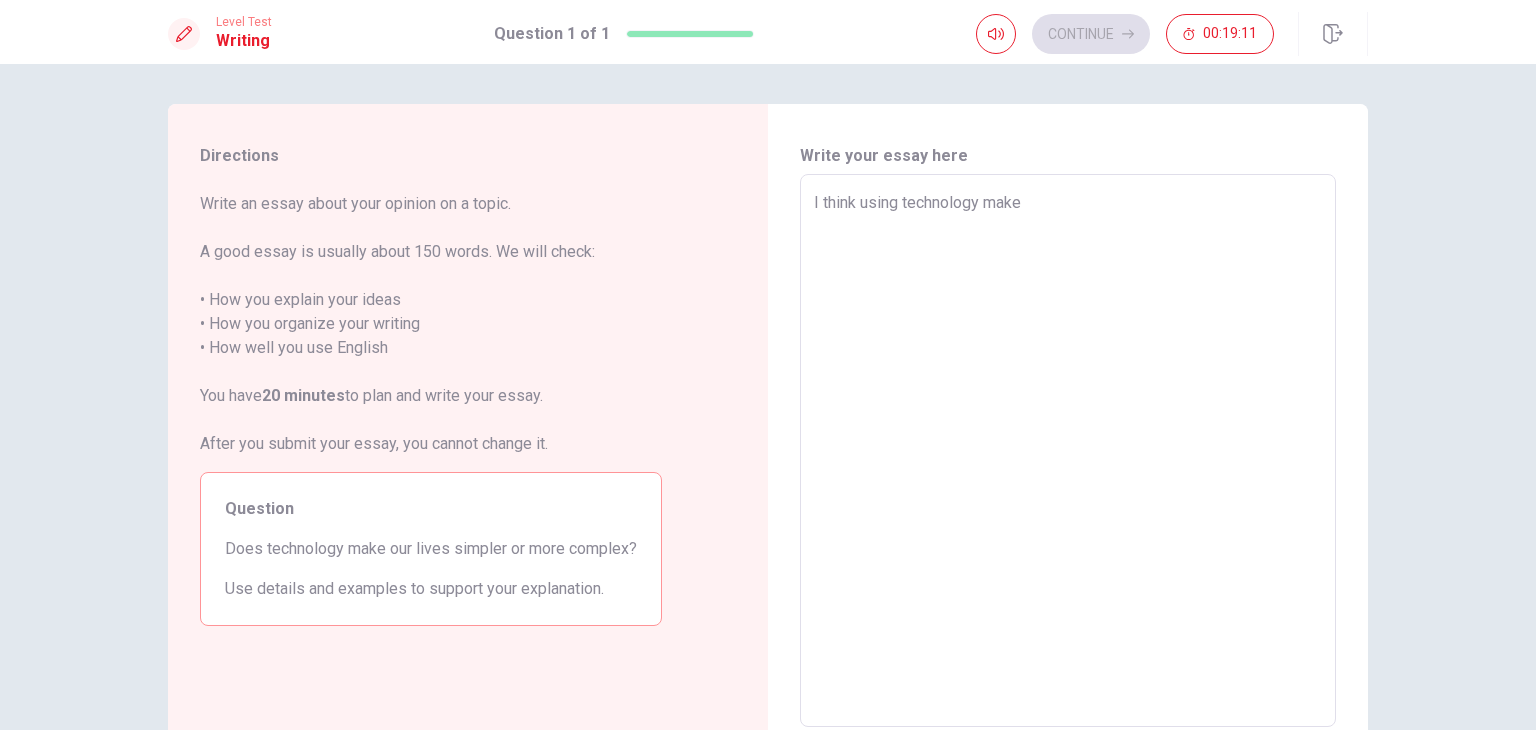 type on "x" 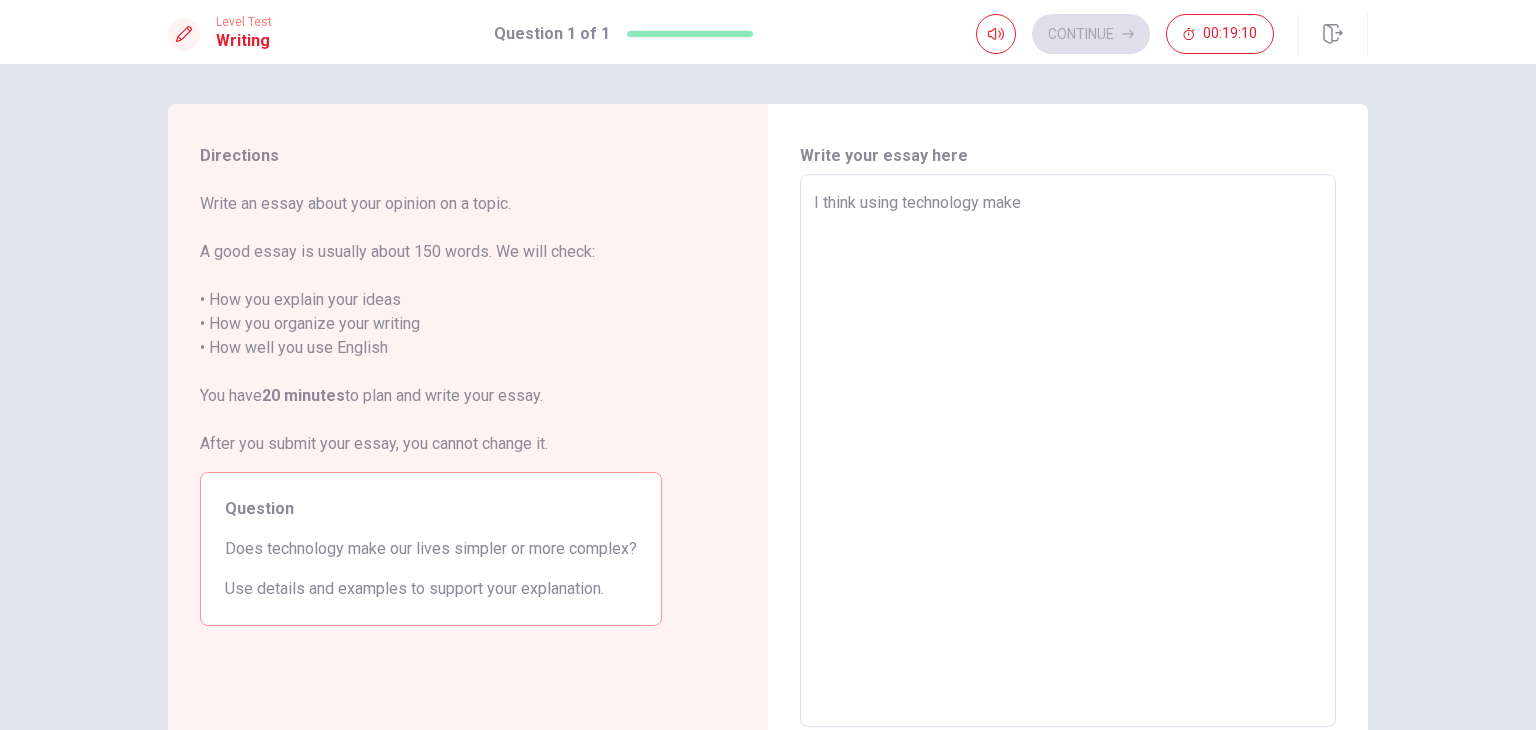 type on "I think using technology make o" 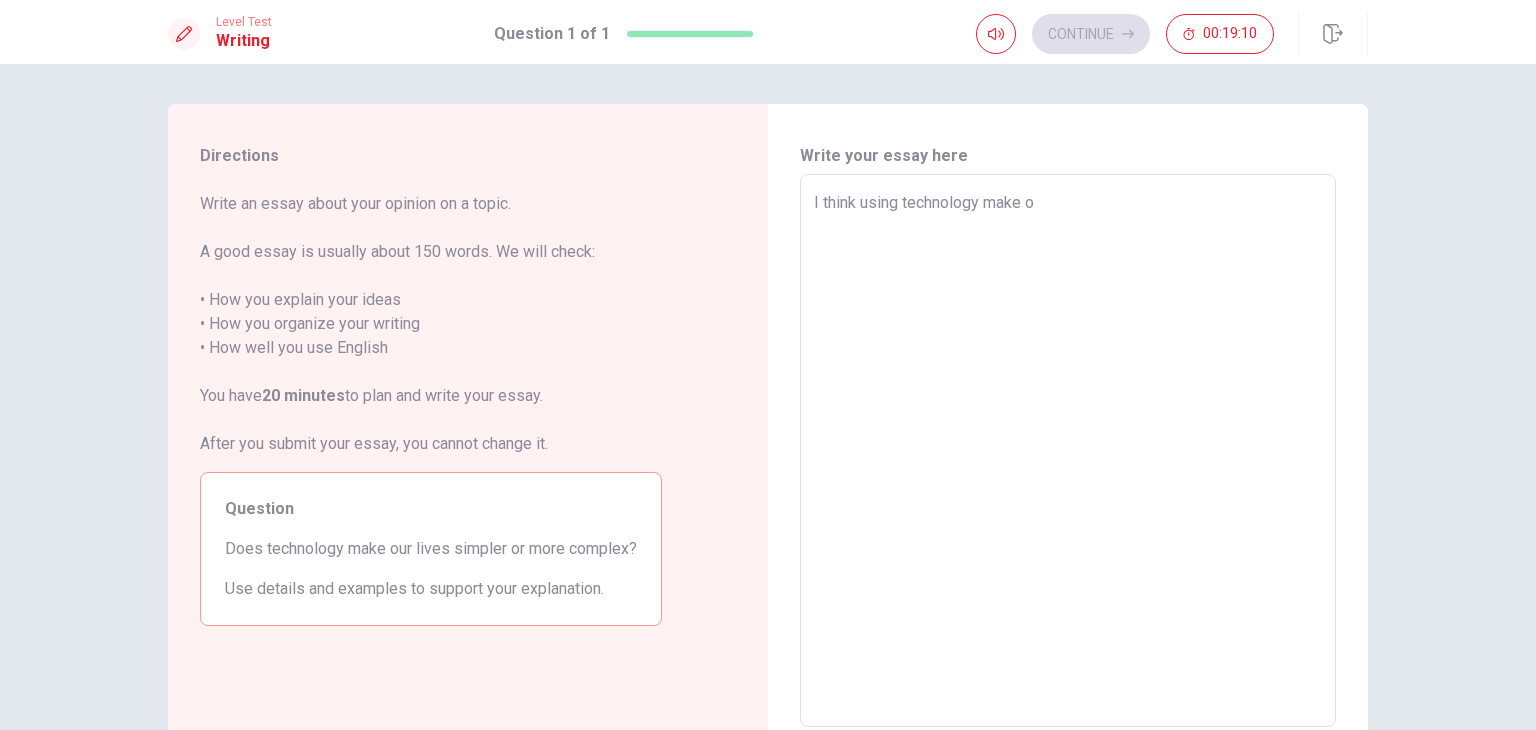 type on "x" 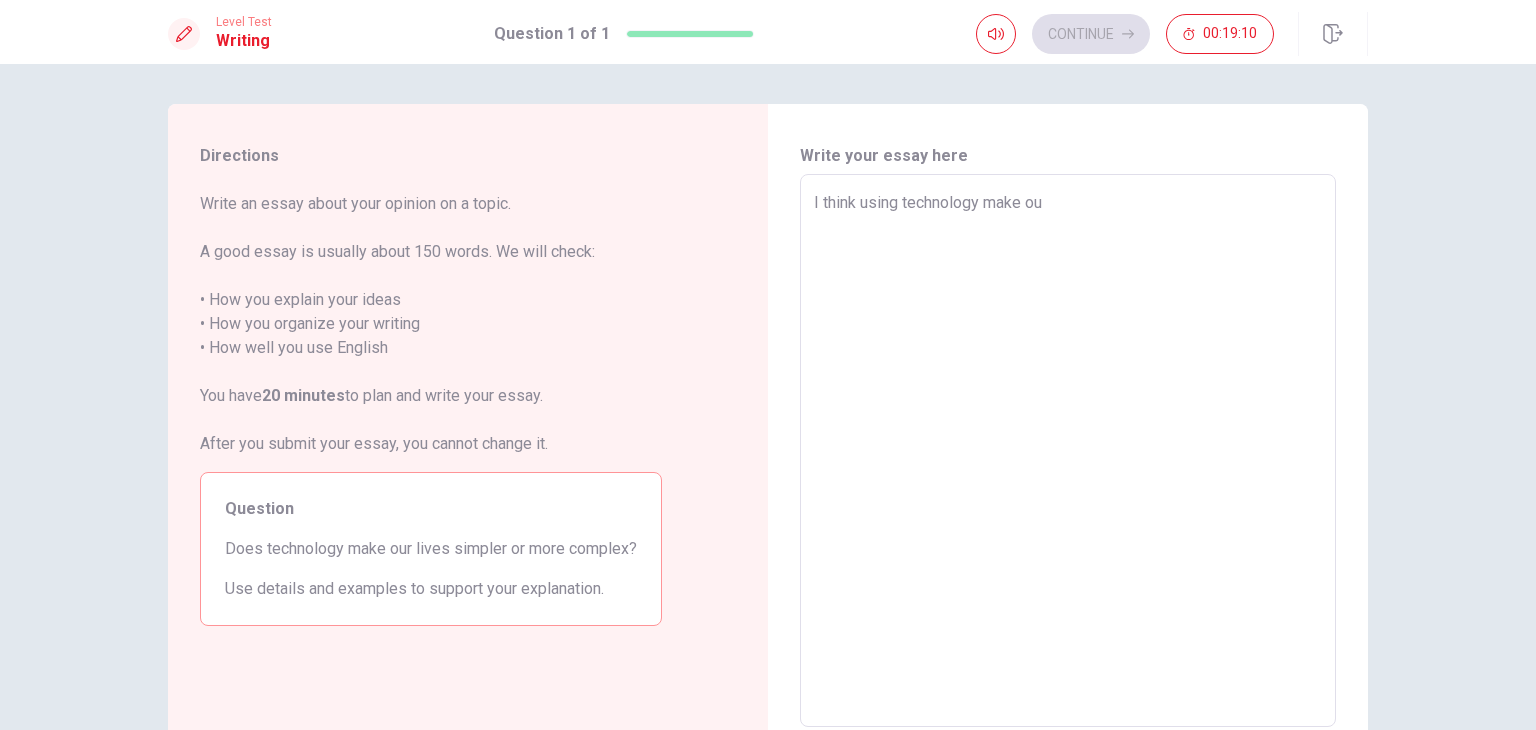 type on "x" 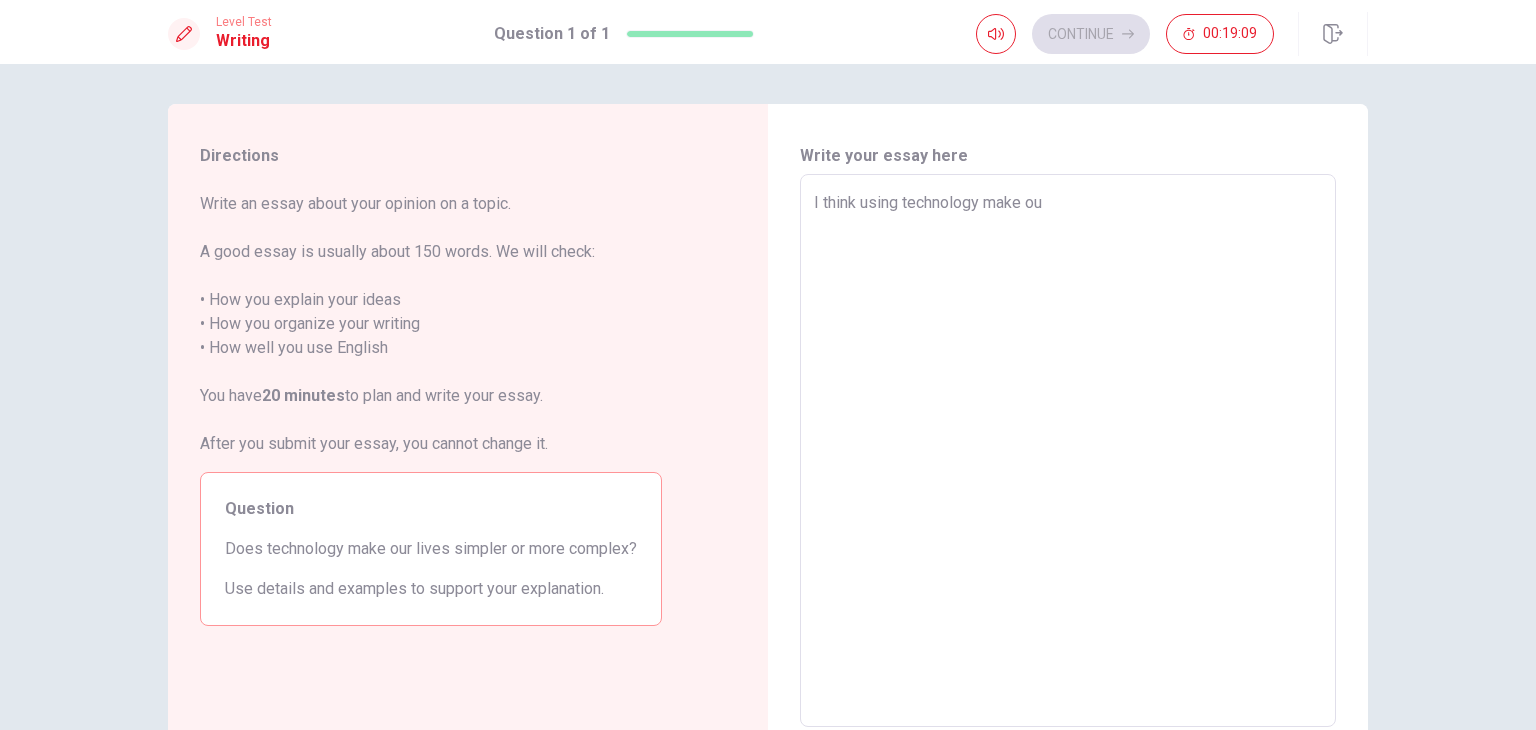 type on "I think using technology make our" 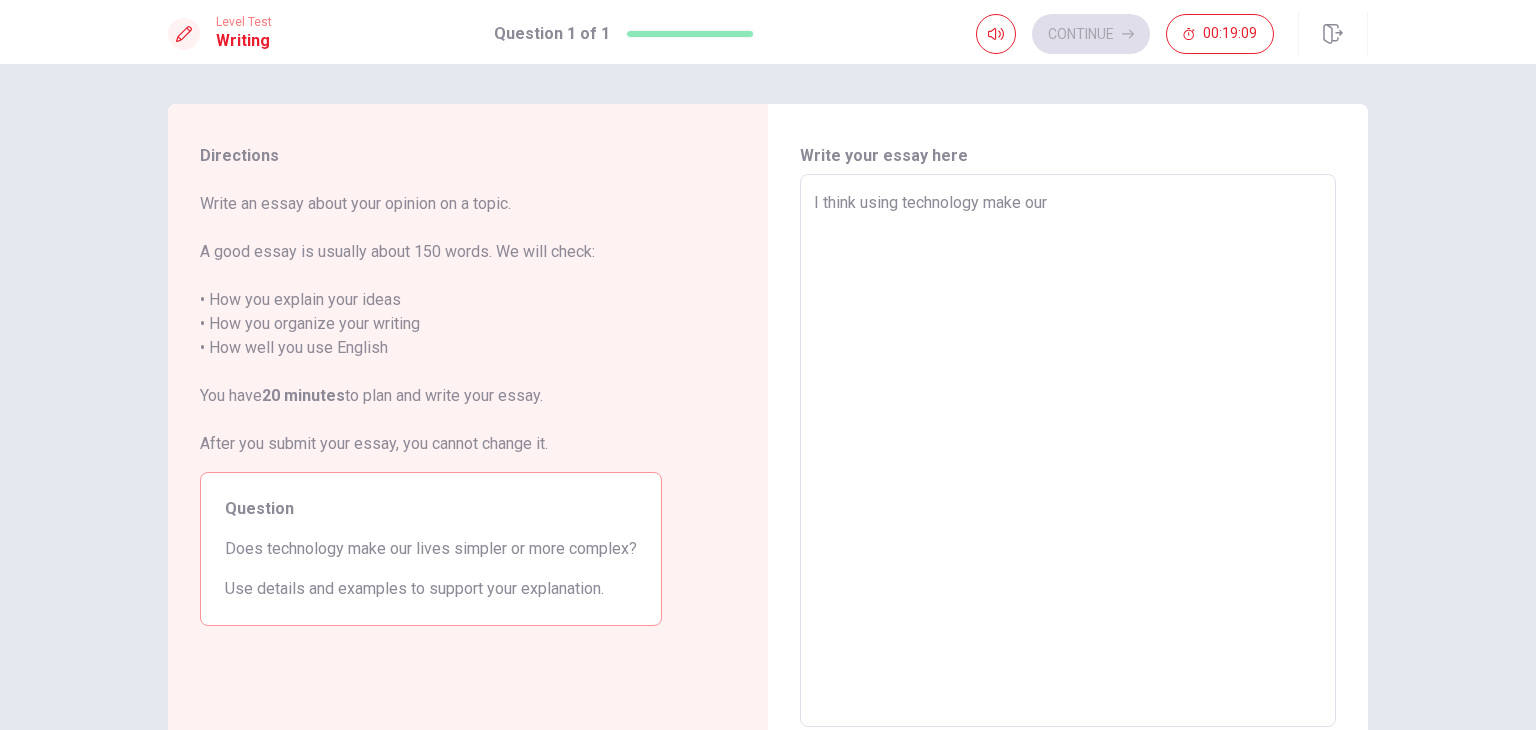 type on "x" 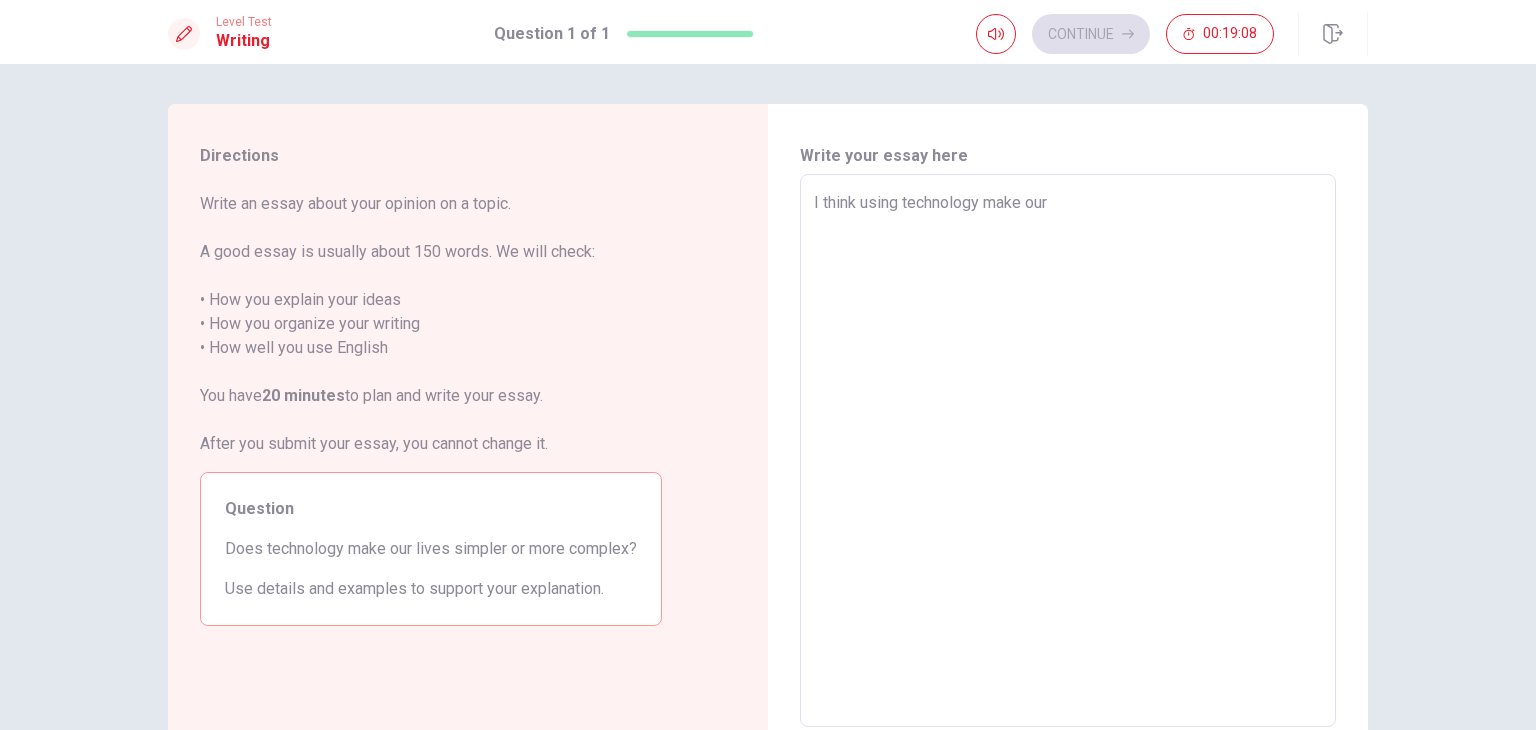 type on "x" 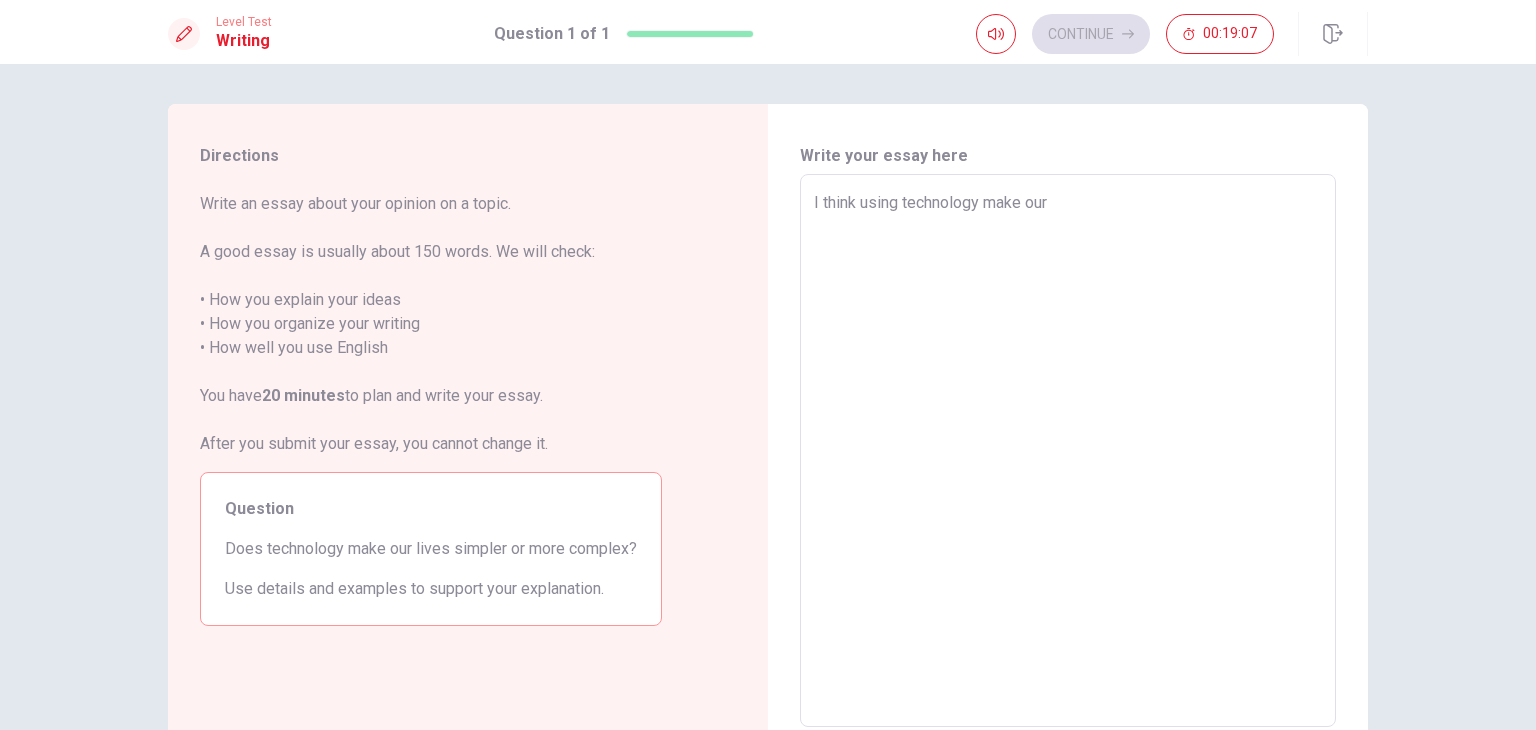 type on "I think using technology make our l" 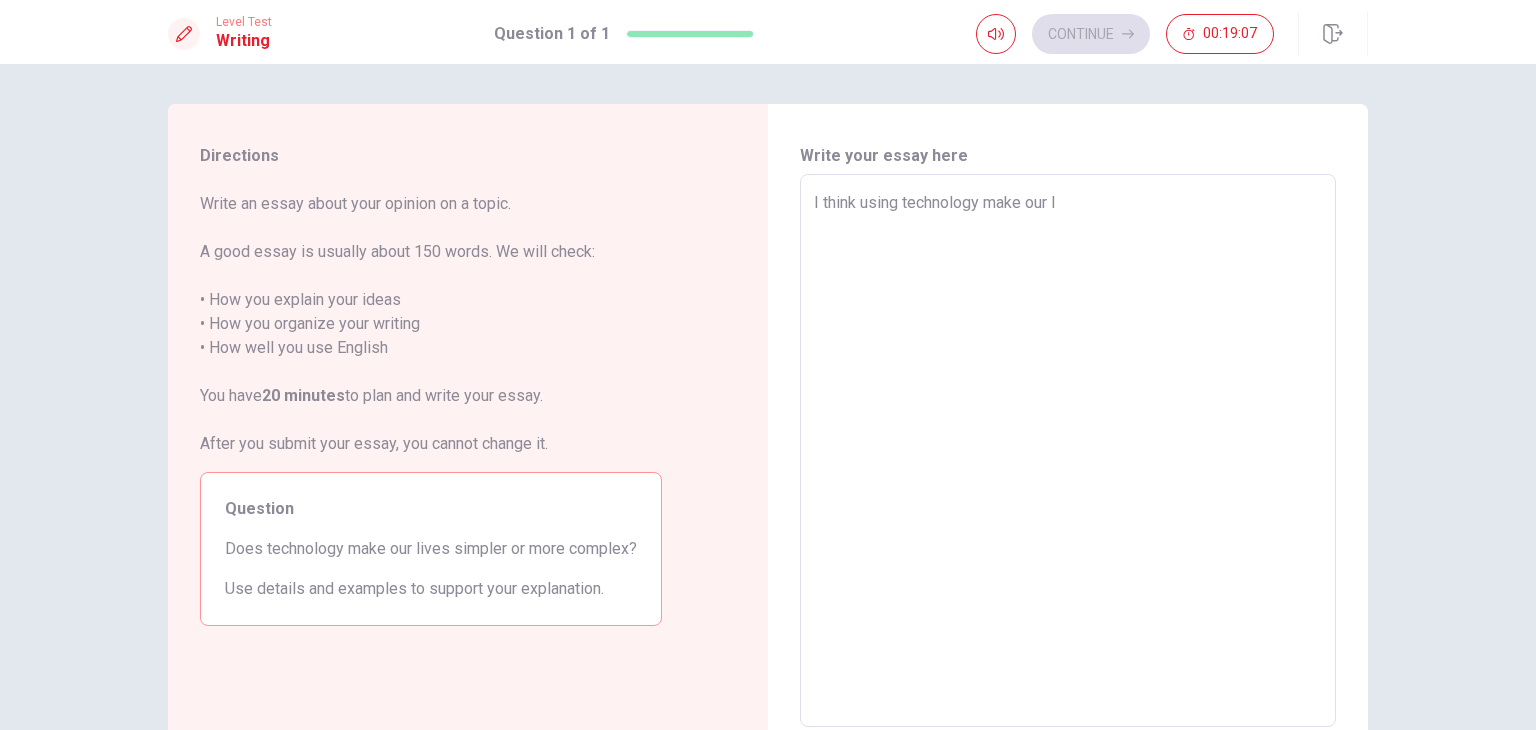 type on "x" 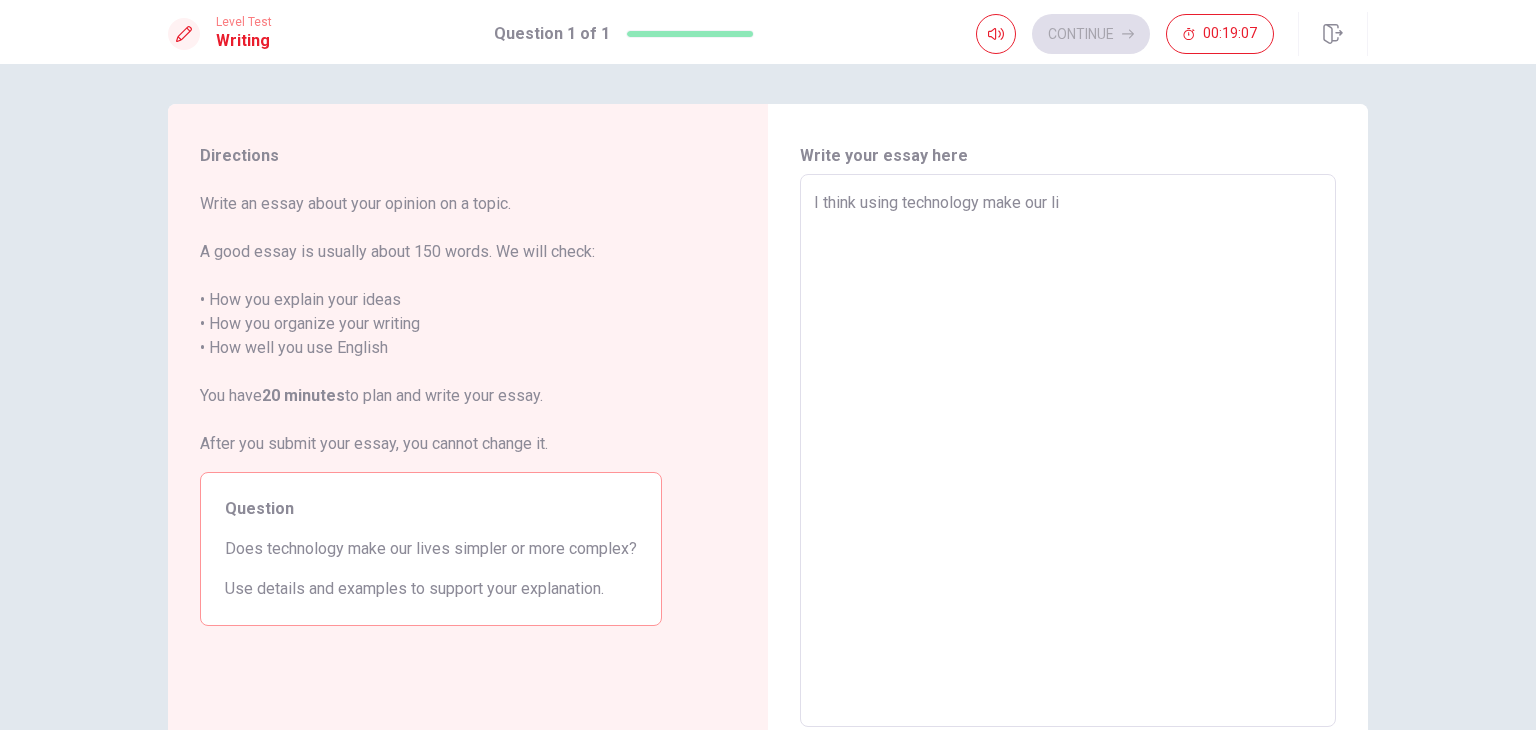 type on "x" 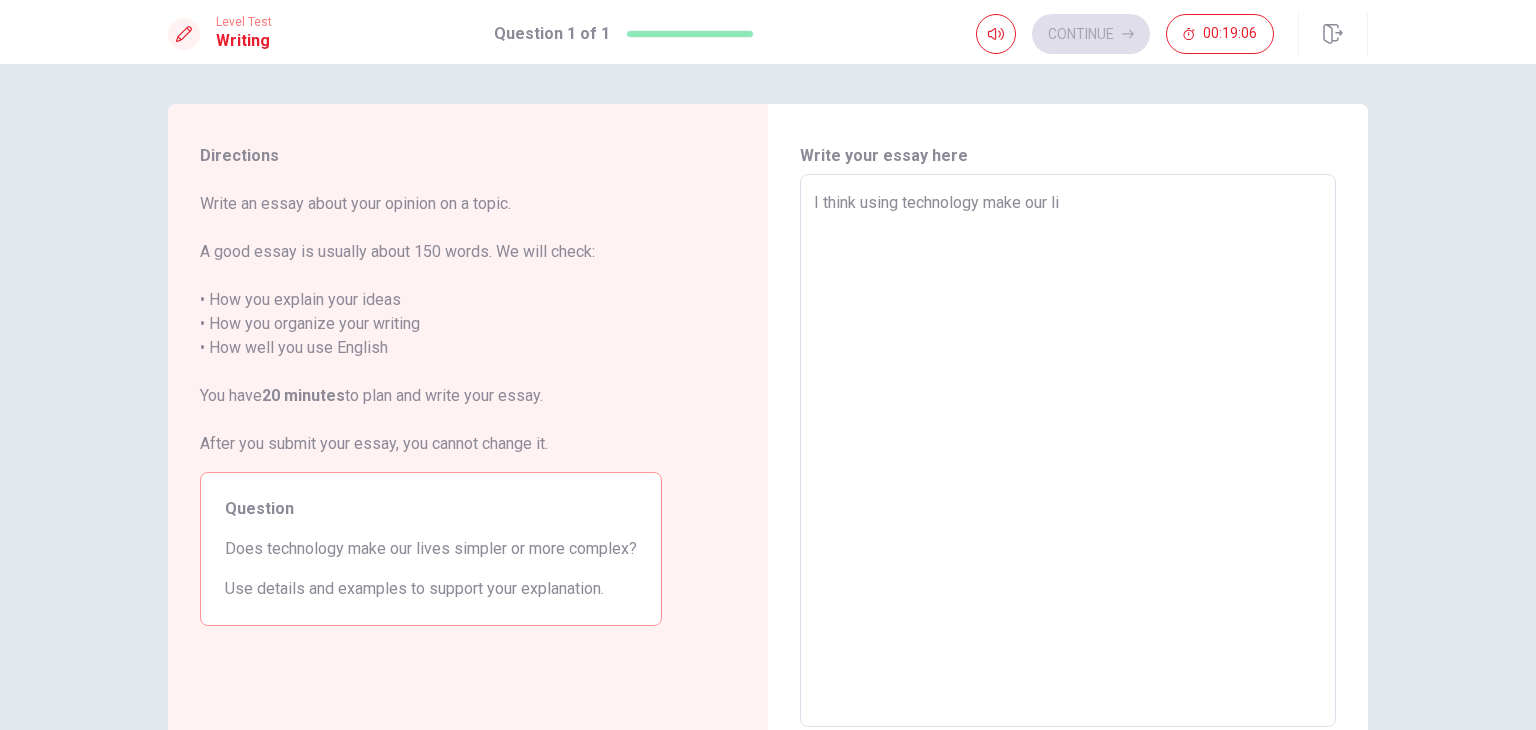 type on "I think using technology make our liv" 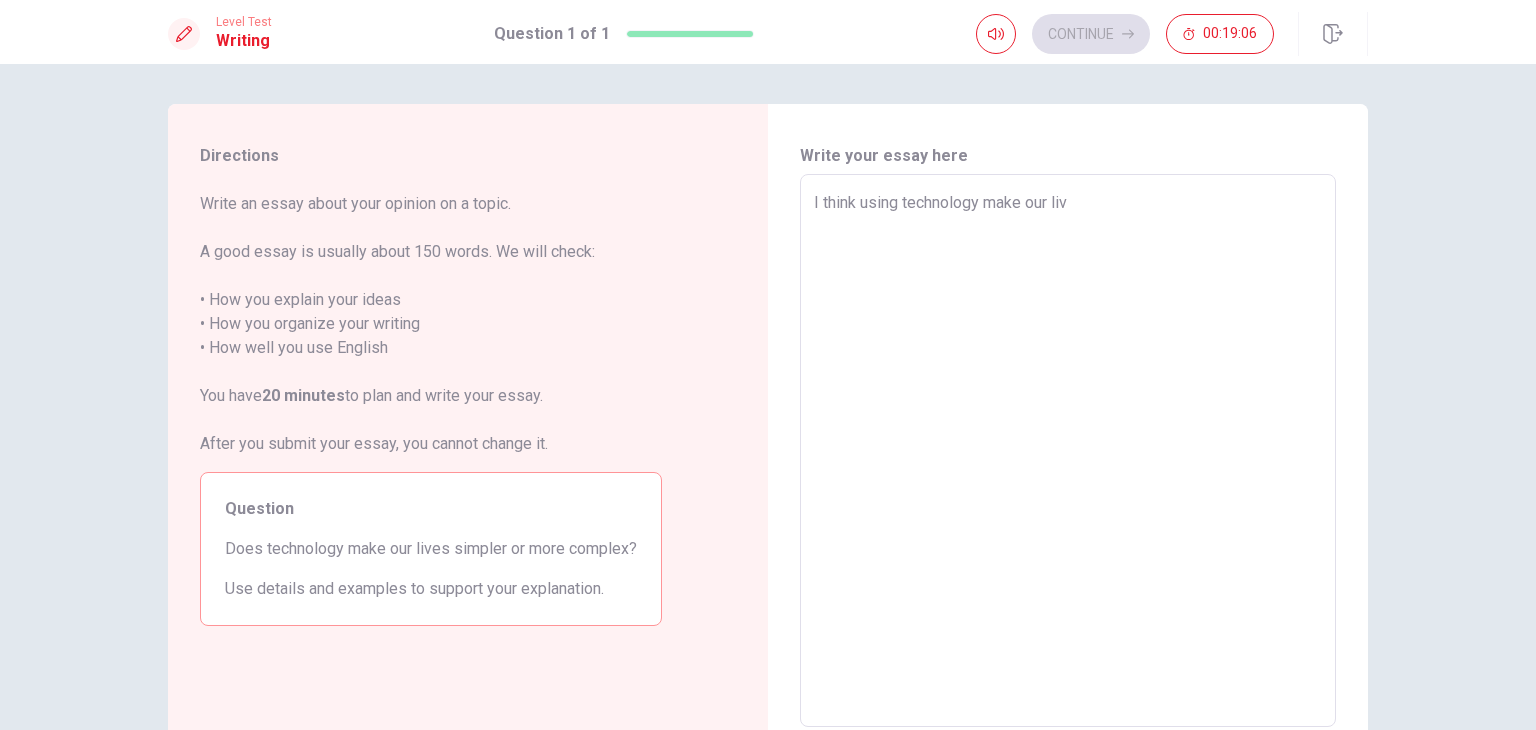 type on "x" 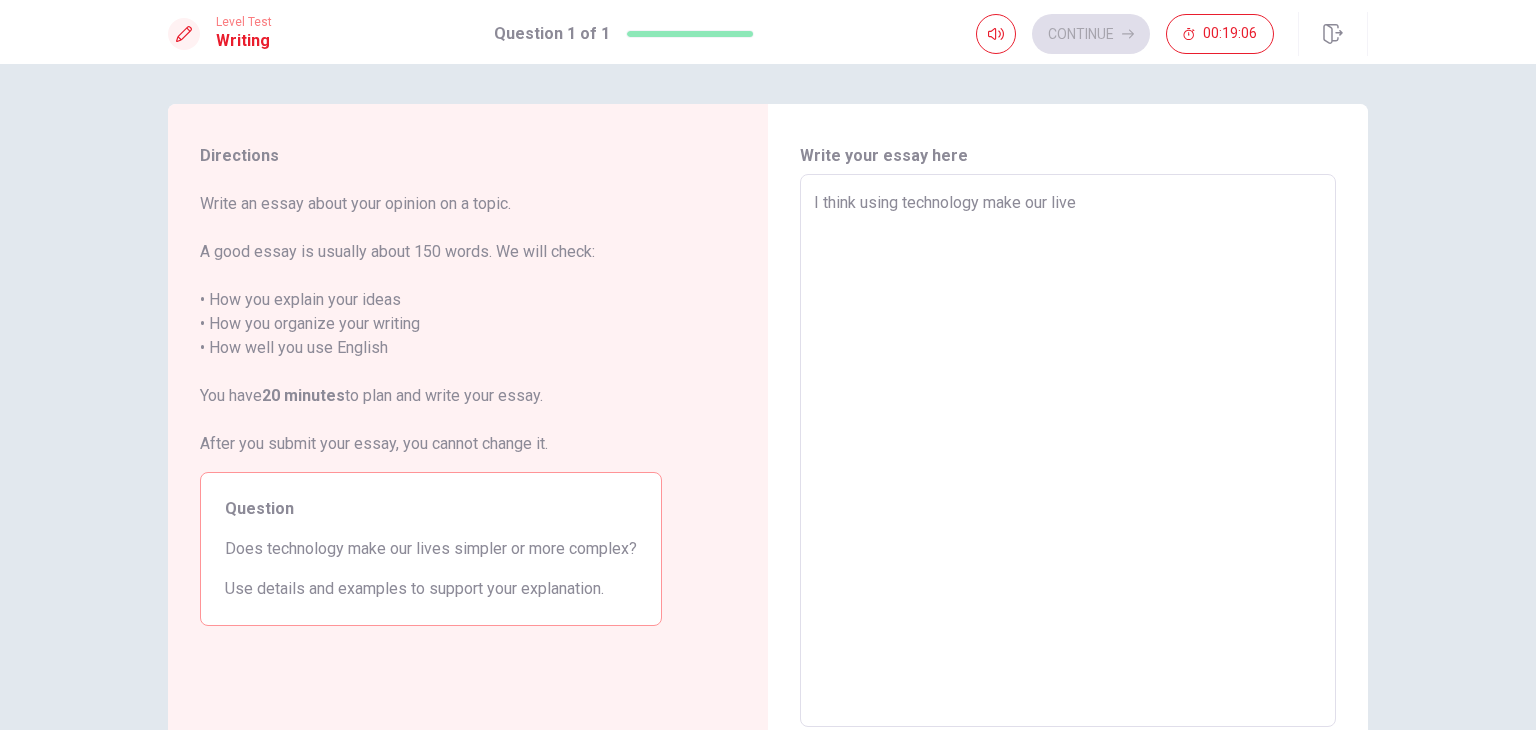 type on "x" 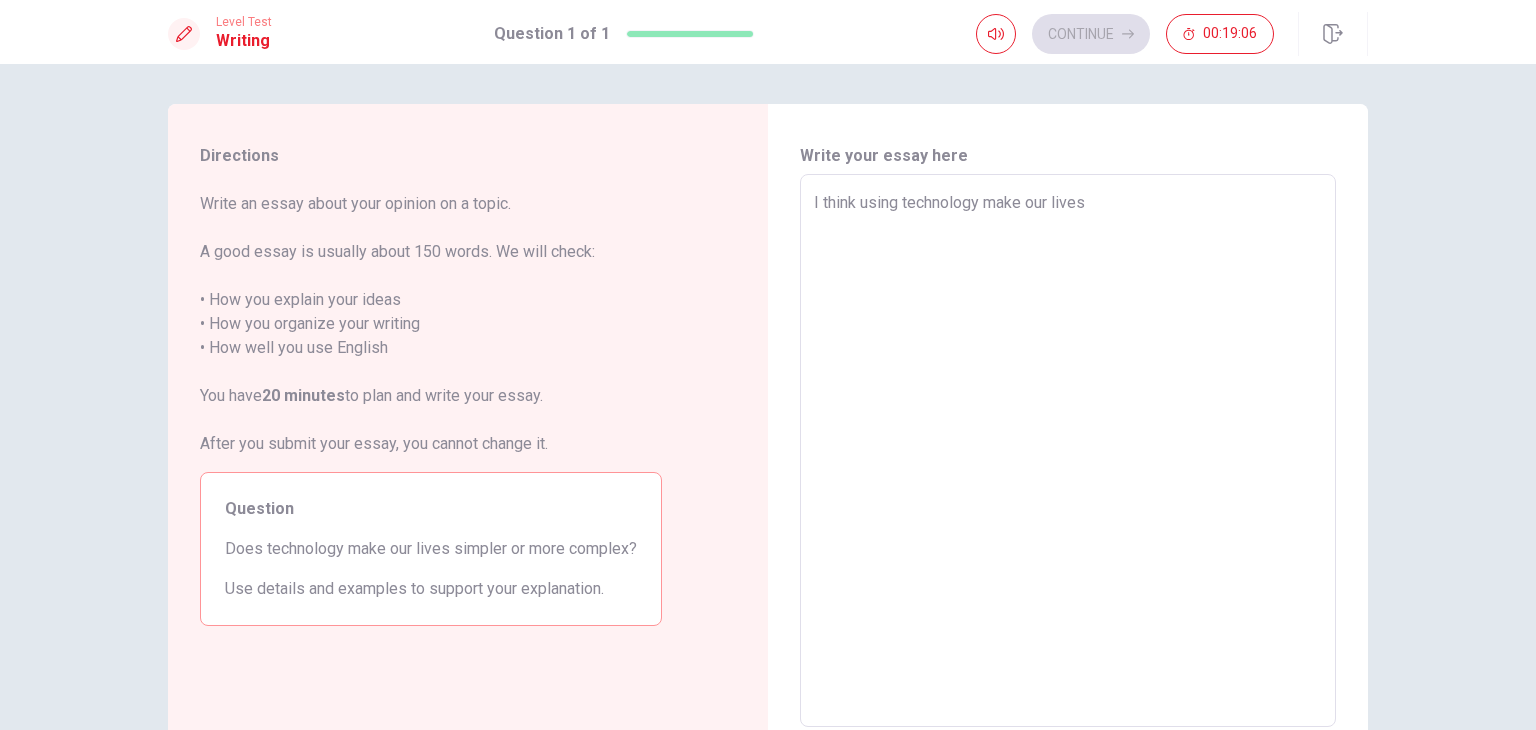 type on "x" 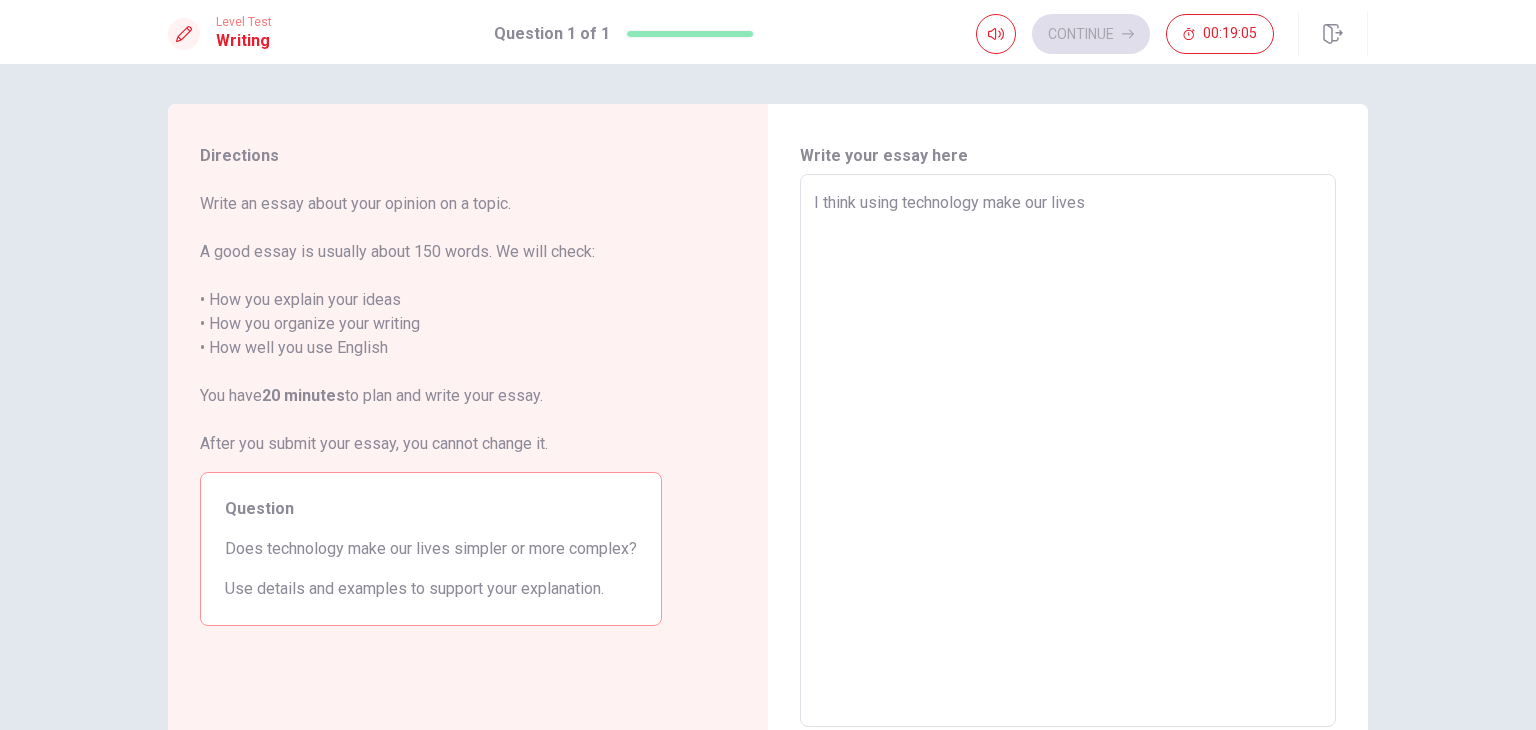 type on "I think using technology make our lives" 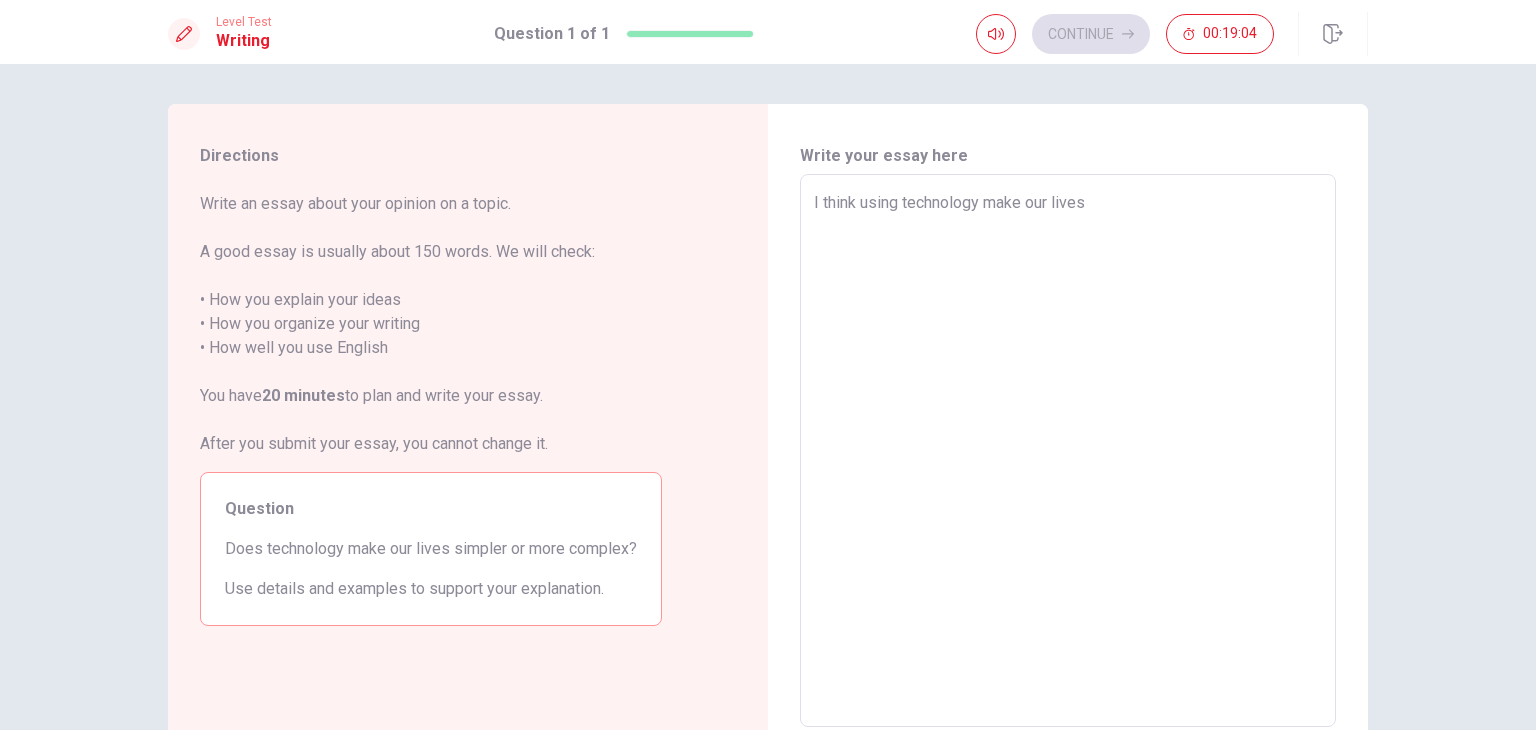 type on "I think using technology make our lives s" 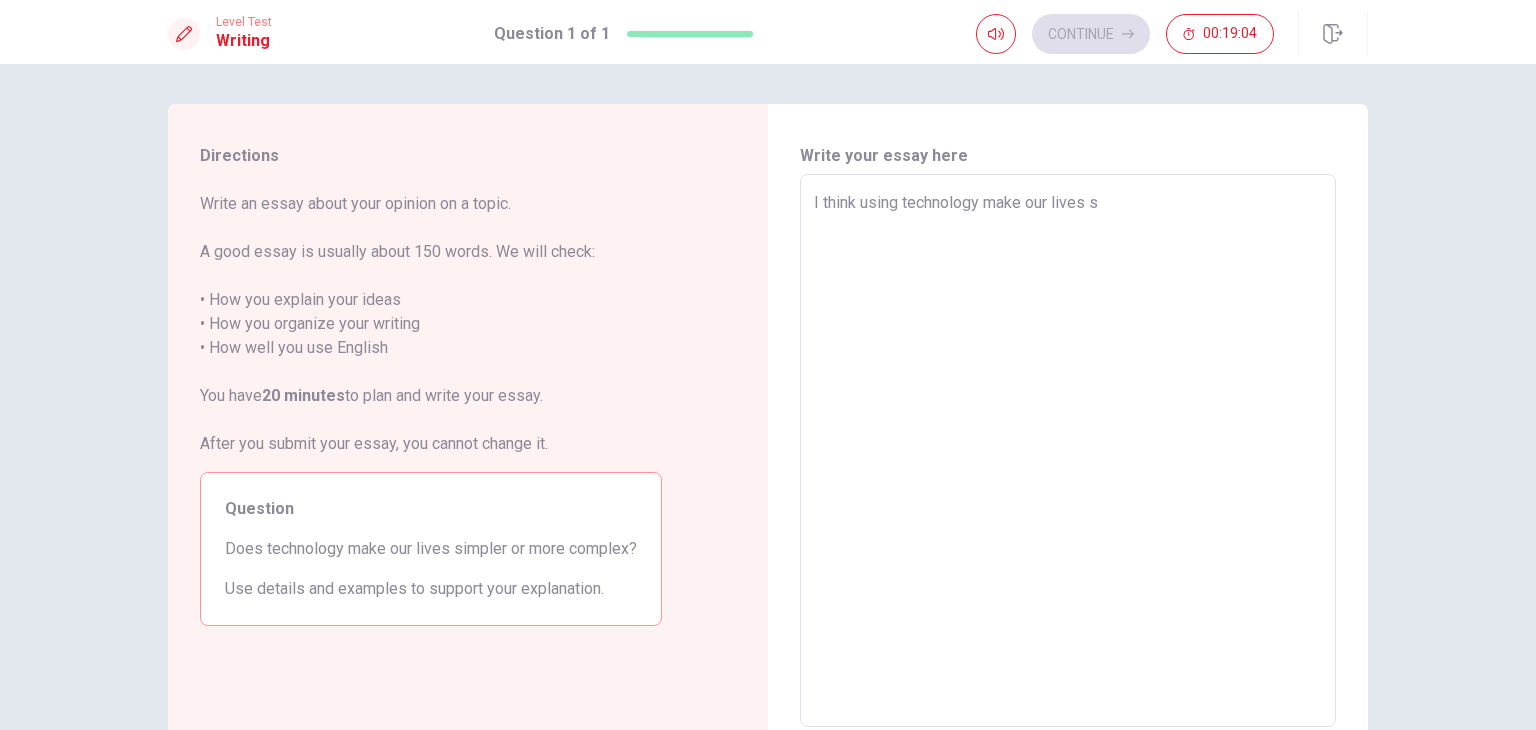 type on "x" 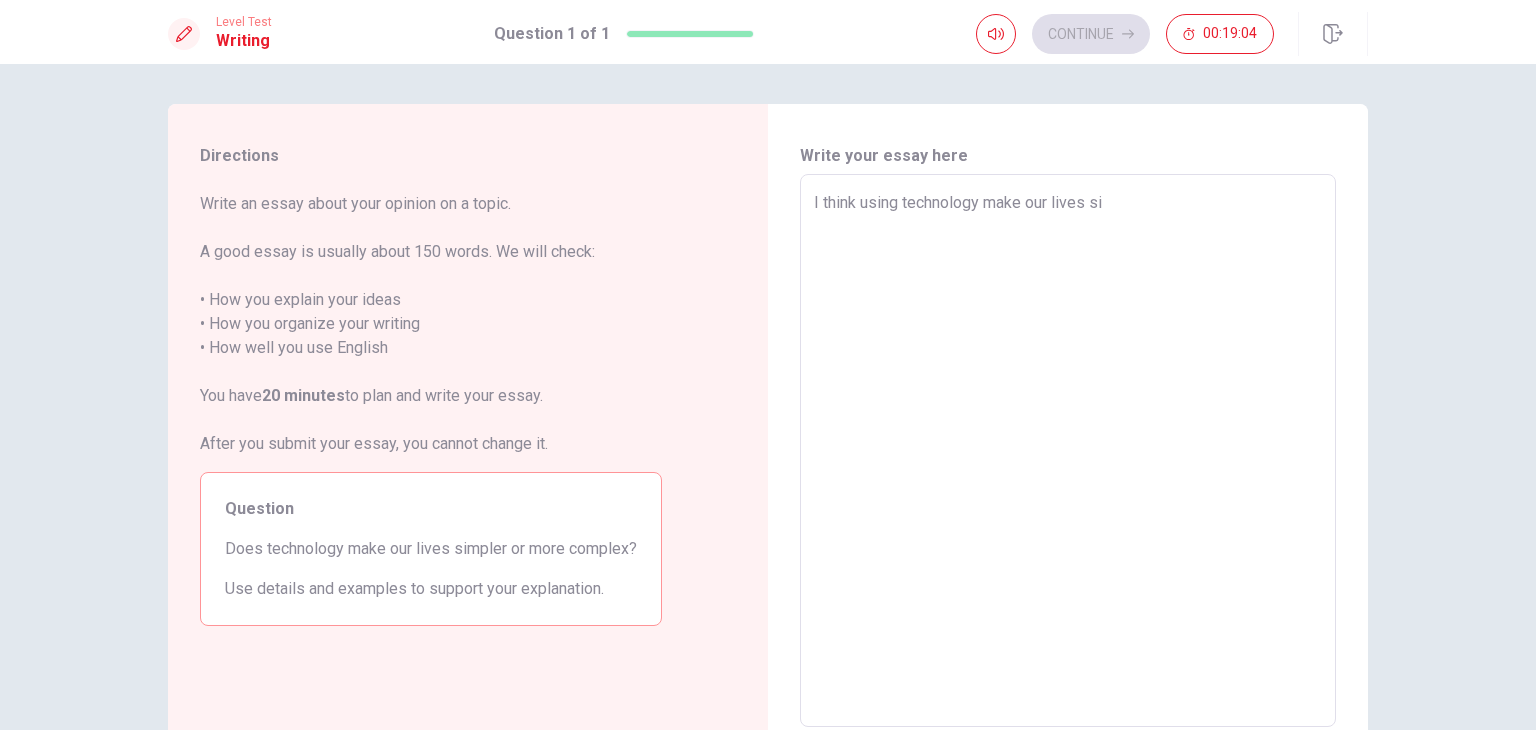 type on "x" 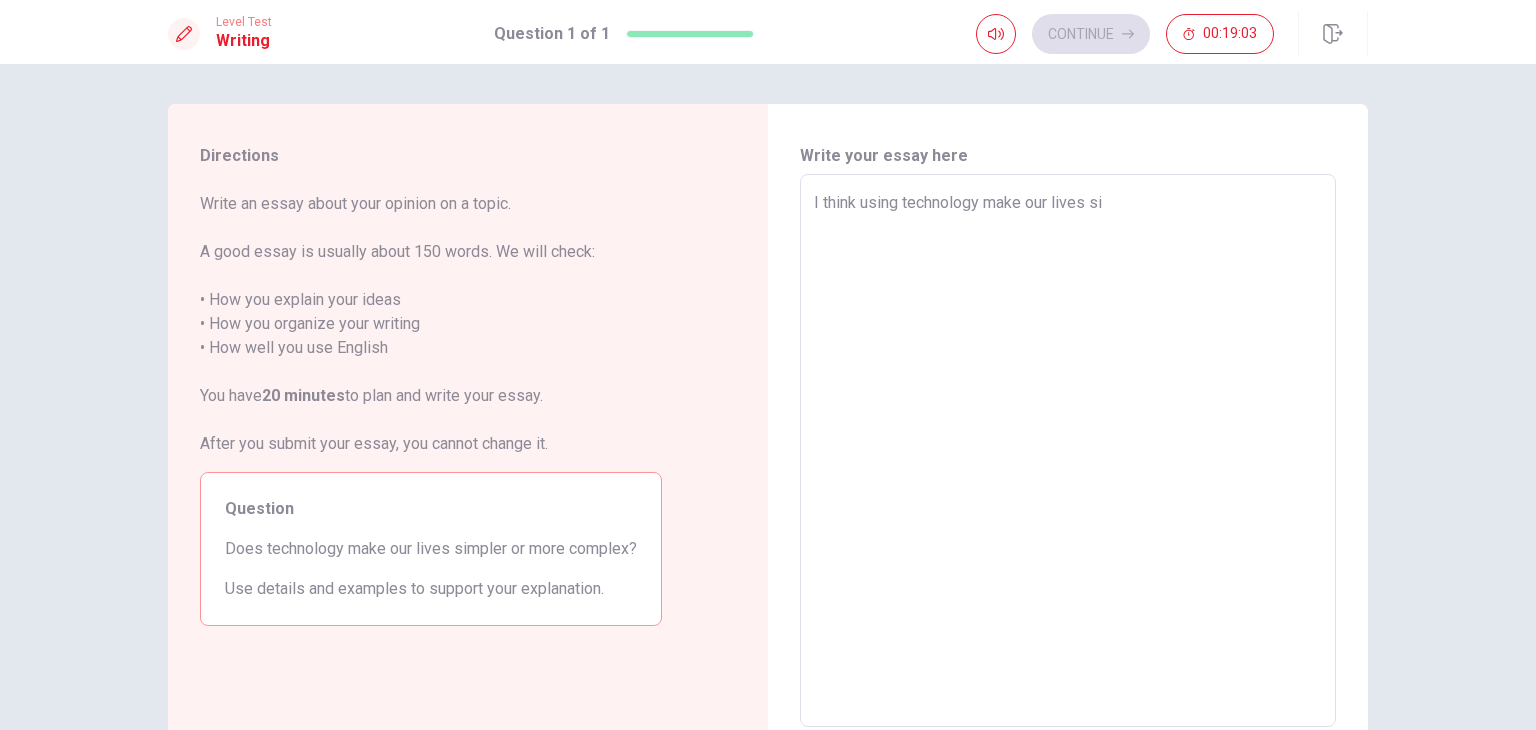type on "I think using technology make our lives sim" 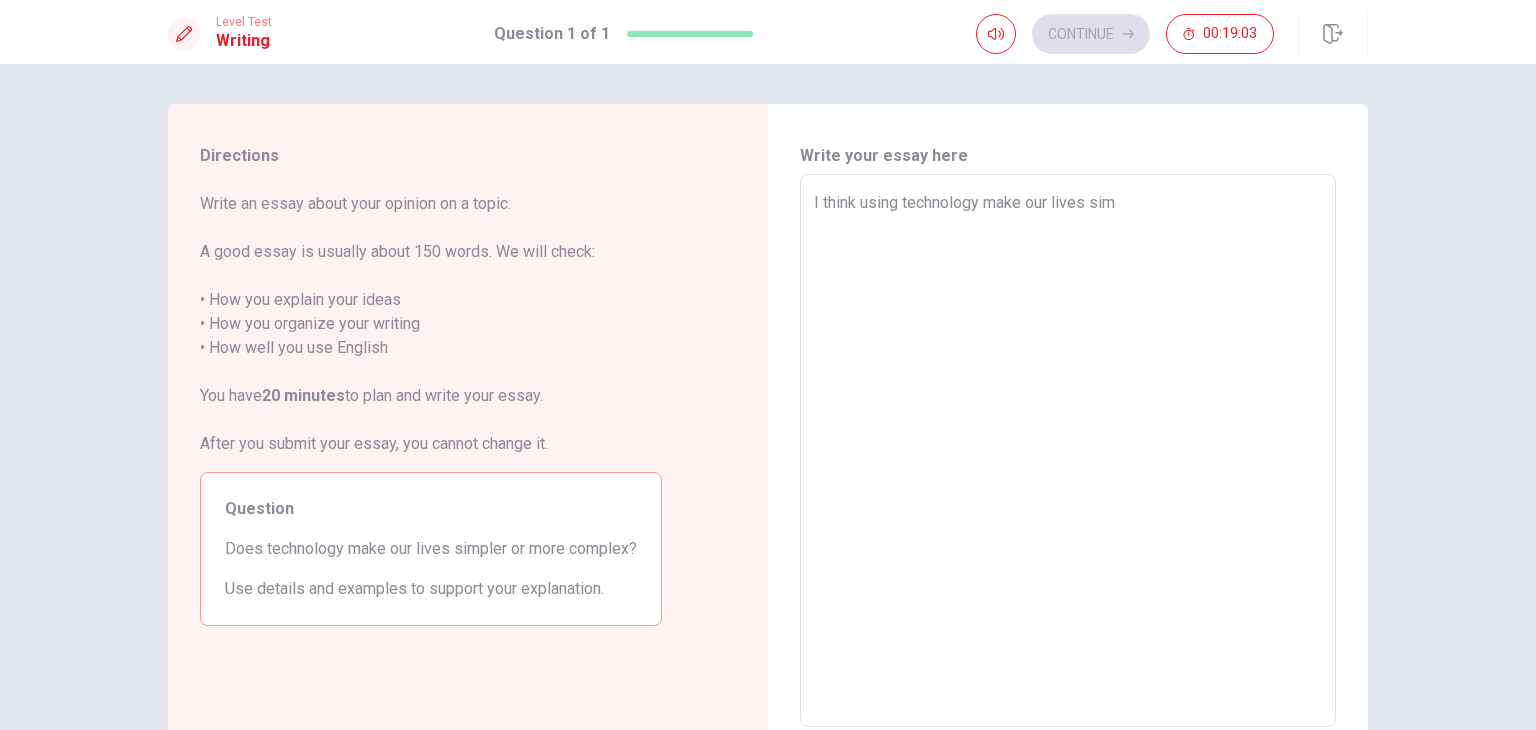 type on "x" 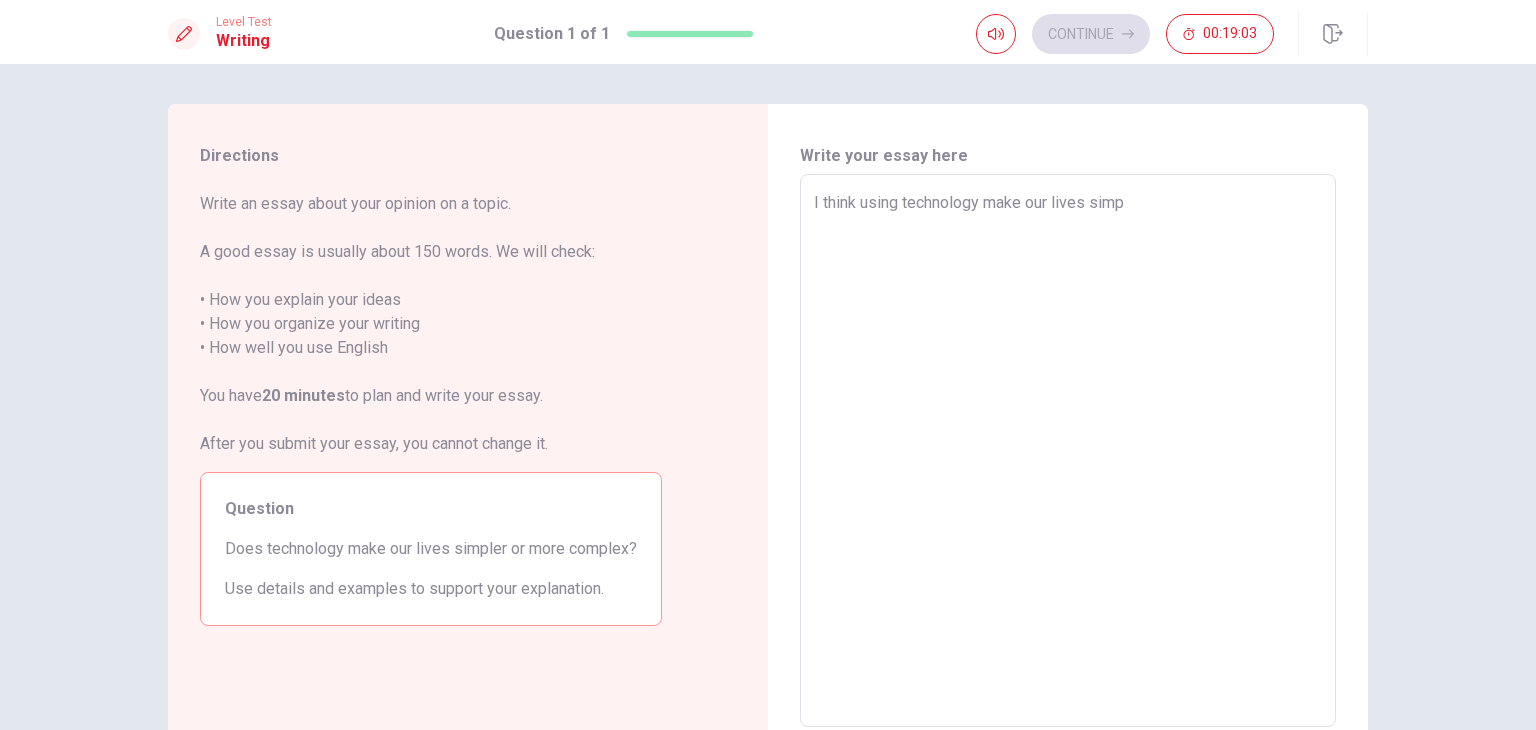 type on "x" 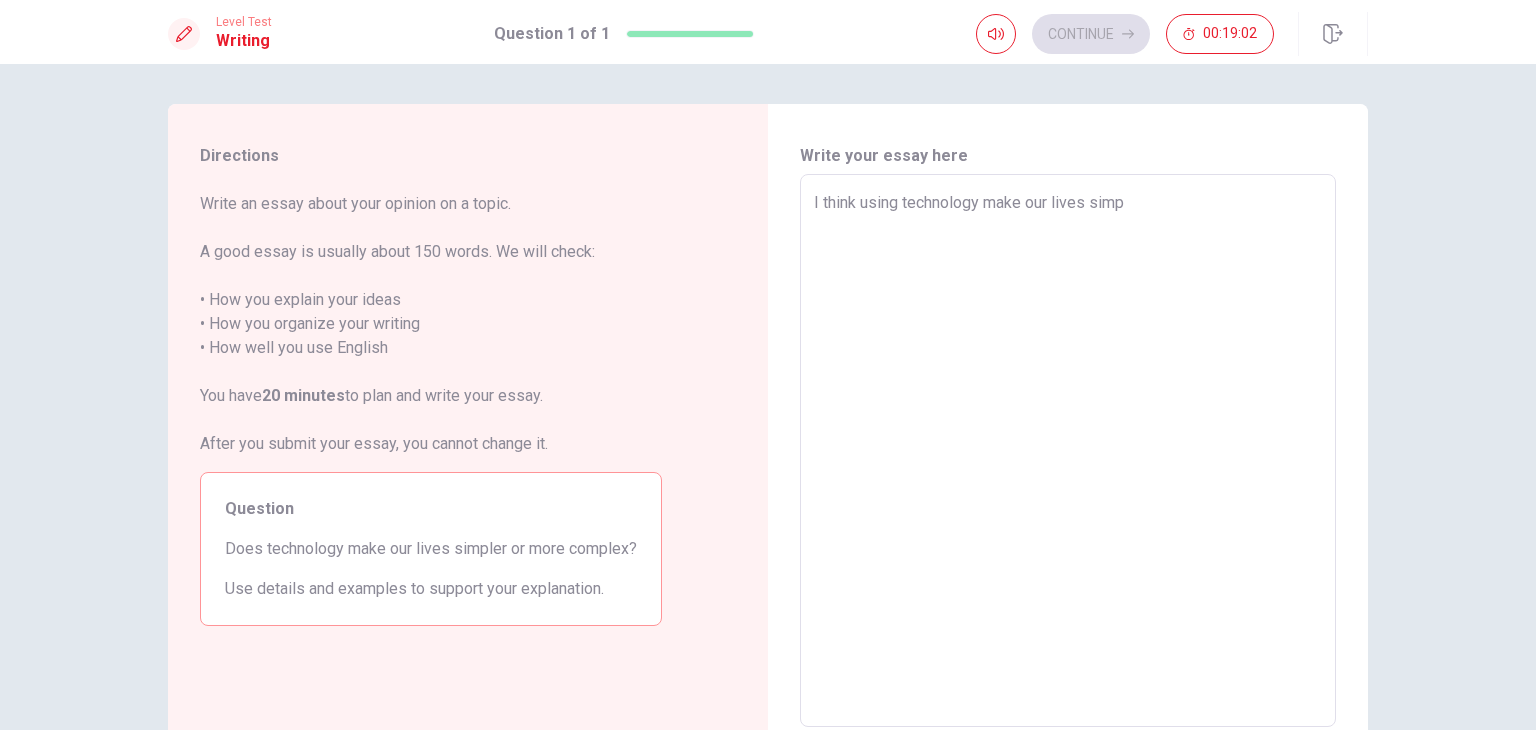 type on "I think using technology make our lives simpl" 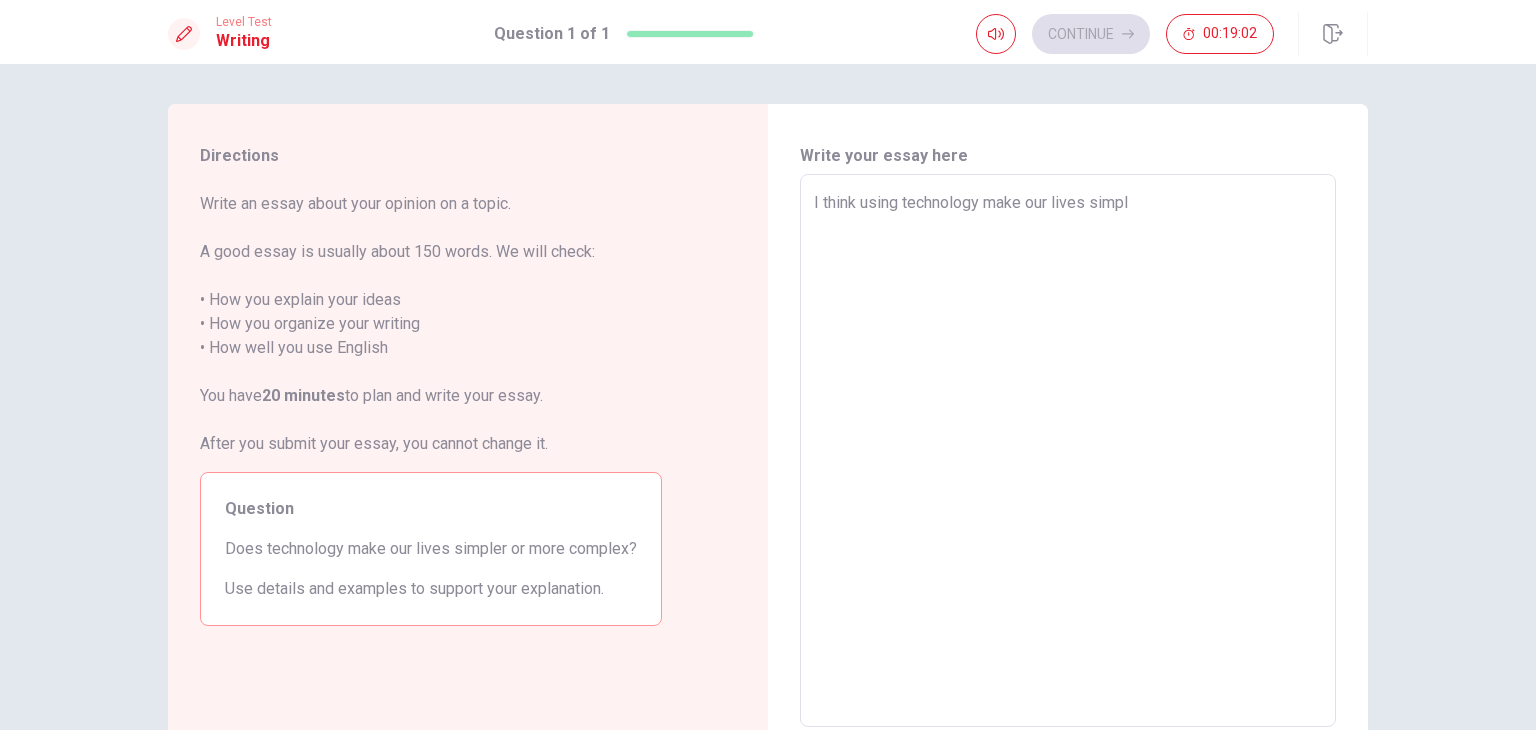 type on "x" 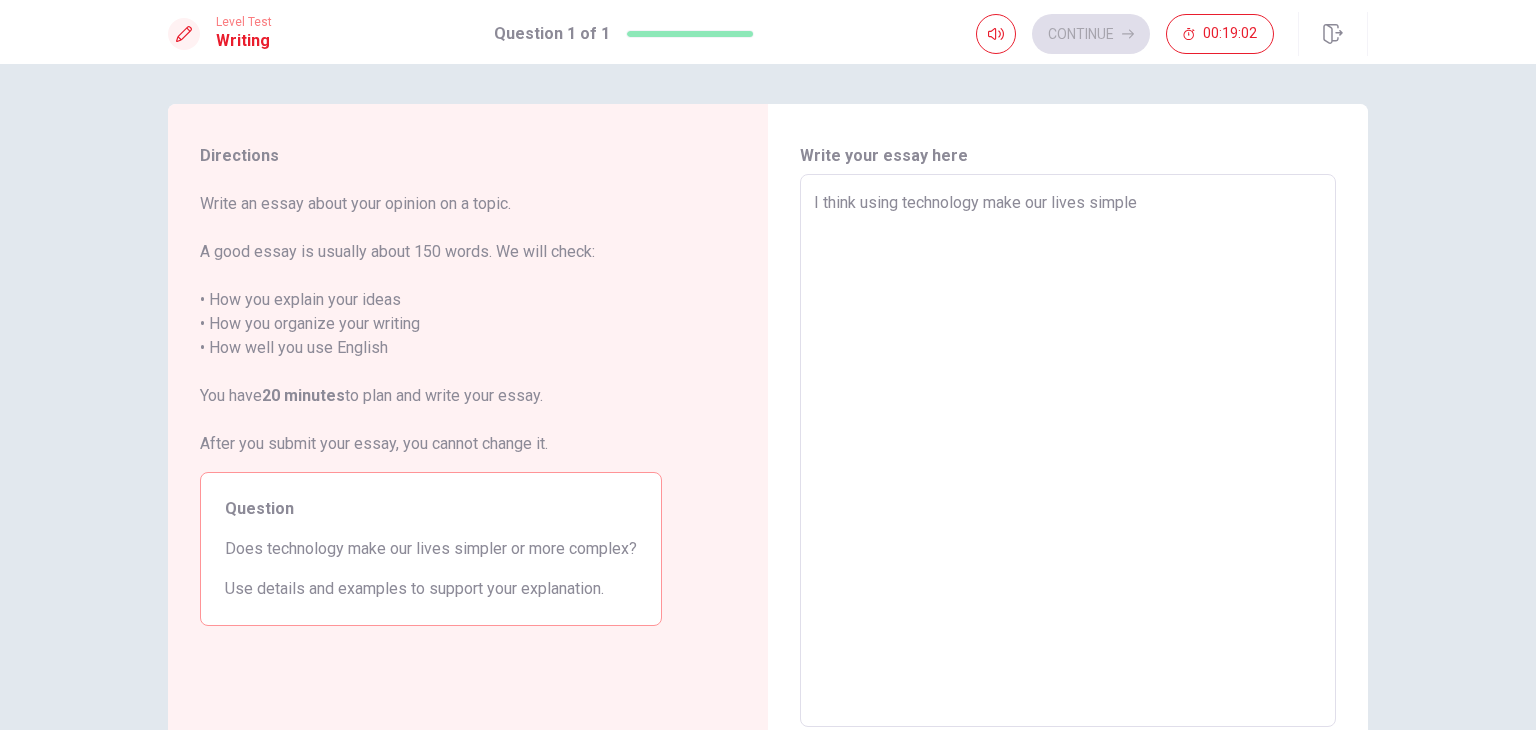 type on "x" 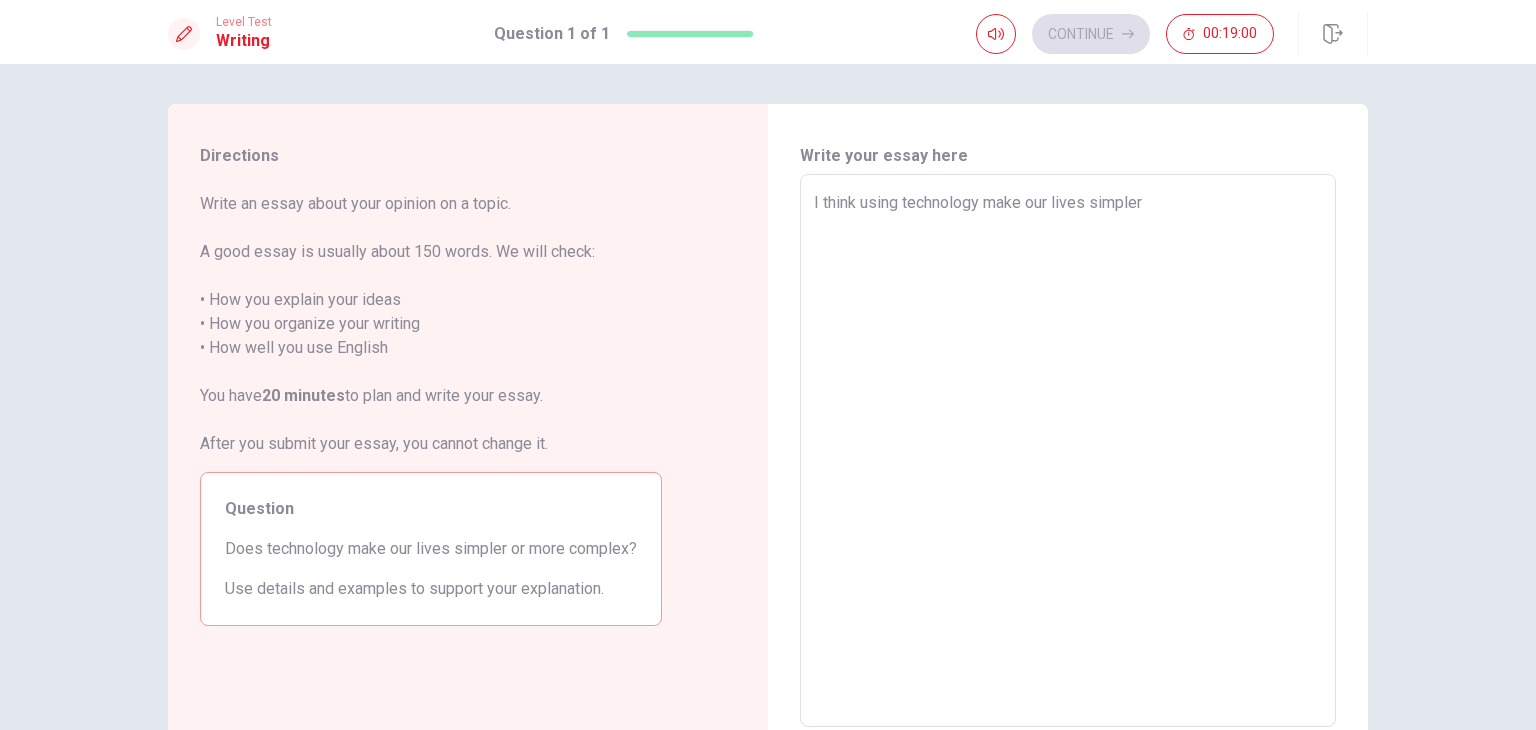 type on "x" 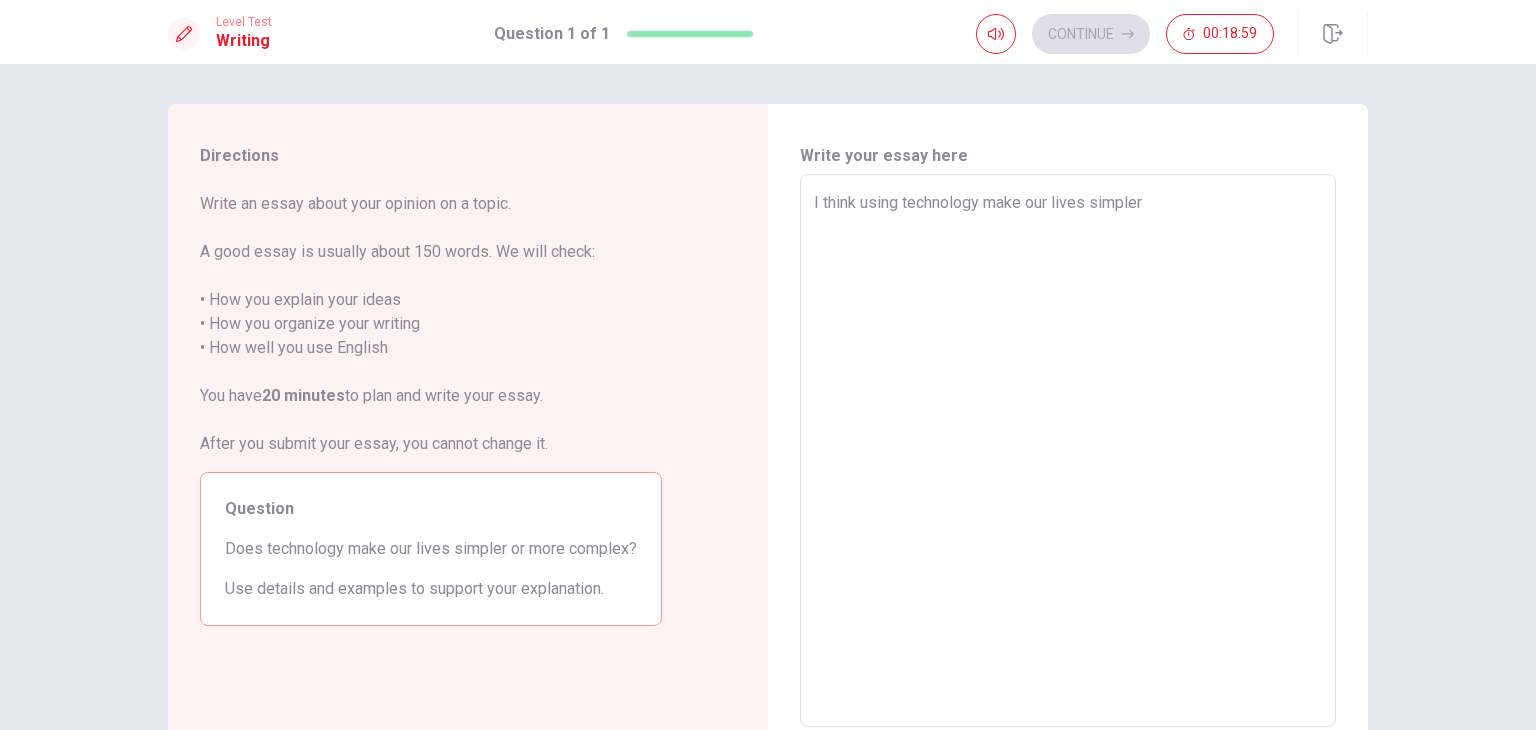 type on "I think using technology make our lives simpler" 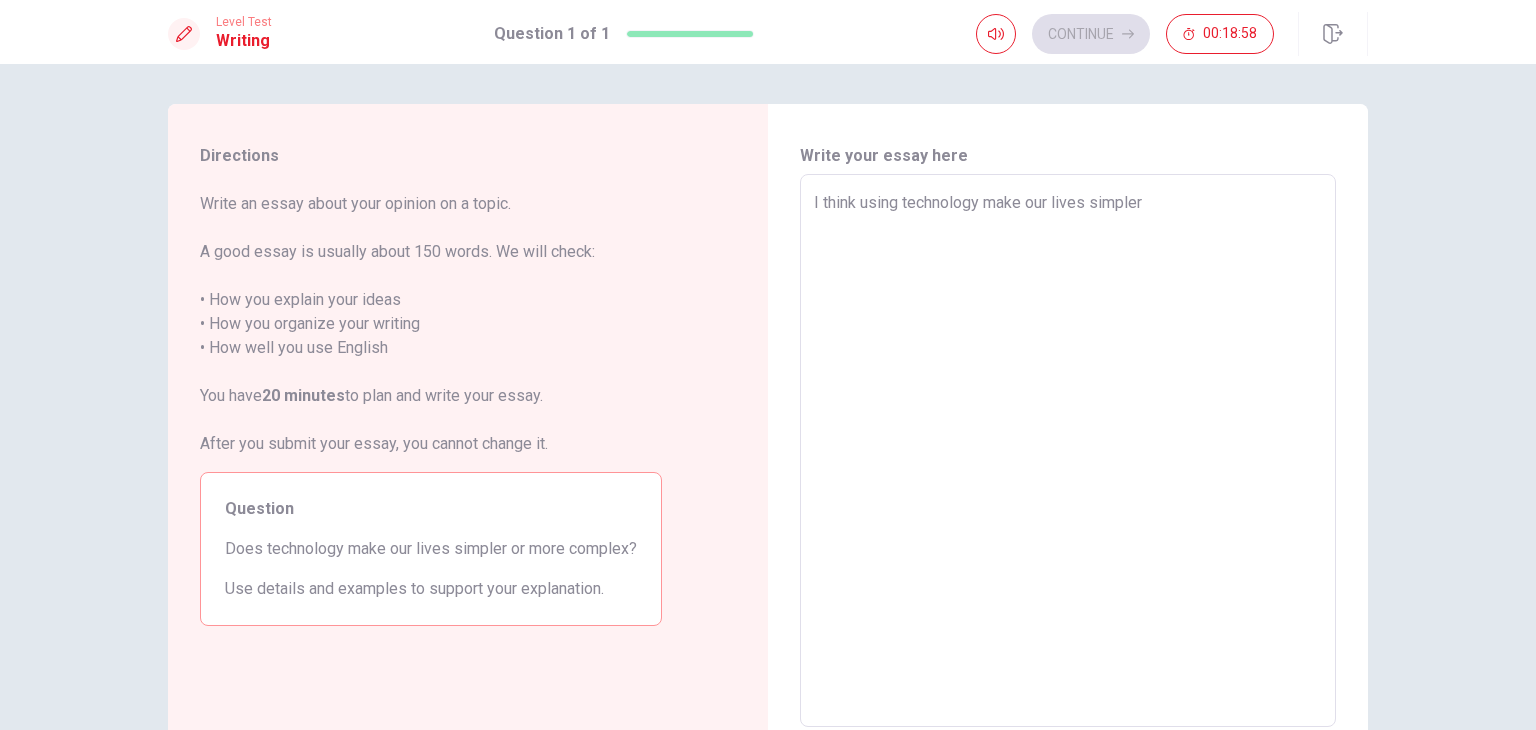 type on "I think using technology make our lives simpler b" 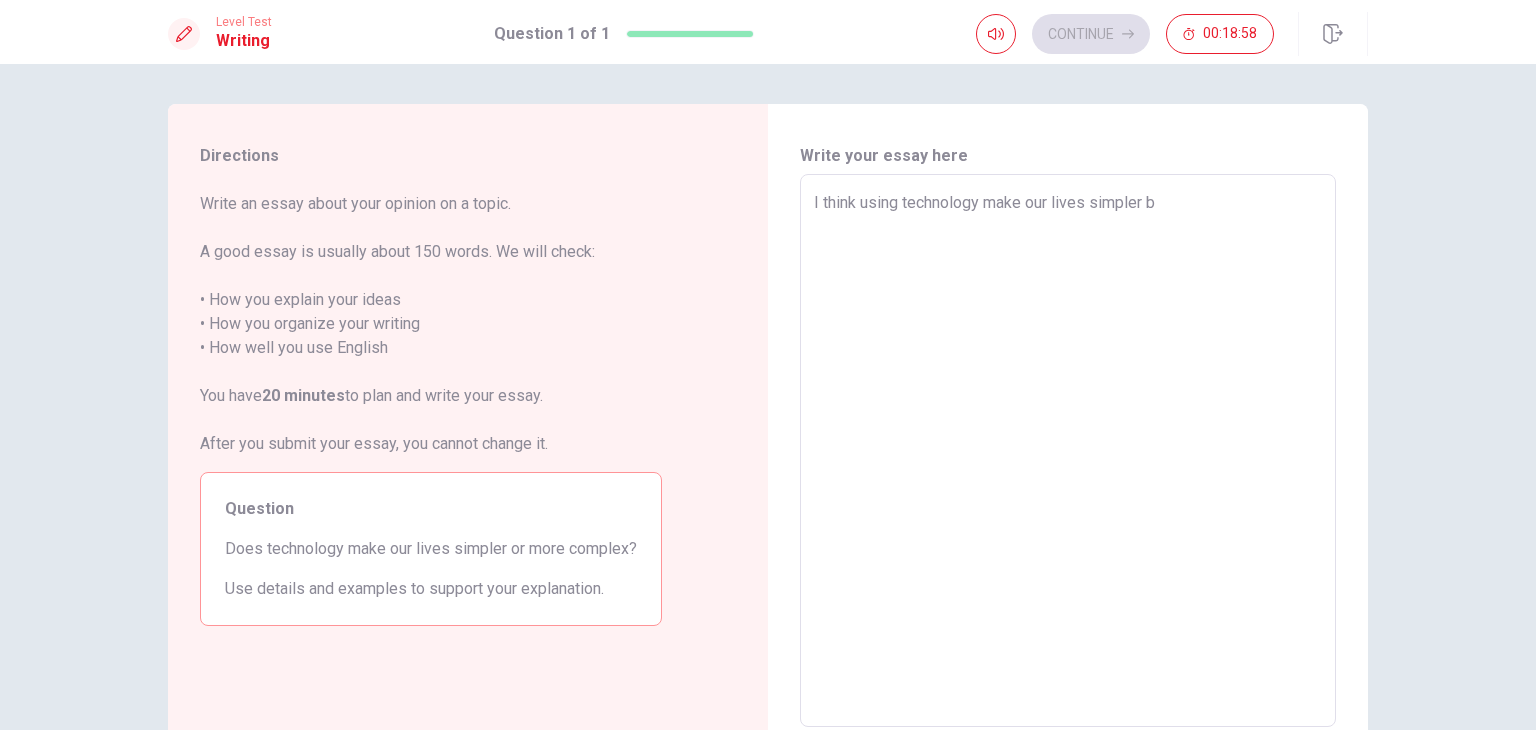 type on "x" 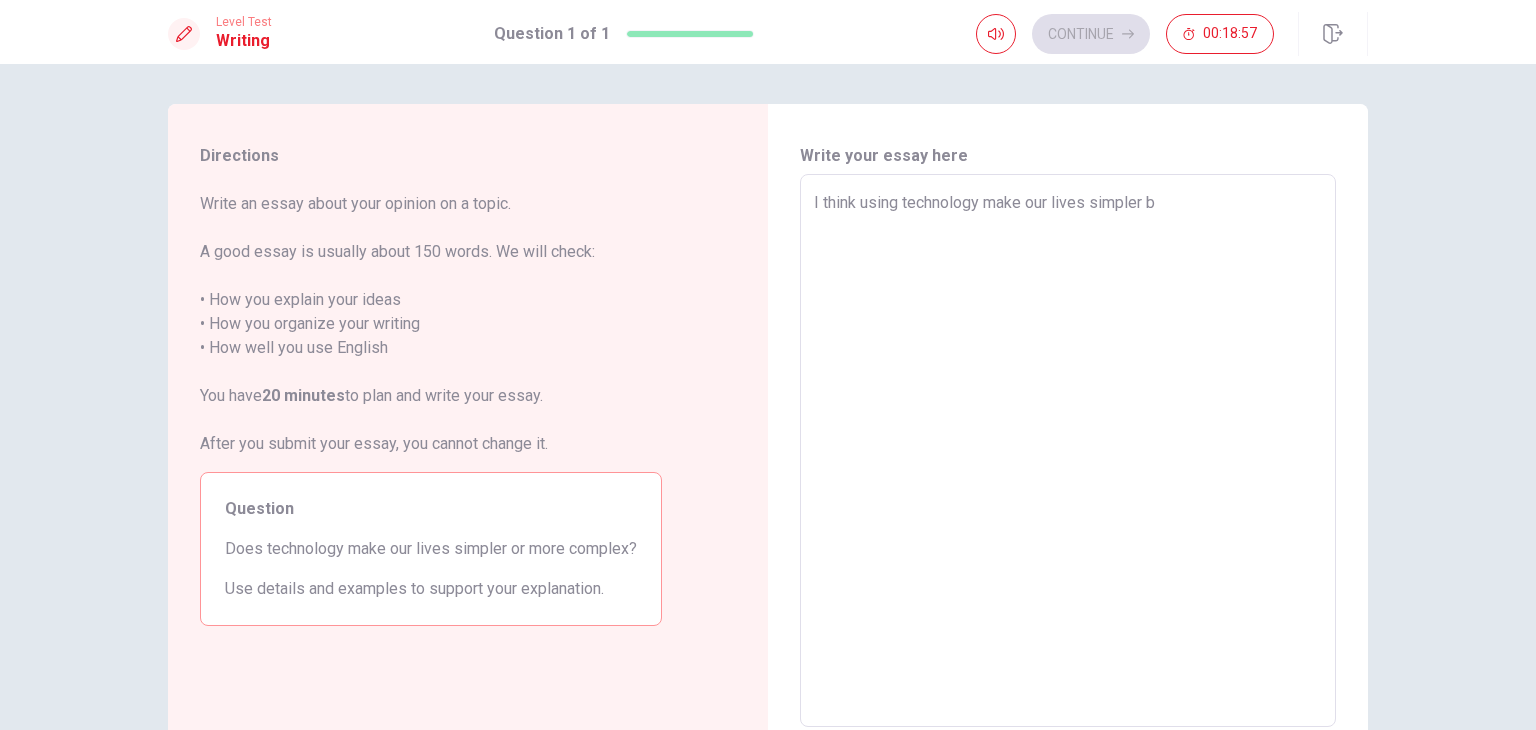 type on "I think using technology make our lives simpler be" 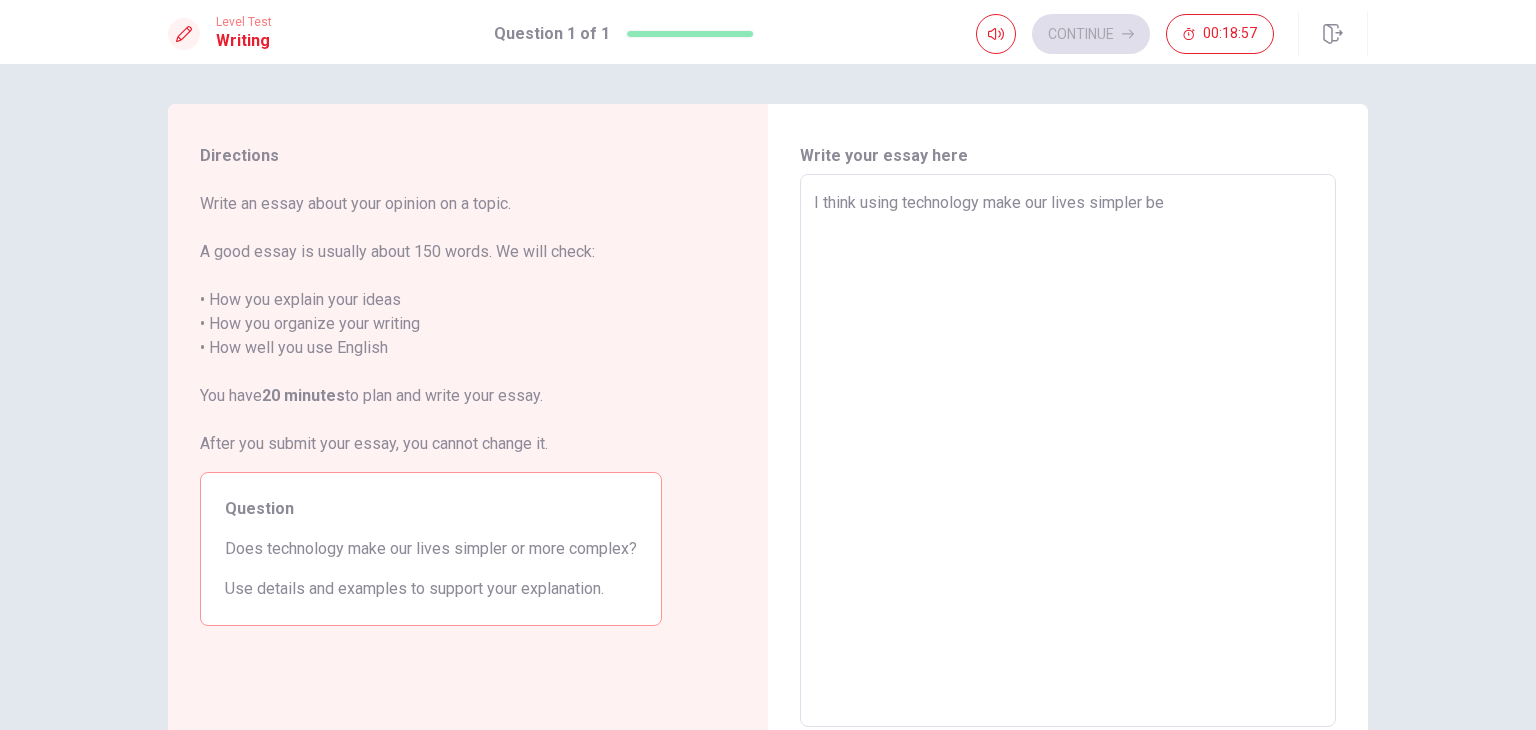 type on "x" 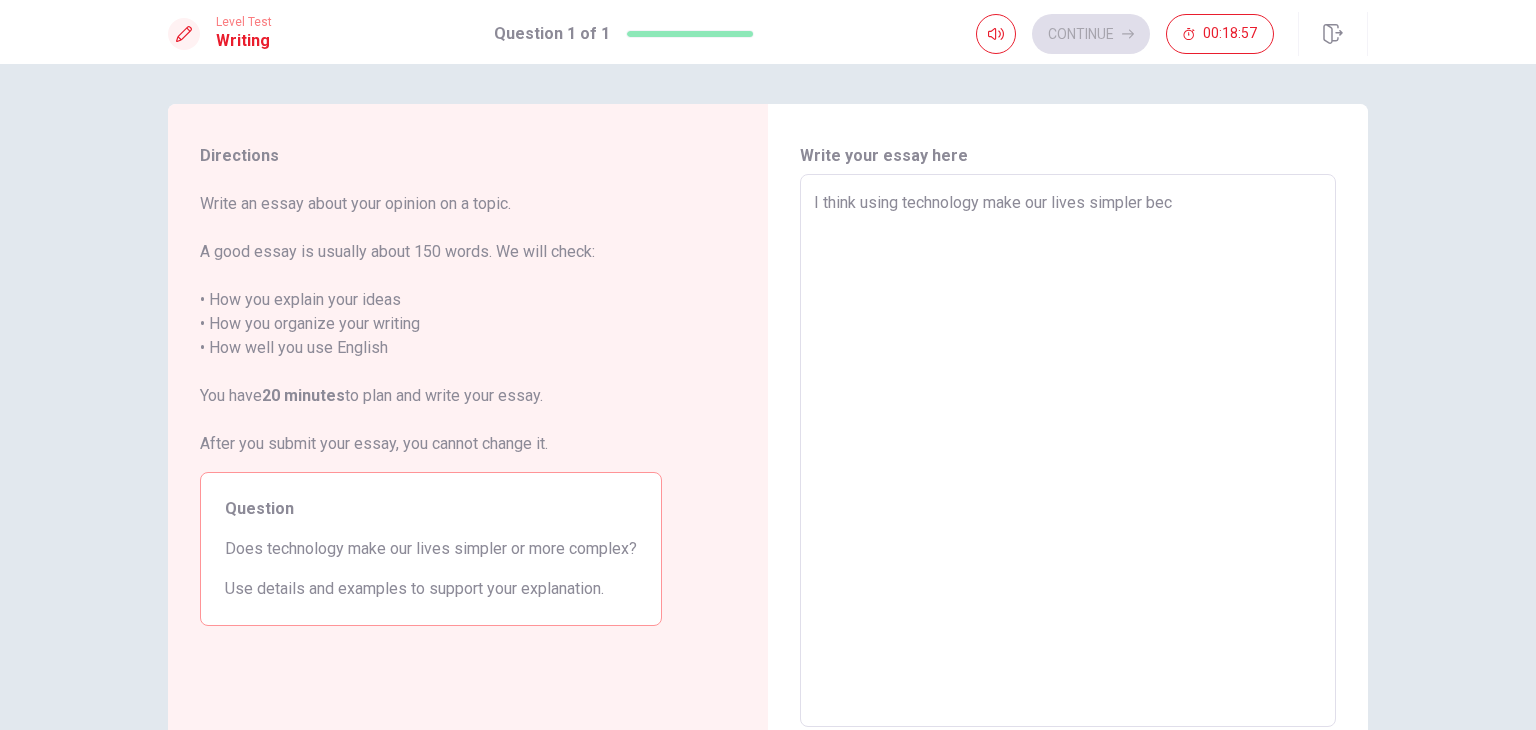 type on "x" 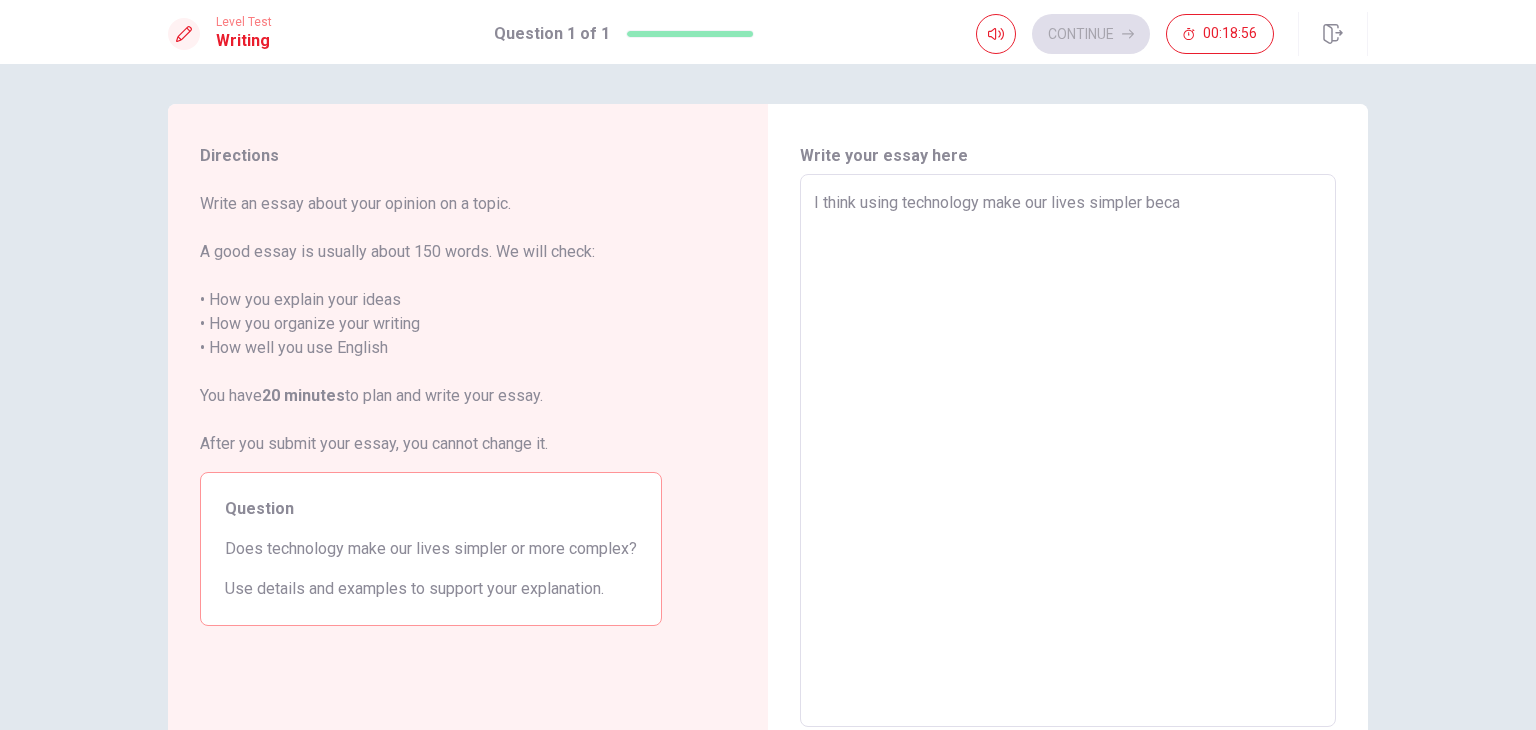 type on "x" 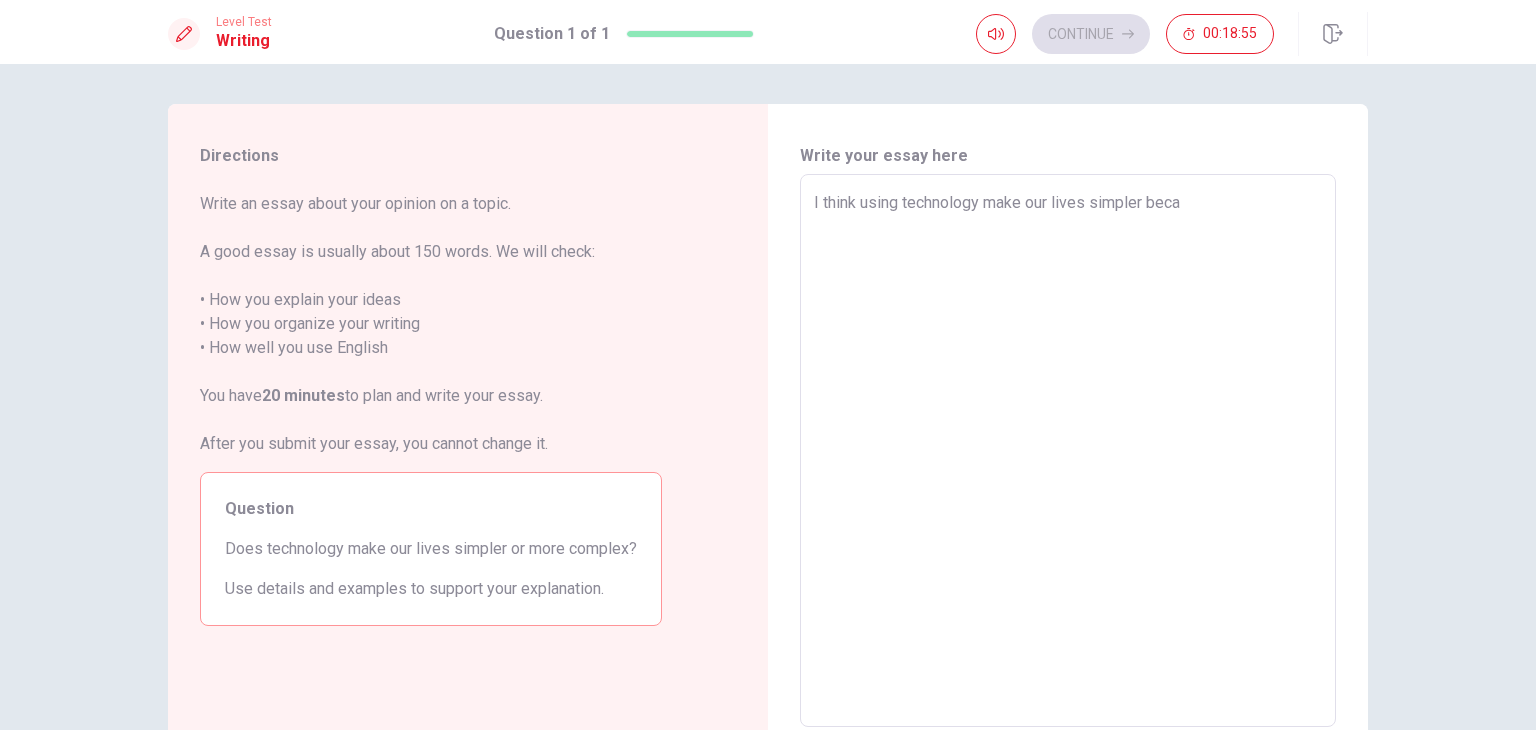 type on "I think using technology make our lives simpler becau" 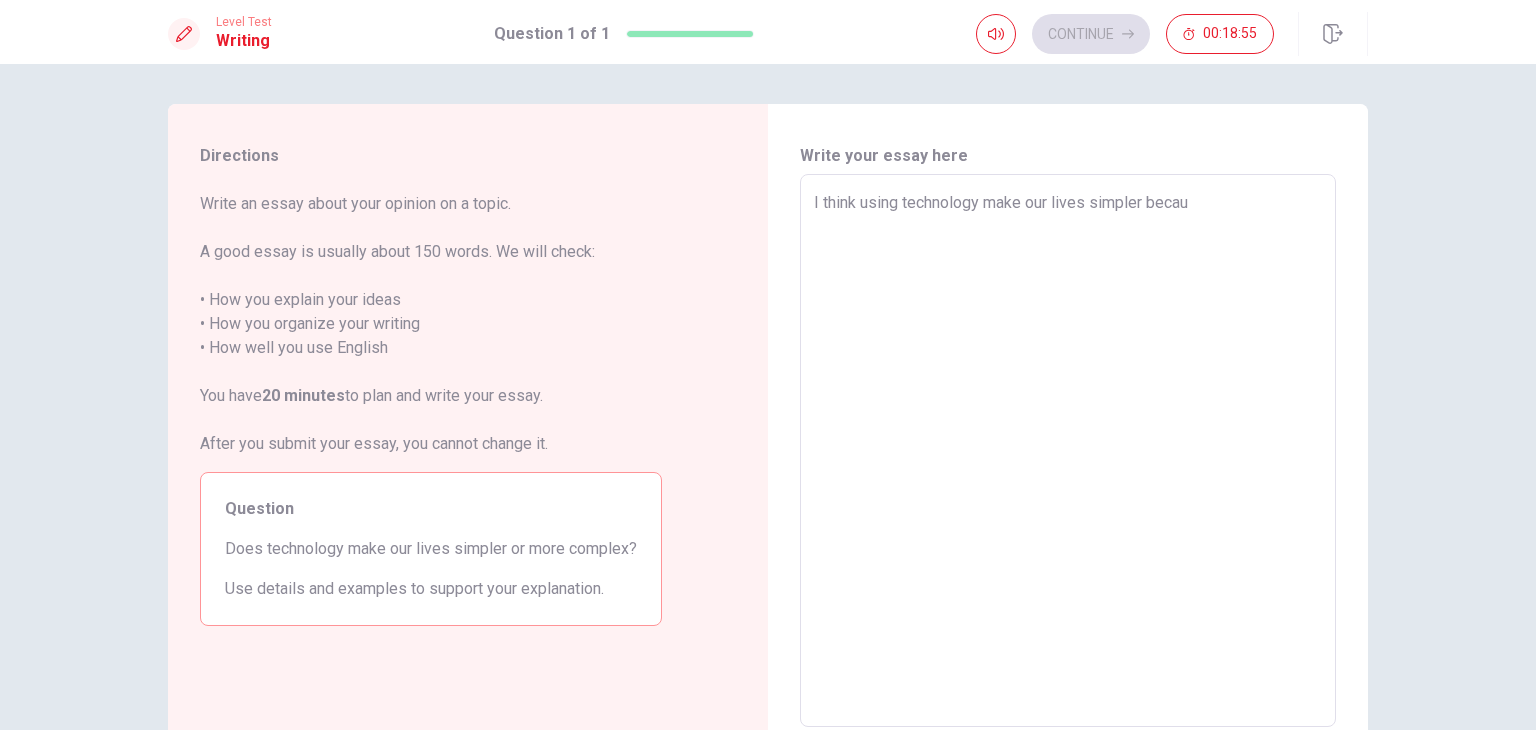type on "x" 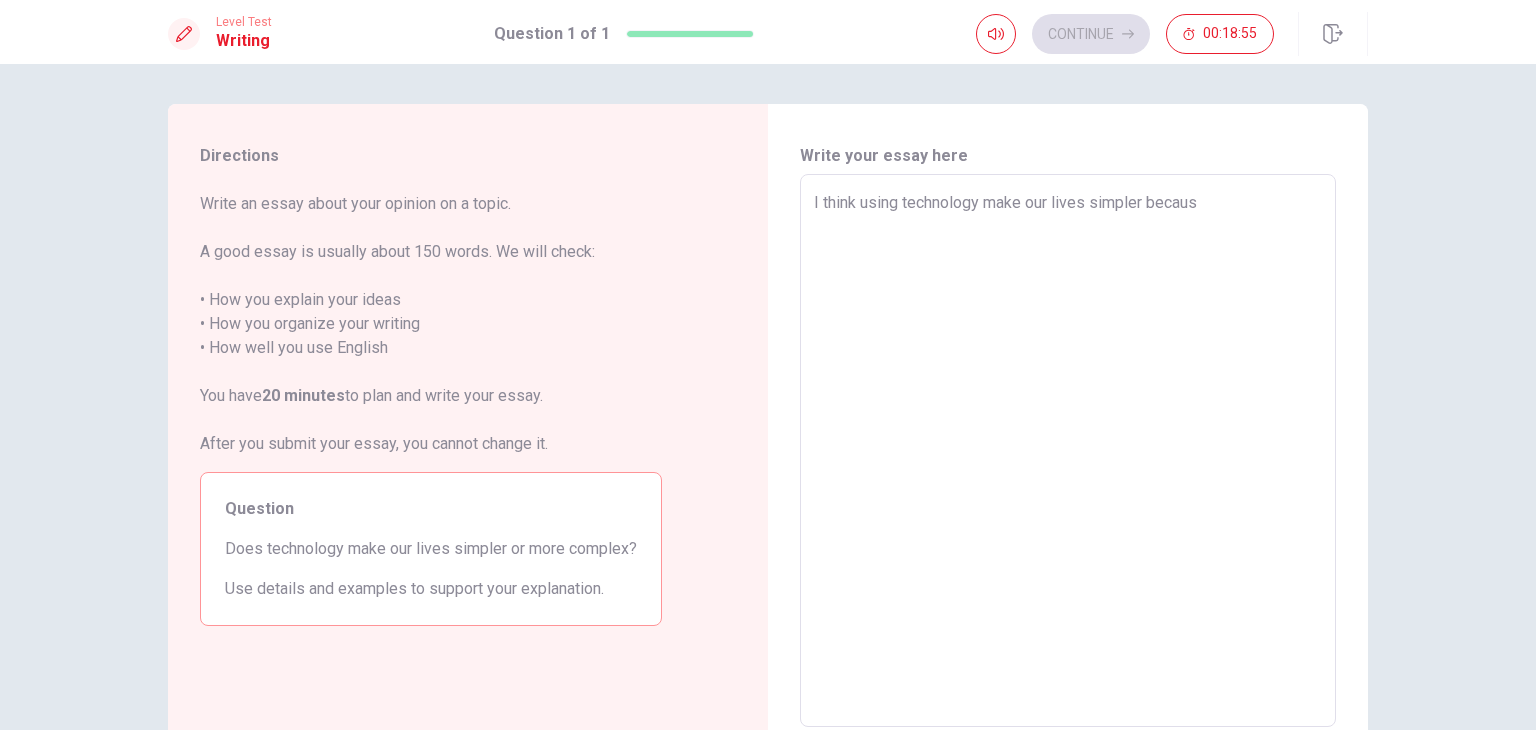 type on "x" 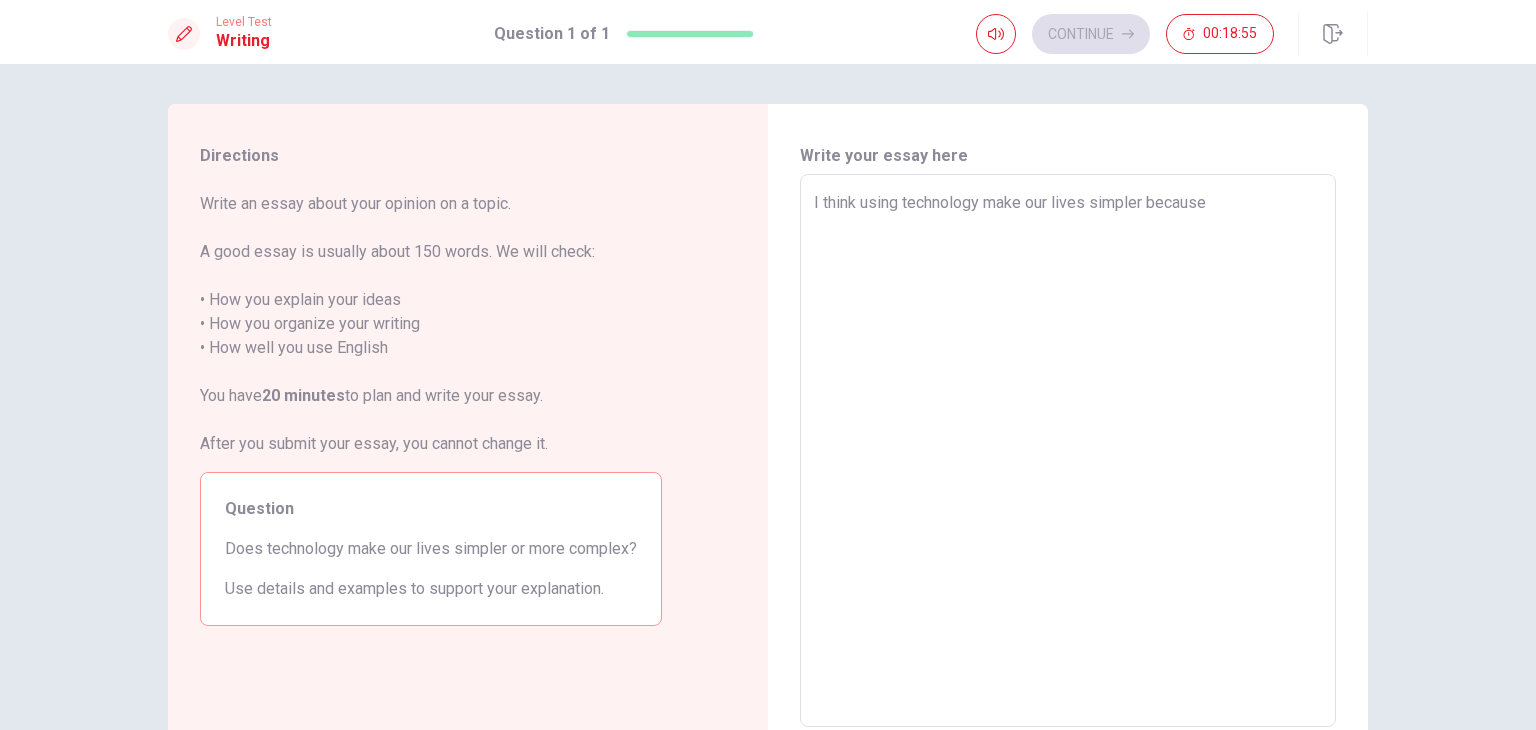 type on "x" 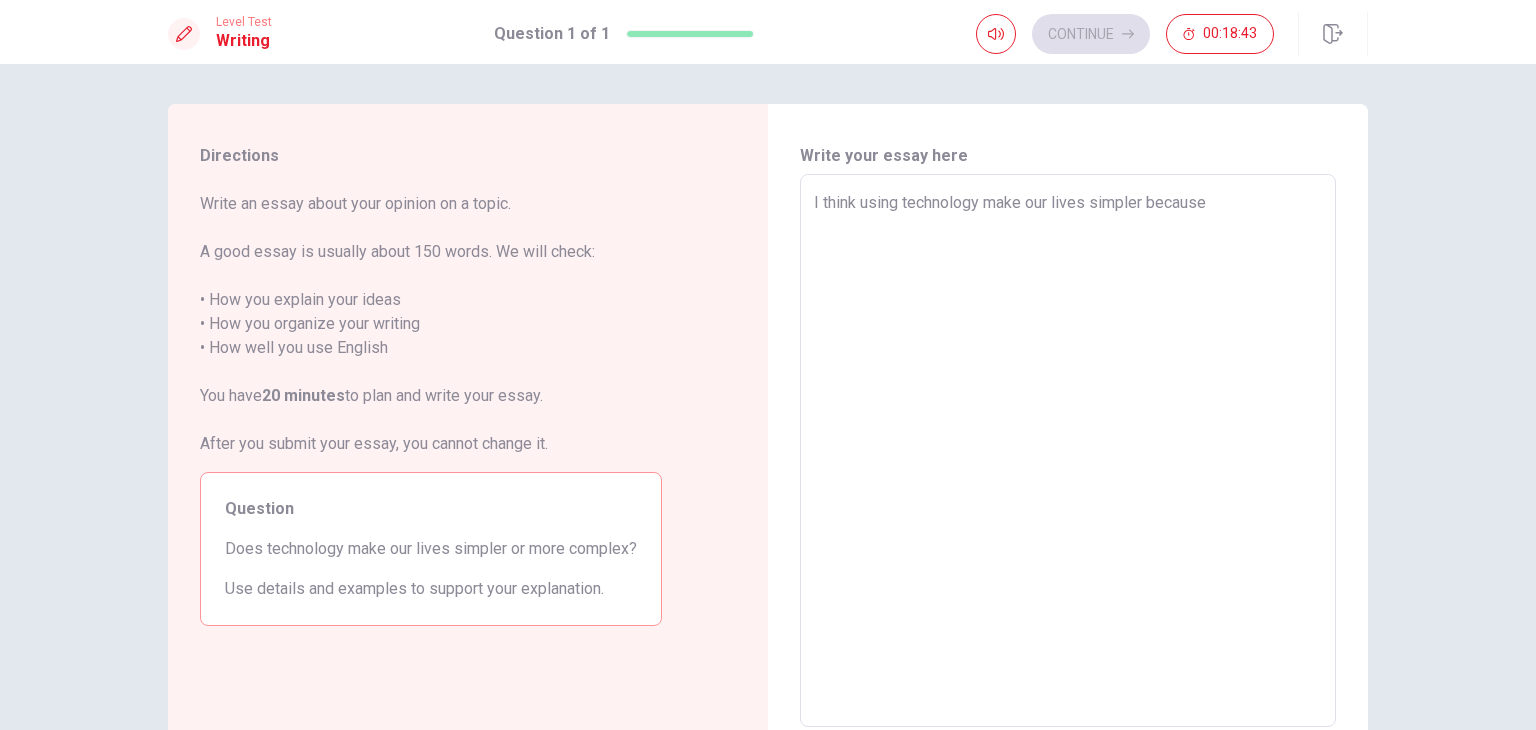 type on "x" 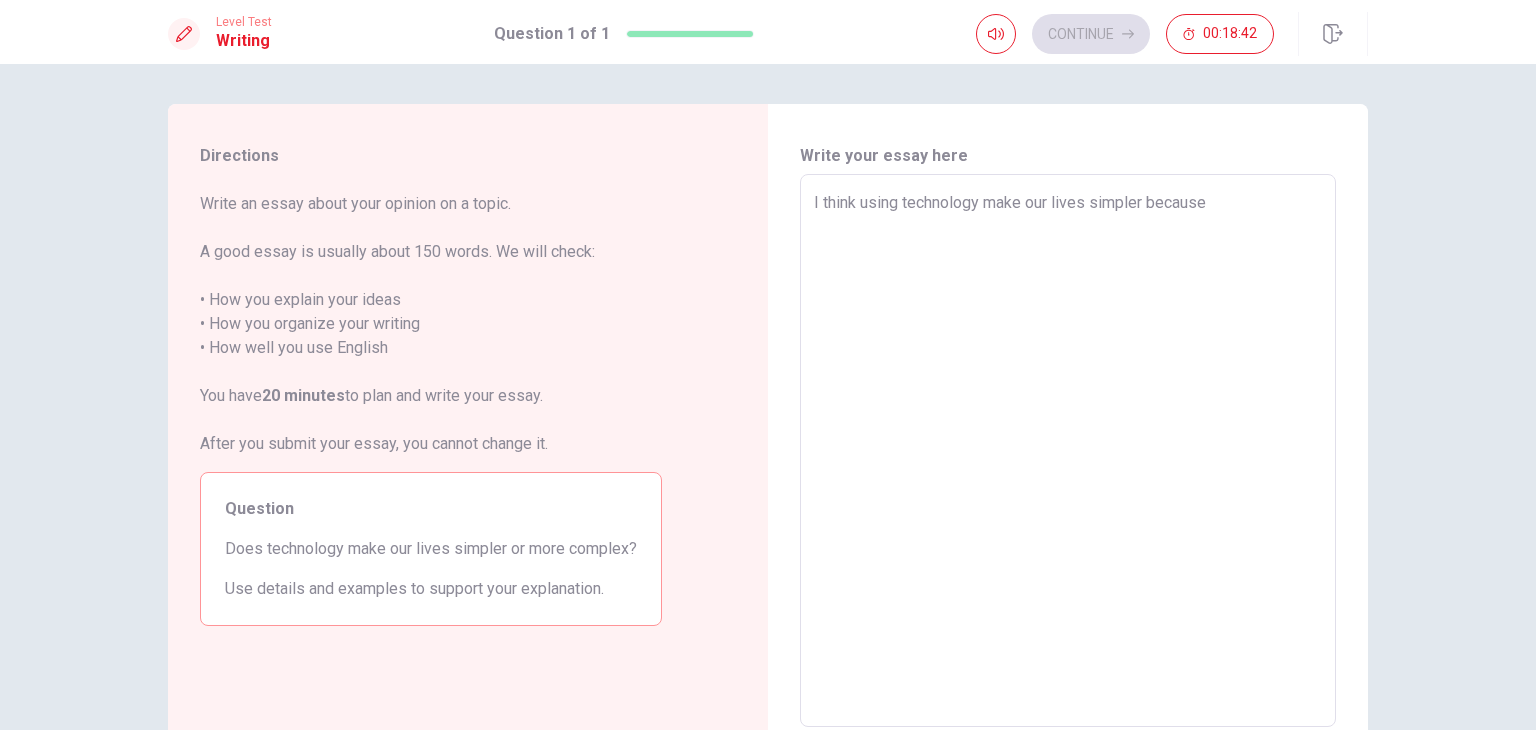 type on "I think using technology make our lives simpler because t" 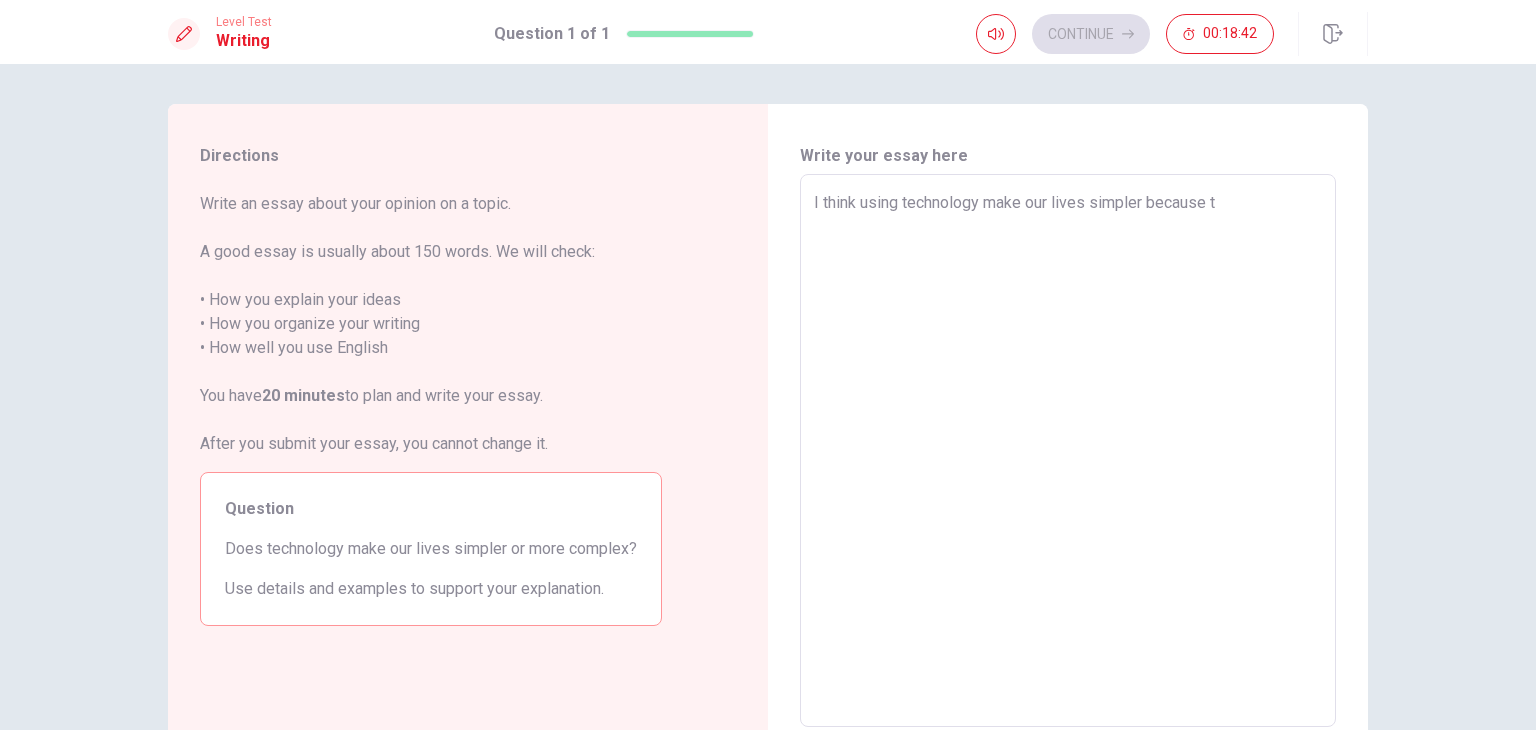 type on "x" 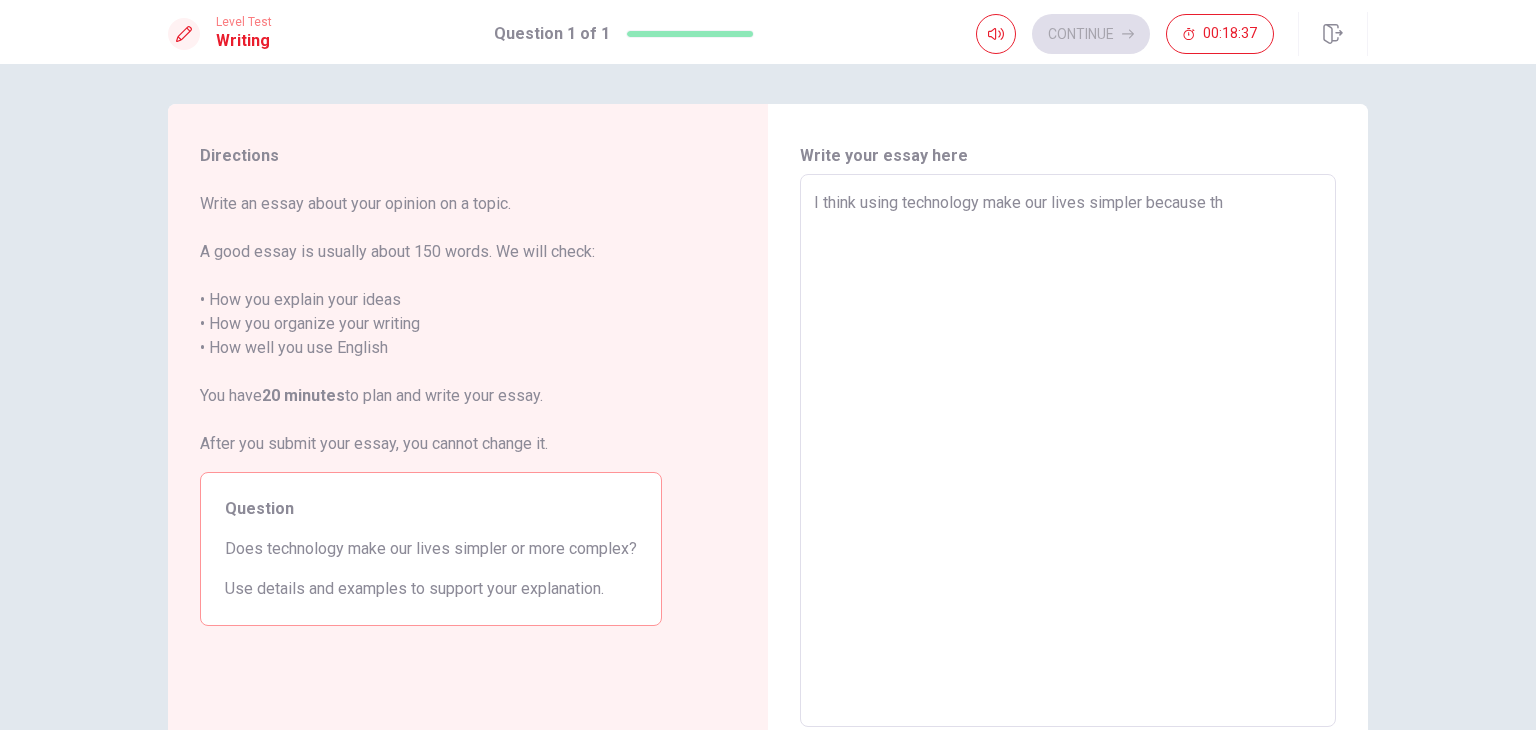 type on "x" 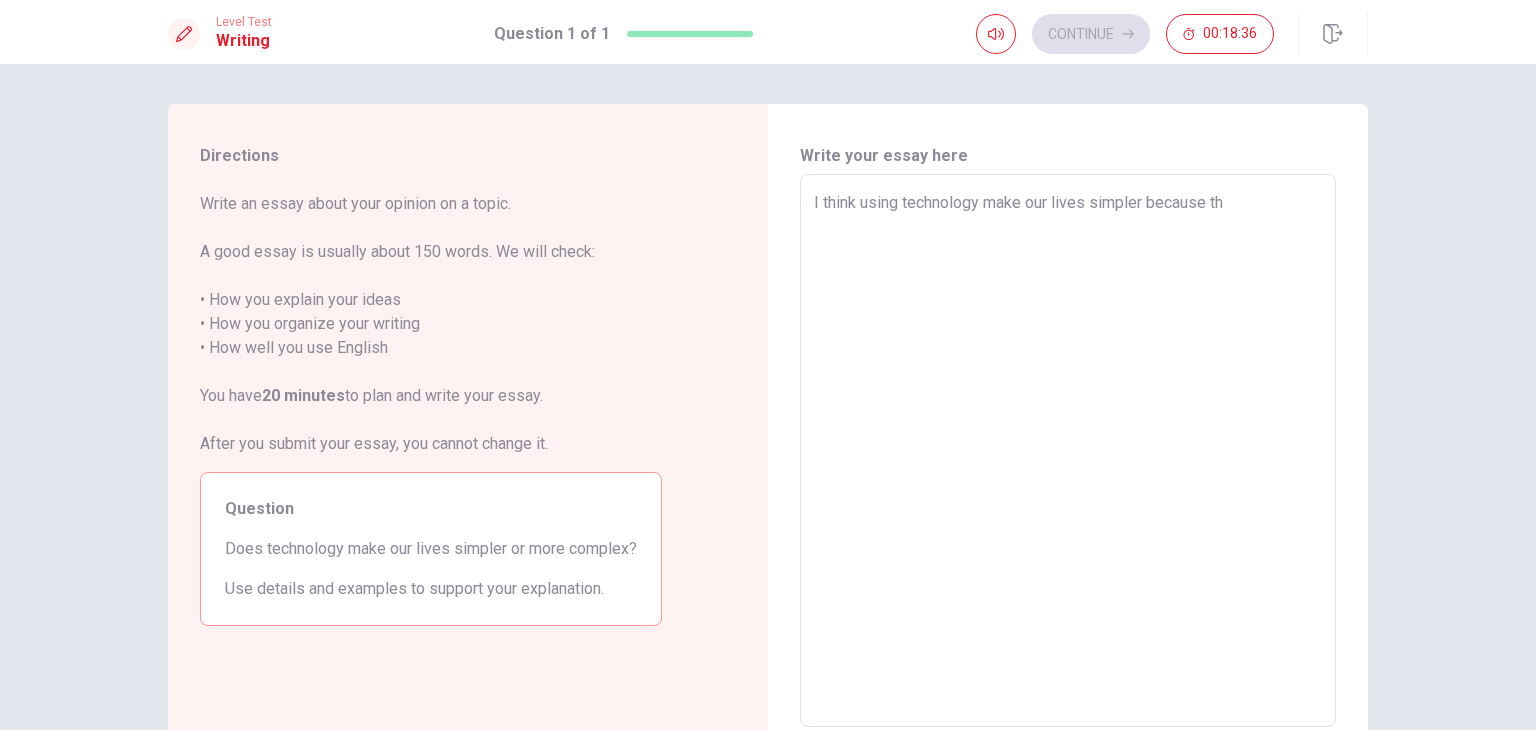 type on "I think using technology make our lives simpler because t" 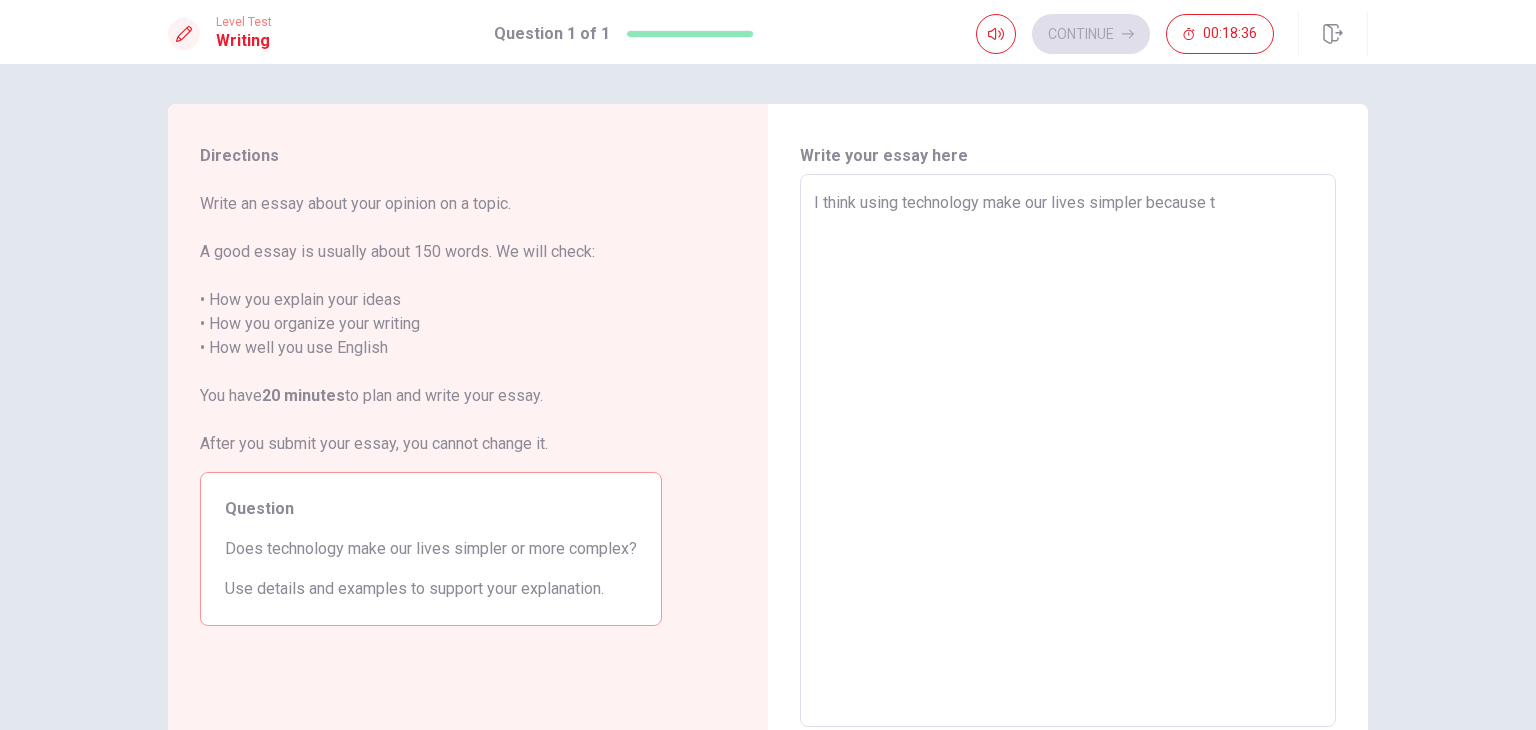 type on "x" 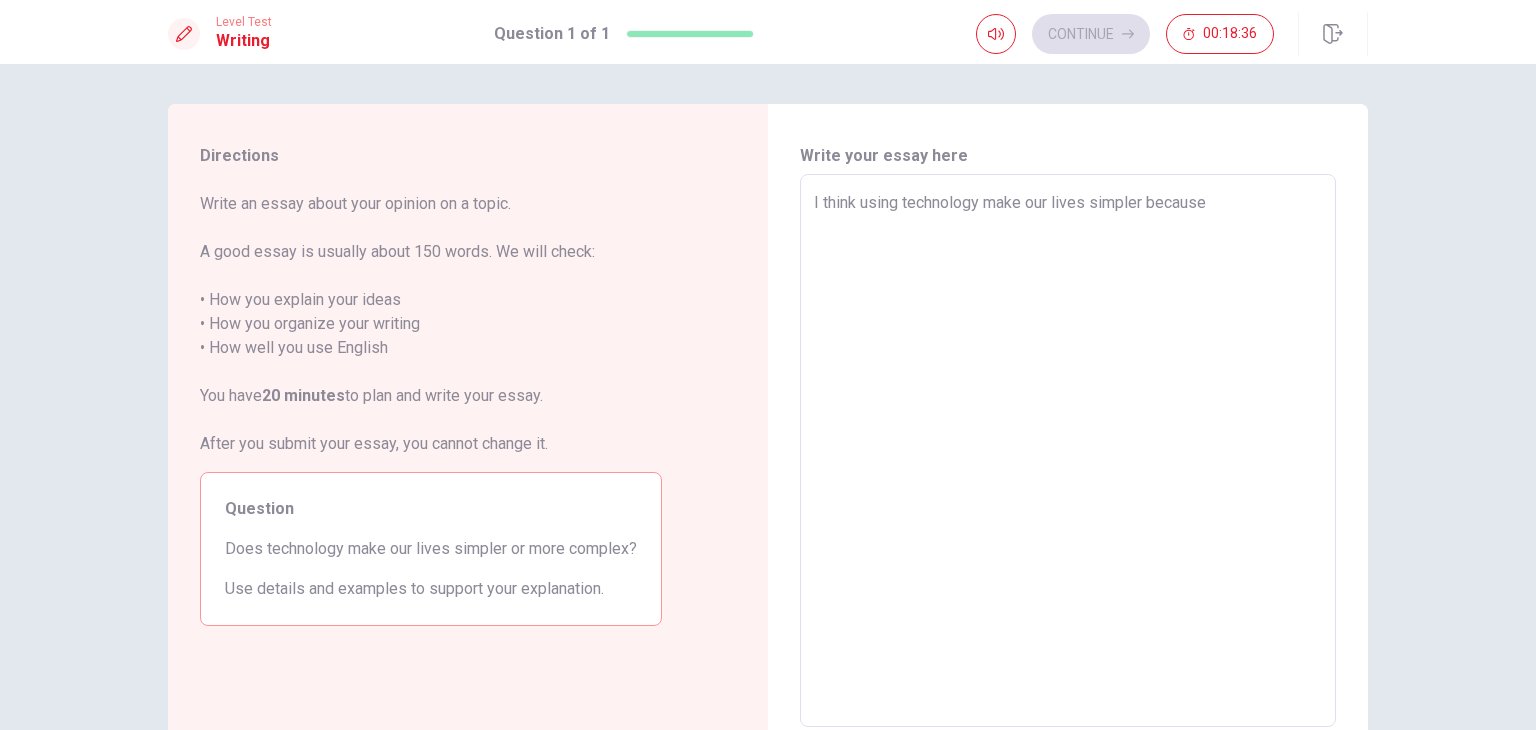 type on "x" 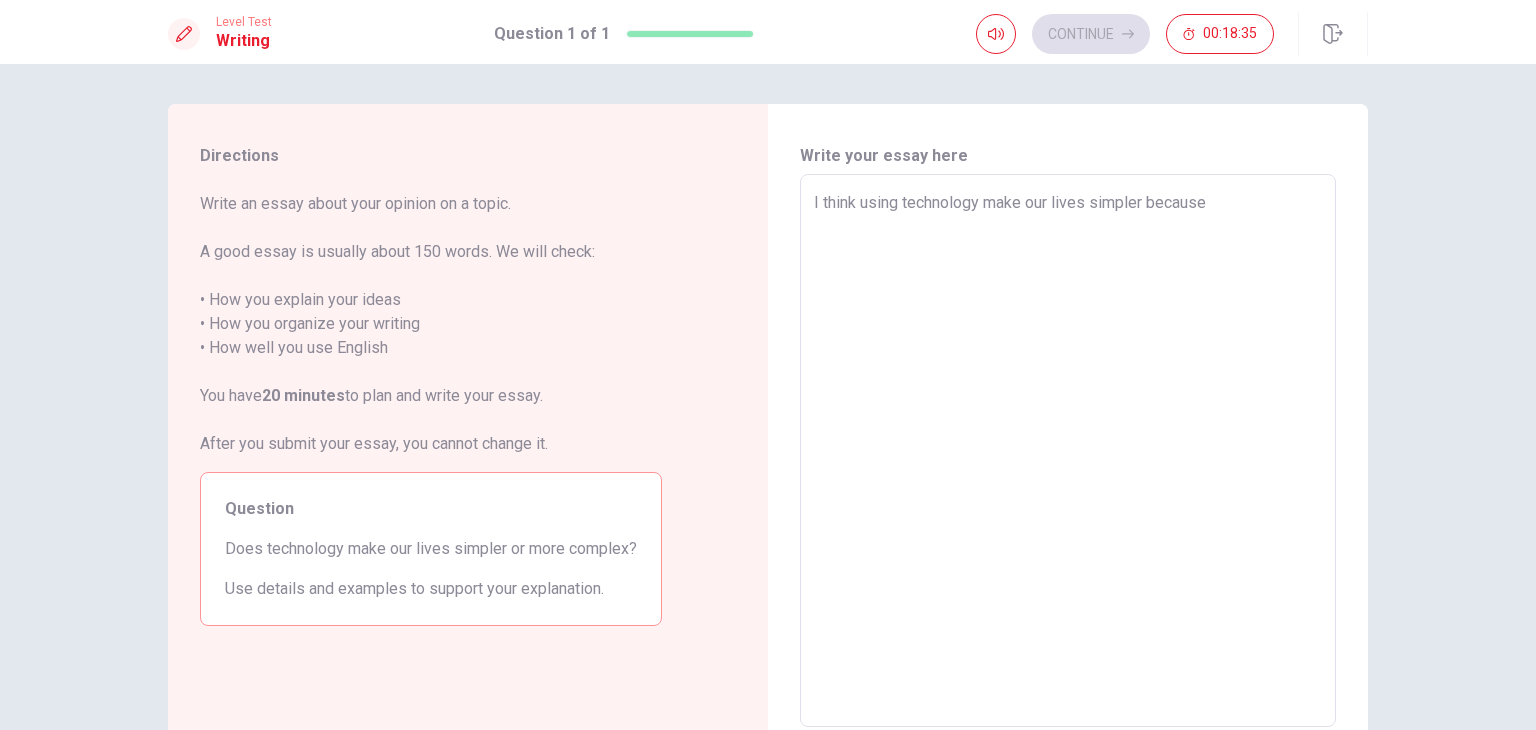 type on "I think using technology make our lives simpler because a" 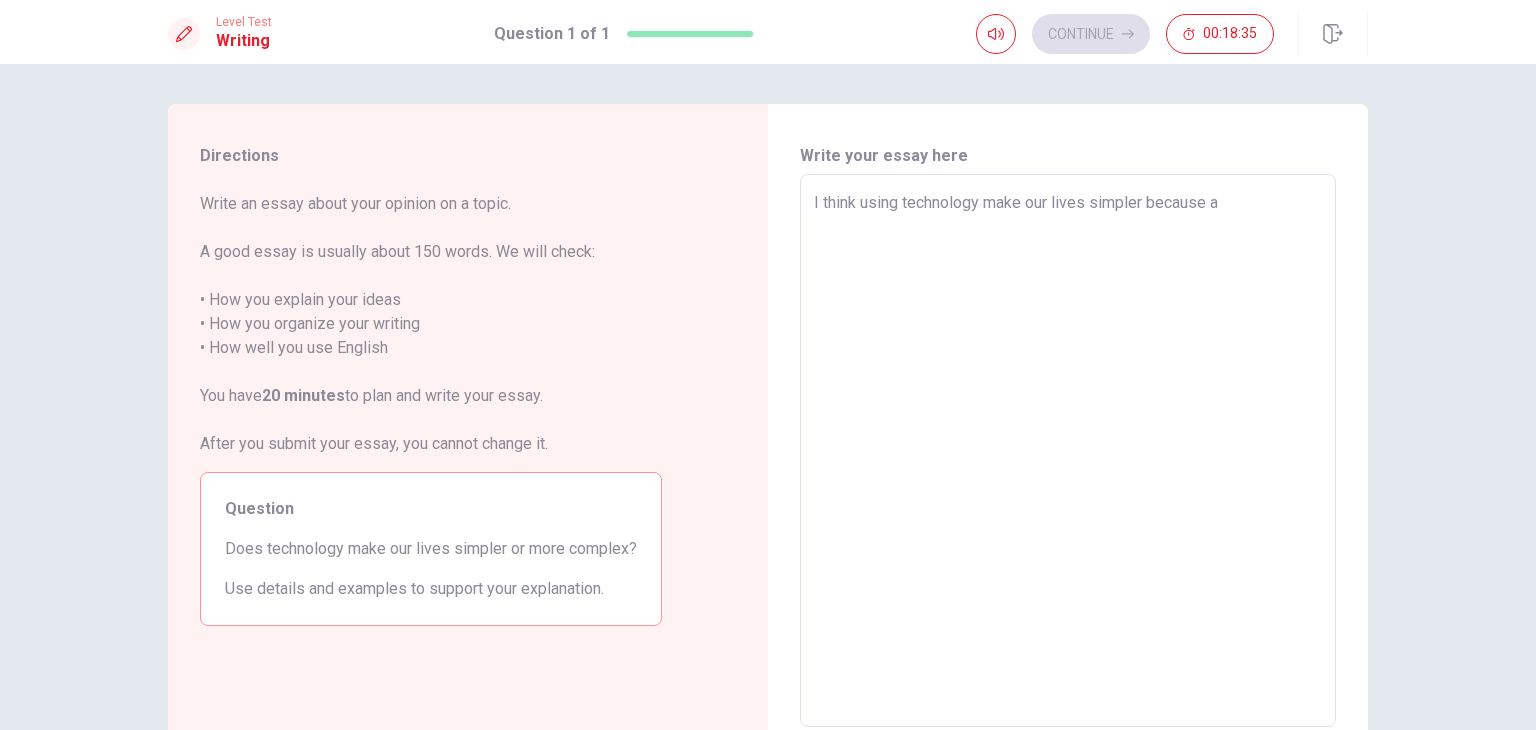 type on "x" 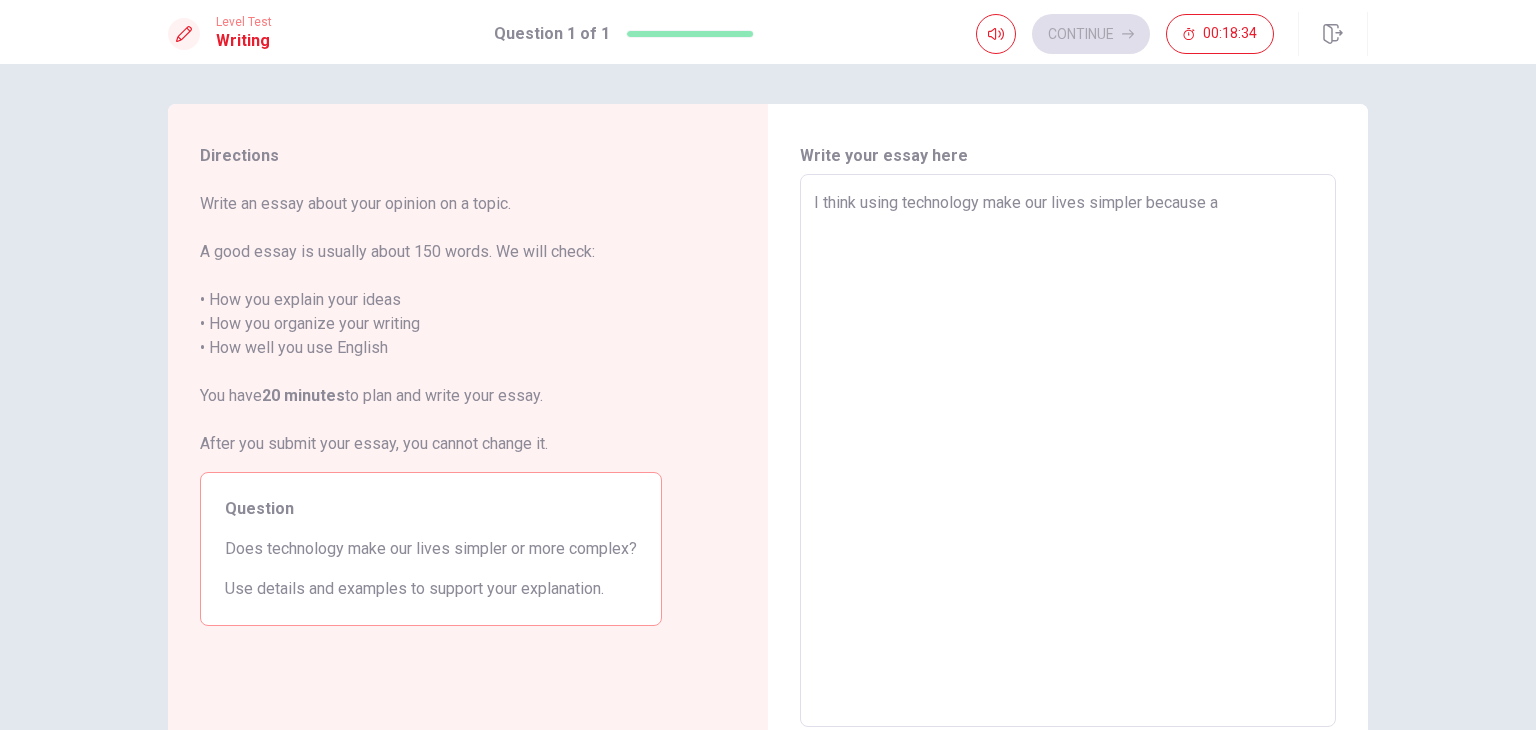 type on "I think using technology make our lives simpler because a" 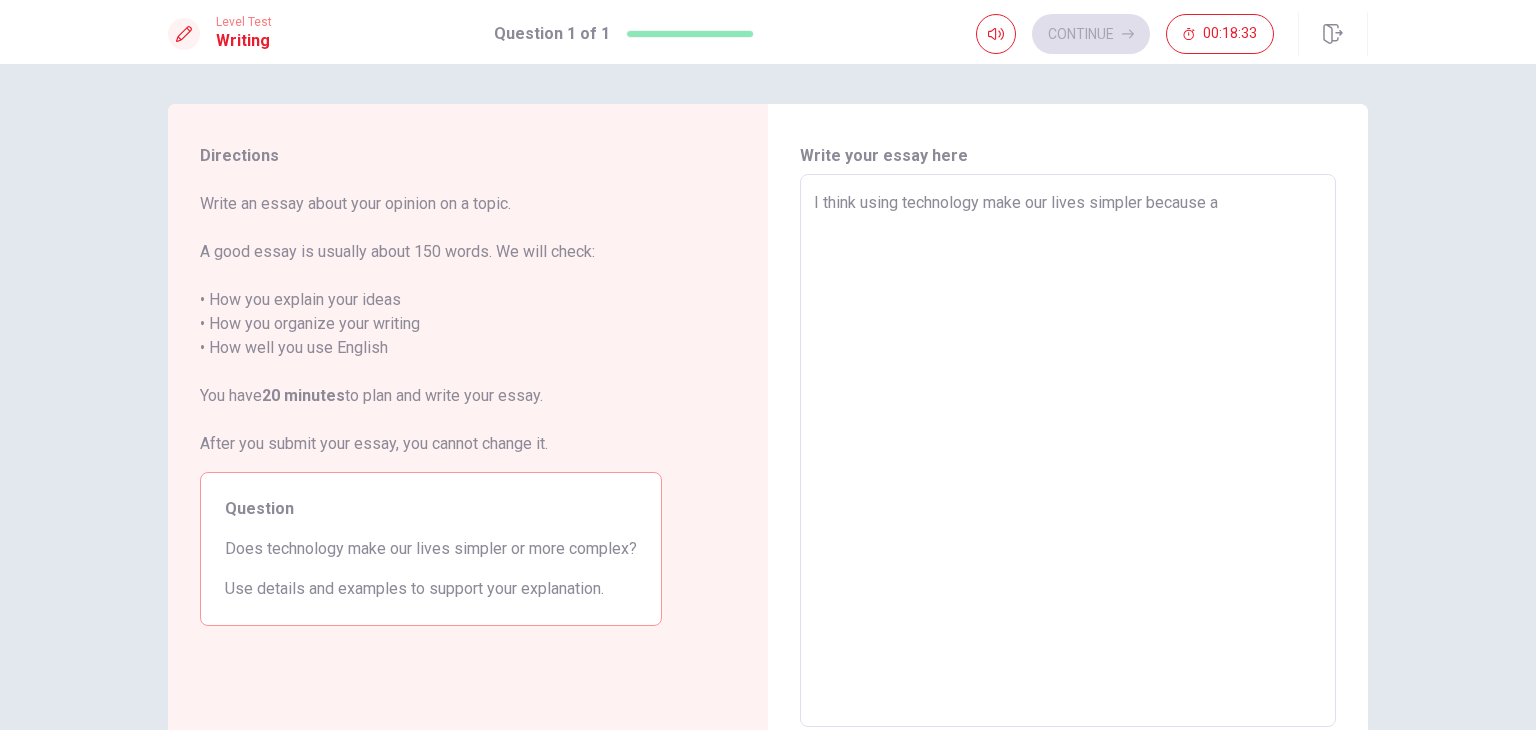 type on "x" 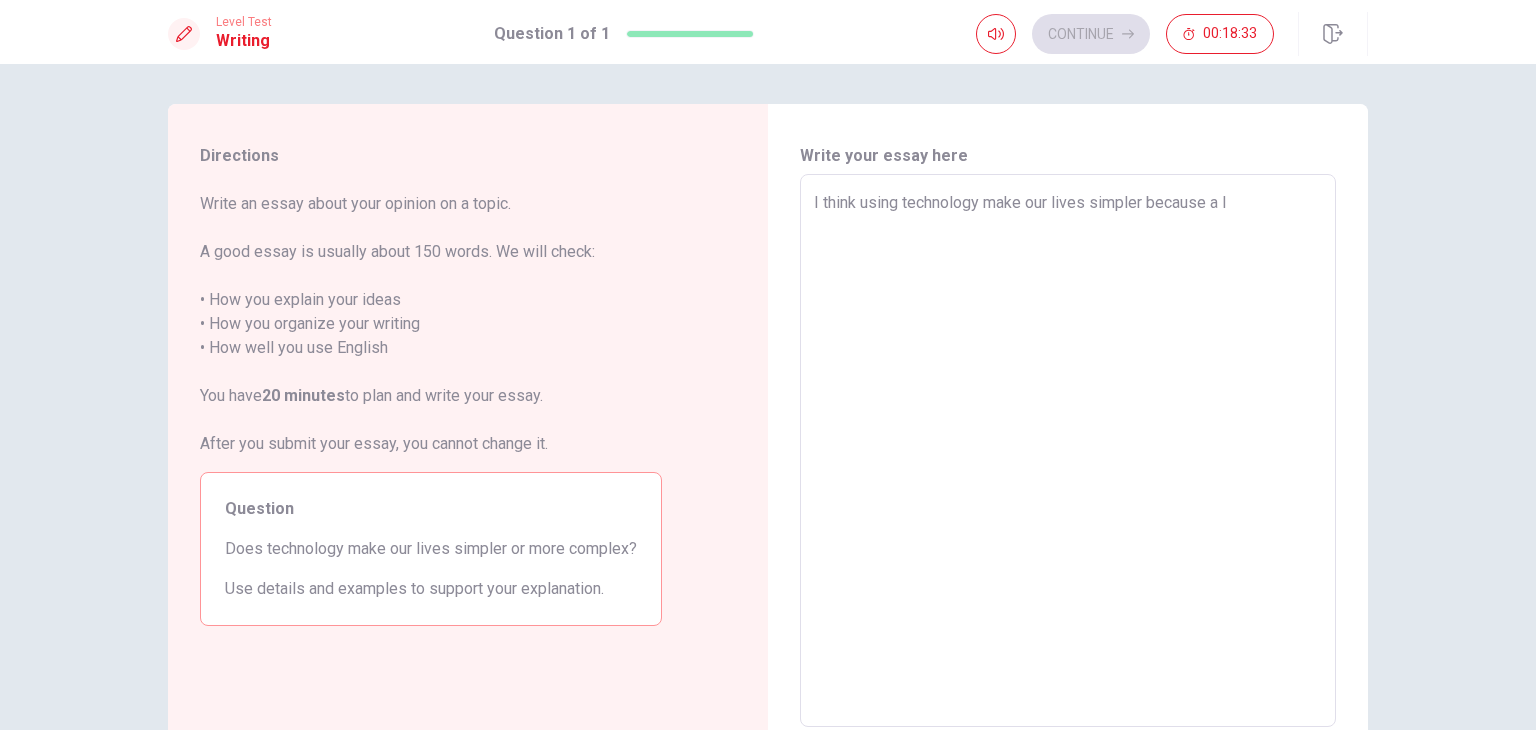 type on "x" 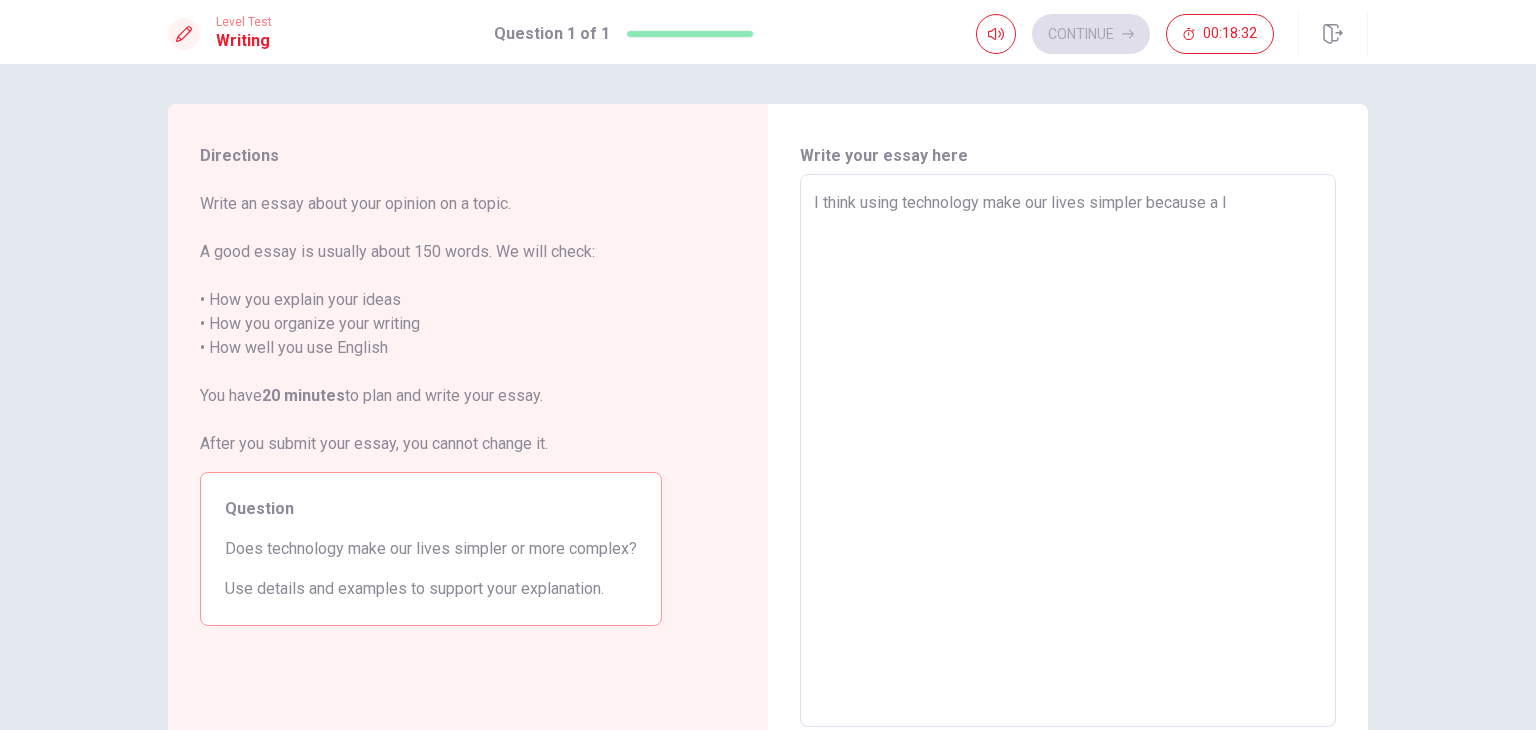 type on "I think using technology make our lives simpler because a lo" 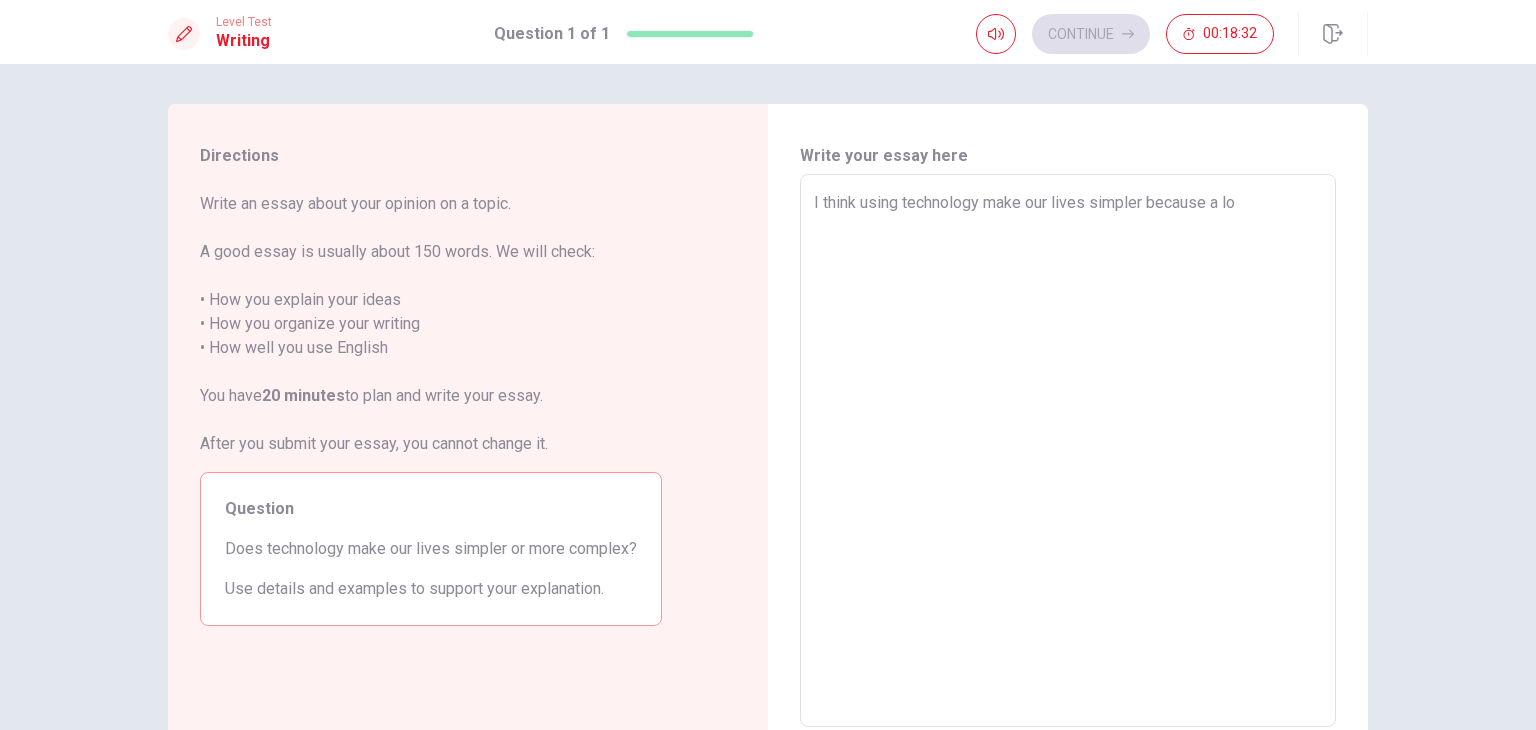 type on "x" 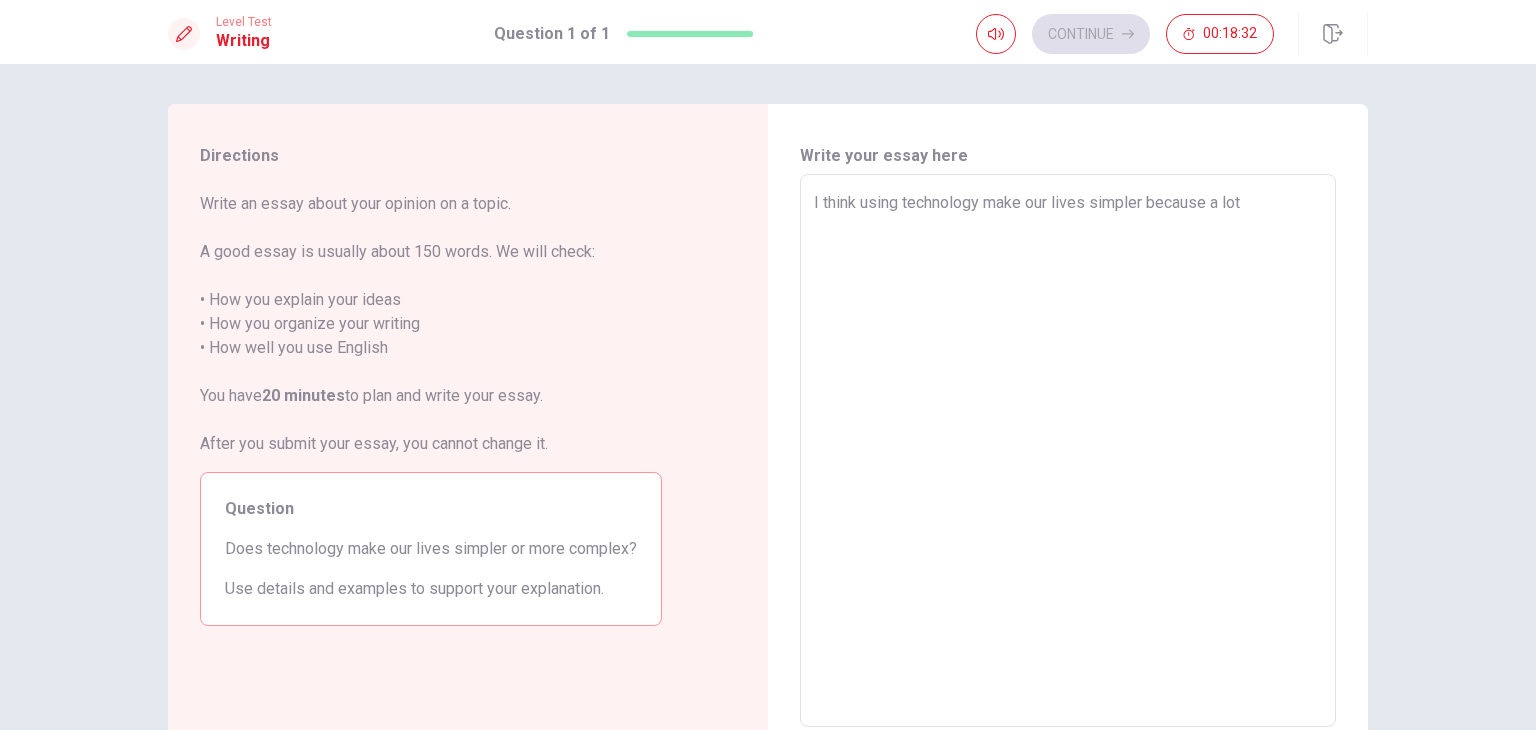 type on "x" 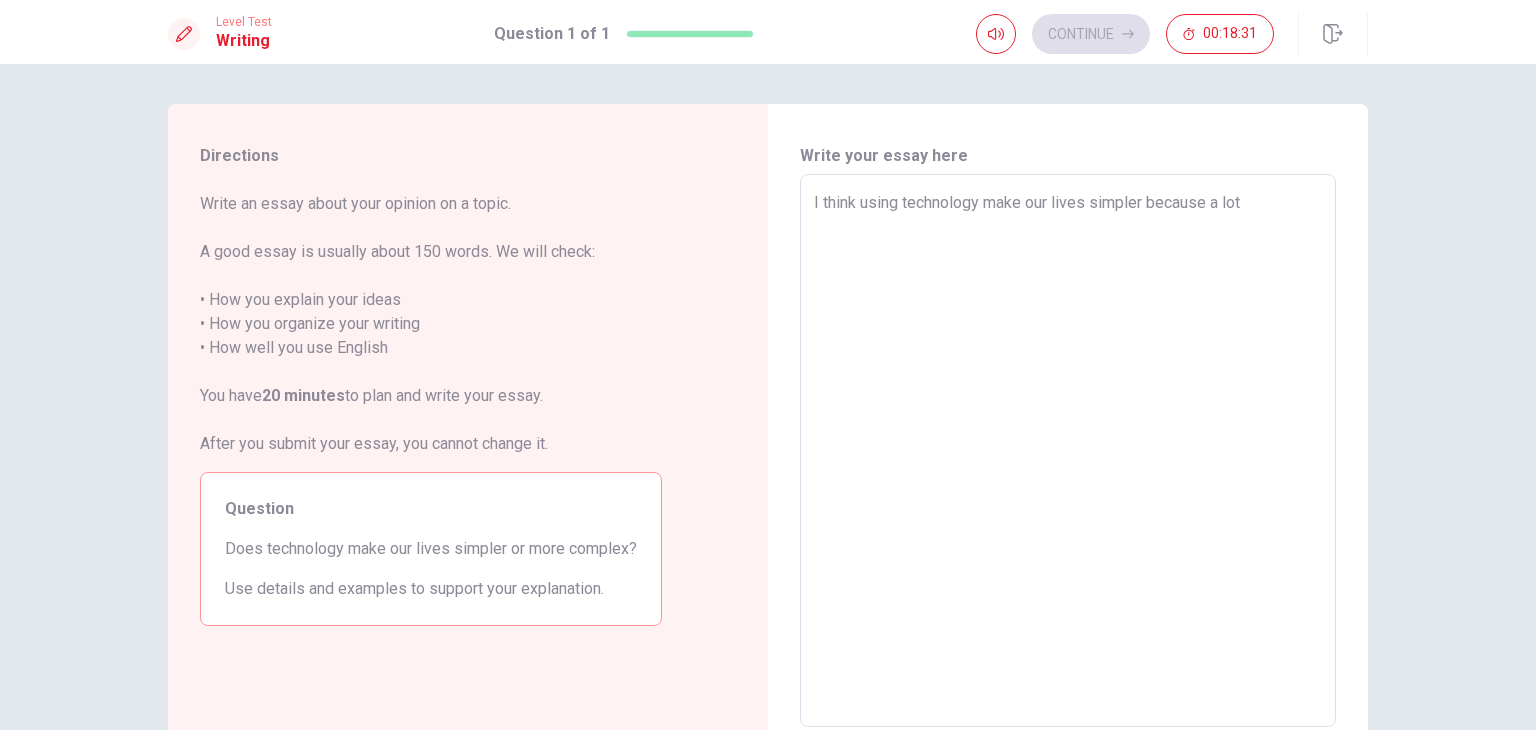 type on "I think using technology make our lives simpler because a lot" 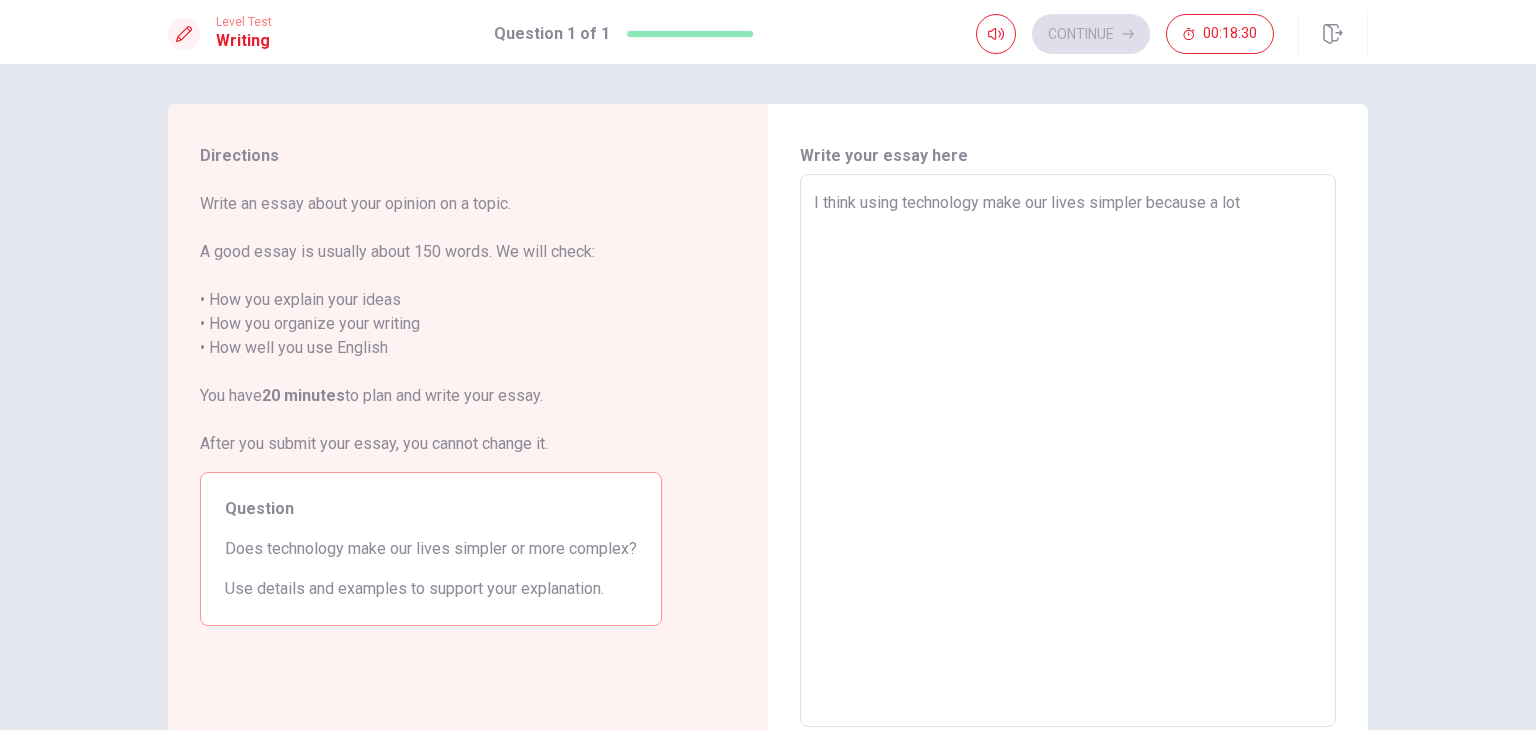 type on "I think using technology make our lives simpler because a lot o" 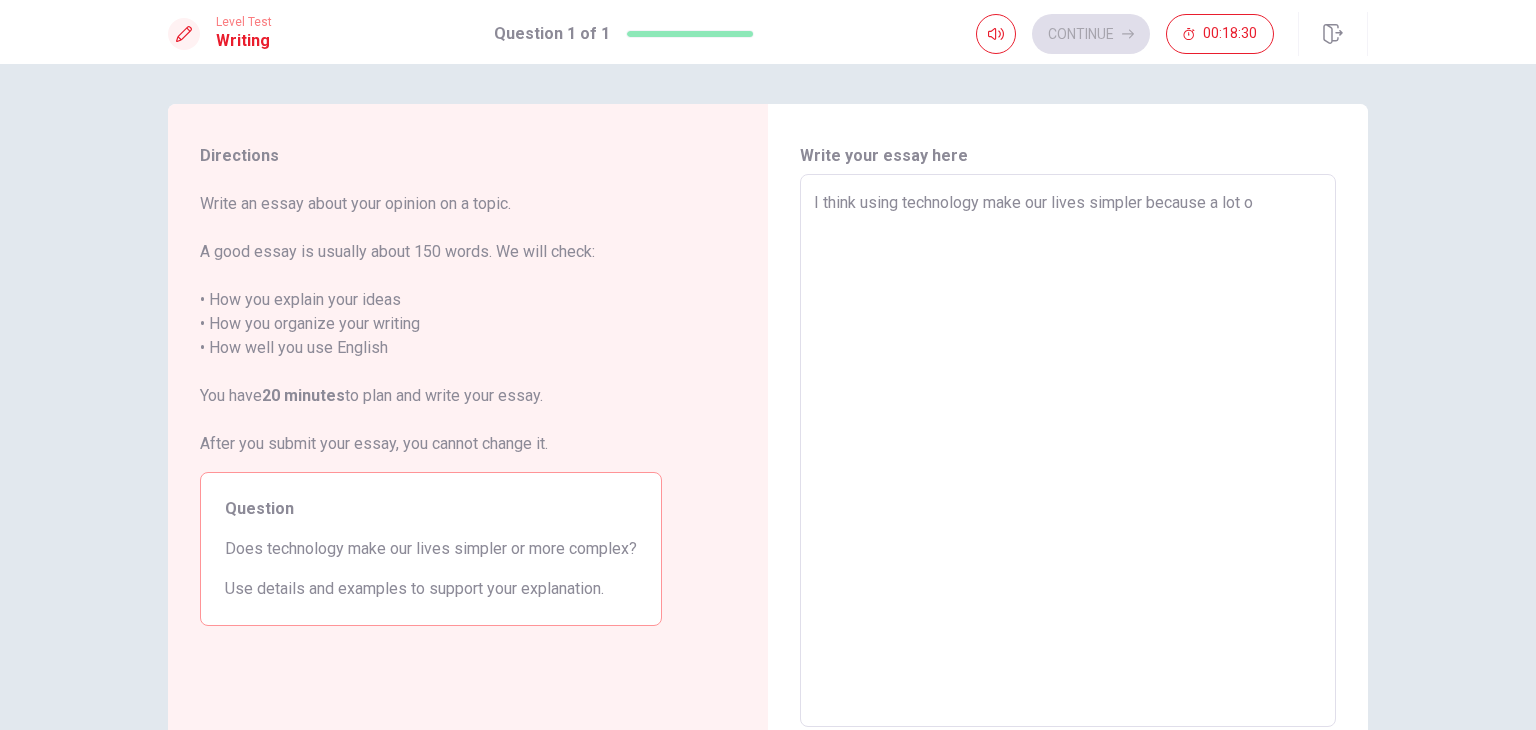 type on "x" 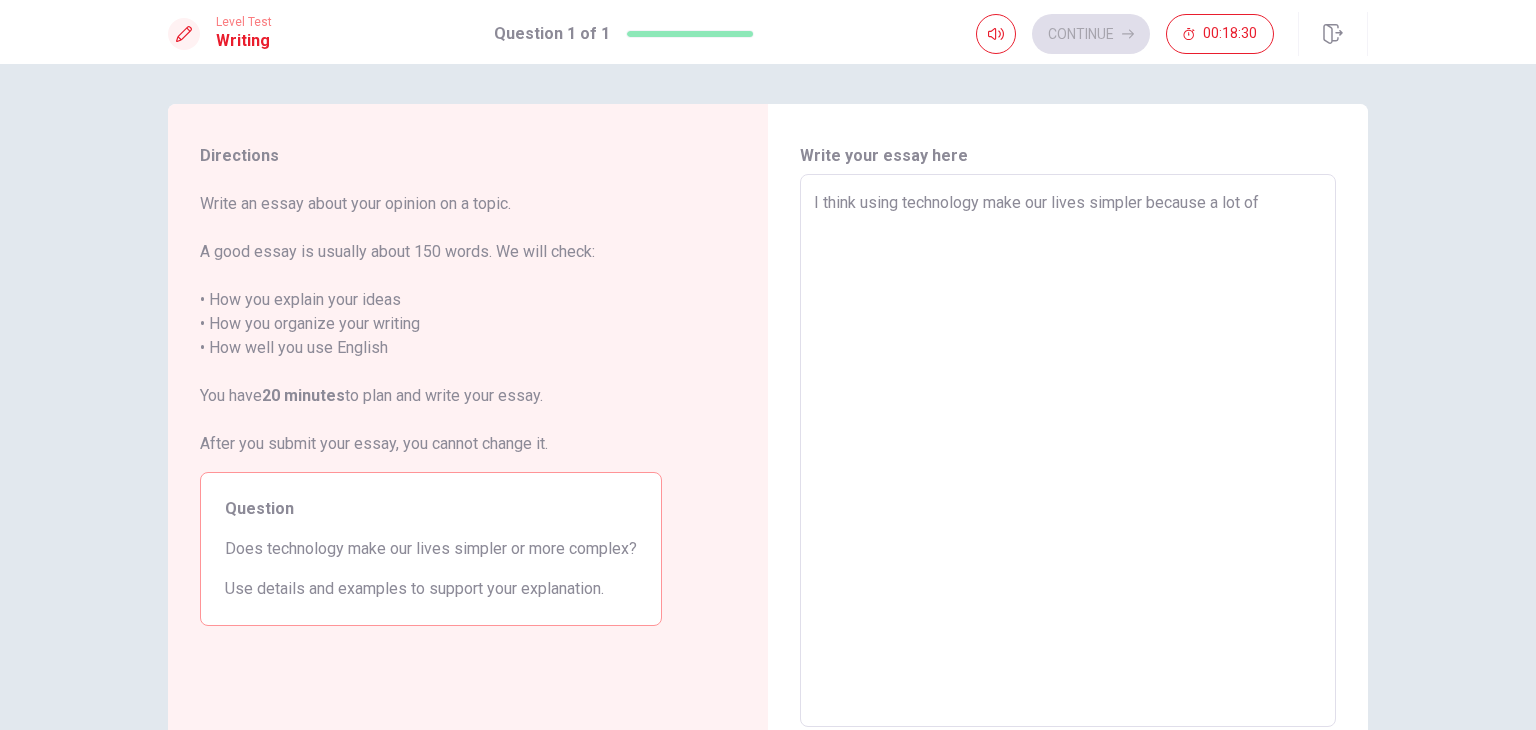 type on "x" 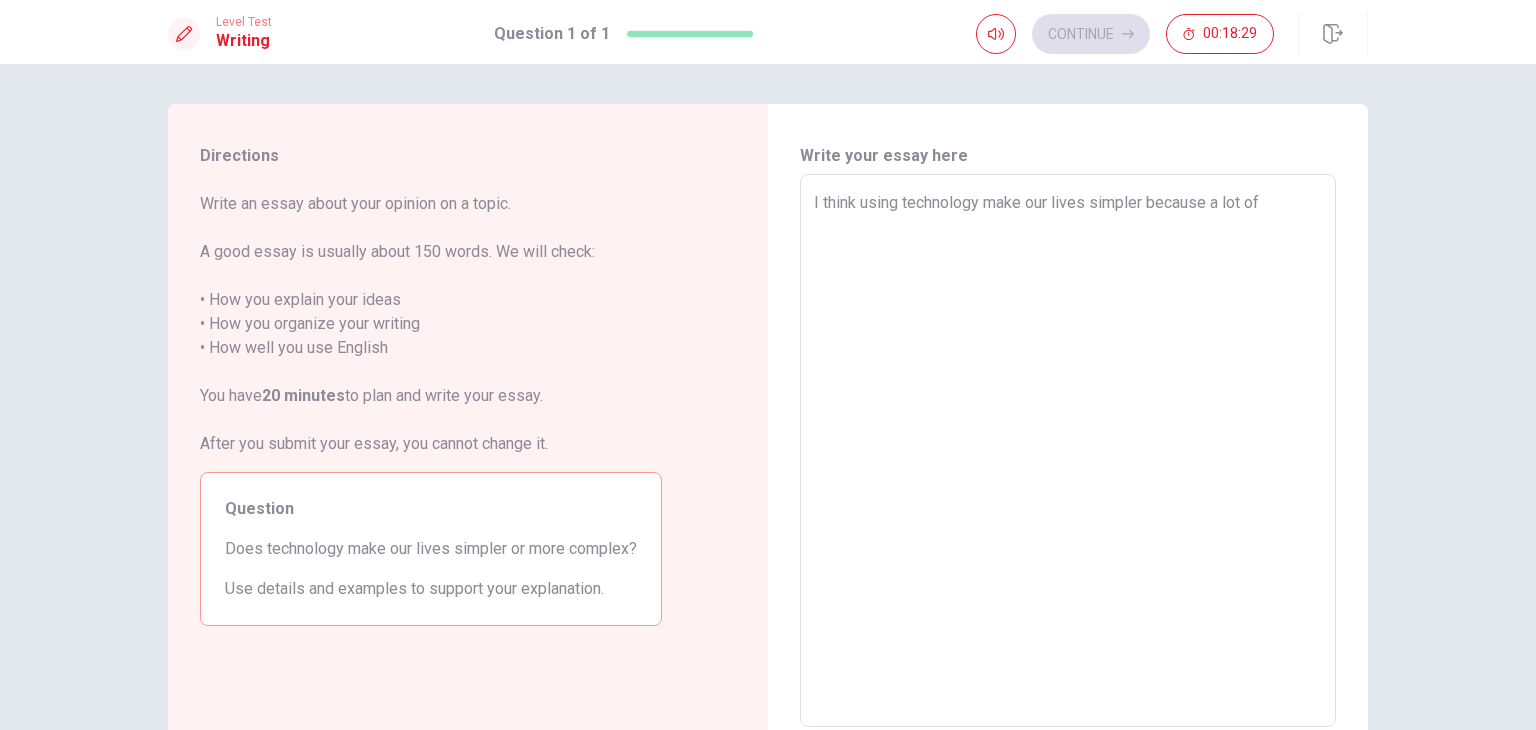 type on "I think using technology make our lives simpler because a lot of p" 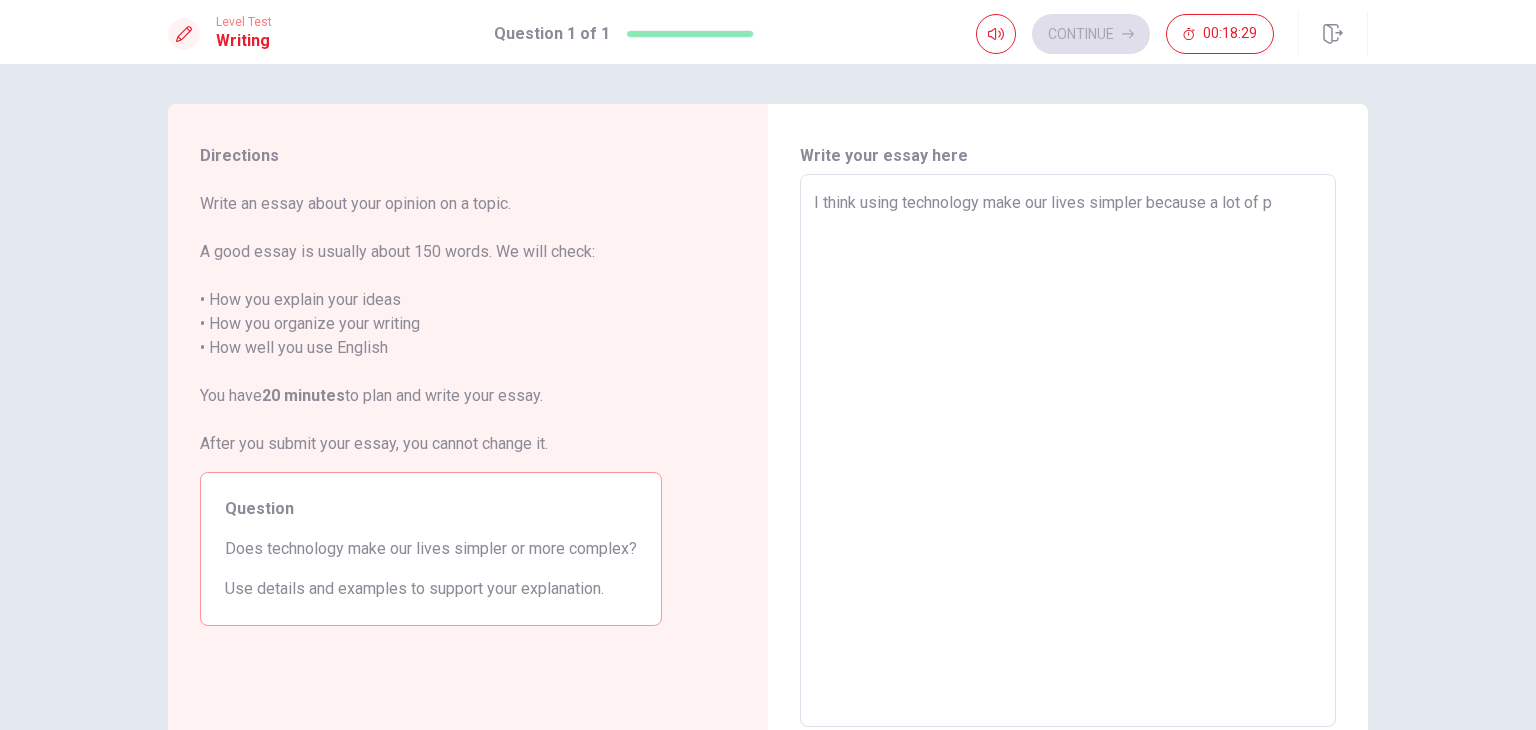 type on "x" 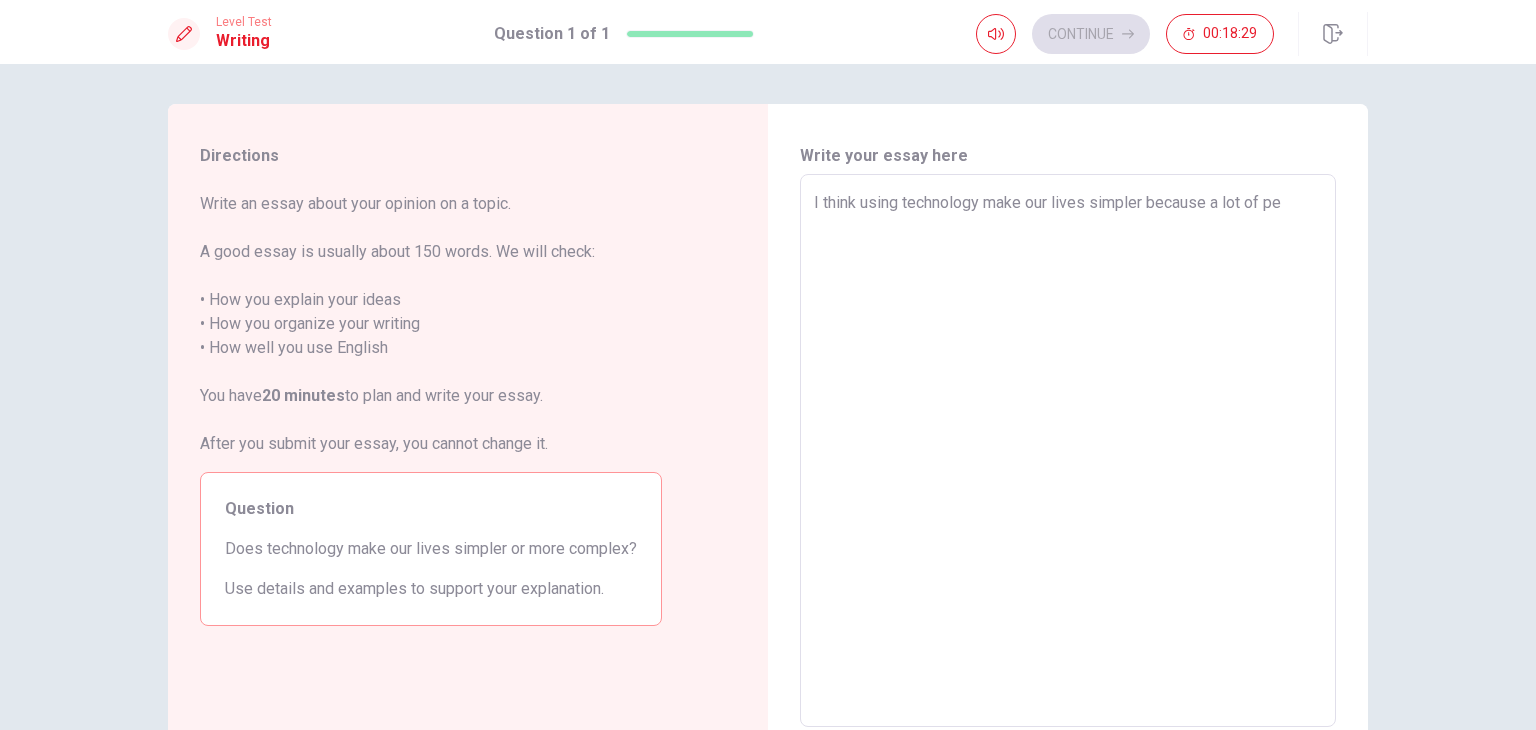 type on "x" 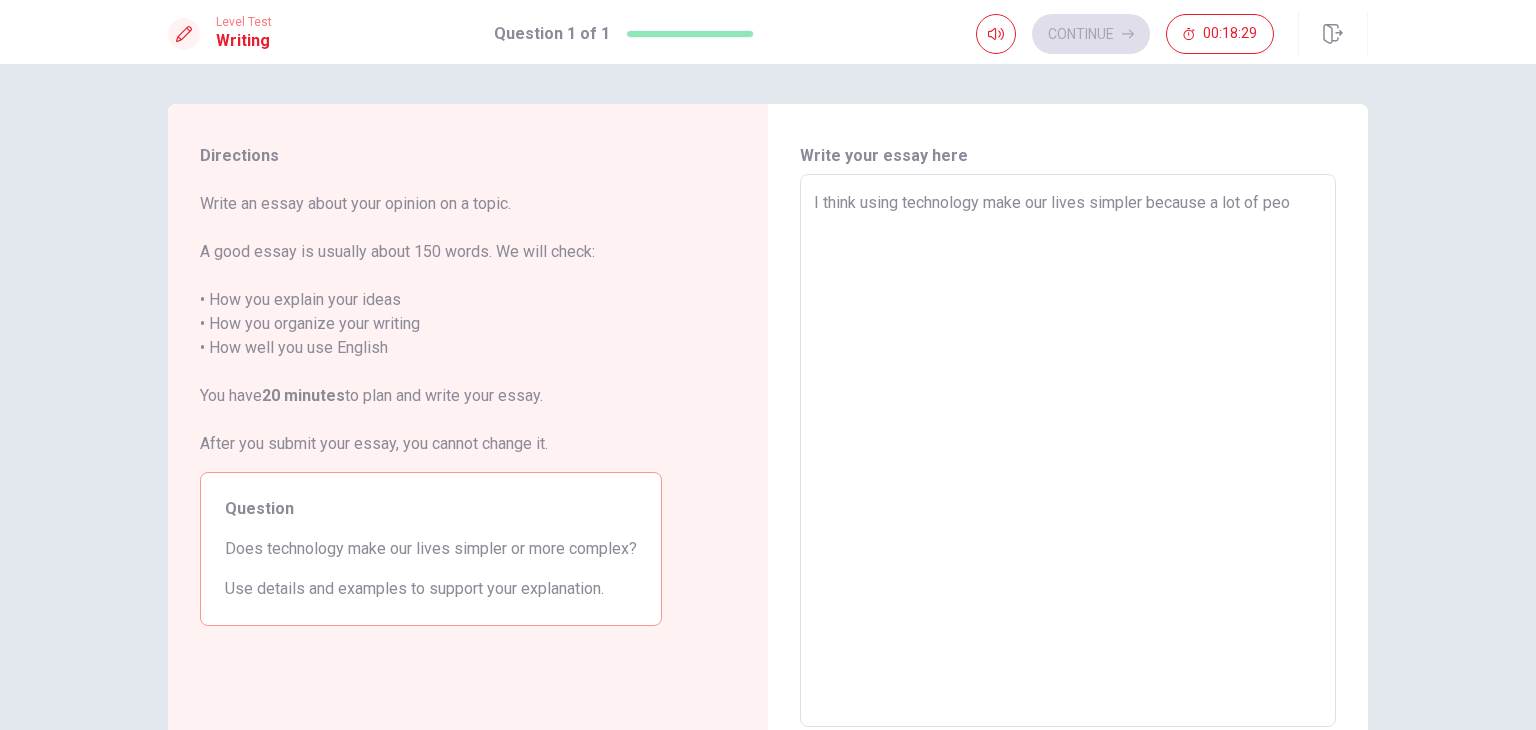 type on "x" 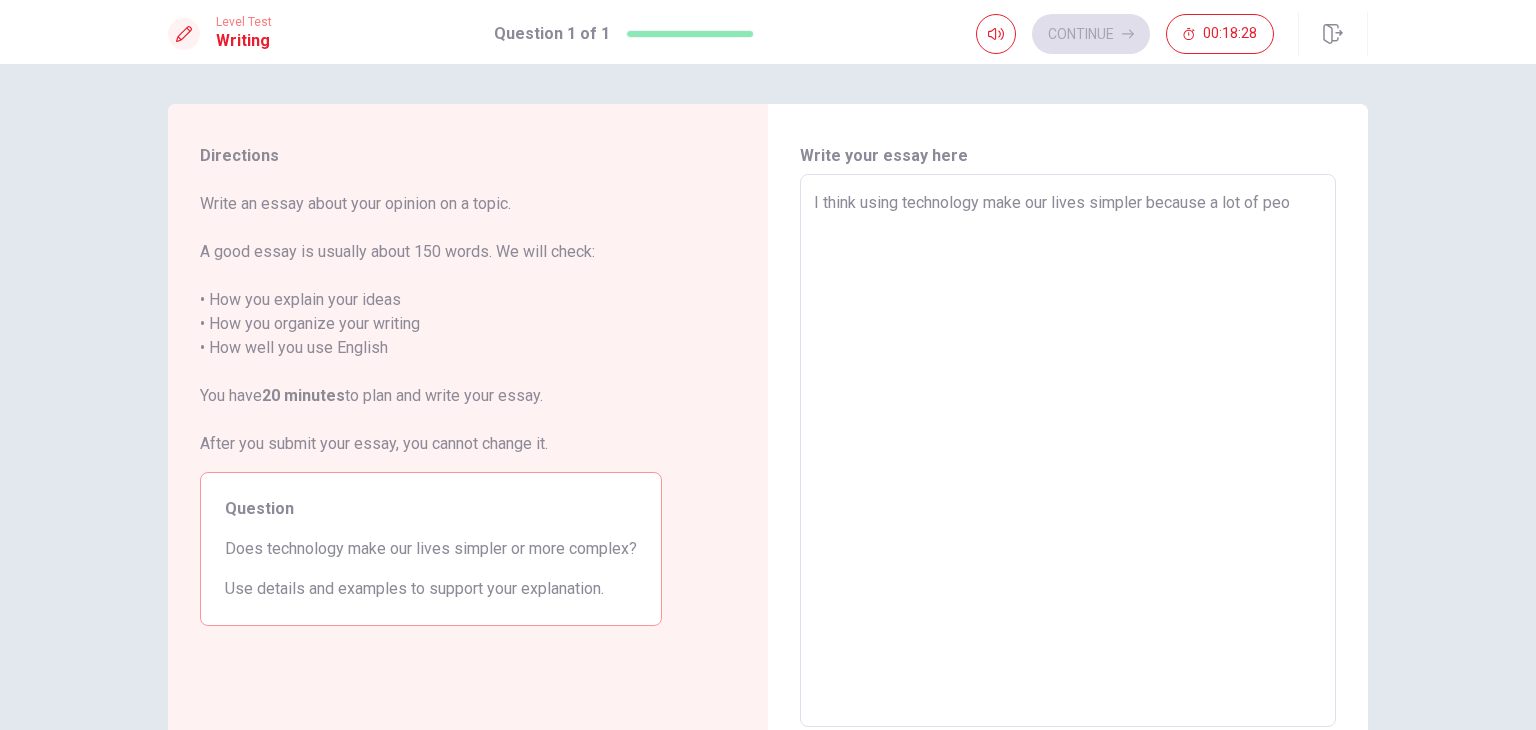 type on "I think using technology make our lives simpler because a lot of peop" 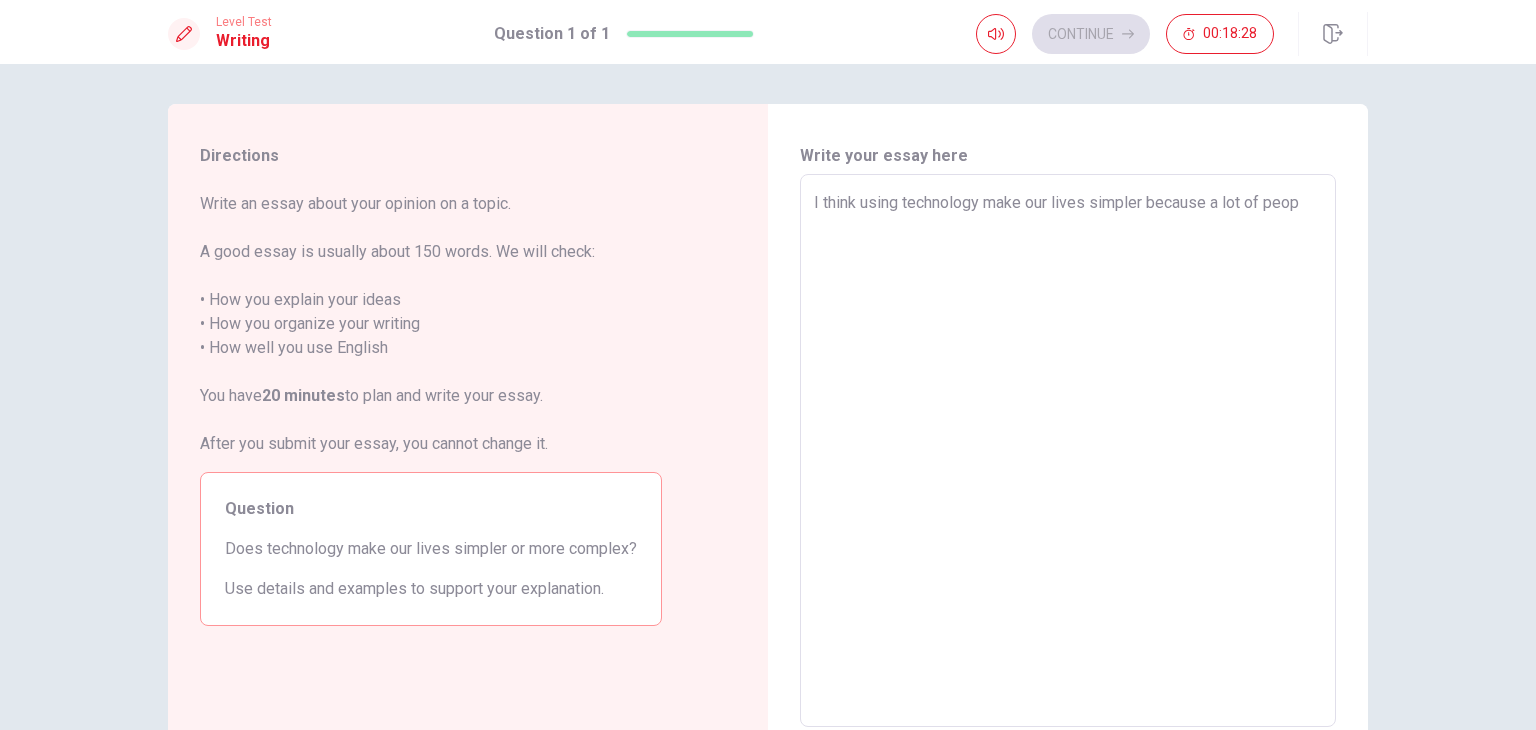 type on "x" 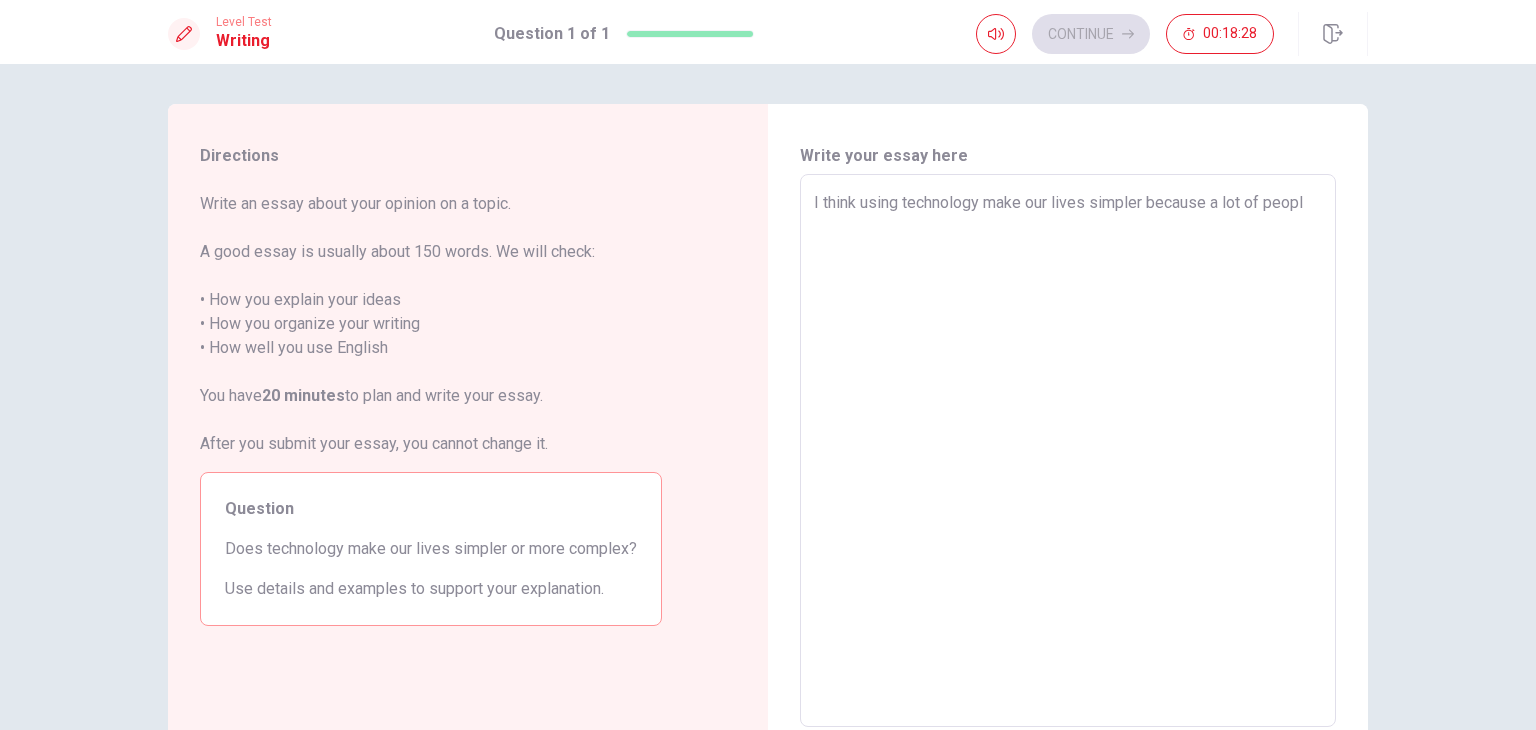 type on "x" 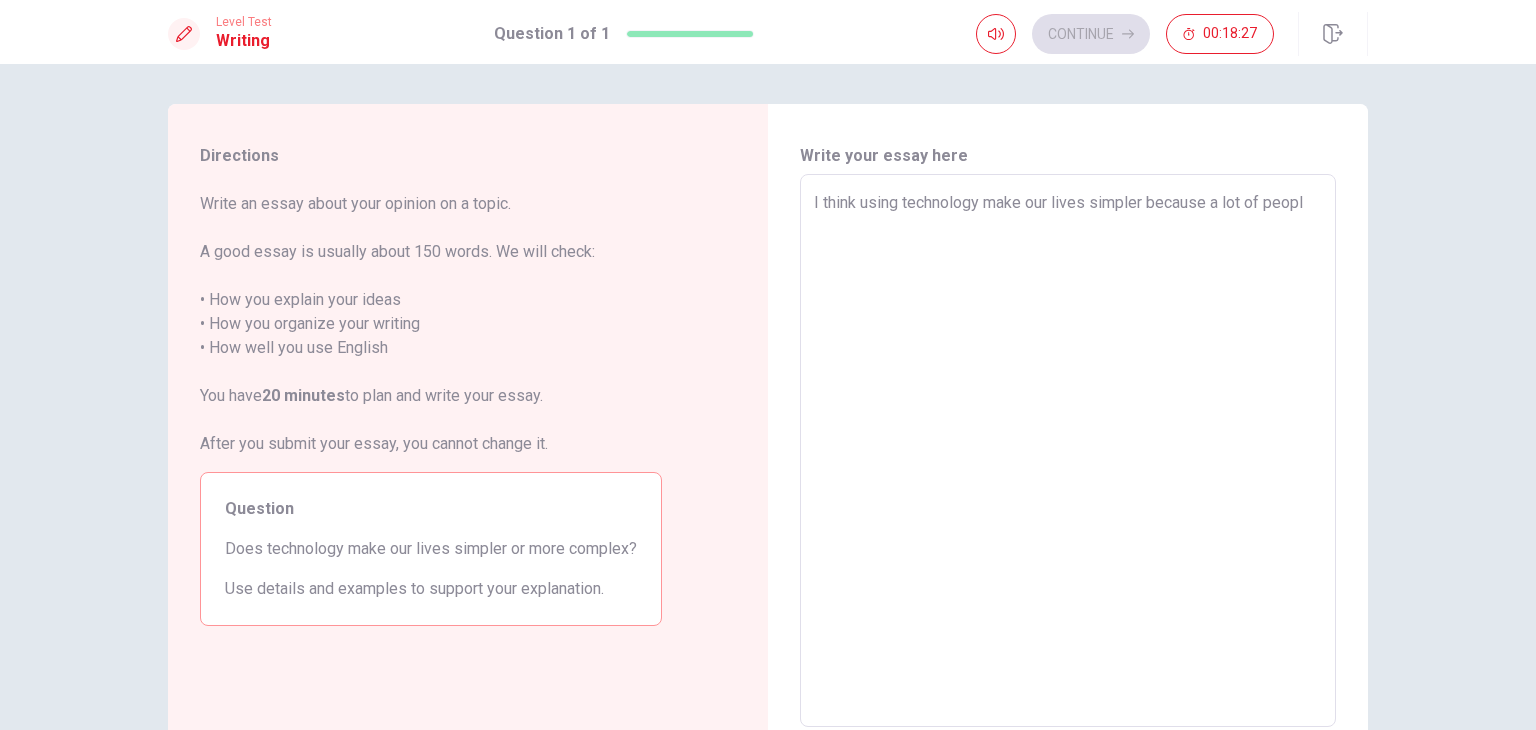 type on "I think using technology make our lives simpler because a lot of people" 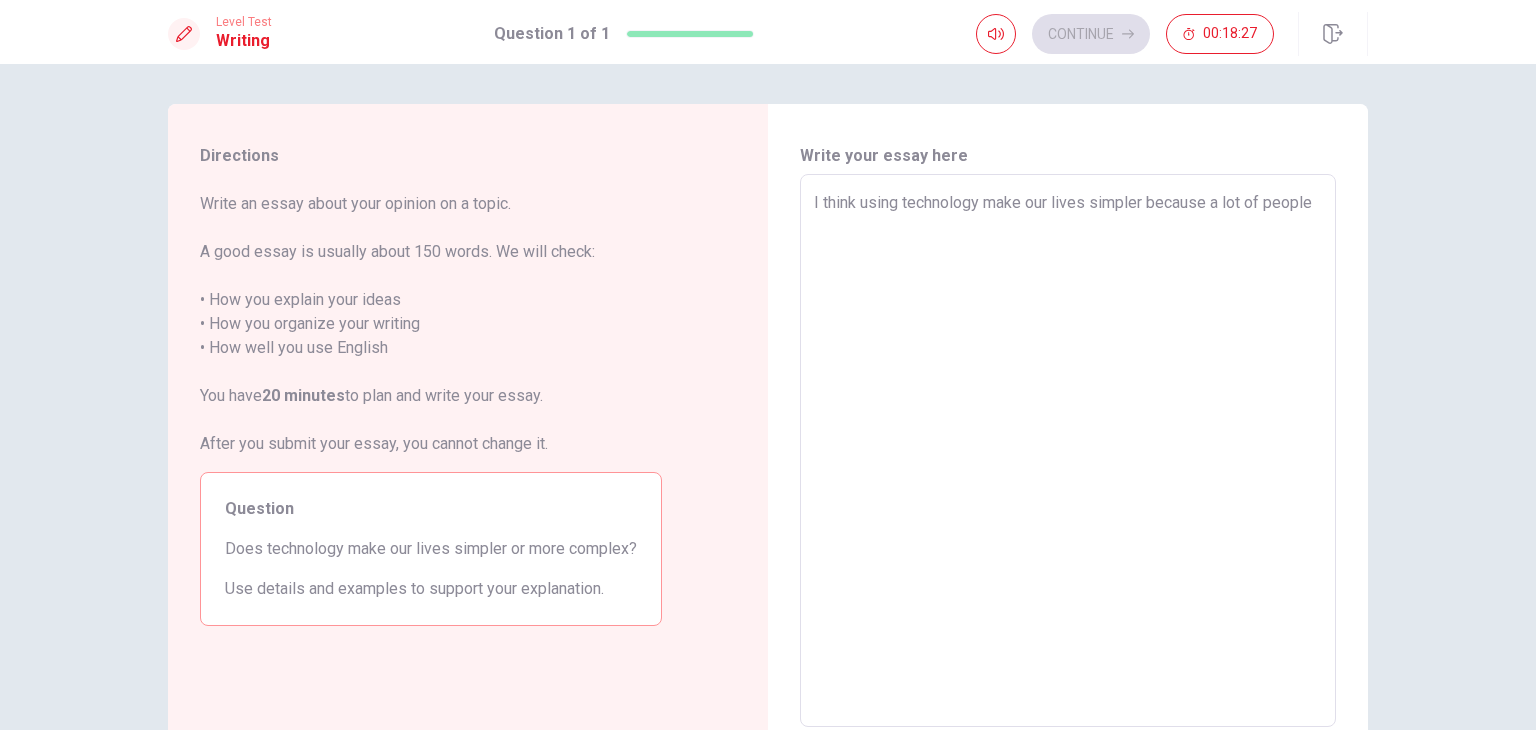type on "x" 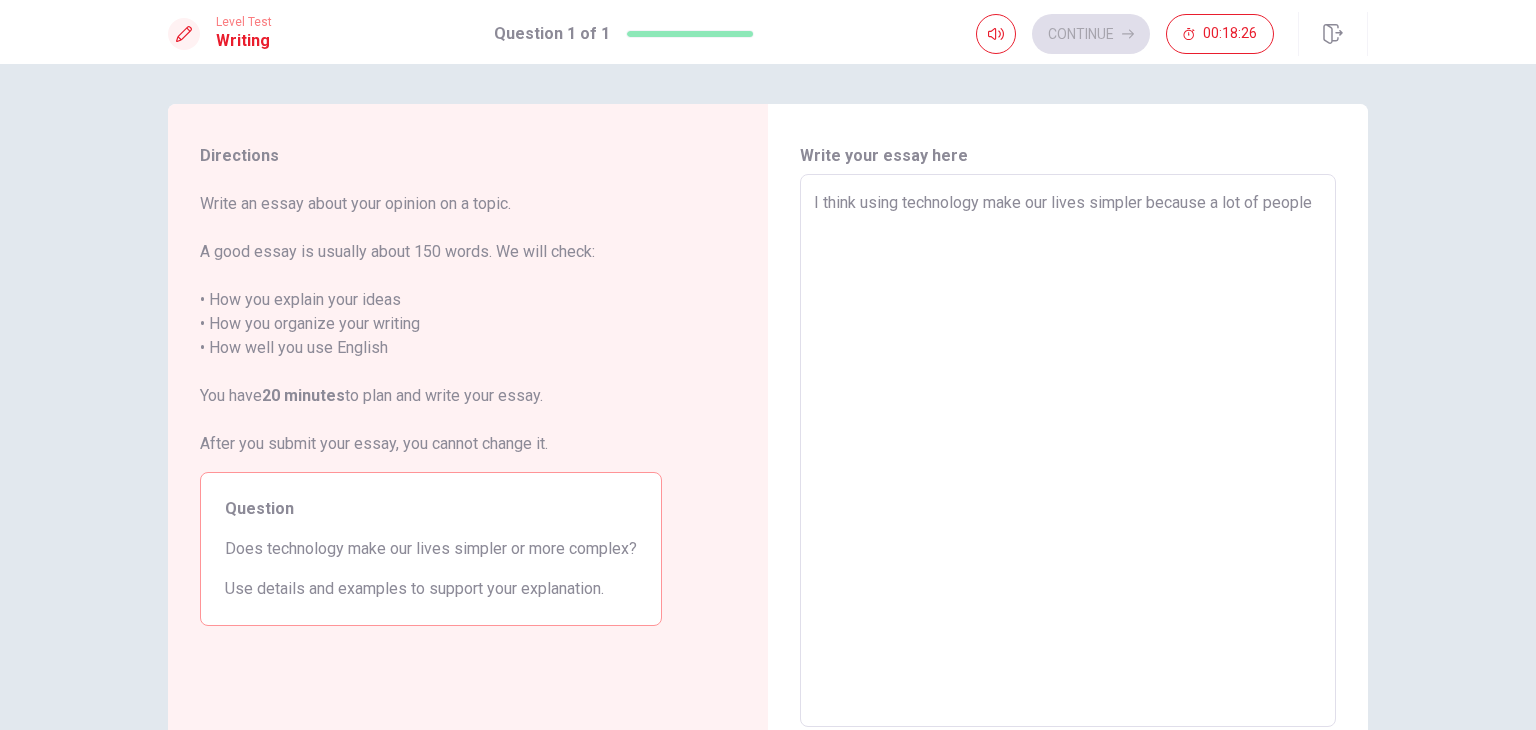 type on "x" 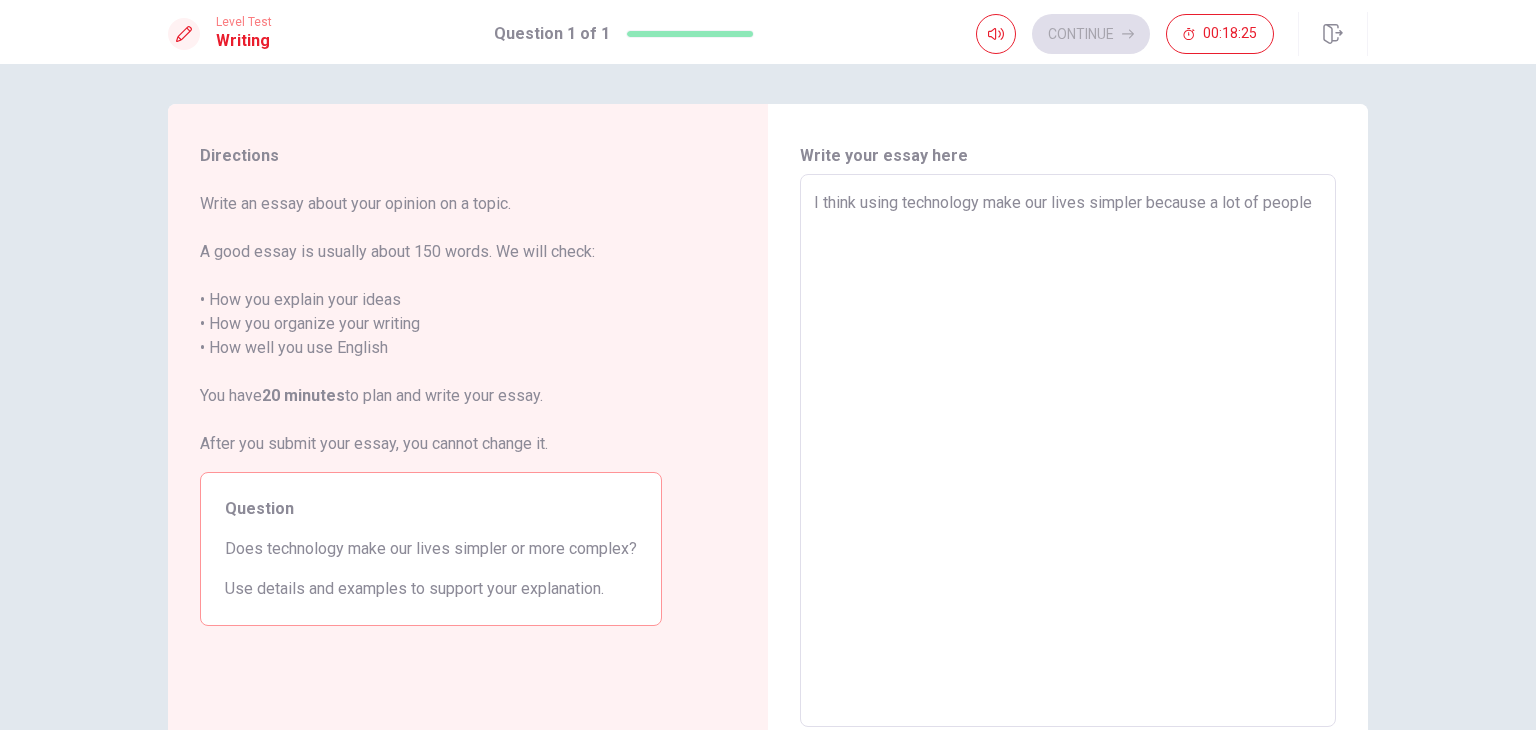 type on "I think using technology make our lives simpler because a lot of people u" 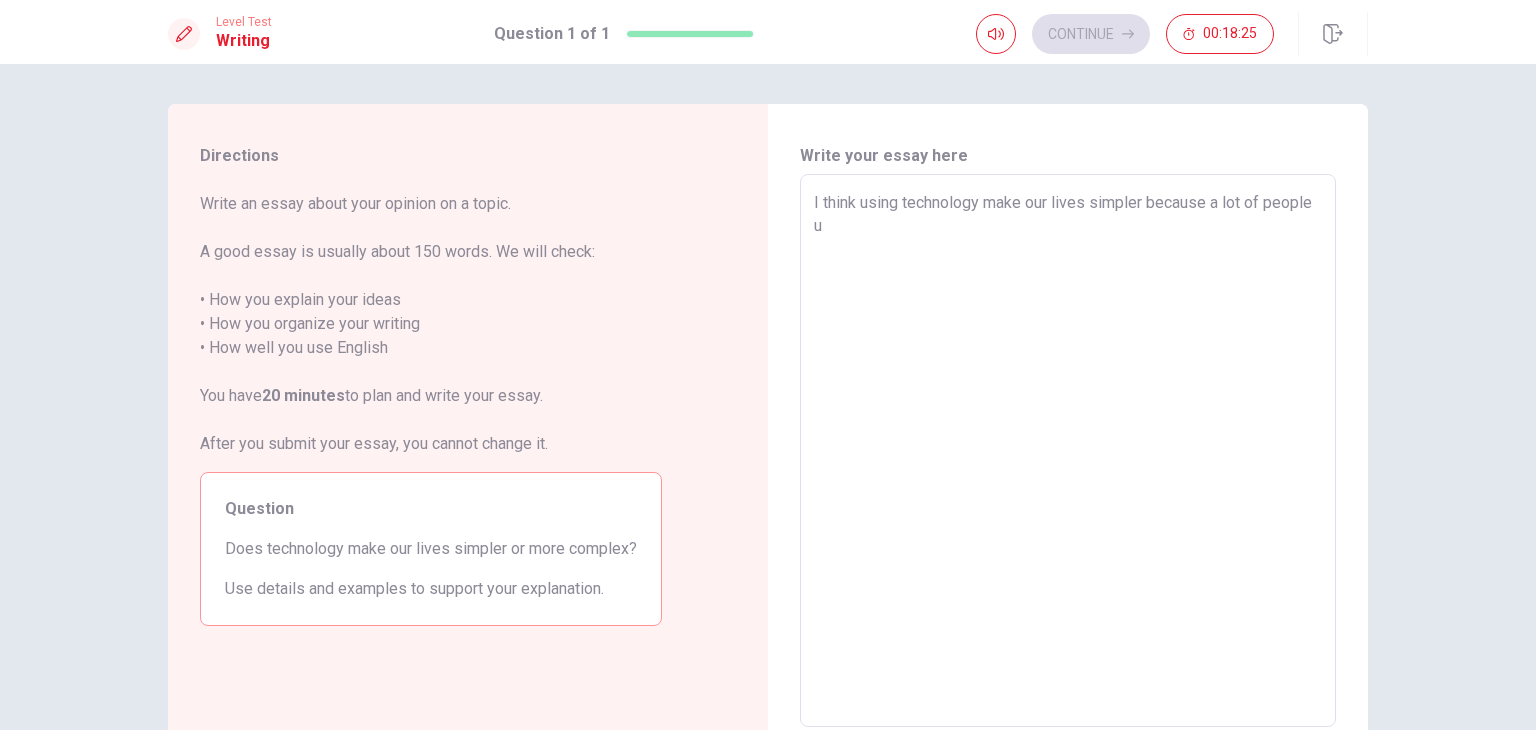 type on "x" 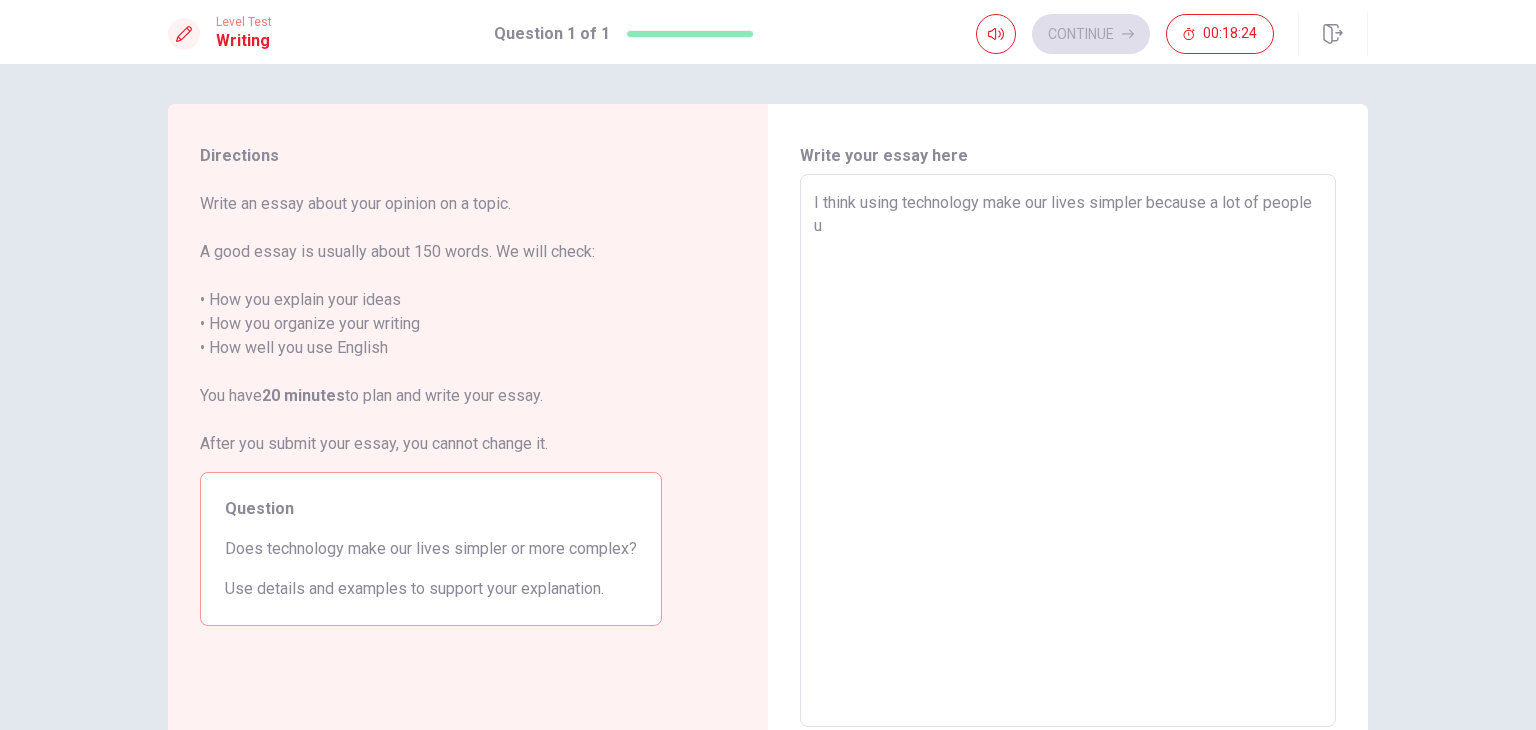 type on "I think using technology make our lives simpler because a lot of people us" 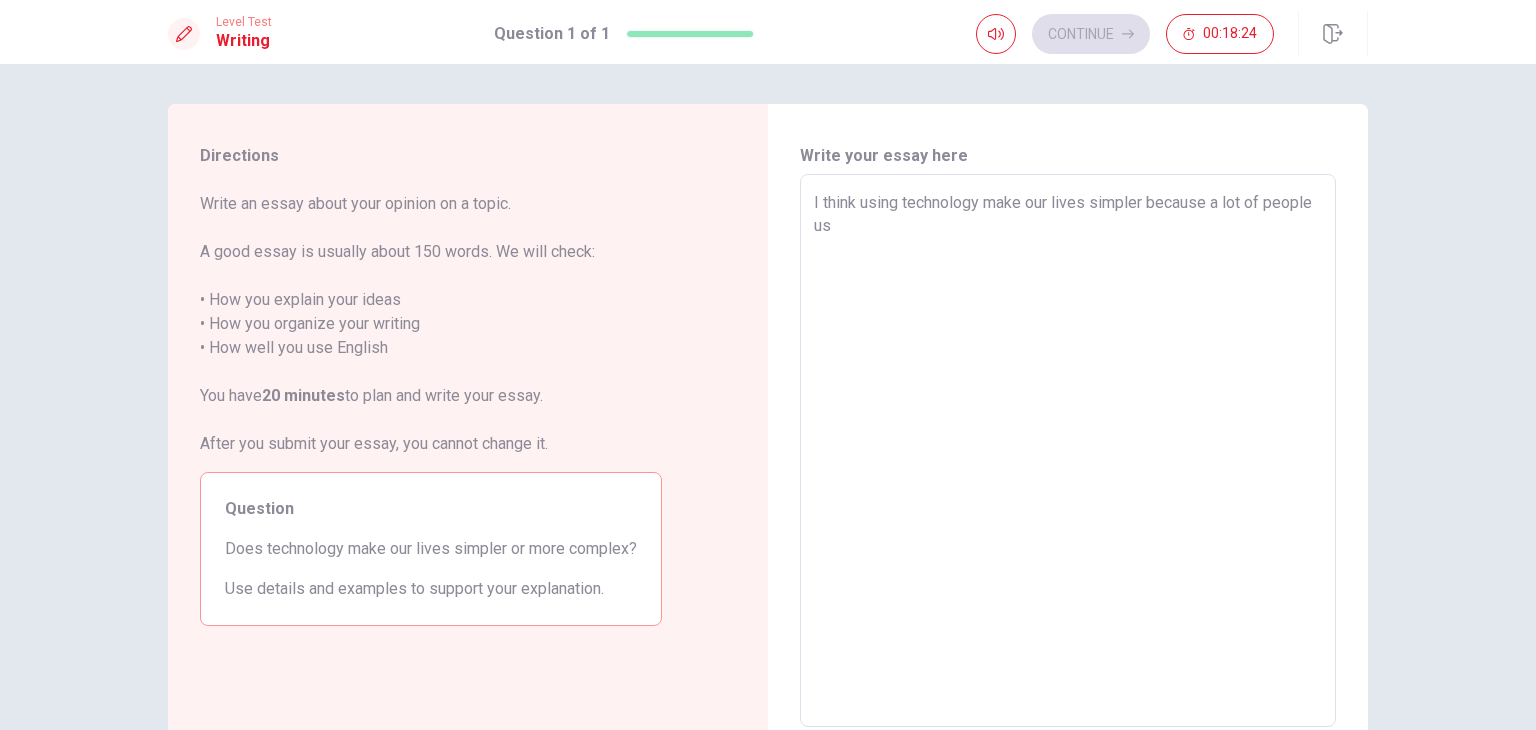 type on "x" 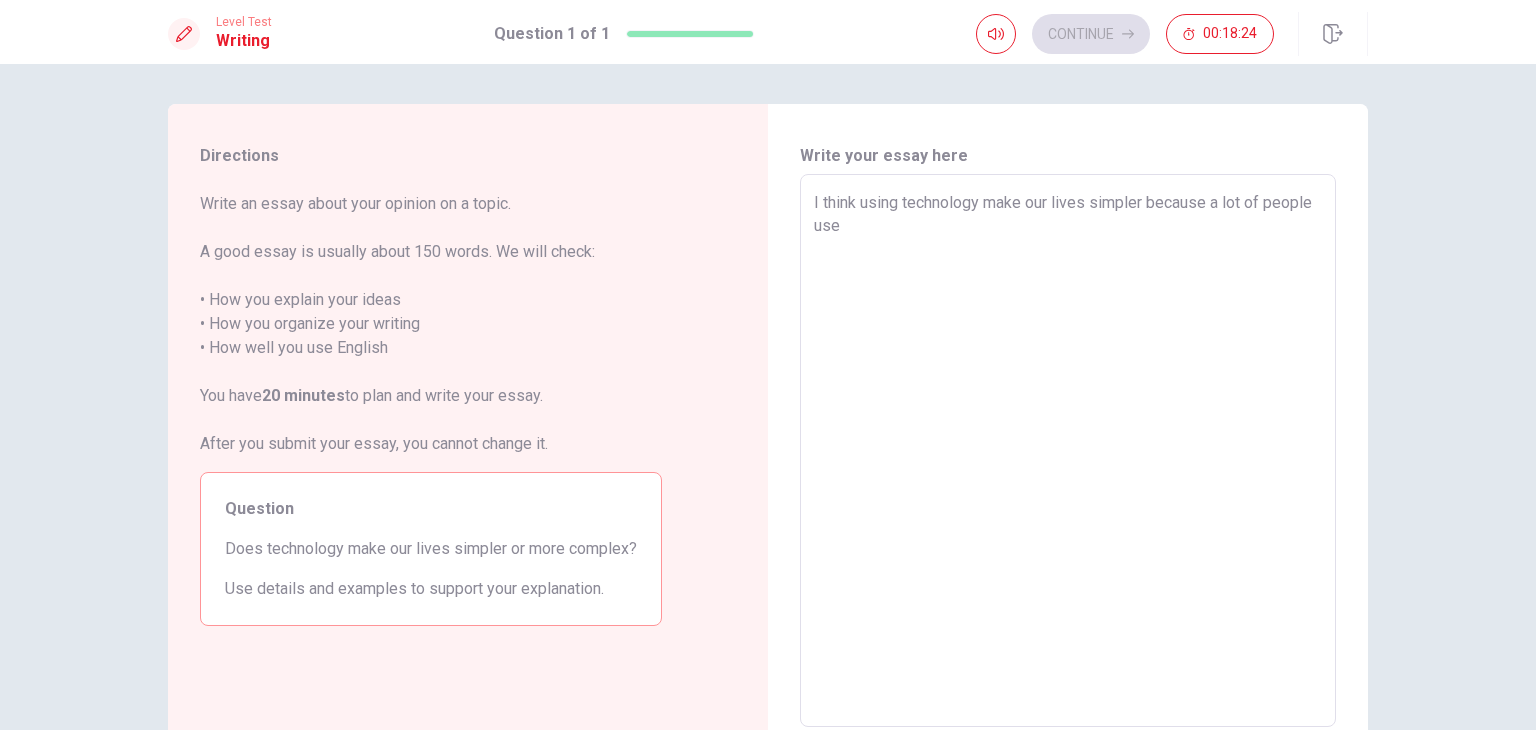 type on "x" 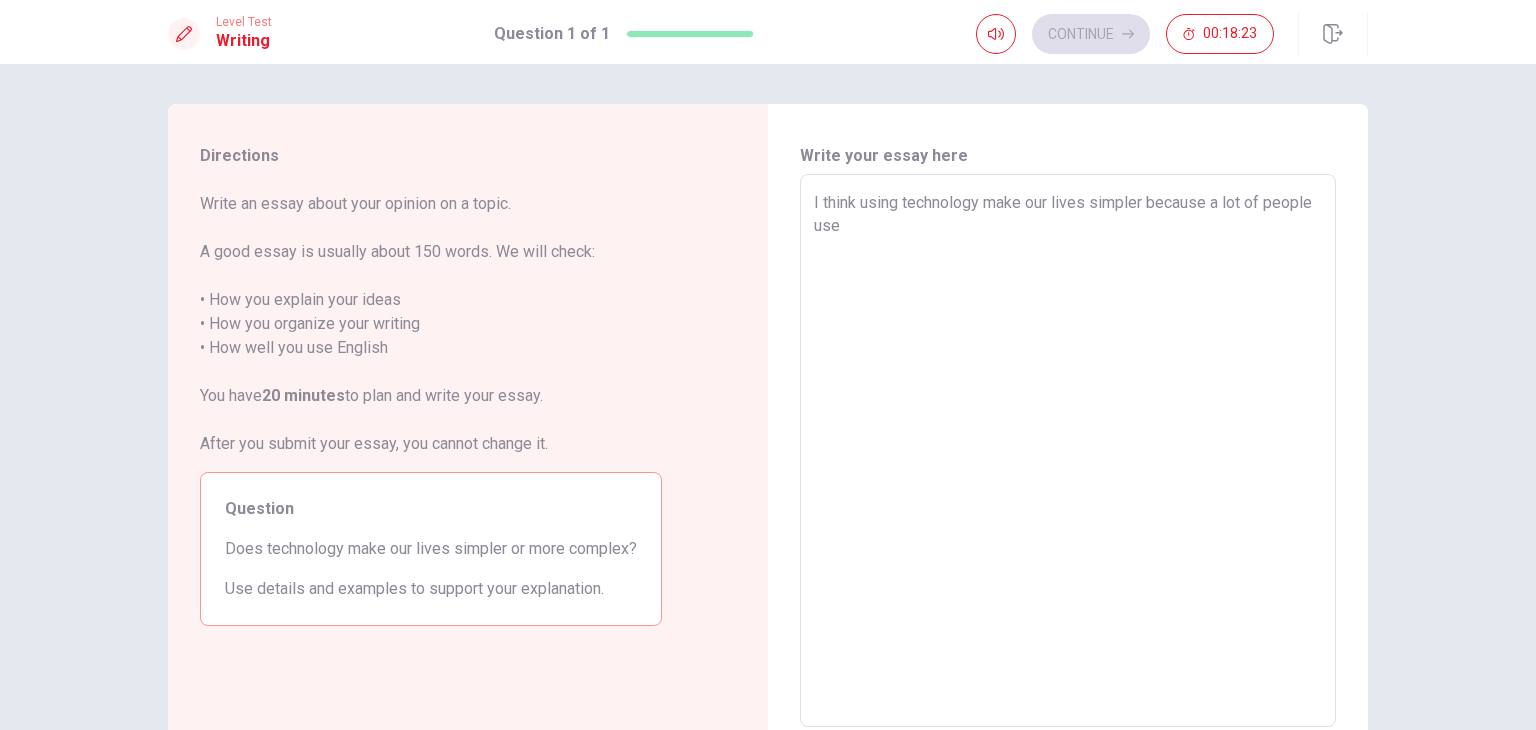 type on "I think using technology make our lives simpler because a lot of people use" 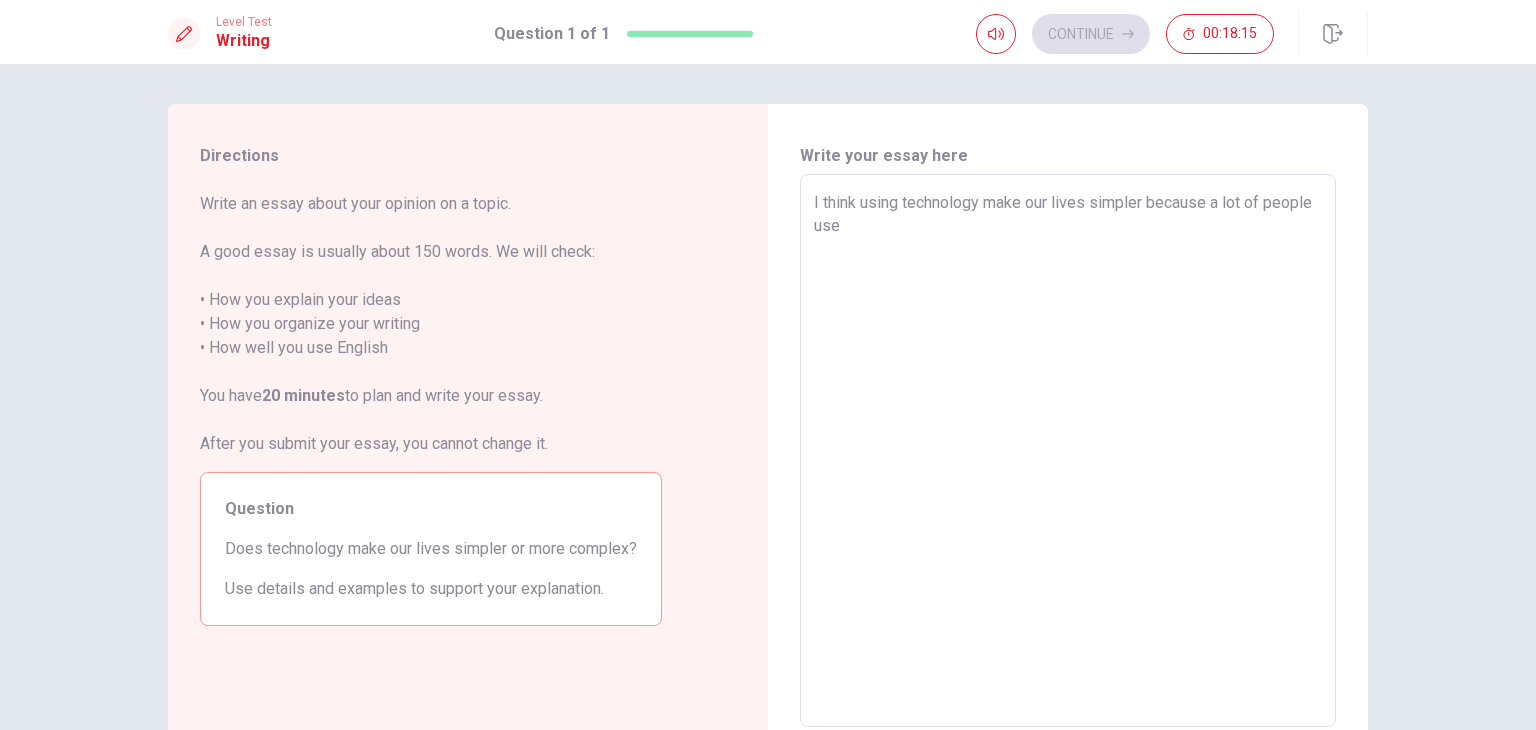 type on "x" 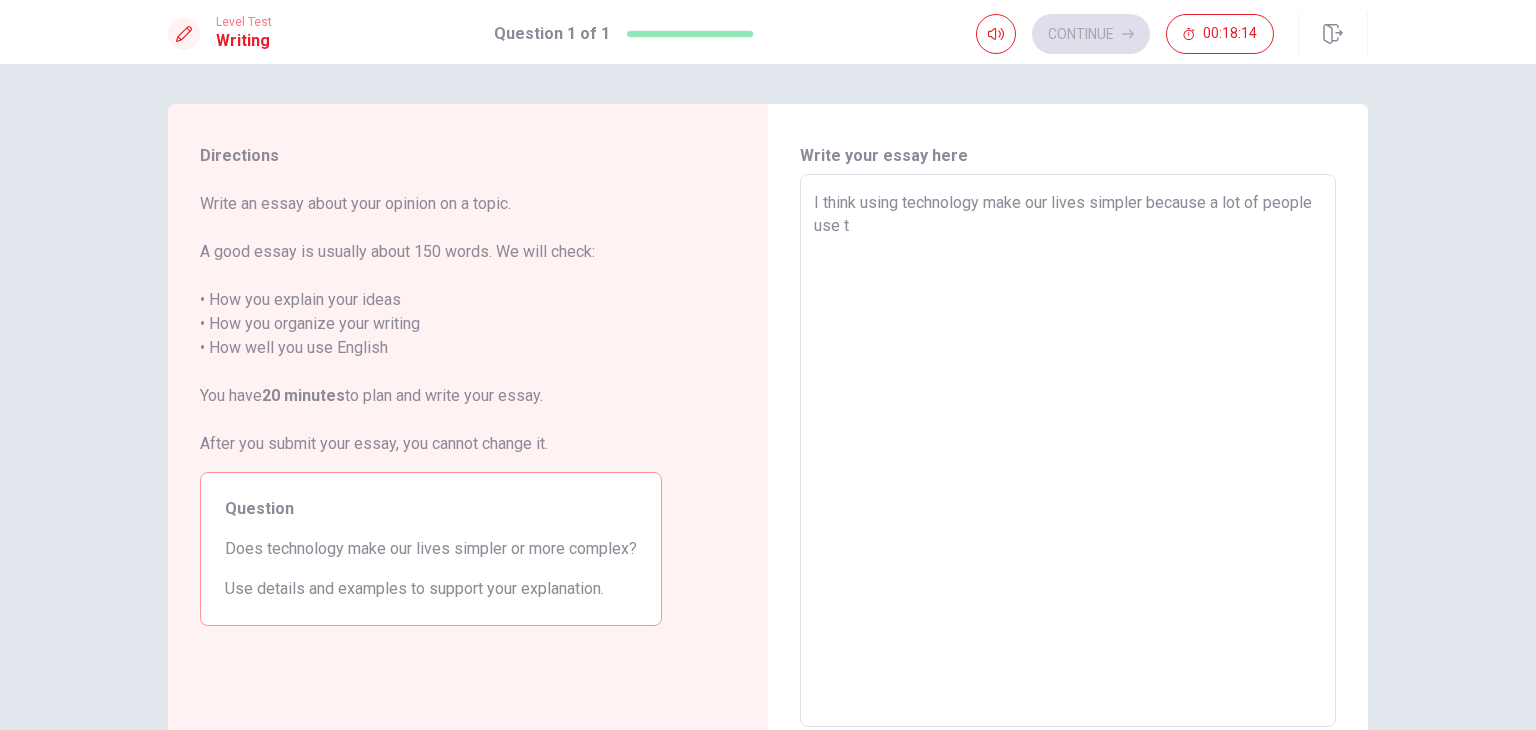 type on "x" 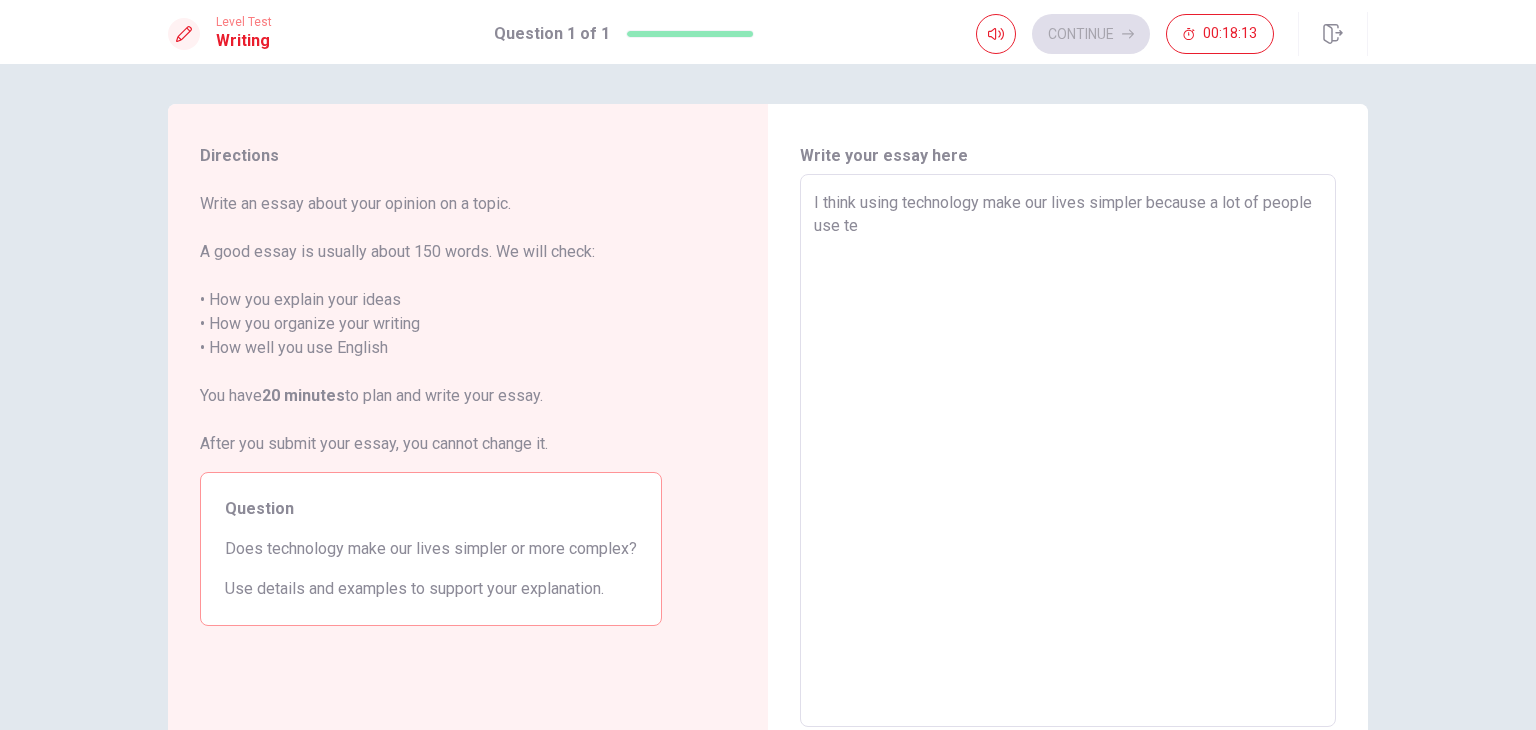 type on "x" 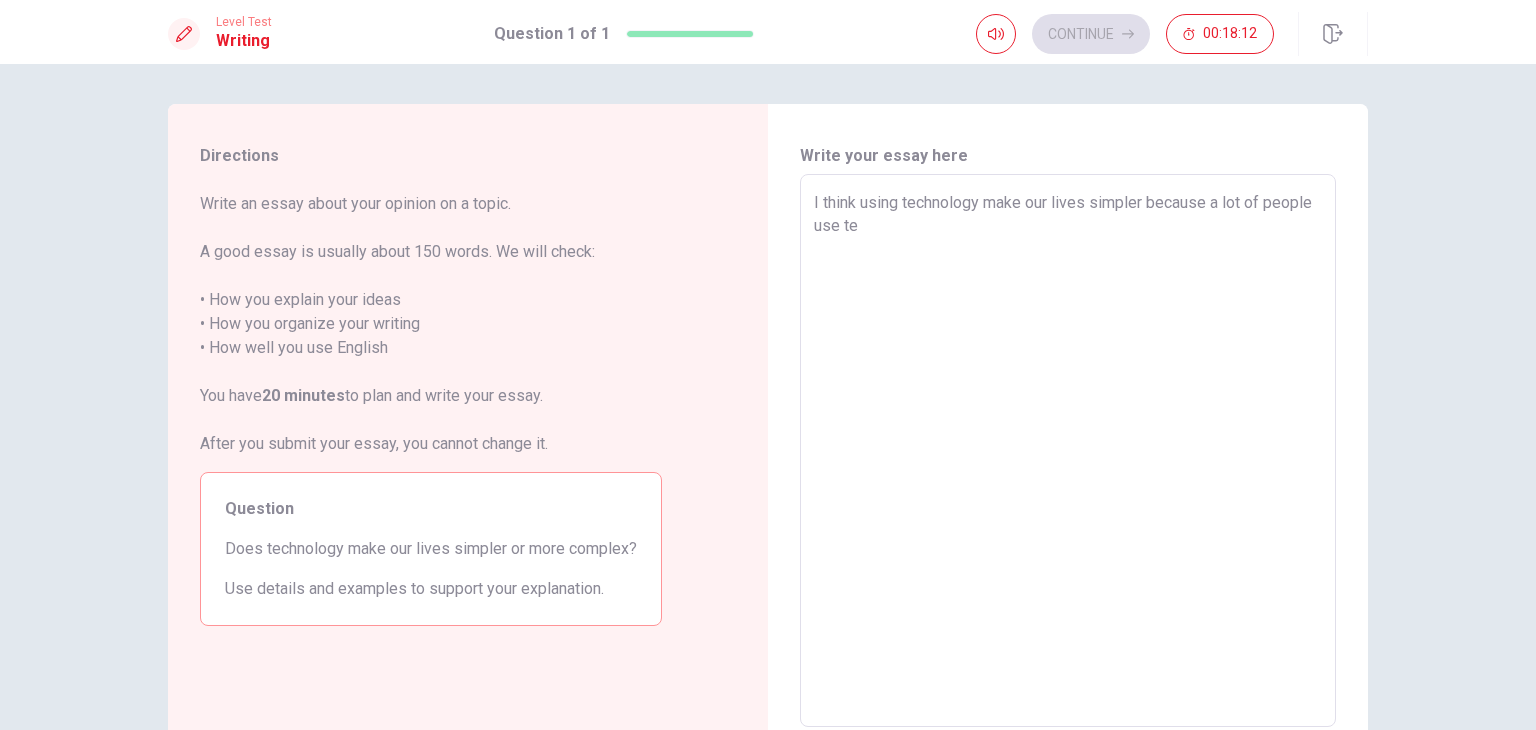 type on "I think using technology make our lives simpler because a lot of people use tec" 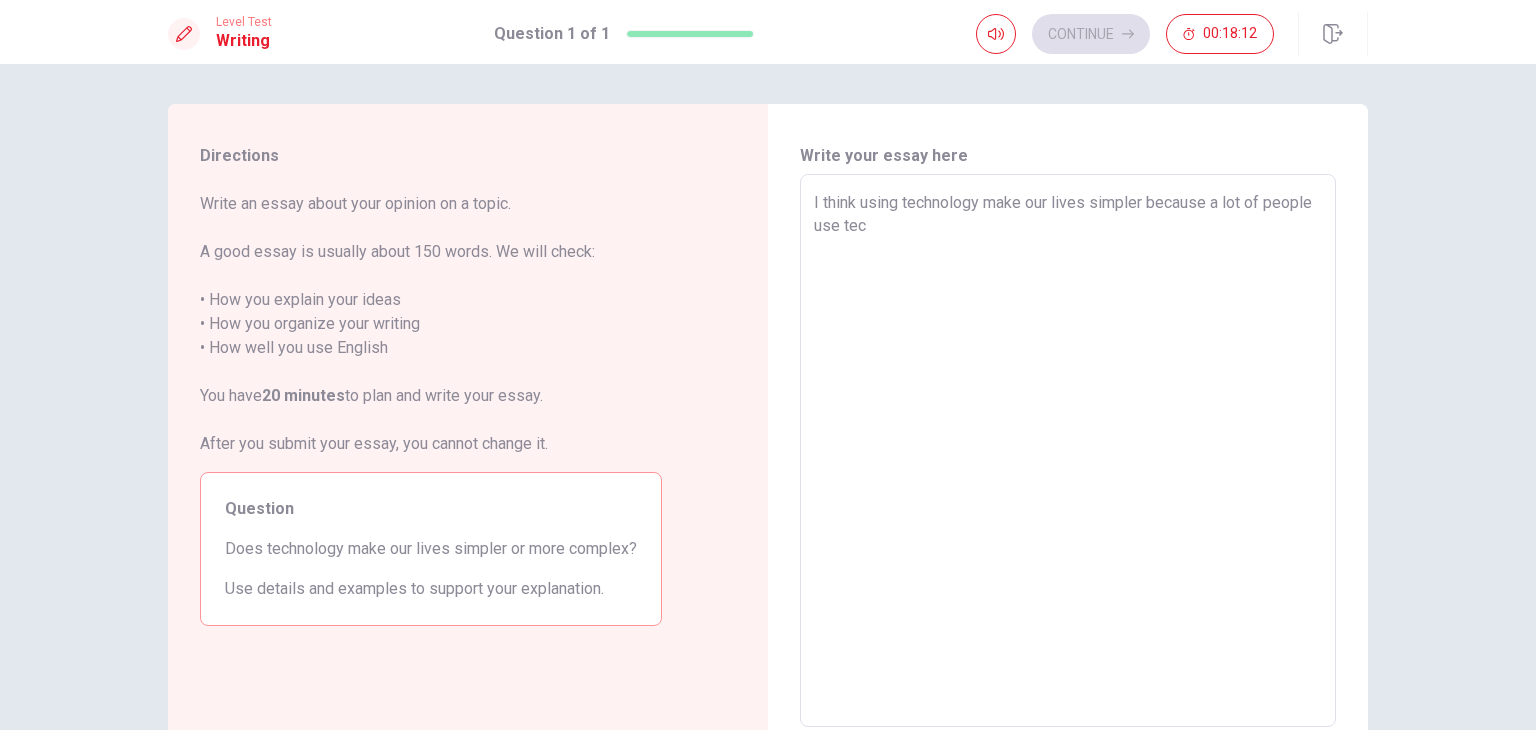type on "x" 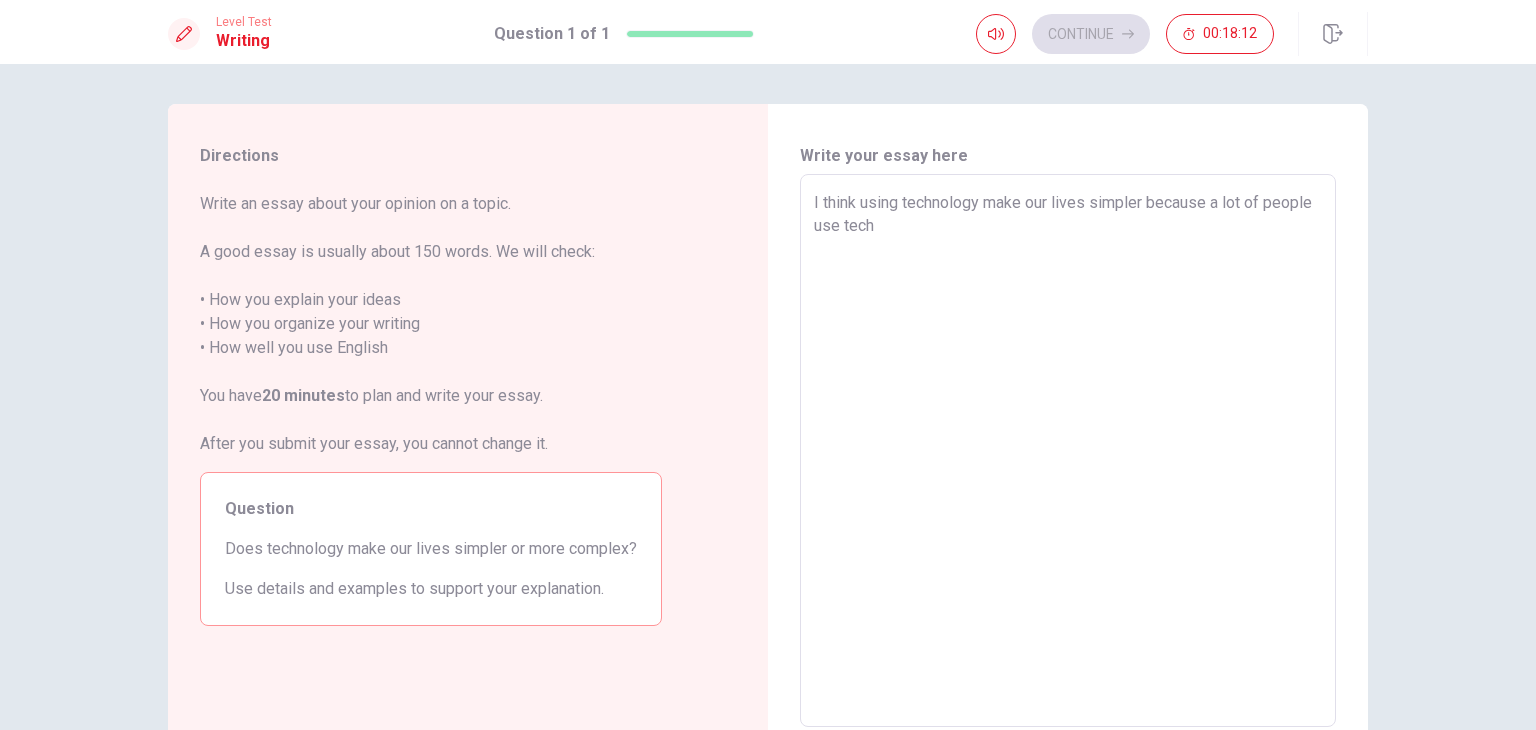 type on "x" 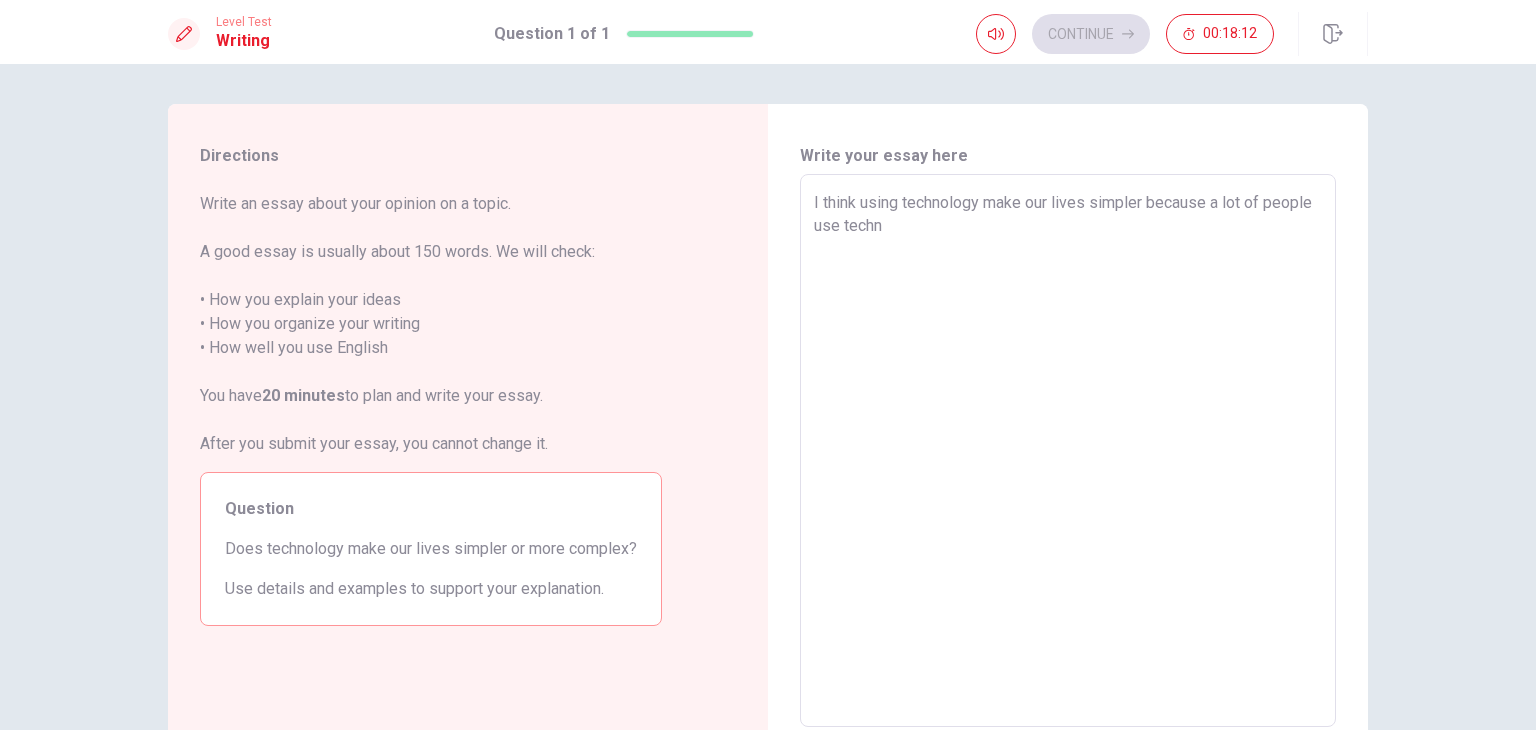 type on "x" 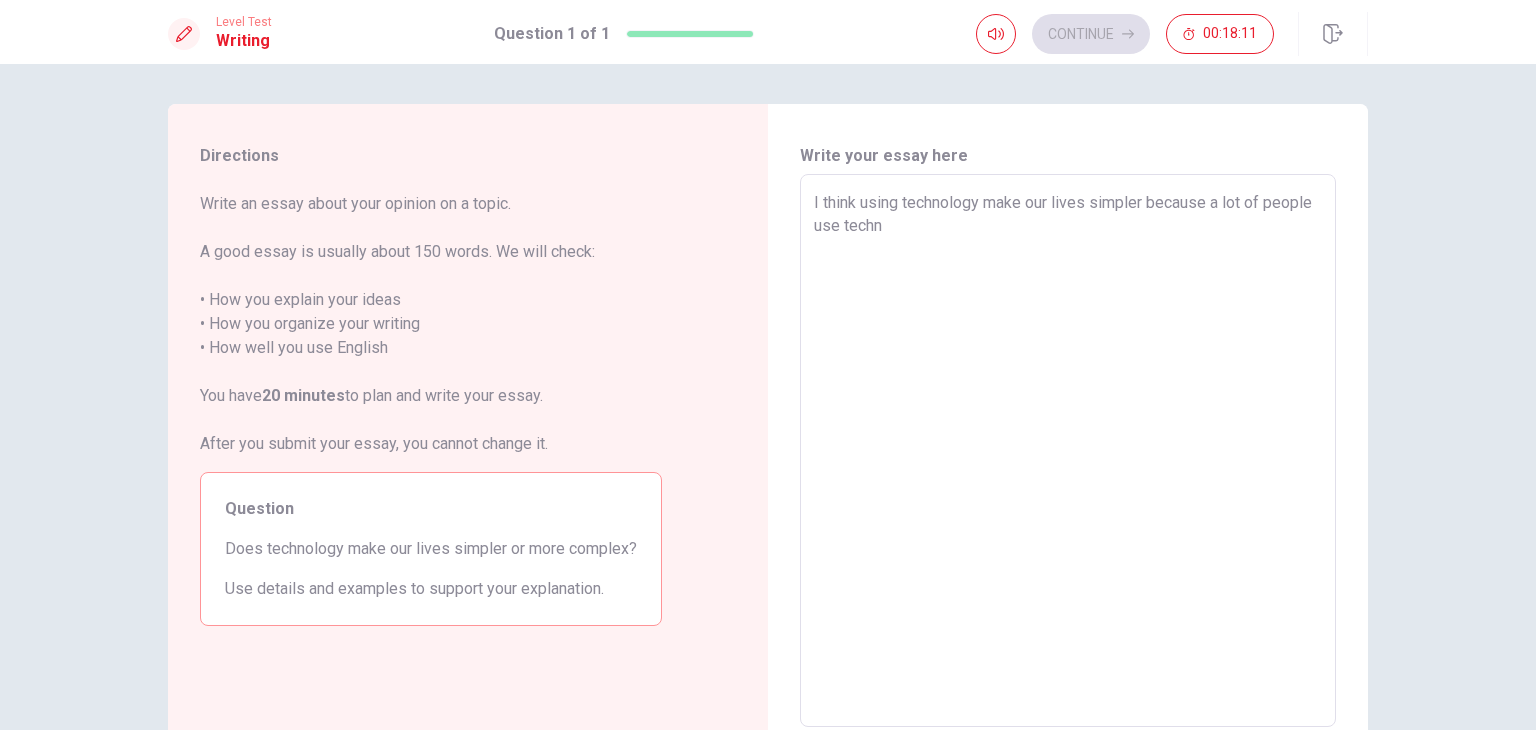 type on "I think using technology make our lives simpler because a lot of people use techno" 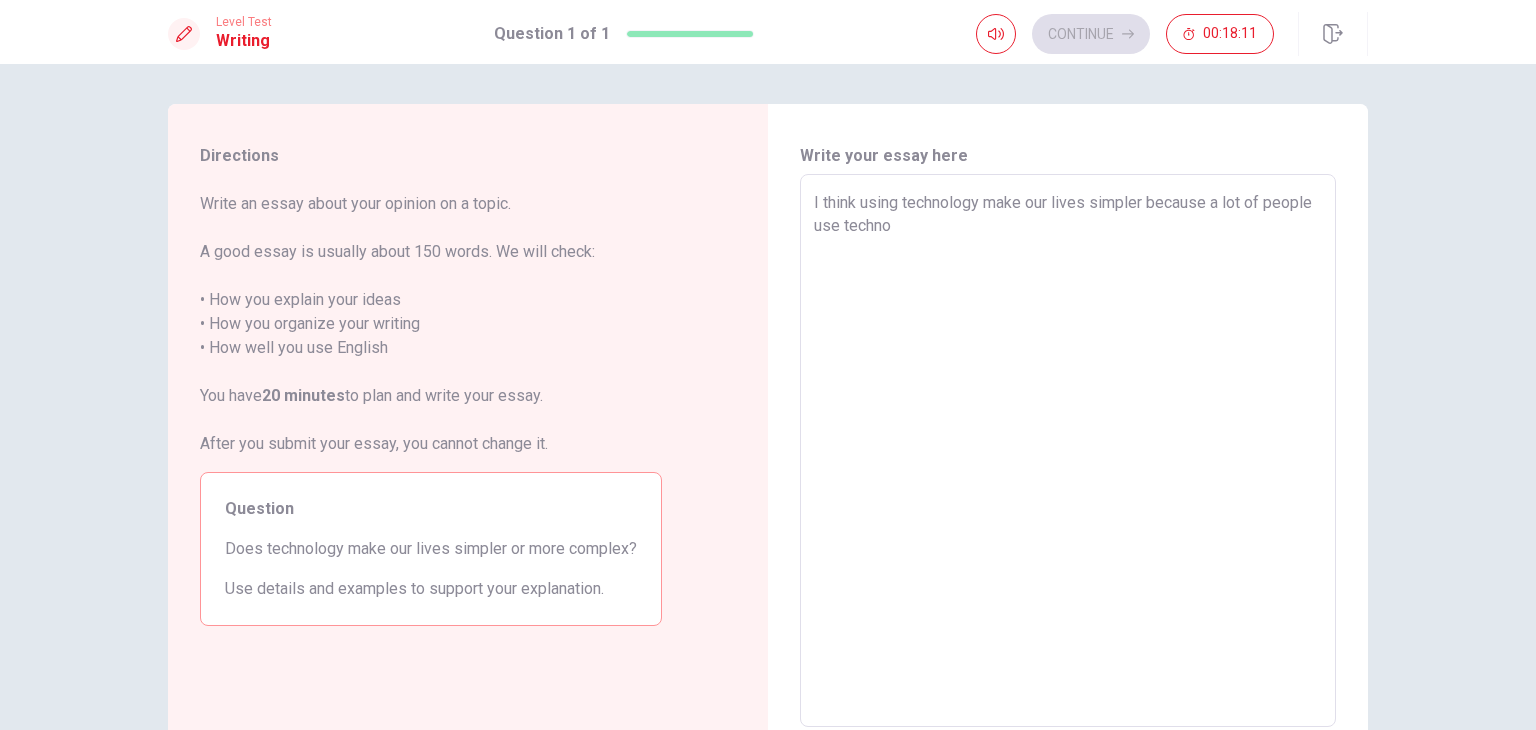 type on "x" 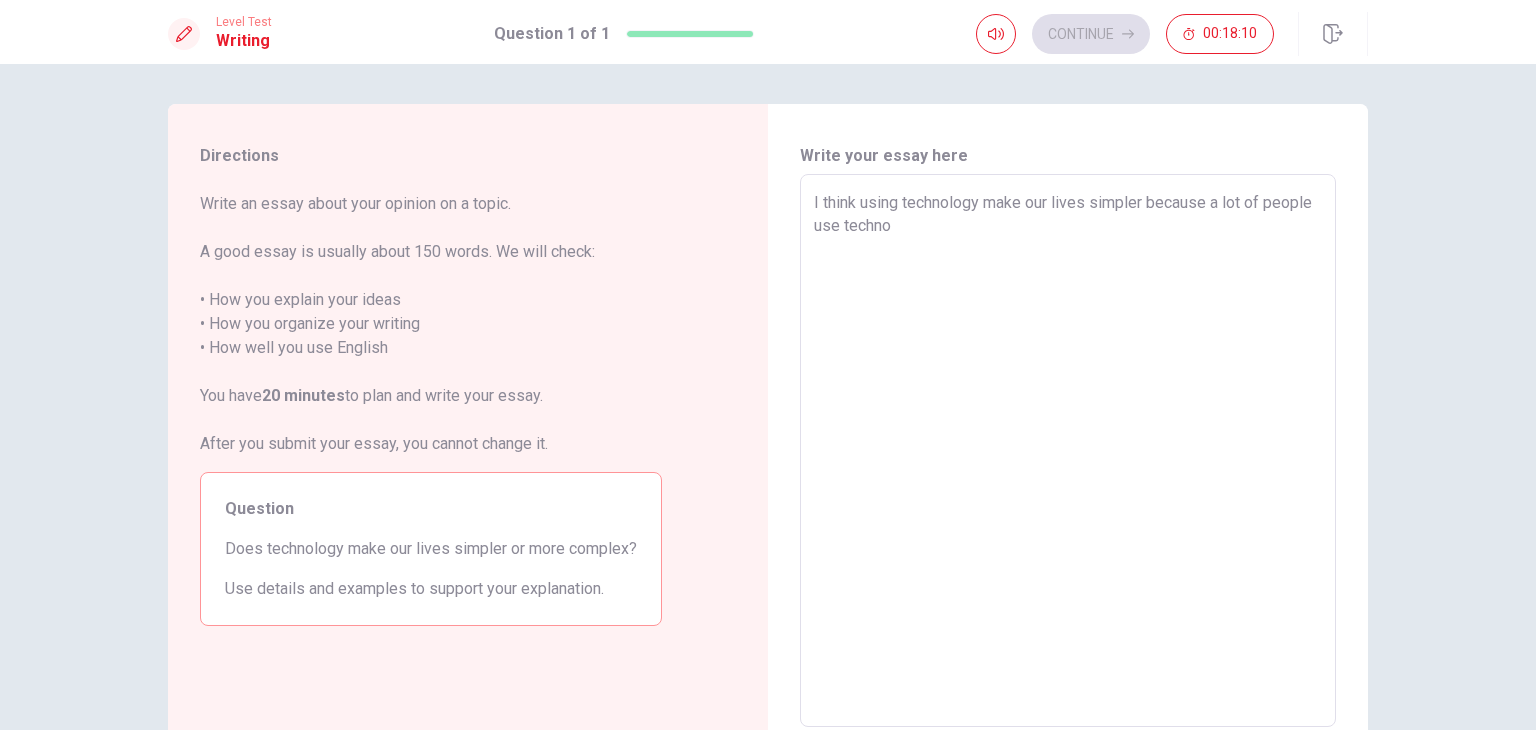 type on "I think using technology make our lives simpler because a lot of people use technol" 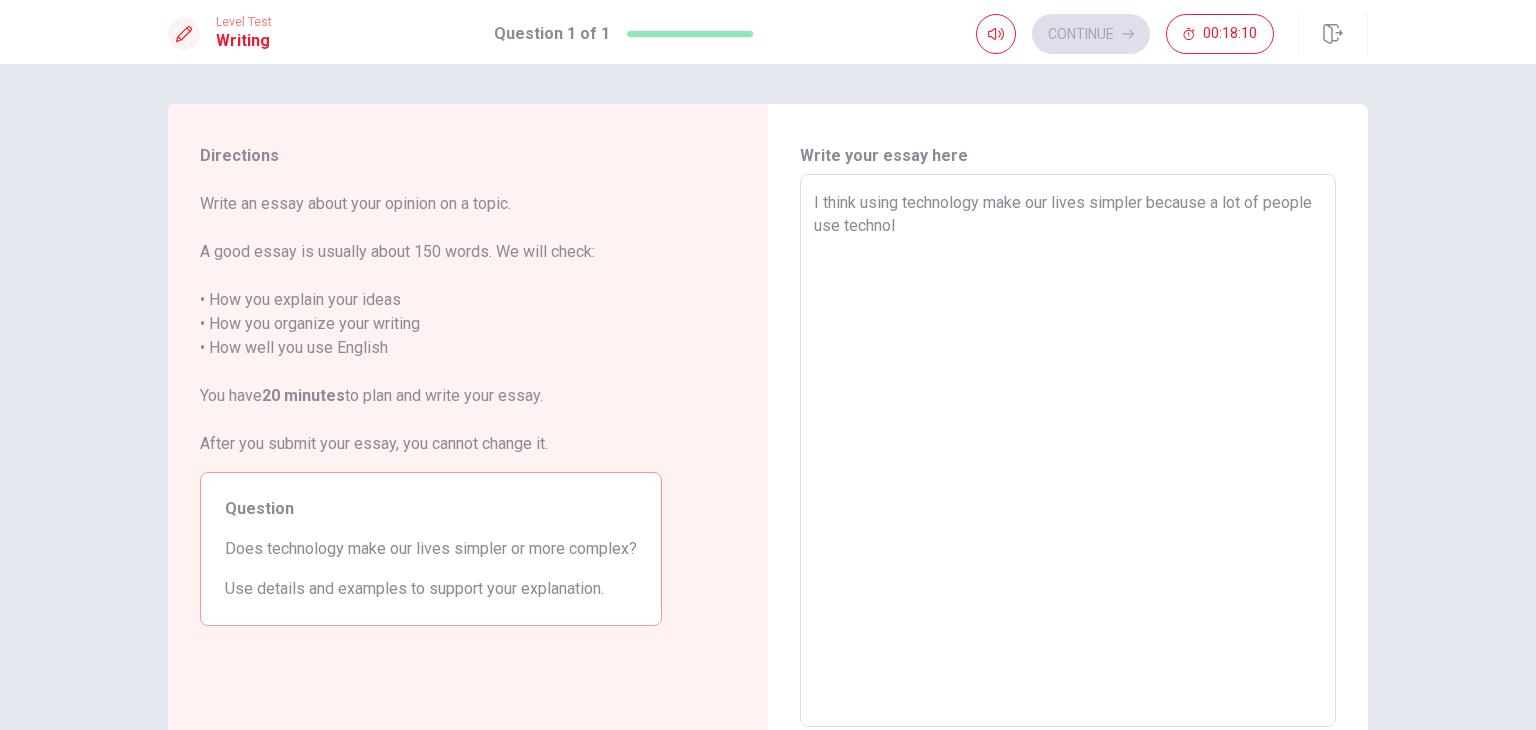 type on "x" 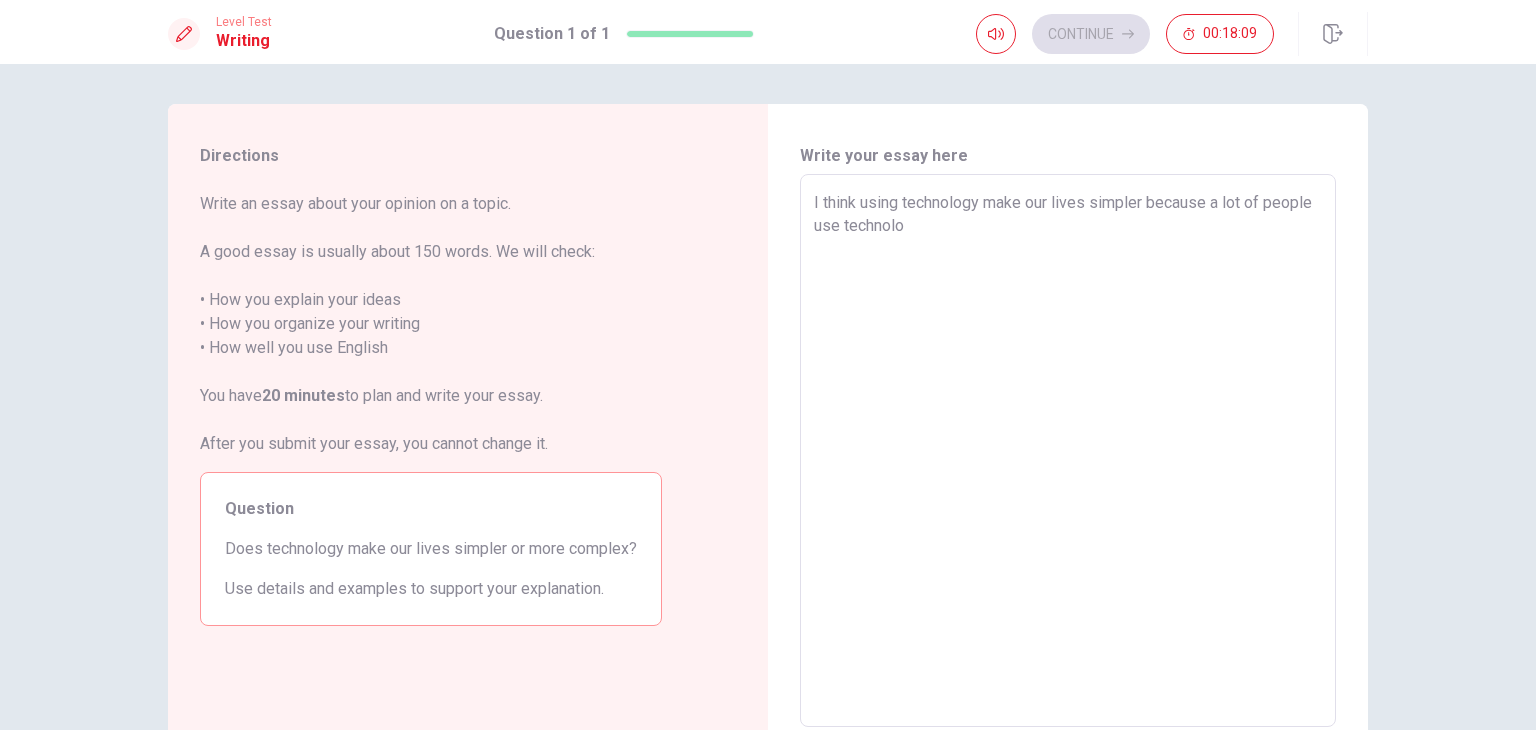 type on "x" 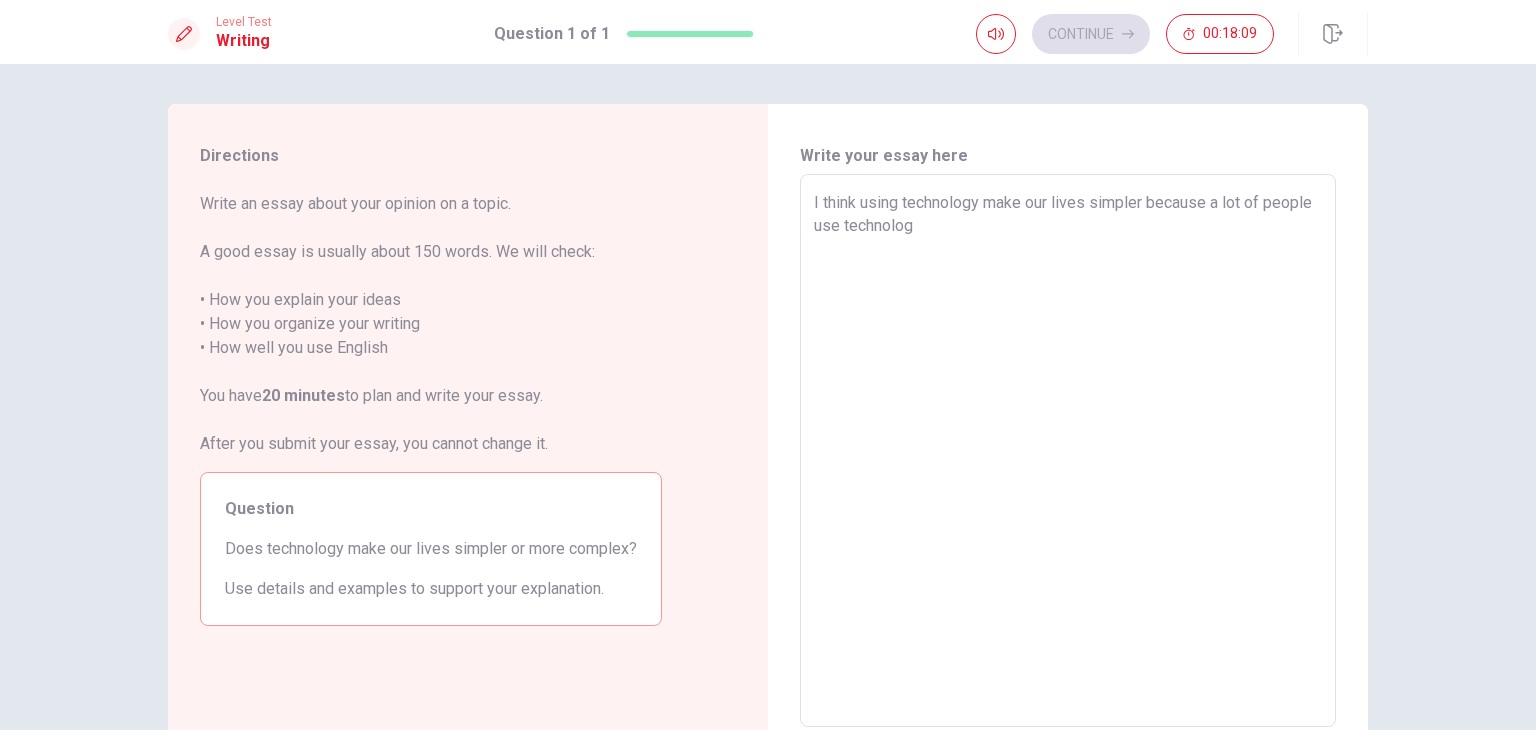 type on "x" 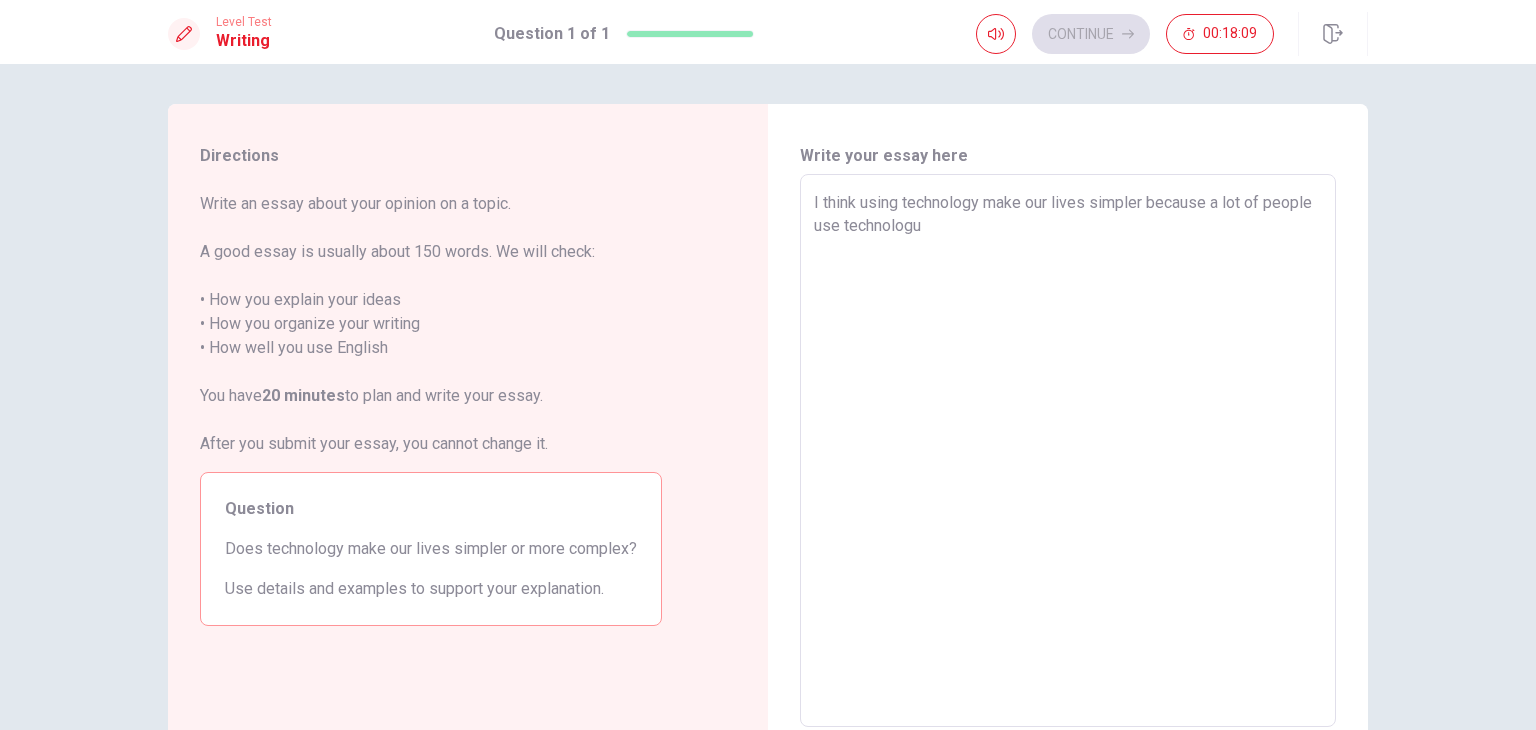 type on "x" 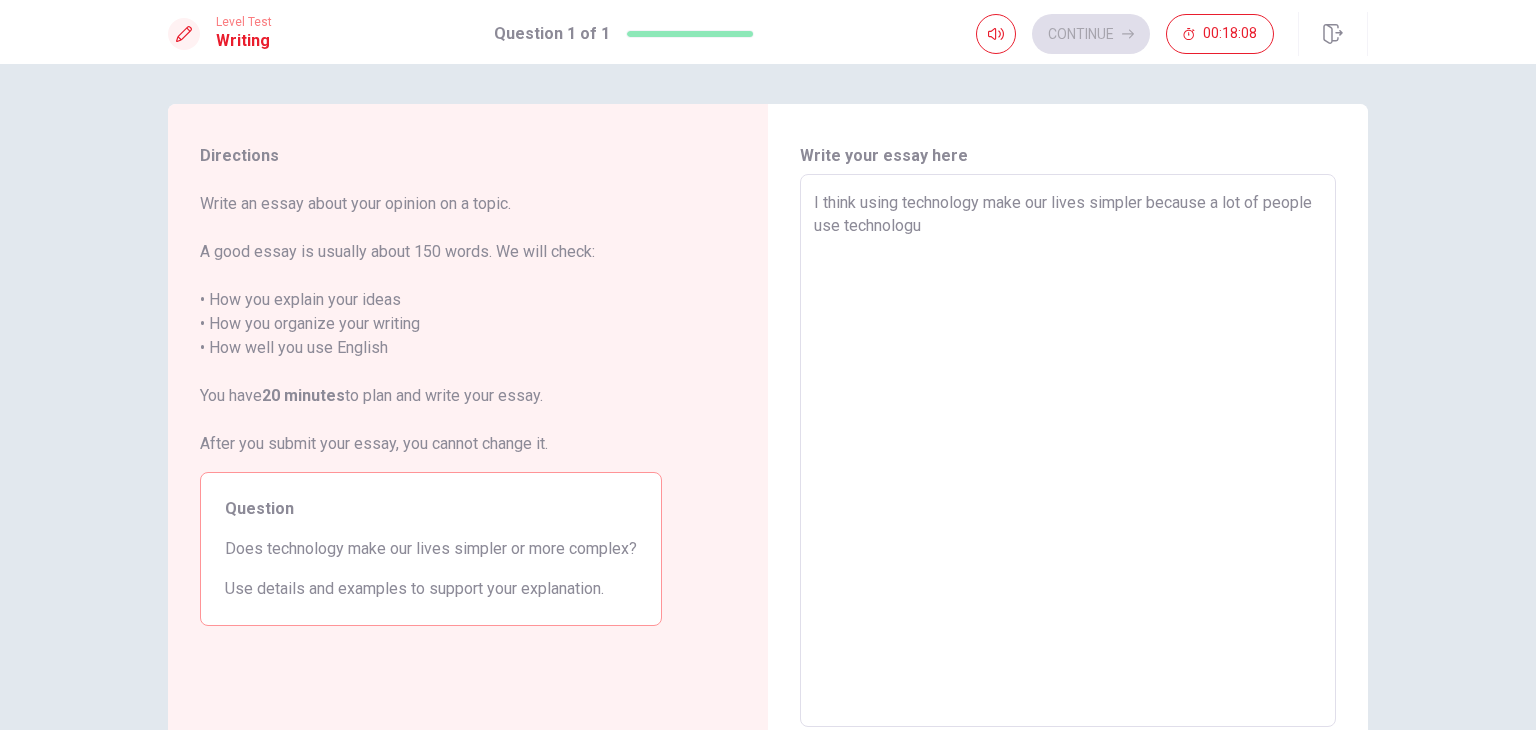 type on "I think using technology make our lives simpler because a lot of people use technolog" 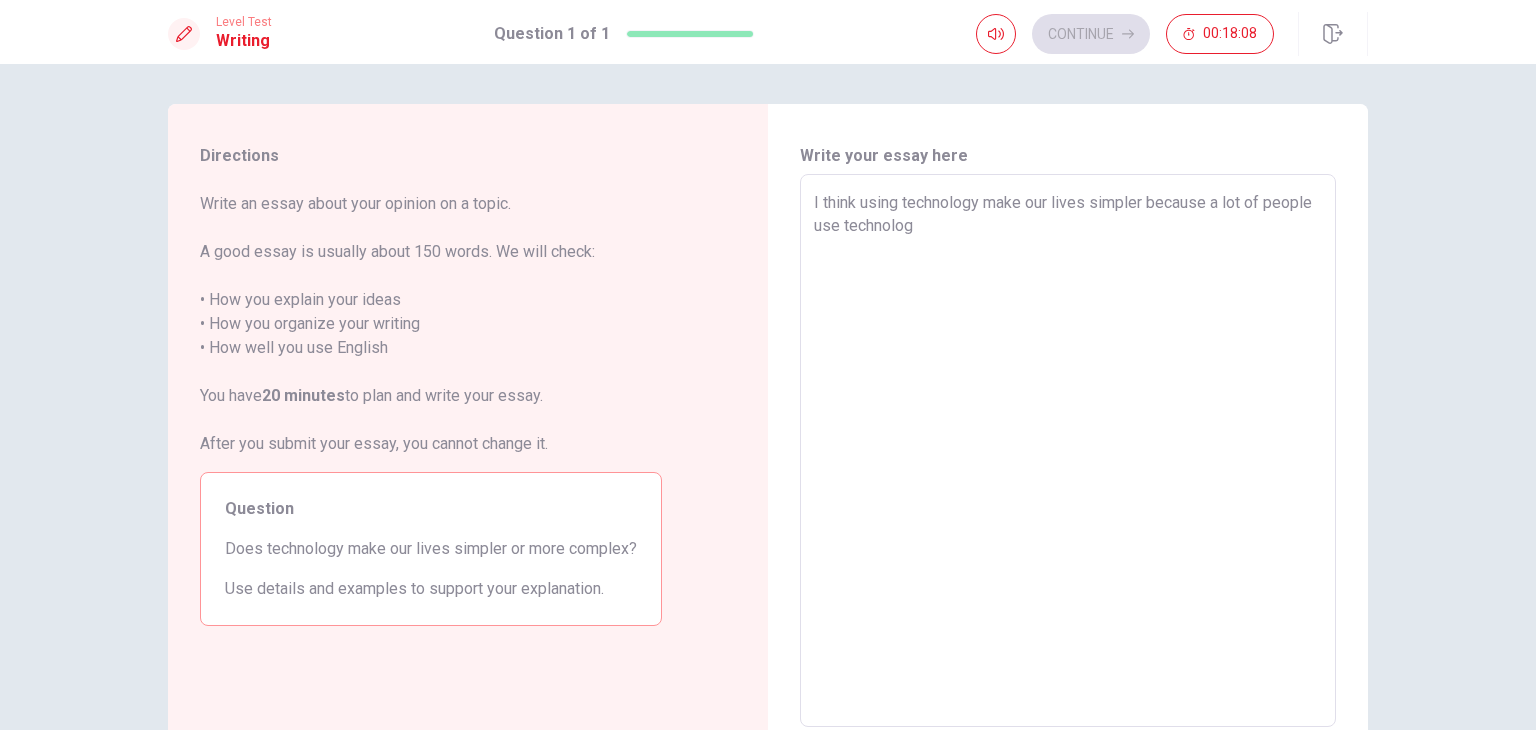 type on "x" 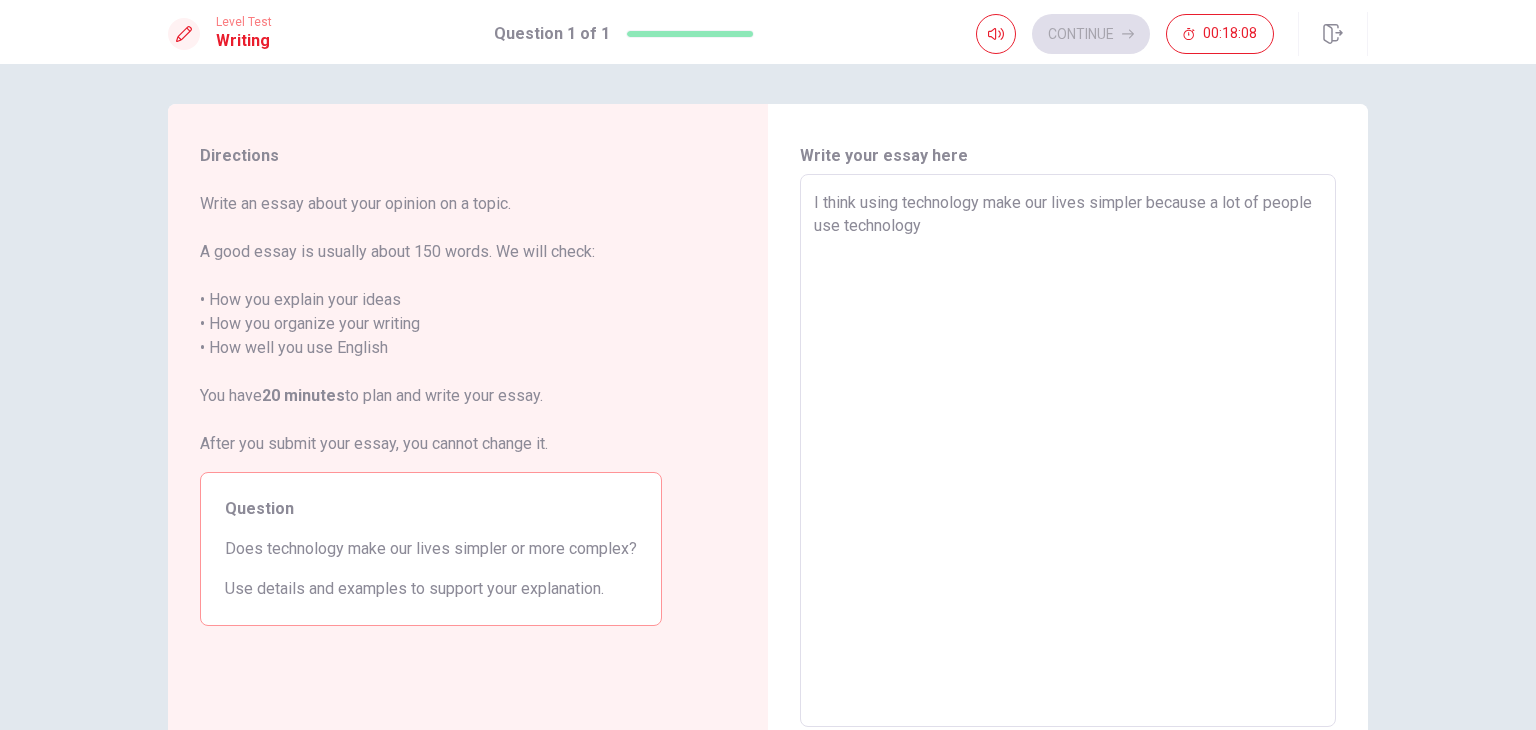 type on "x" 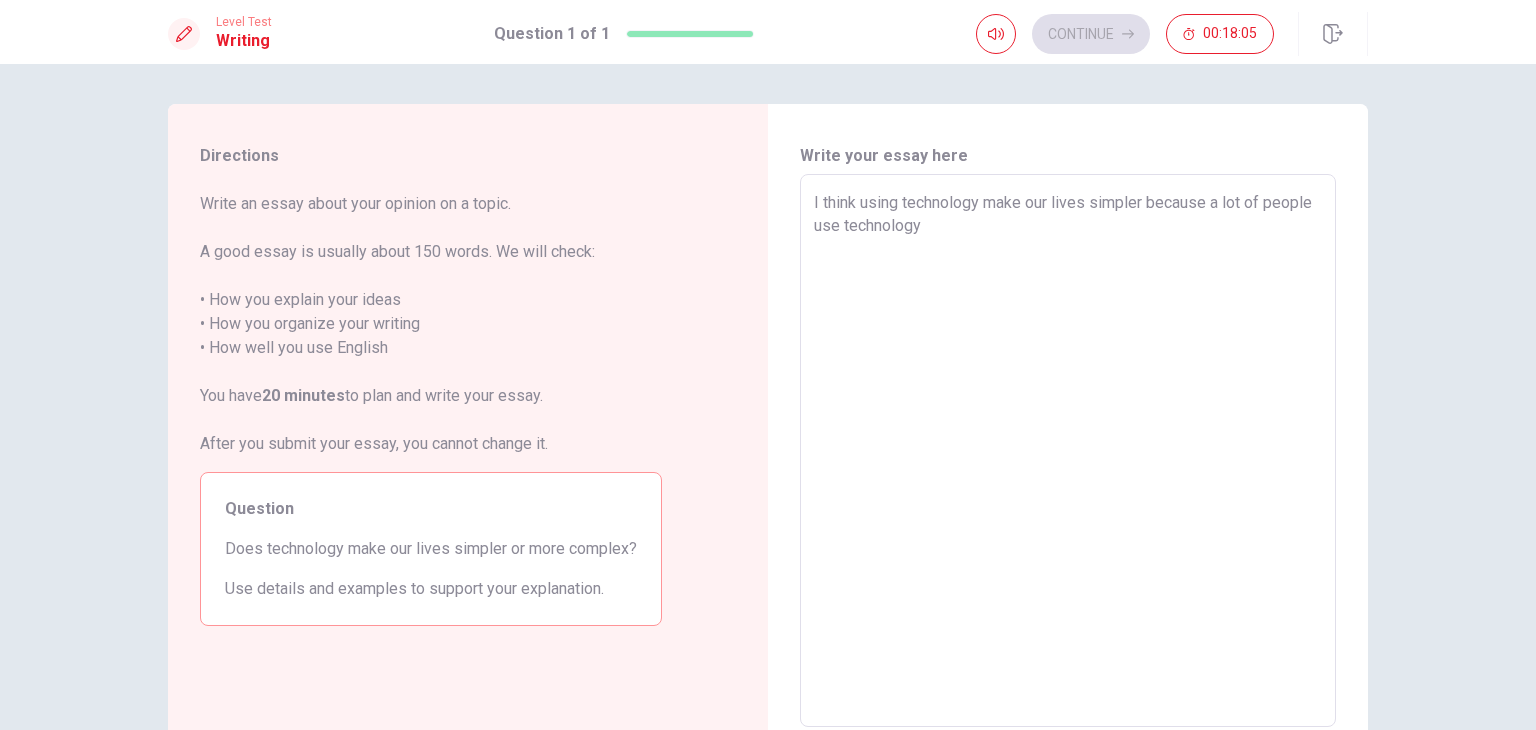 type on "x" 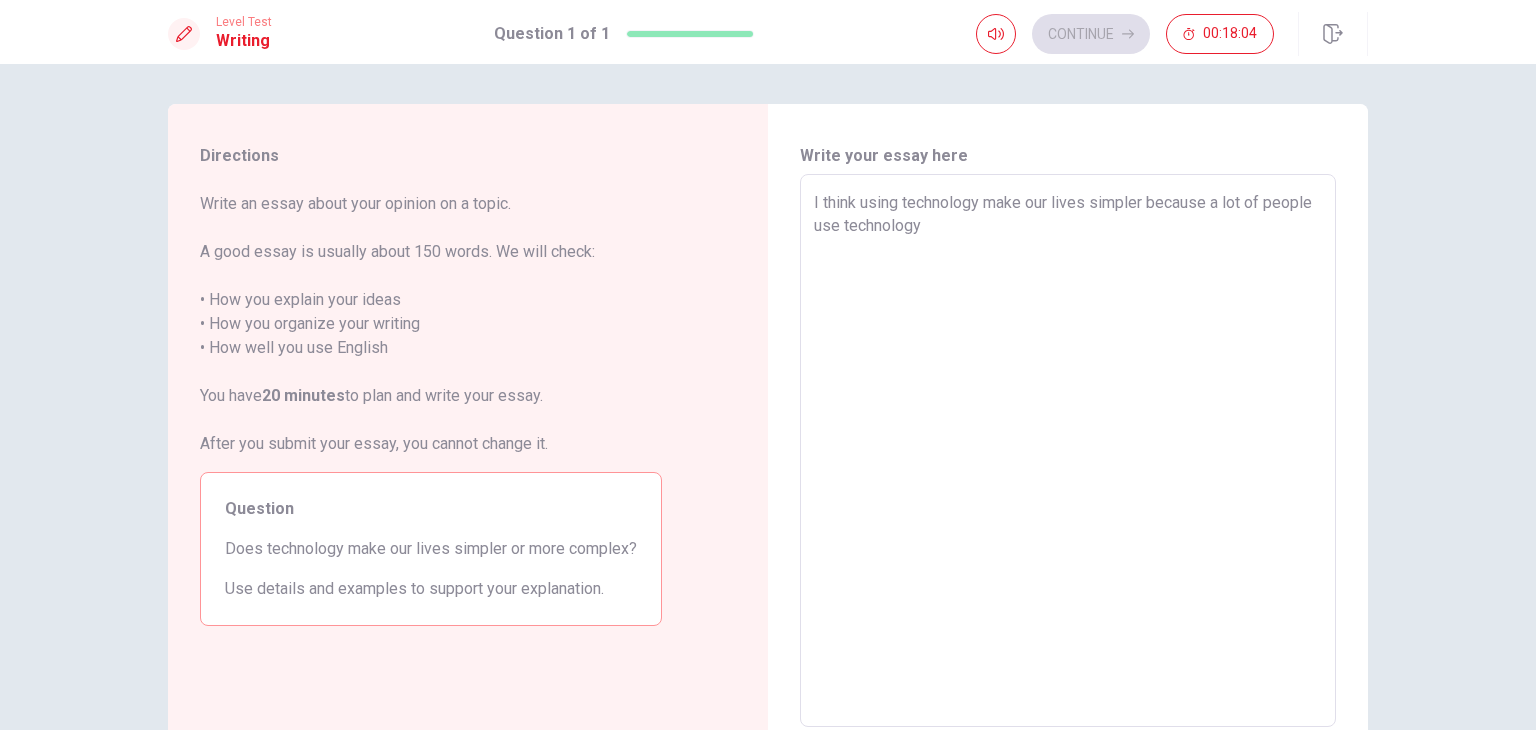 type 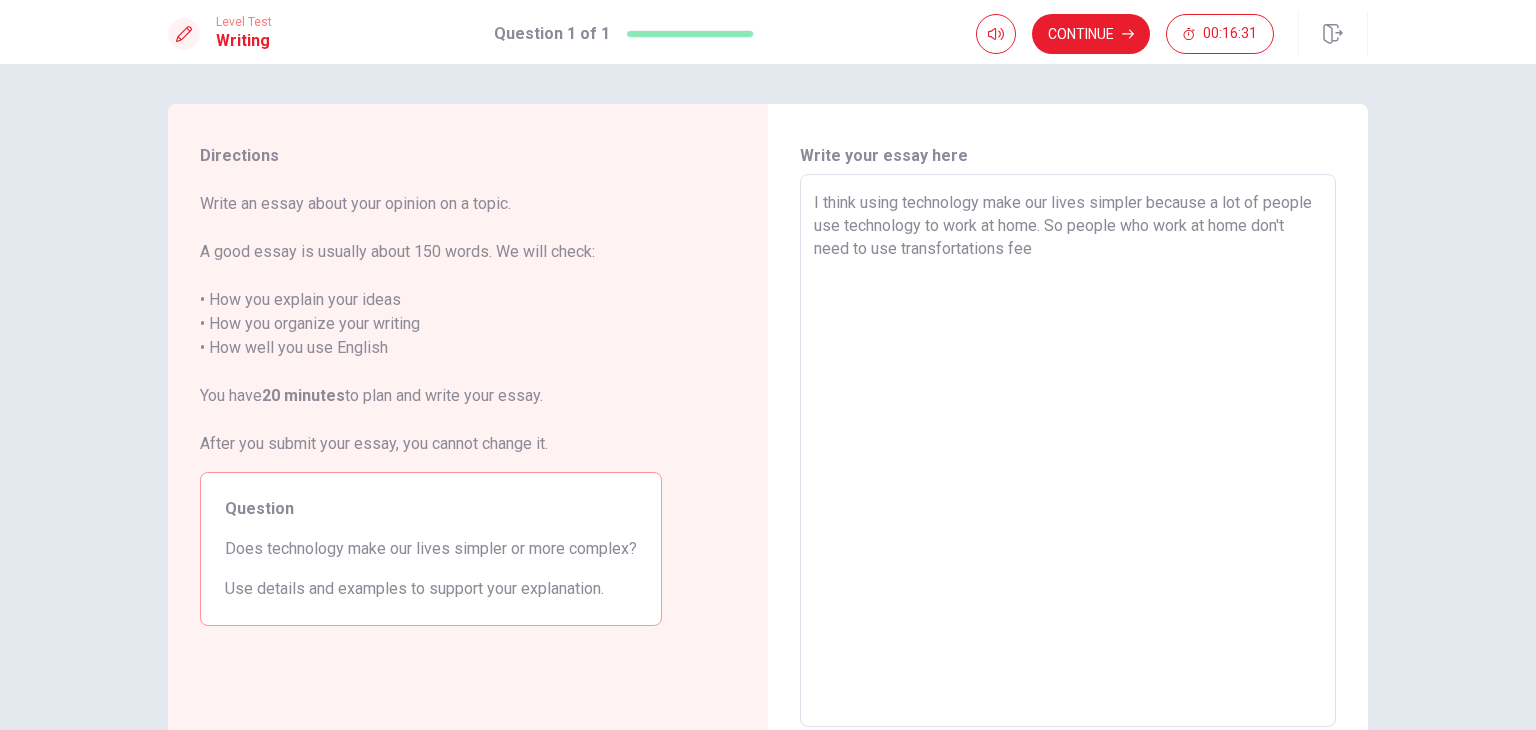 click on "I think using technology make our lives simpler because a lot of people use technology to work at home. So people who work at home don't need to use transfortations fee" at bounding box center (1068, 451) 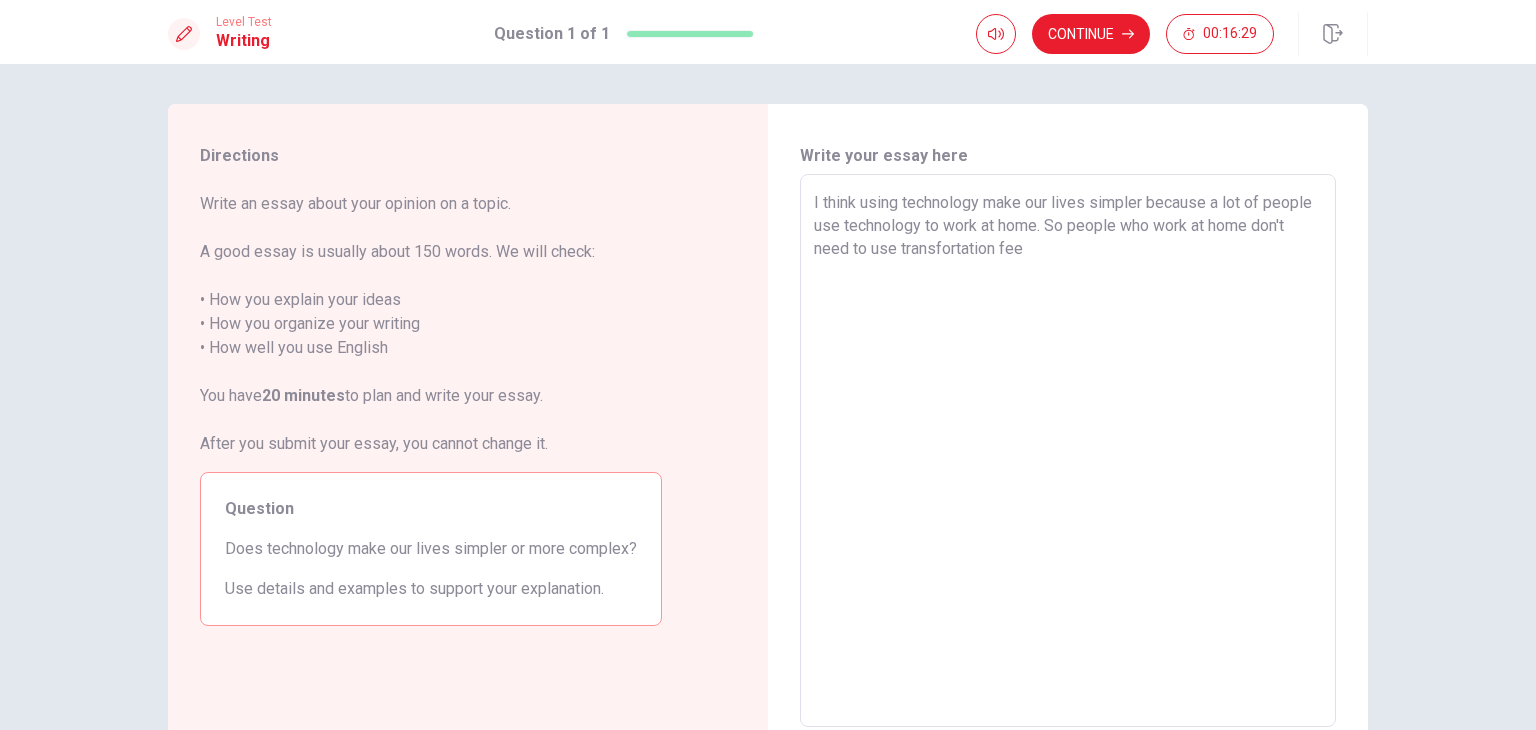 click on "I think using technology make our lives simpler because a lot of people use technology to work at home. So people who work at home don't need to use transfortation fee" at bounding box center (1068, 451) 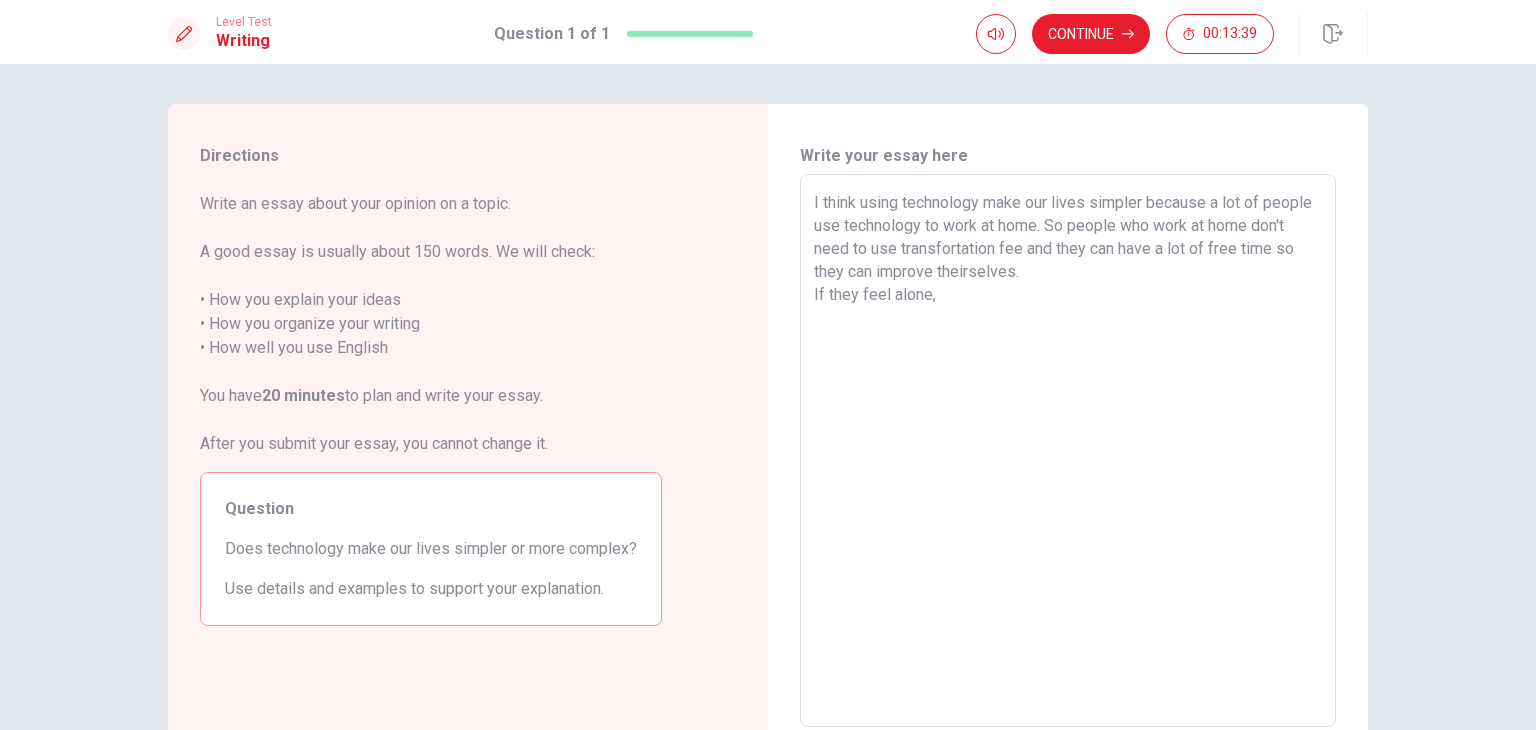 click on "I think using technology make our lives simpler because a lot of people use technology to work at home. So people who work at home don't need to use transfortation fee and they can have a lot of free time so they can improve theirselves.
If they feel alone,  x ​" at bounding box center [1068, 450] 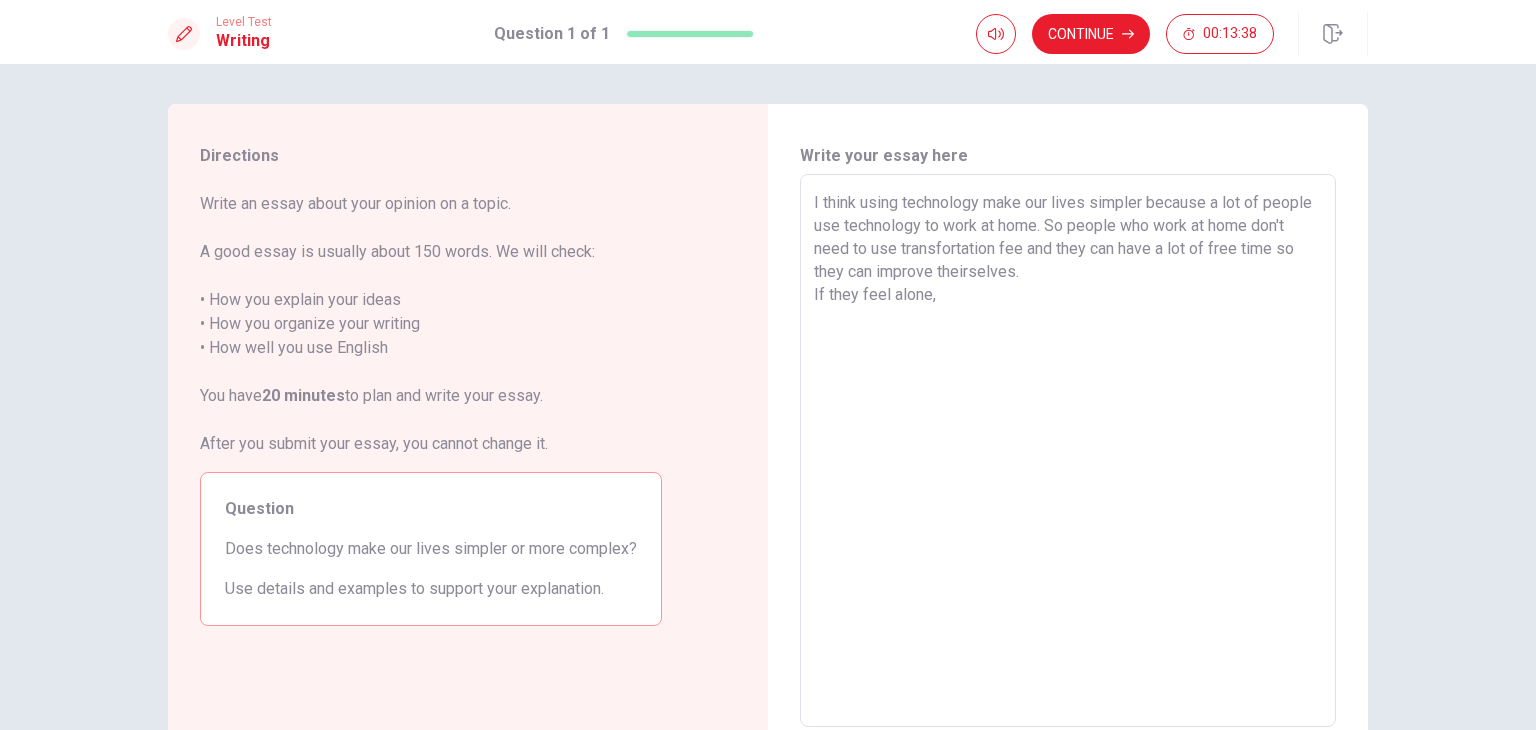 click on "I think using technology make our lives simpler because a lot of people use technology to work at home. So people who work at home don't need to use transfortation fee and they can have a lot of free time so they can improve theirselves.
If they feel alone,  x ​" at bounding box center [1068, 450] 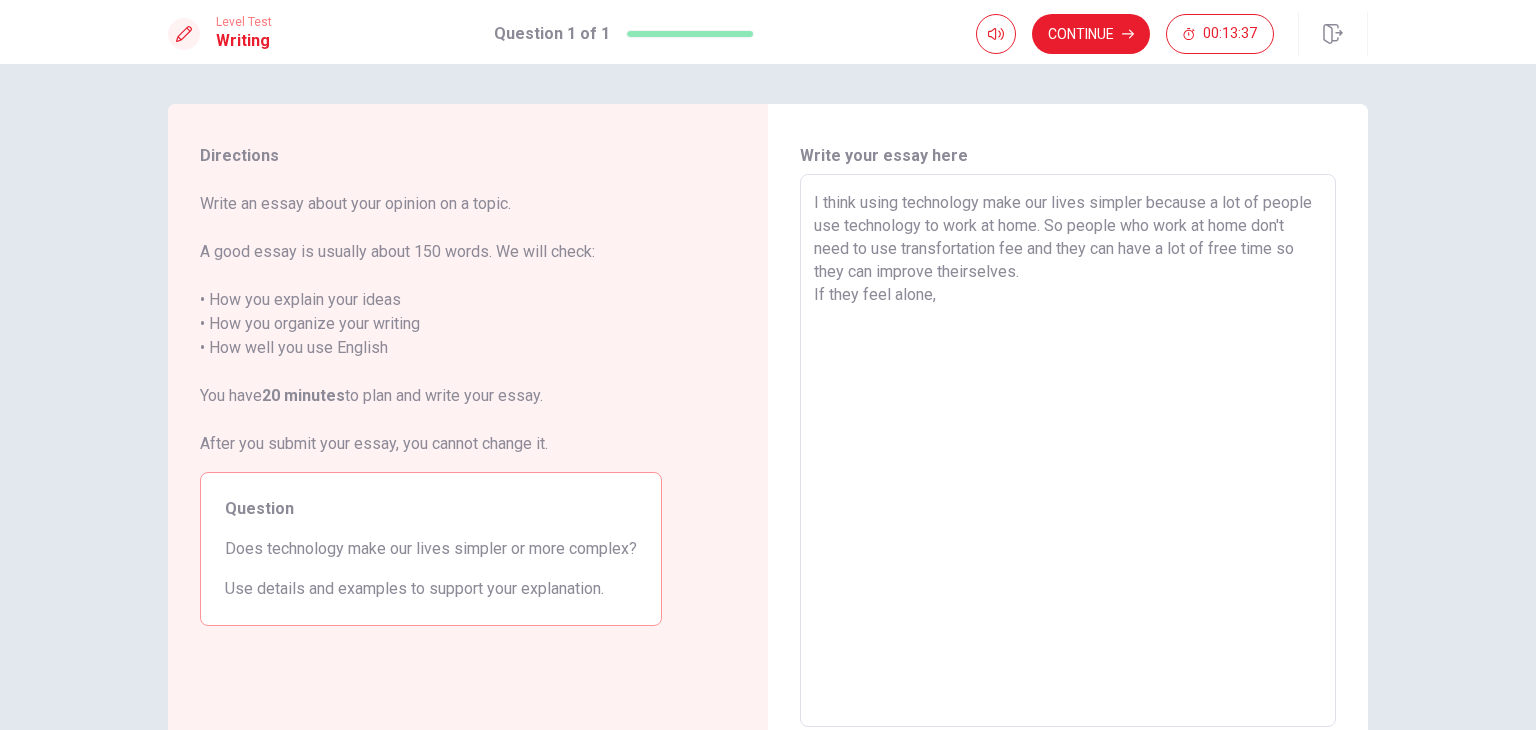 click on "I think using technology make our lives simpler because a lot of people use technology to work at home. So people who work at home don't need to use transfortation fee and they can have a lot of free time so they can improve theirselves.
If they feel alone,  x ​" at bounding box center [1068, 450] 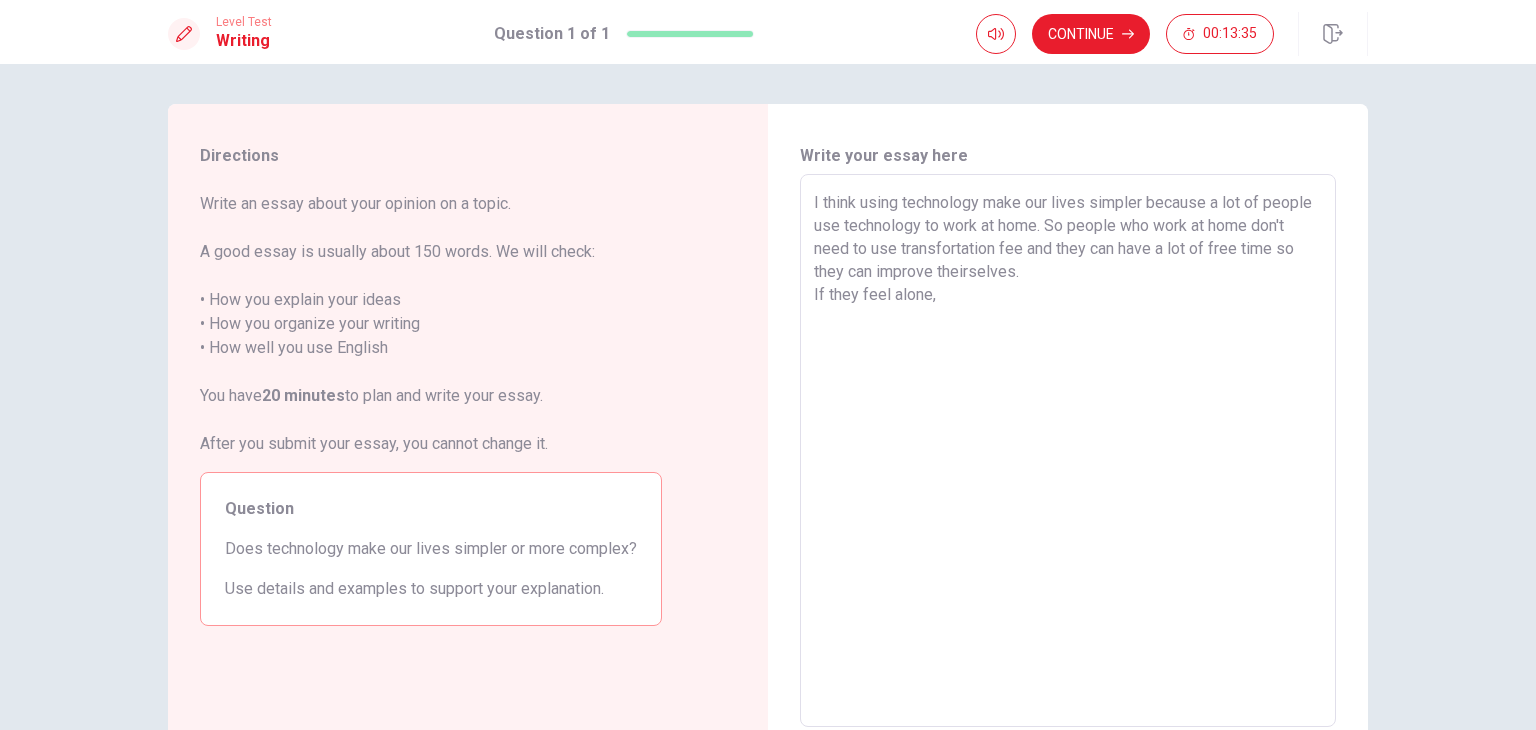 click on "I think using technology make our lives simpler because a lot of people use technology to work at home. So people who work at home don't need to use transfortation fee and they can have a lot of free time so they can improve theirselves.
If they feel alone," at bounding box center [1068, 451] 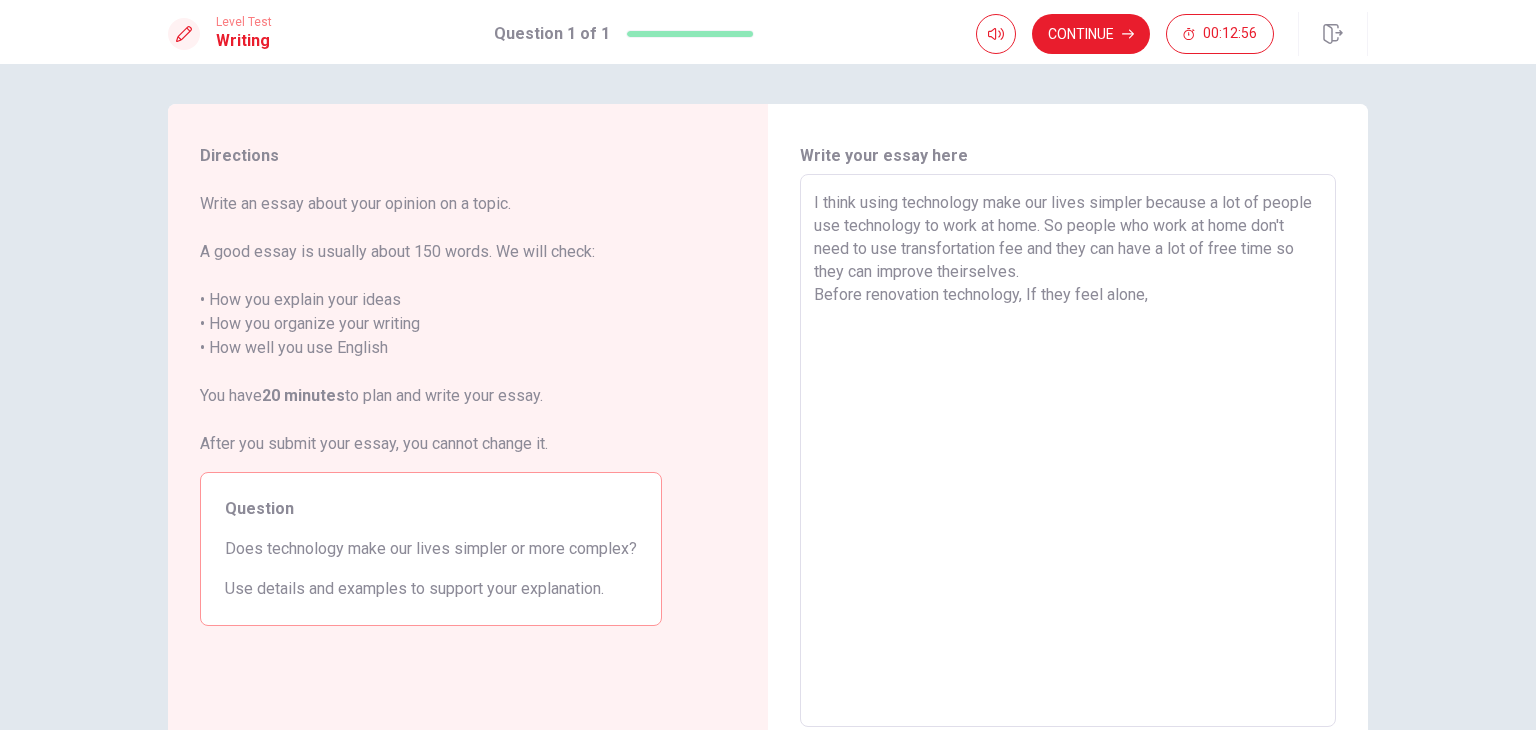 click on "I think using technology make our lives simpler because a lot of people use technology to work at home. So people who work at home don't need to use transfortation fee and they can have a lot of free time so they can improve theirselves.
Before renovation technology, If they feel alone," at bounding box center (1068, 451) 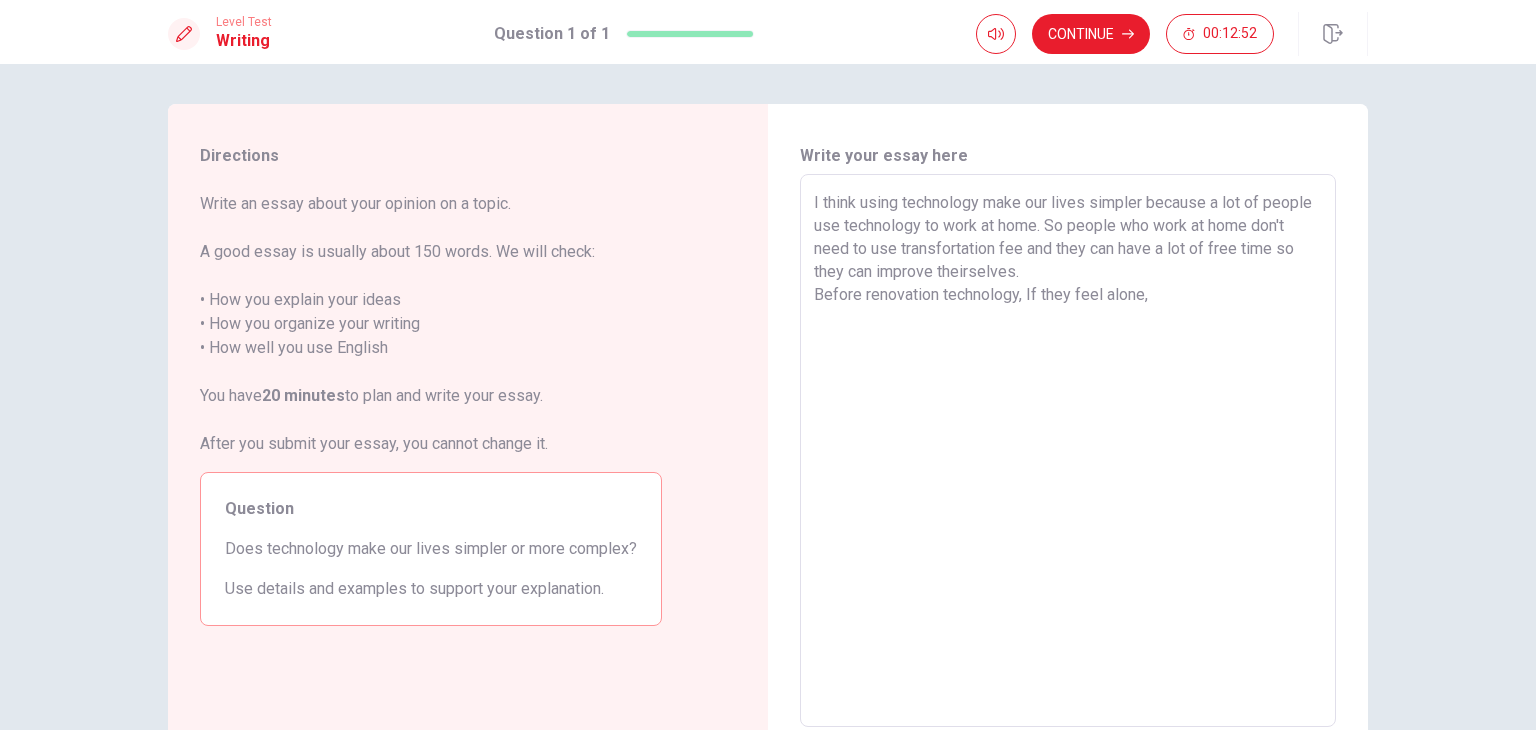 click on "I think using technology make our lives simpler because a lot of people use technology to work at home. So people who work at home don't need to use transfortation fee and they can have a lot of free time so they can improve theirselves.
Before renovation technology, If they feel alone," at bounding box center (1068, 451) 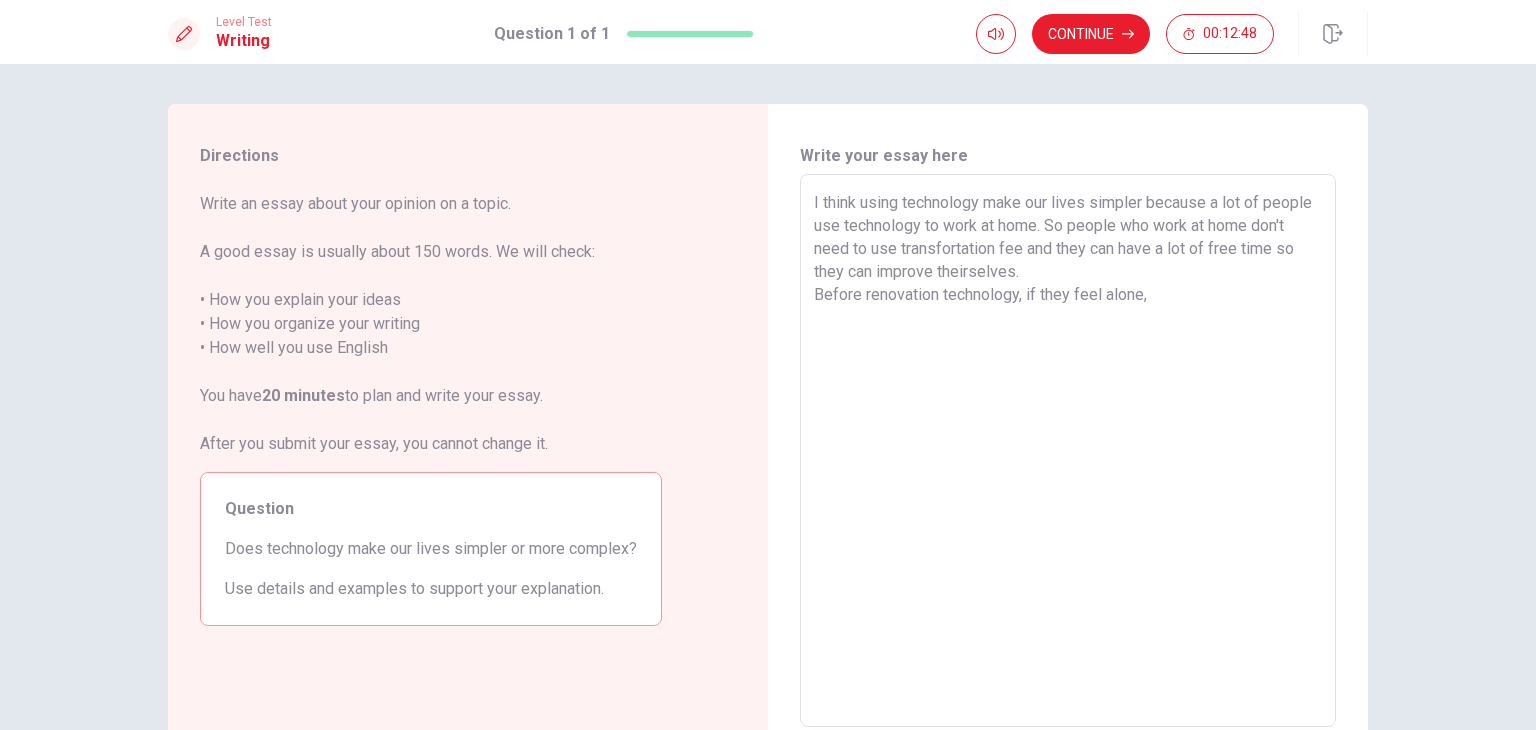 click on "I think using technology make our lives simpler because a lot of people use technology to work at home. So people who work at home don't need to use transfortation fee and they can have a lot of free time so they can improve theirselves.
Before renovation technology, if they feel alone," at bounding box center [1068, 451] 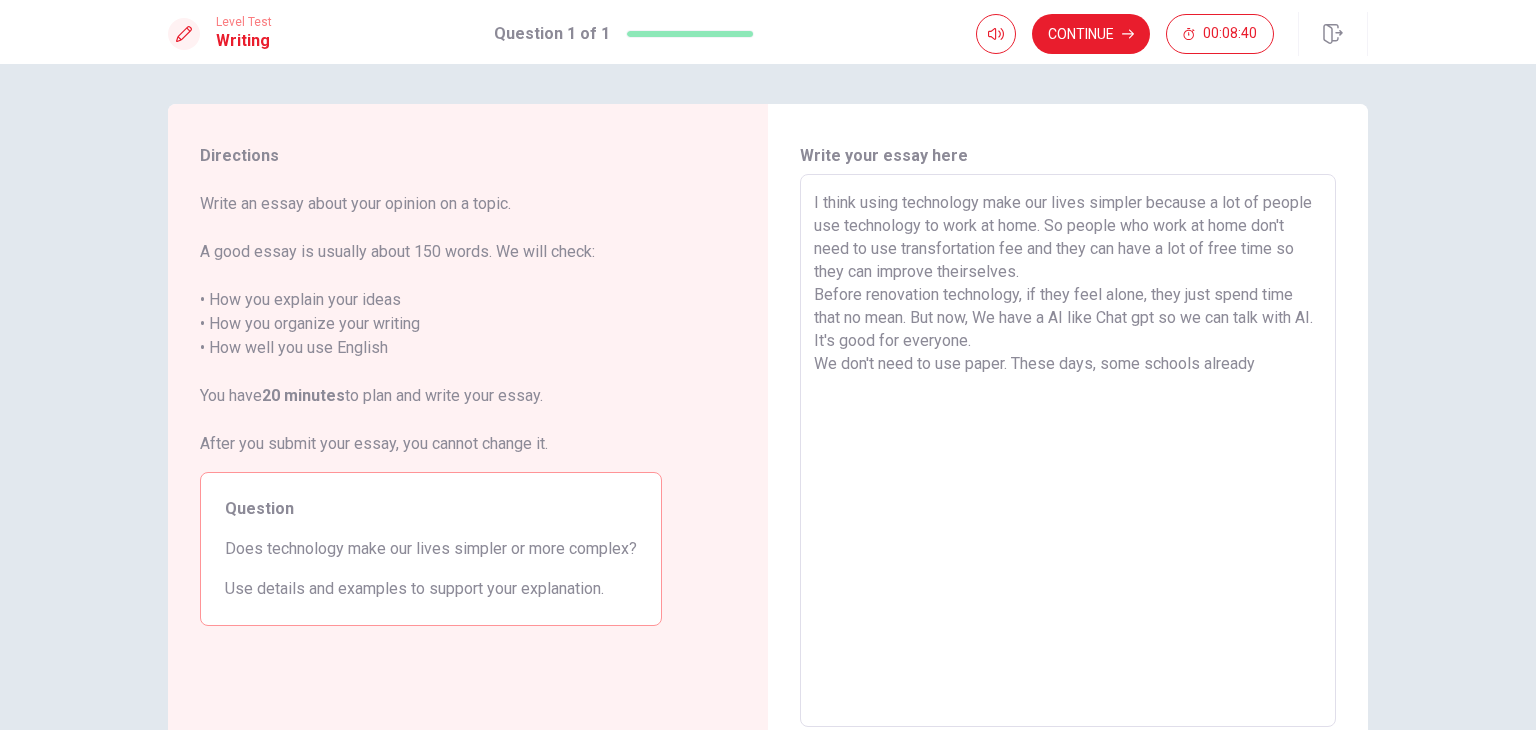 click on "I think using technology make our lives simpler because a lot of people use technology to work at home. So people who work at home don't need to use transfortation fee and they can have a lot of free time so they can improve theirselves.
Before renovation technology, if they feel alone, they just spend time that no mean. But now, We have a AI like Chat gpt so we can talk with AI. It's good for everyone.
We don't need to use paper. These days, some schools already" at bounding box center [1068, 451] 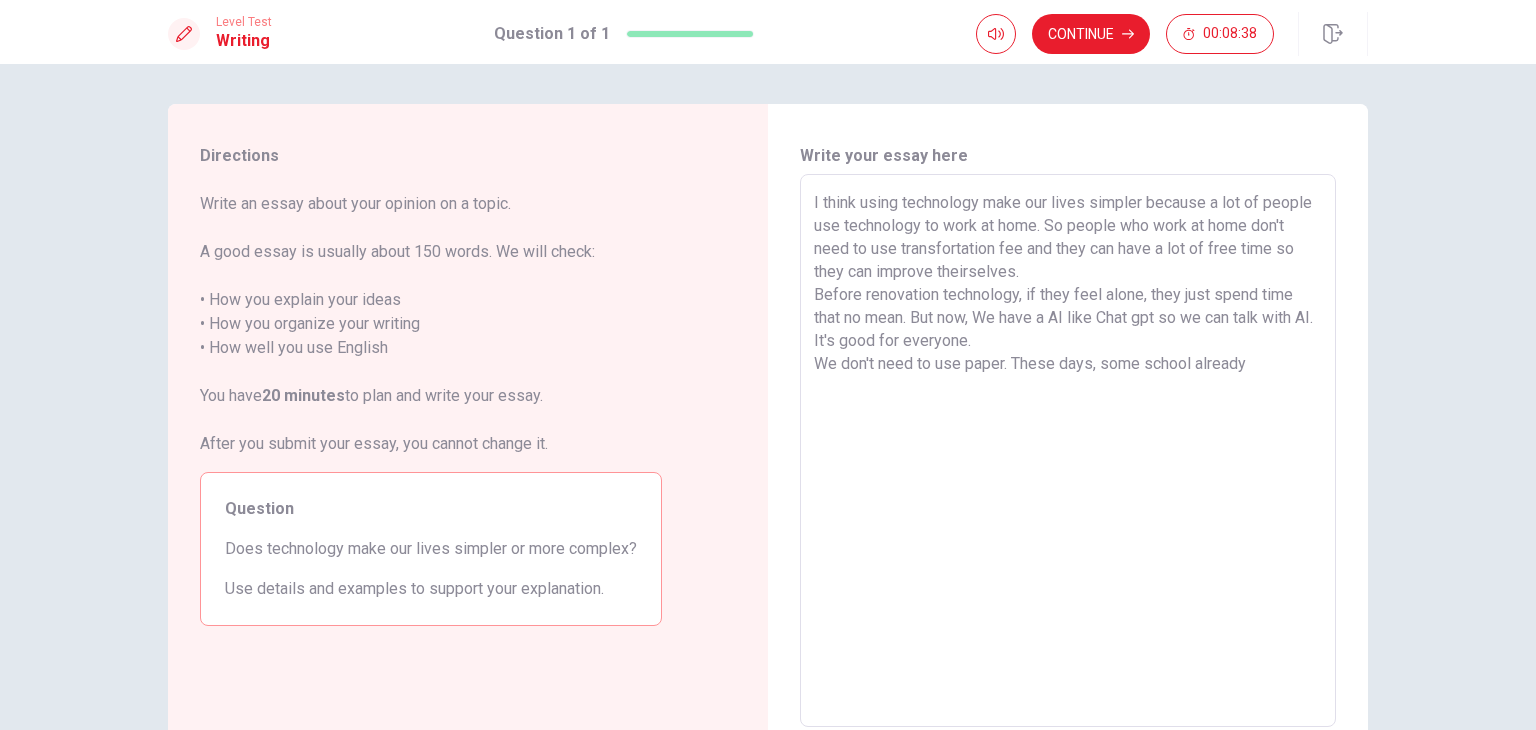 click on "I think using technology make our lives simpler because a lot of people use technology to work at home. So people who work at home don't need to use transfortation fee and they can have a lot of free time so they can improve theirselves.
Before renovation technology, if they feel alone, they just spend time that no mean. But now, We have a AI like Chat gpt so we can talk with AI. It's good for everyone.
We don't need to use paper. These days, some school already" at bounding box center [1068, 451] 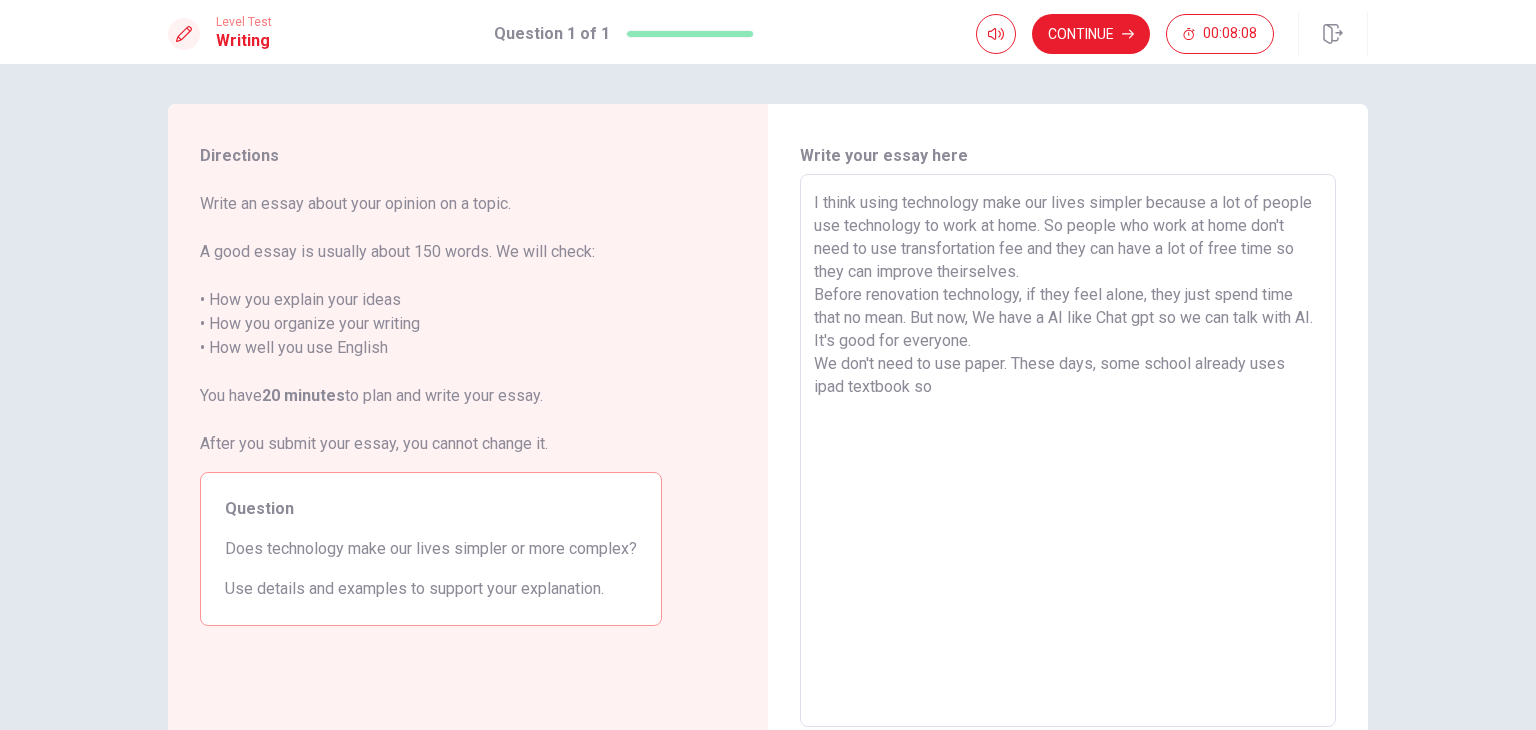 click on "Directions Write an essay about your opinion on a topic.
A good essay is usually about 150 words. We will check:
• How you explain your ideas
• How you organize your writing
• How well you use English
You have  20 minutes  to plan and write your essay.
After you submit your essay, you cannot change it. Question Does technology make our lives simpler or more complex?  Use details and examples to support your explanation. Write your essay here I think using technology make our lives simpler because a lot of people use technology to work at home. So people who work at home don't need to use transfortation fee and they can have a lot of free time so they can improve theirselves.
Before renovation technology, if they feel alone, they just spend time that no mean. But now, We have a AI like Chat gpt so we can talk with AI. It's good for everyone.
We don't need to use paper. These days, some school already uses ipad textbook so   x ​ Word count :  93 © Copyright  2025" at bounding box center [768, 397] 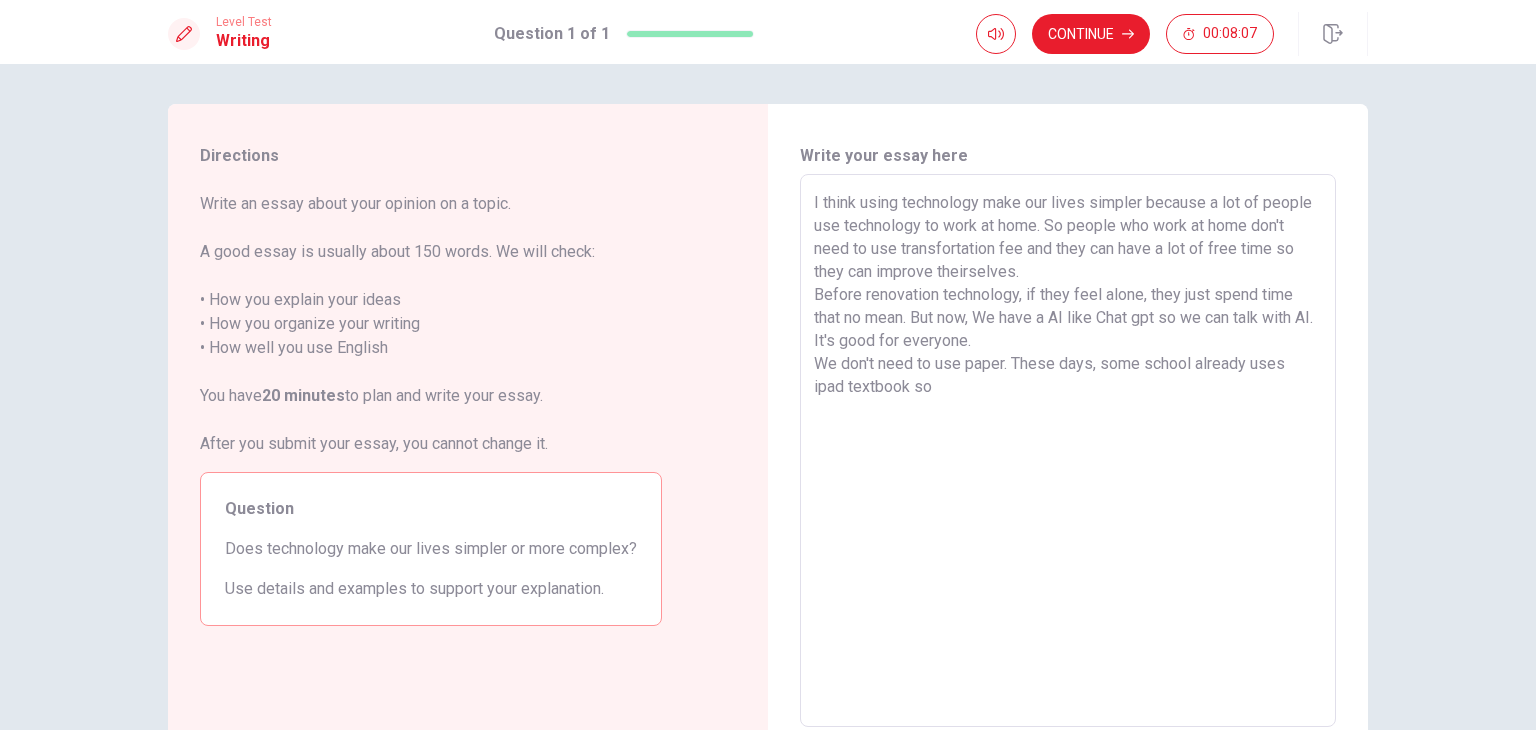 scroll, scrollTop: 173, scrollLeft: 0, axis: vertical 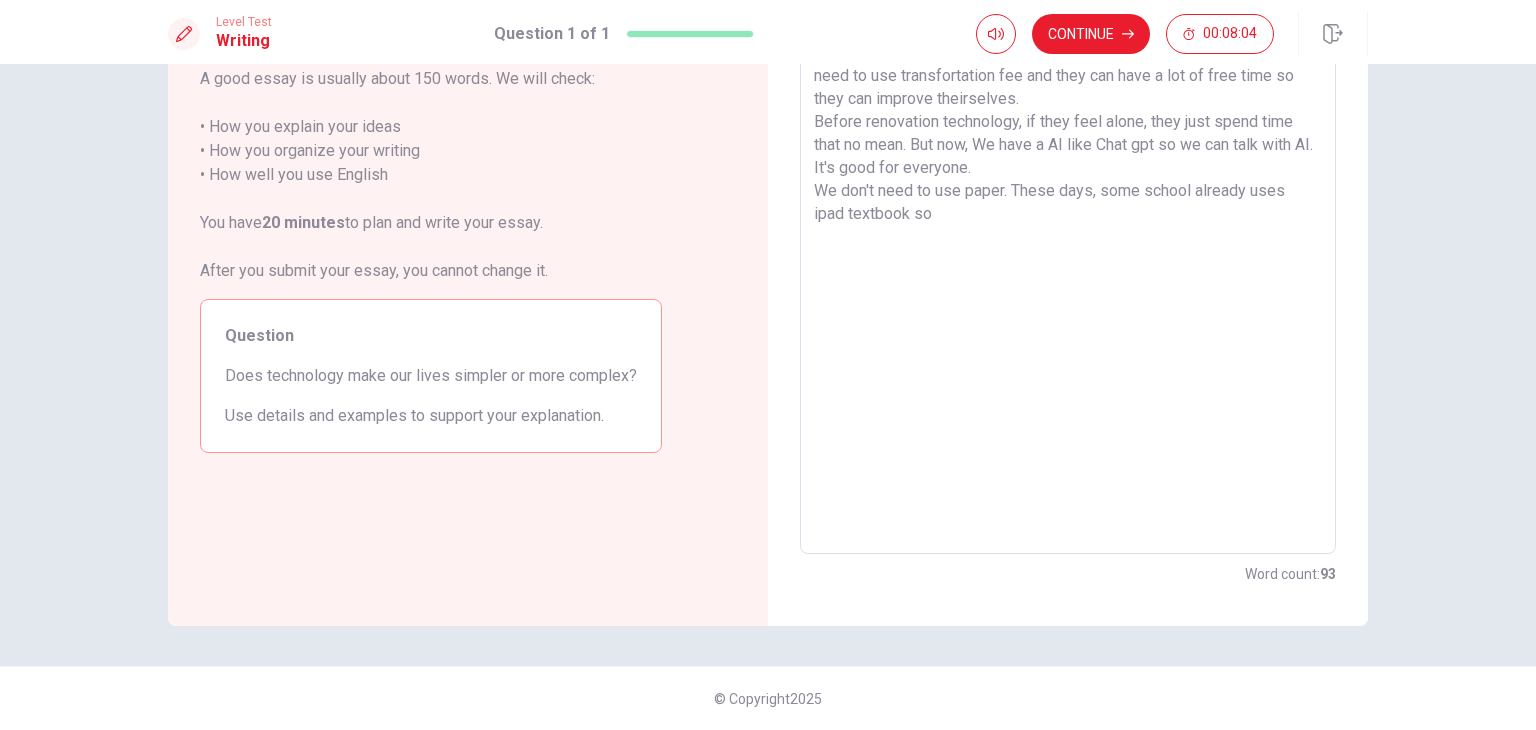 click on "I think using technology make our lives simpler because a lot of people use technology to work at home. So people who work at home don't need to use transfortation fee and they can have a lot of free time so they can improve theirselves.
Before renovation technology, if they feel alone, they just spend time that no mean. But now, We have a AI like Chat gpt so we can talk with AI. It's good for everyone.
We don't need to use paper. These days, some school already uses ipad textbook so" at bounding box center (1068, 278) 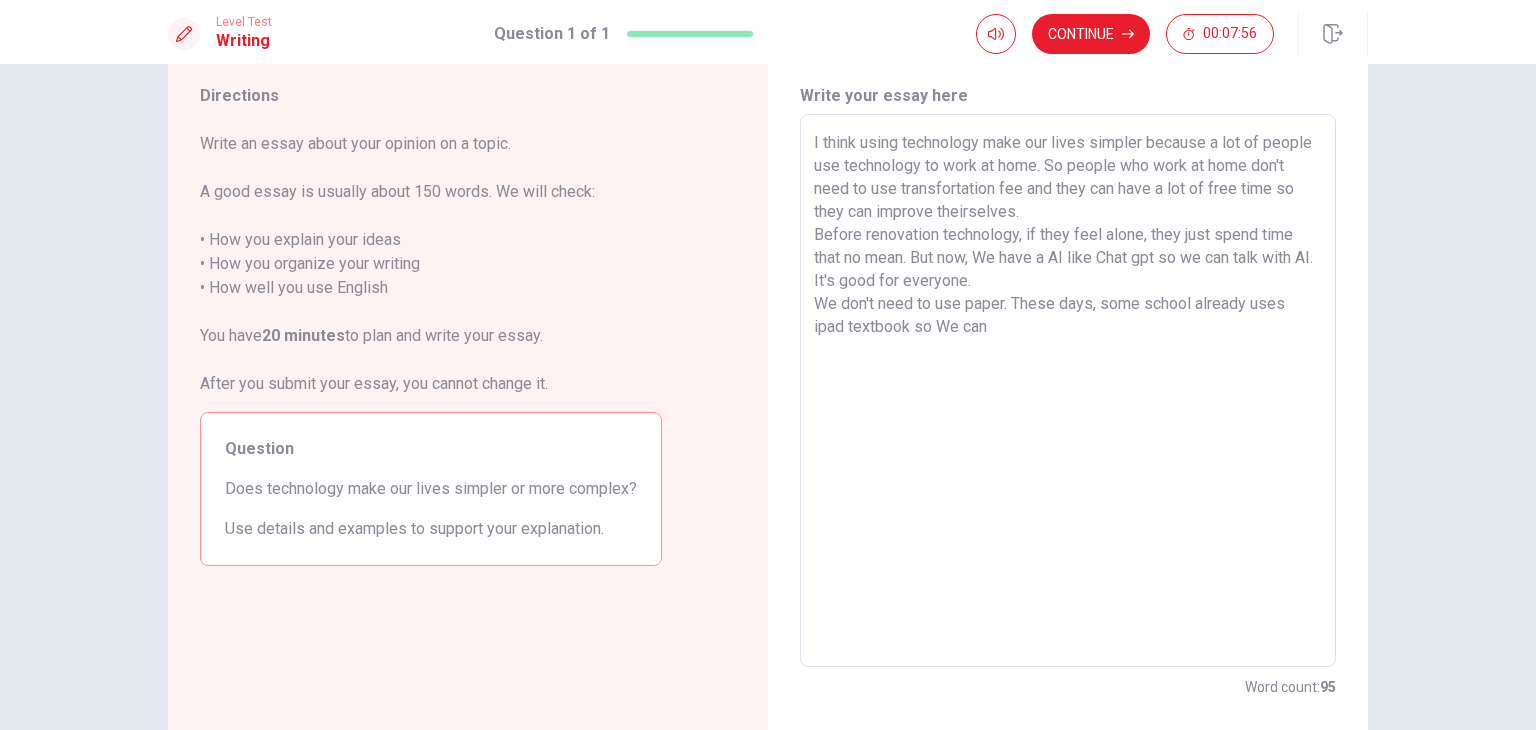 scroll, scrollTop: 0, scrollLeft: 0, axis: both 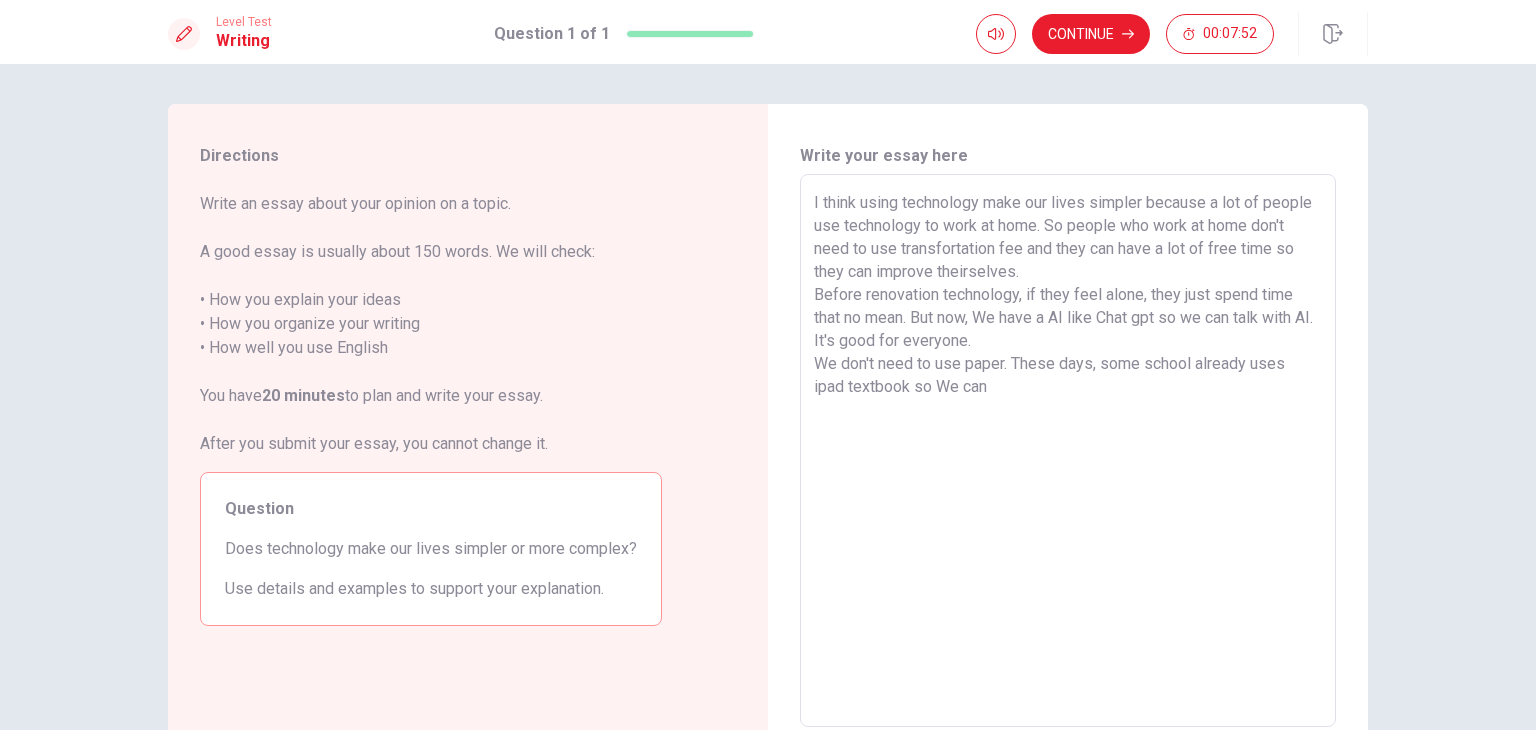 click on "I think using technology make our lives simpler because a lot of people use technology to work at home. So people who work at home don't need to use transfortation fee and they can have a lot of free time so they can improve theirselves.
Before renovation technology, if they feel alone, they just spend time that no mean. But now, We have a AI like Chat gpt so we can talk with AI. It's good for everyone.
We don't need to use paper. These days, some school already uses ipad textbook so We can" at bounding box center [1068, 451] 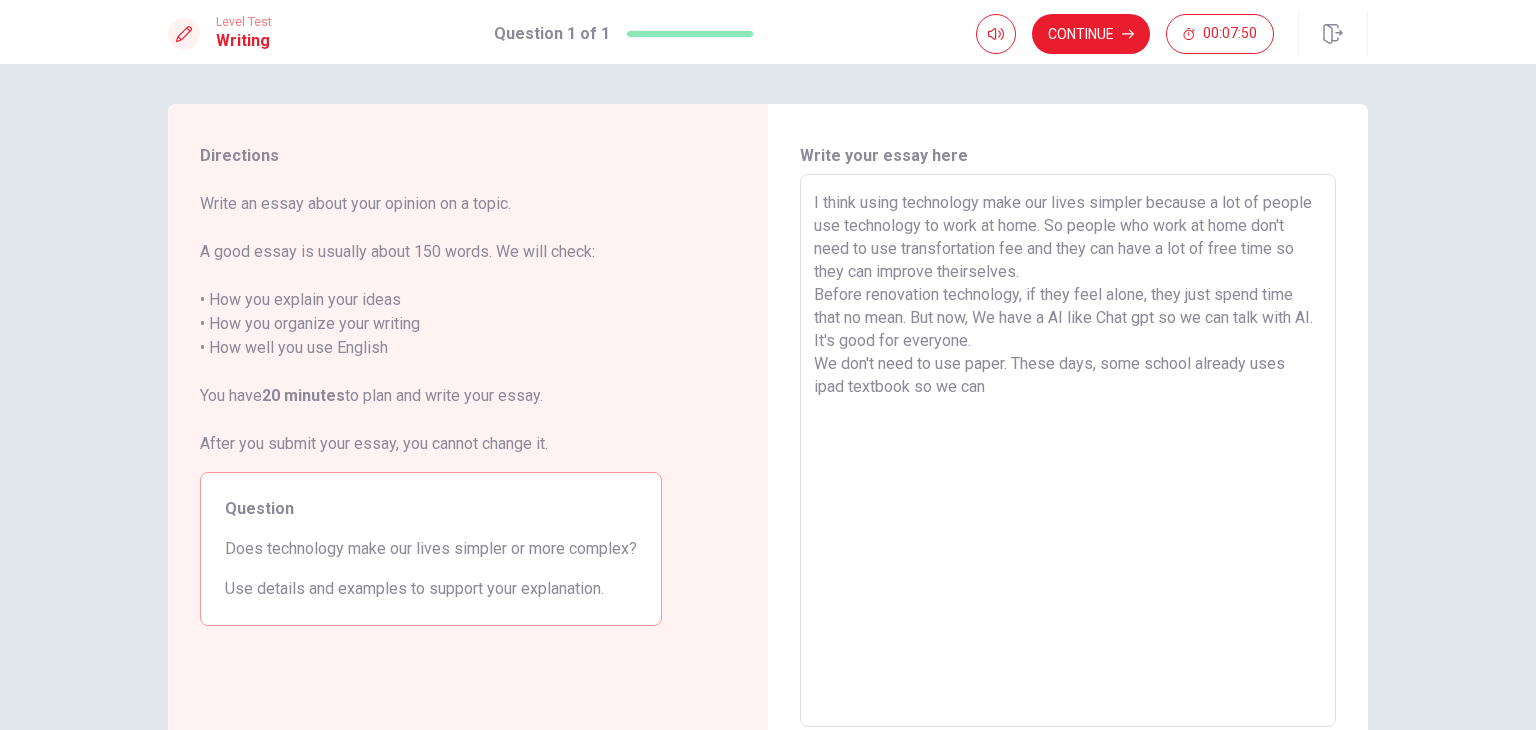 click on "I think using technology make our lives simpler because a lot of people use technology to work at home. So people who work at home don't need to use transfortation fee and they can have a lot of free time so they can improve theirselves.
Before renovation technology, if they feel alone, they just spend time that no mean. But now, We have a AI like Chat gpt so we can talk with AI. It's good for everyone.
We don't need to use paper. These days, some school already uses ipad textbook so we can" at bounding box center (1068, 451) 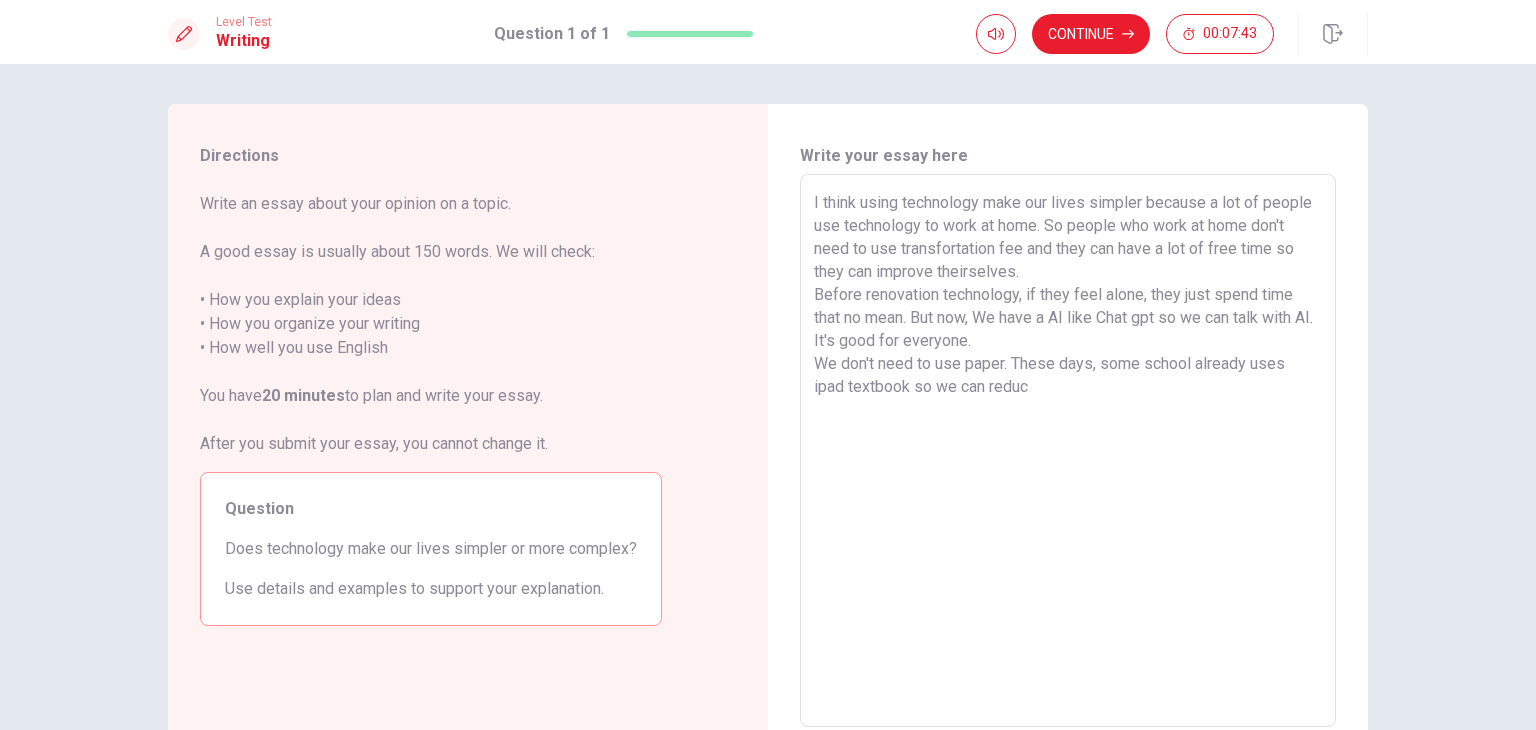 click on "I think using technology make our lives simpler because a lot of people use technology to work at home. So people who work at home don't need to use transfortation fee and they can have a lot of free time so they can improve theirselves.
Before renovation technology, if they feel alone, they just spend time that no mean. But now, We have a AI like Chat gpt so we can talk with AI. It's good for everyone.
We don't need to use paper. These days, some school already uses ipad textbook so we can reduc" at bounding box center [1068, 451] 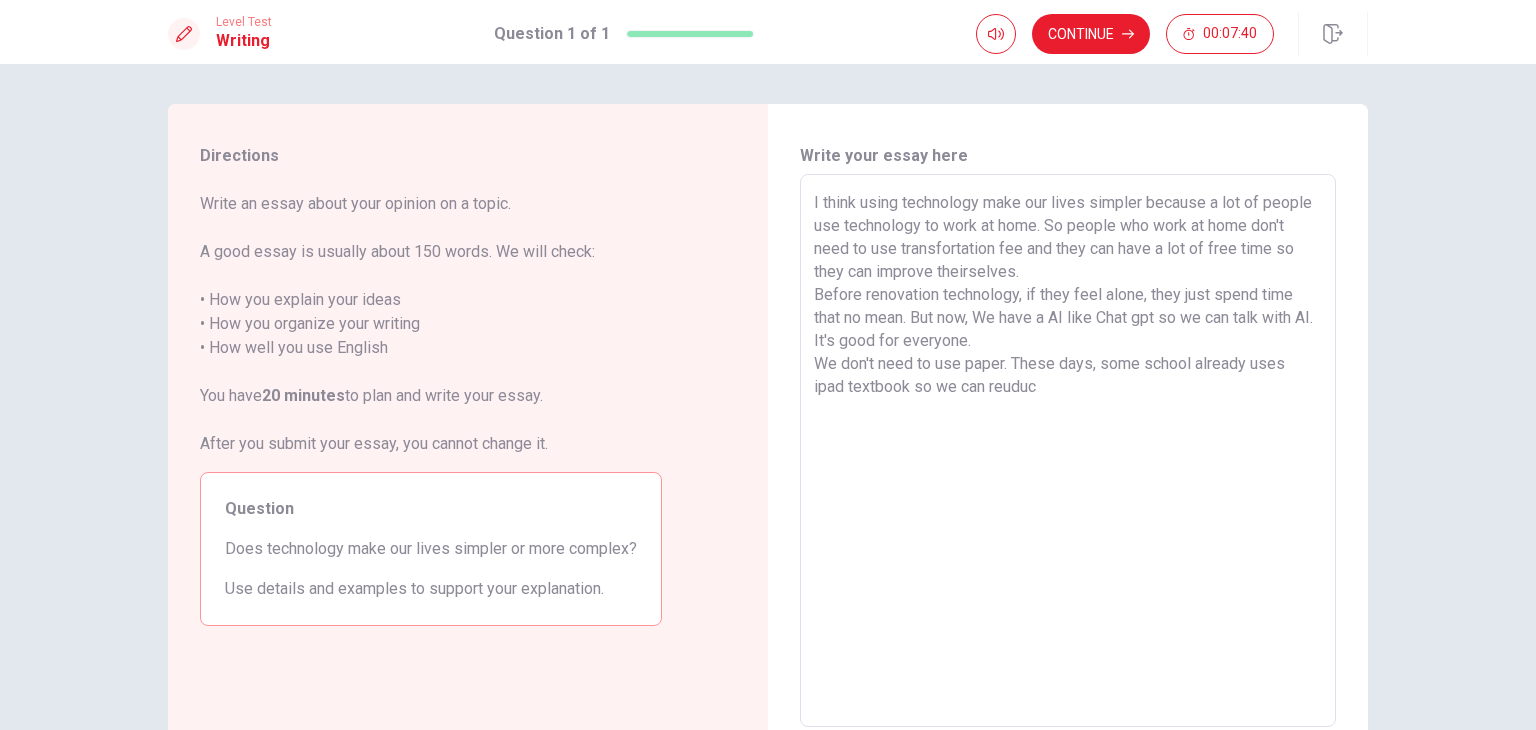 click on "I think using technology make our lives simpler because a lot of people use technology to work at home. So people who work at home don't need to use transfortation fee and they can have a lot of free time so they can improve theirselves.
Before renovation technology, if they feel alone, they just spend time that no mean. But now, We have a AI like Chat gpt so we can talk with AI. It's good for everyone.
We don't need to use paper. These days, some school already uses ipad textbook so we can reuduc" at bounding box center [1068, 451] 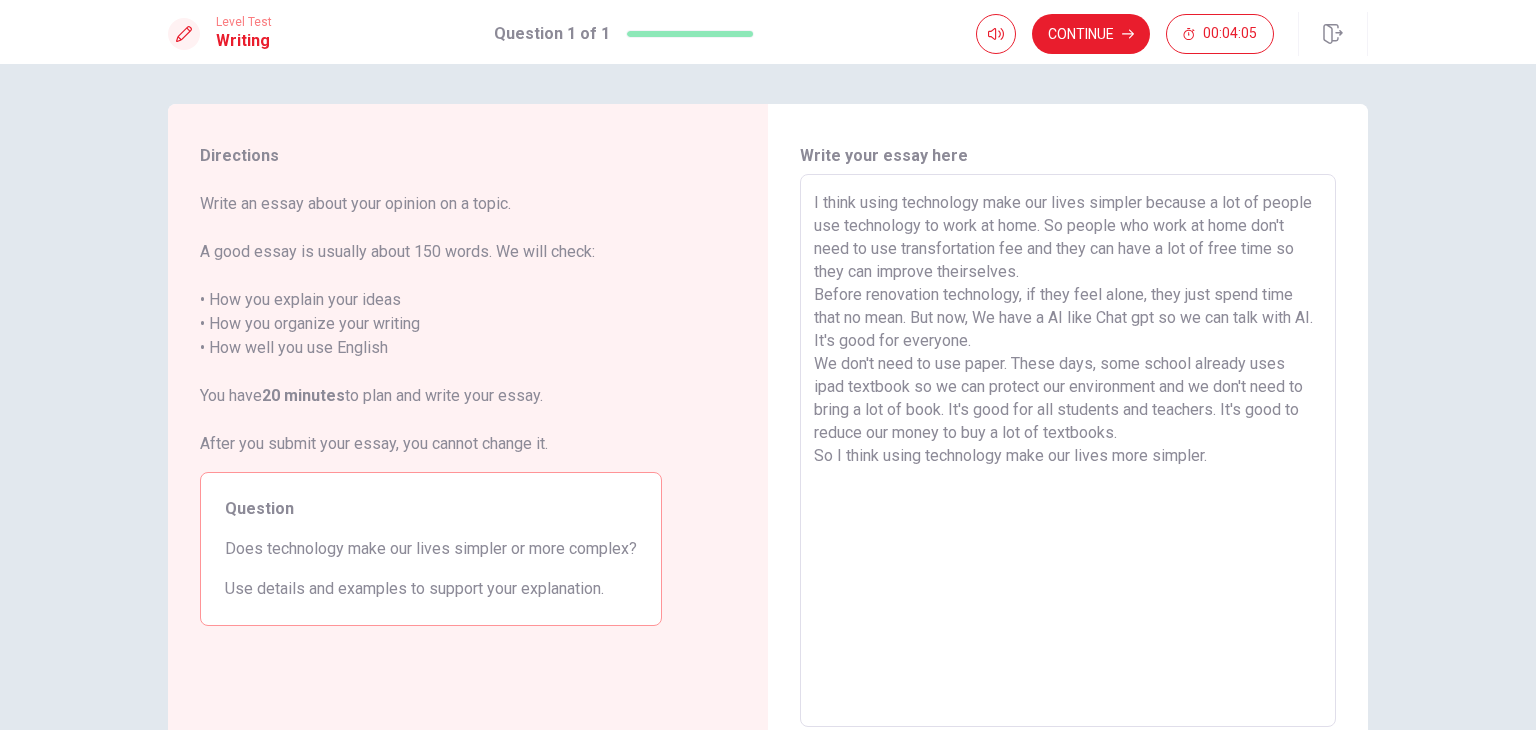 click on "I think using technology make our lives simpler because a lot of people use technology to work at home. So people who work at home don't need to use transfortation fee and they can have a lot of free time so they can improve theirselves.
Before renovation technology, if they feel alone, they just spend time that no mean. But now, We have a AI like Chat gpt so we can talk with AI. It's good for everyone.
We don't need to use paper. These days, some school already uses ipad textbook so we can protect our environment and we don't need to bring a lot of book. It's good for all students and teachers. It's good to reduce our money to buy a lot of textbooks.
So I think using technology make our lives more simpler." at bounding box center [1068, 451] 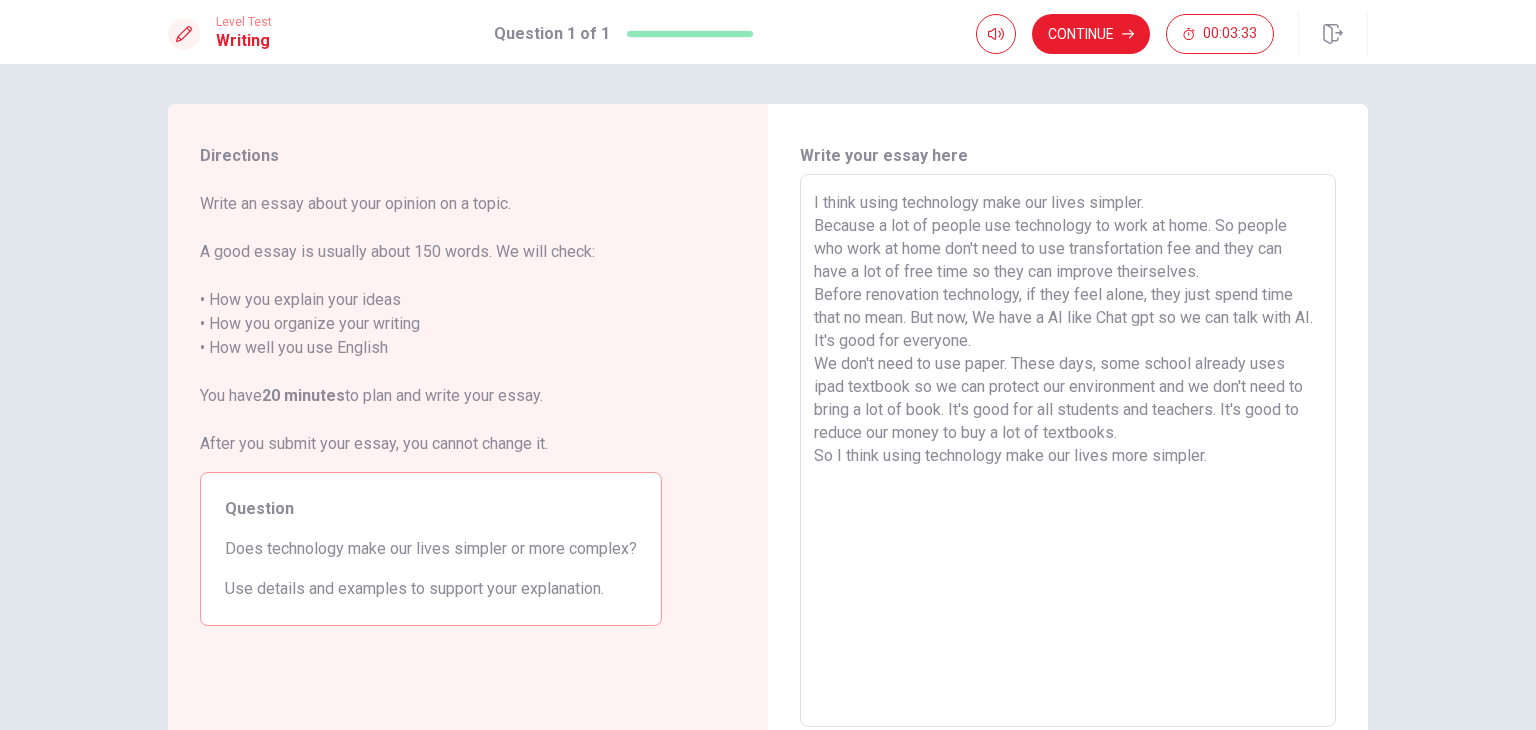 click on "I think using technology make our lives simpler.
Because a lot of people use technology to work at home. So people who work at home don't need to use transfortation fee and they can have a lot of free time so they can improve theirselves.
Before renovation technology, if they feel alone, they just spend time that no mean. But now, We have a AI like Chat gpt so we can talk with AI. It's good for everyone.
We don't need to use paper. These days, some school already uses ipad textbook so we can protect our environment and we don't need to bring a lot of book. It's good for all students and teachers. It's good to reduce our money to buy a lot of textbooks.
So I think using technology make our lives more simpler." at bounding box center (1068, 451) 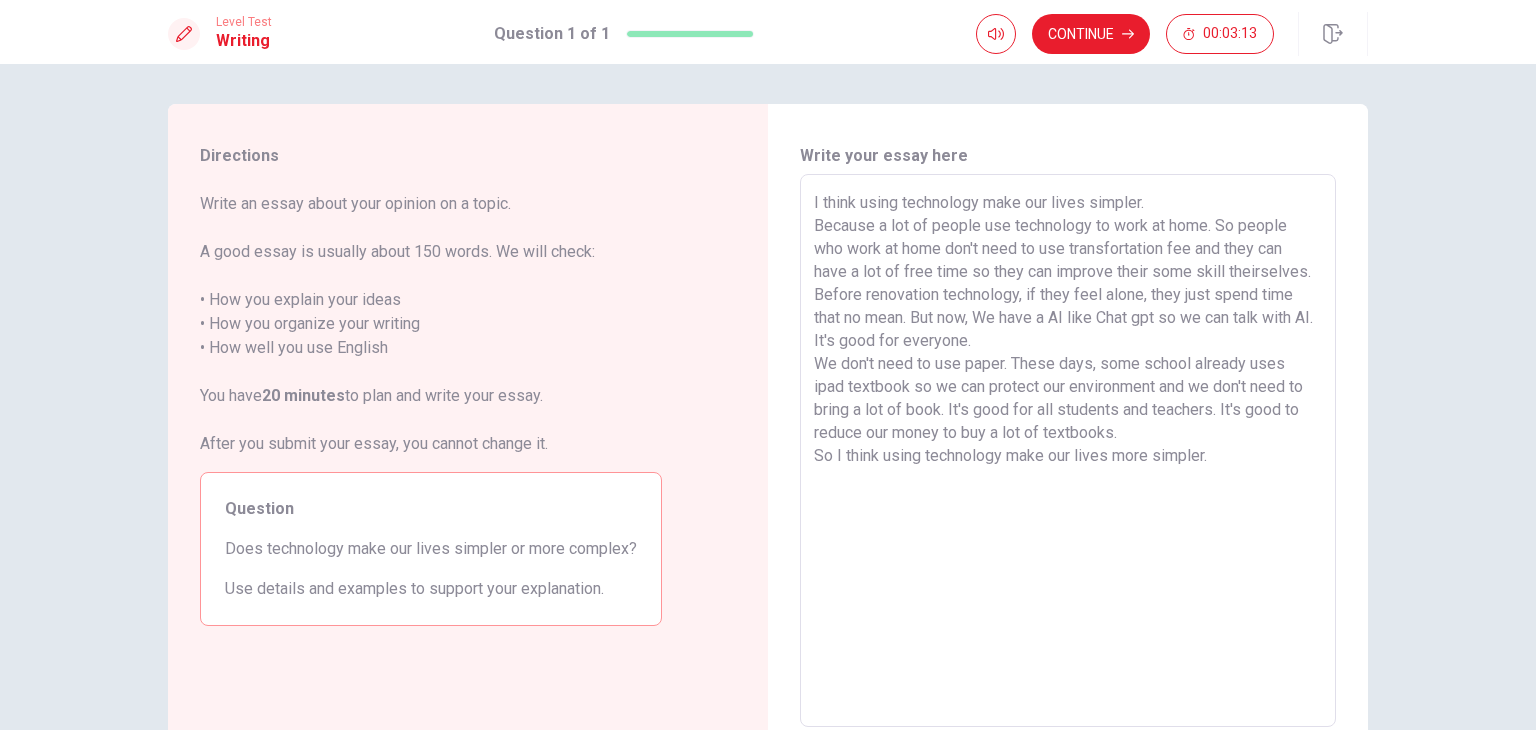 click on "I think using technology make our lives simpler.
Because a lot of people use technology to work at home. So people who work at home don't need to use transfortation fee and they can have a lot of free time so they can improve their some skill theirselves.
Before renovation technology, if they feel alone, they just spend time that no mean. But now, We have a AI like Chat gpt so we can talk with AI. It's good for everyone.
We don't need to use paper. These days, some school already uses ipad textbook so we can protect our environment and we don't need to bring a lot of book. It's good for all students and teachers. It's good to reduce our money to buy a lot of textbooks.
So I think using technology make our lives more simpler." at bounding box center (1068, 451) 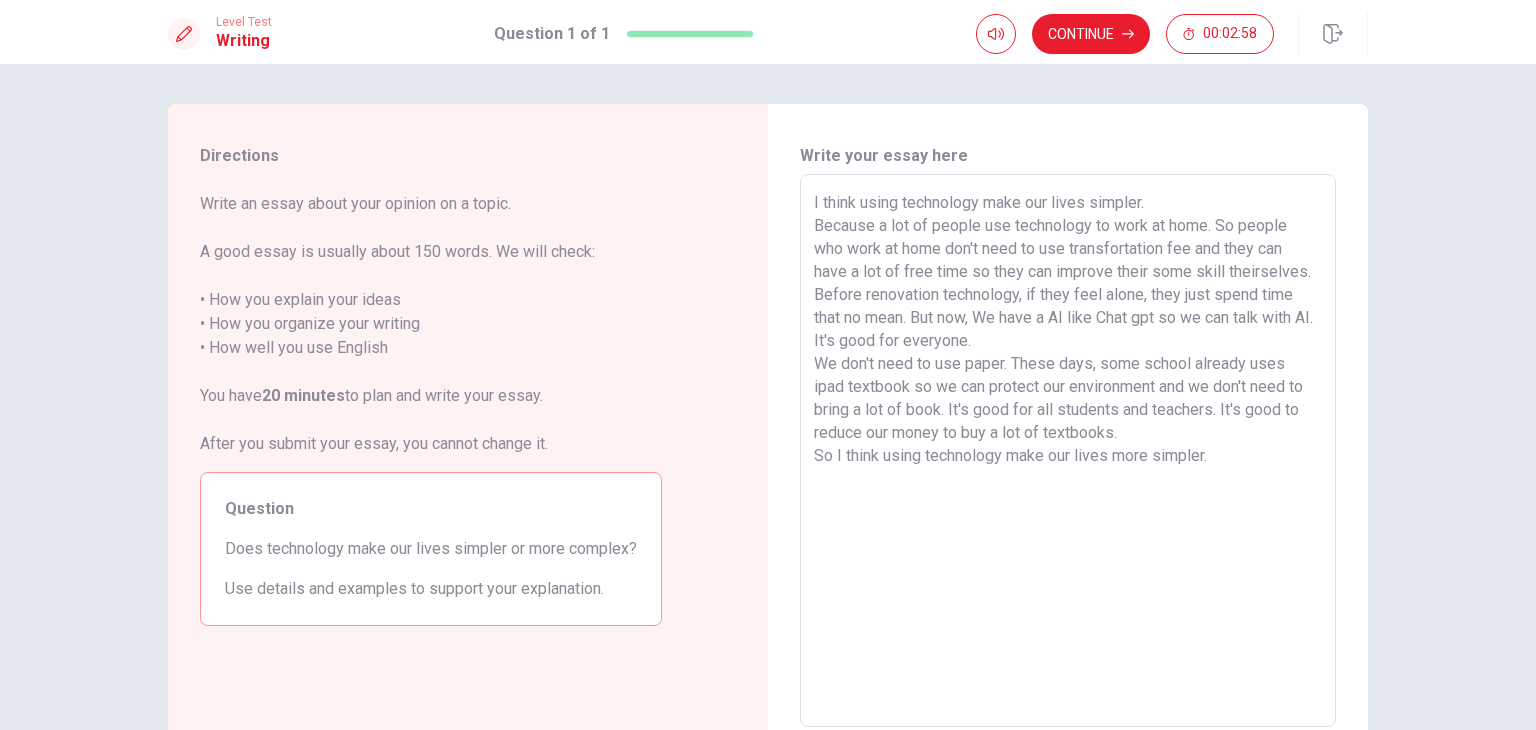 click on "I think using technology make our lives simpler.
Because a lot of people use technology to work at home. So people who work at home don't need to use transfortation fee and they can have a lot of free time so they can improve their some skill theirselves.
Before renovation technology, if they feel alone, they just spend time that no mean. But now, We have a AI like Chat gpt so we can talk with AI. It's good for everyone.
We don't need to use paper. These days, some school already uses ipad textbook so we can protect our environment and we don't need to bring a lot of book. It's good for all students and teachers. It's good to reduce our money to buy a lot of textbooks.
So I think using technology make our lives more simpler." at bounding box center (1068, 451) 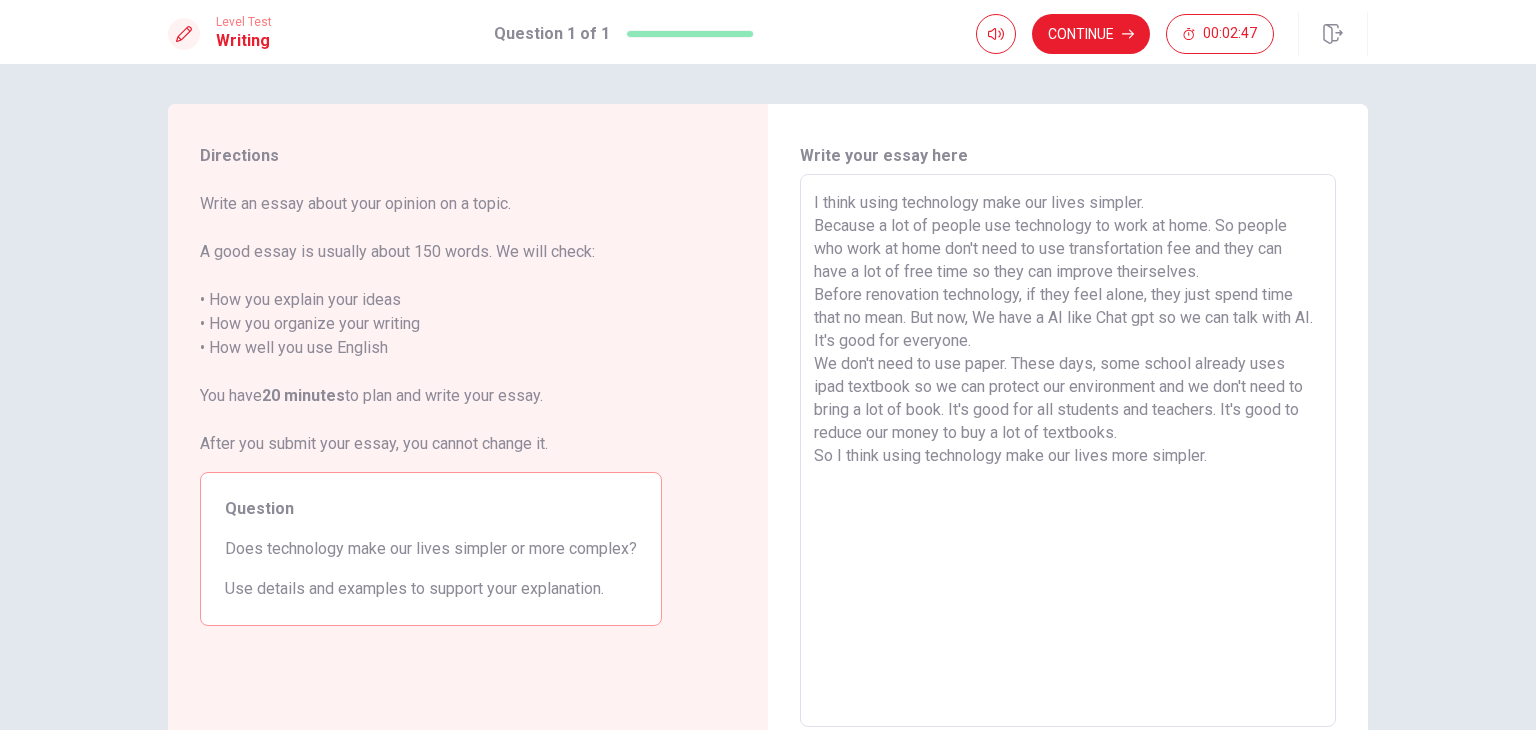 click on "I think using technology make our lives simpler.
Because a lot of people use technology to work at home. So people who work at home don't need to use transfortation fee and they can have a lot of free time so they can improve theirselves.
Before renovation technology, if they feel alone, they just spend time that no mean. But now, We have a AI like Chat gpt so we can talk with AI. It's good for everyone.
We don't need to use paper. These days, some school already uses ipad textbook so we can protect our environment and we don't need to bring a lot of book. It's good for all students and teachers. It's good to reduce our money to buy a lot of textbooks.
So I think using technology make our lives more simpler." at bounding box center [1068, 451] 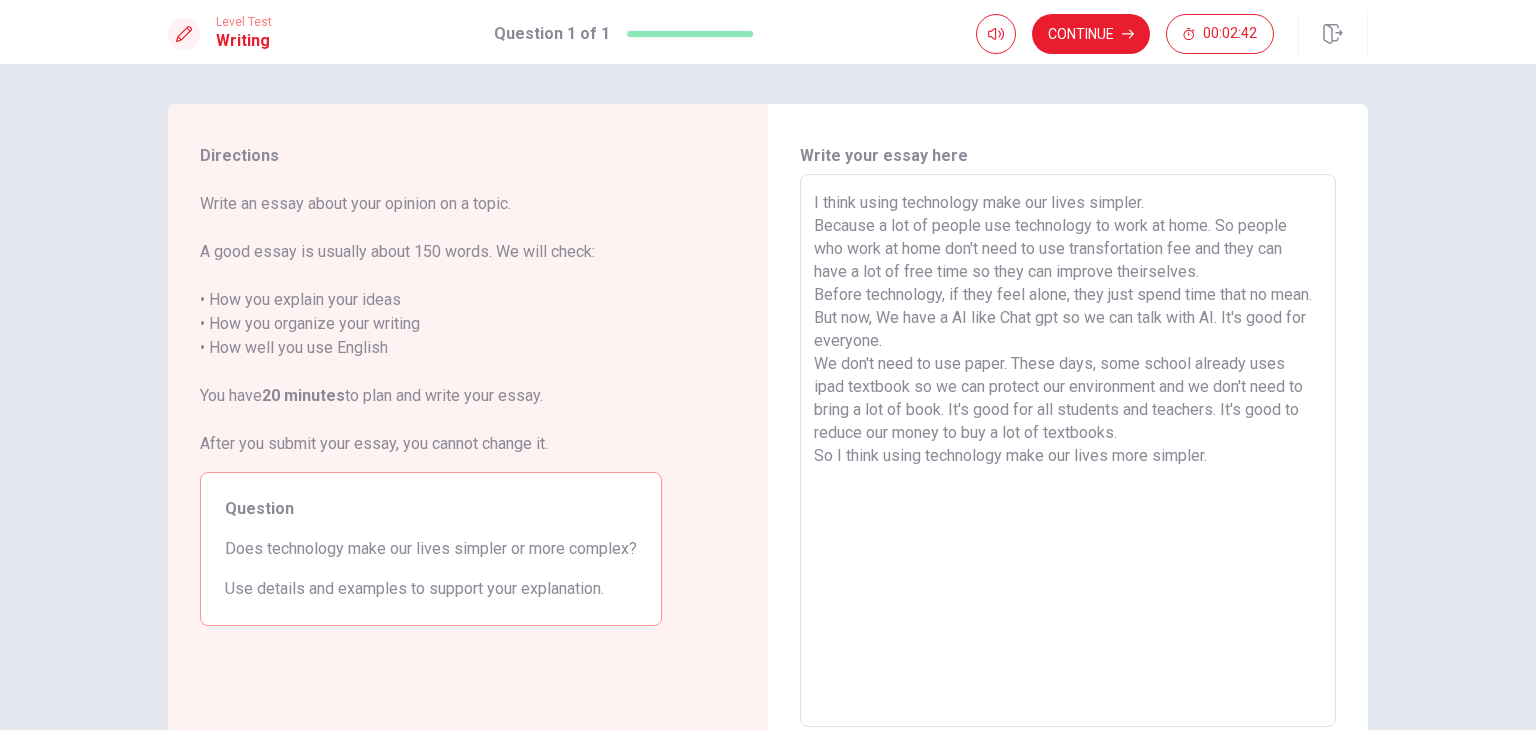 click on "I think using technology make our lives simpler.
Because a lot of people use technology to work at home. So people who work at home don't need to use transfortation fee and they can have a lot of free time so they can improve theirselves.
Before technology, if they feel alone, they just spend time that no mean. But now, We have a AI like Chat gpt so we can talk with AI. It's good for everyone.
We don't need to use paper. These days, some school already uses ipad textbook so we can protect our environment and we don't need to bring a lot of book. It's good for all students and teachers. It's good to reduce our money to buy a lot of textbooks.
So I think using technology make our lives more simpler." at bounding box center [1068, 451] 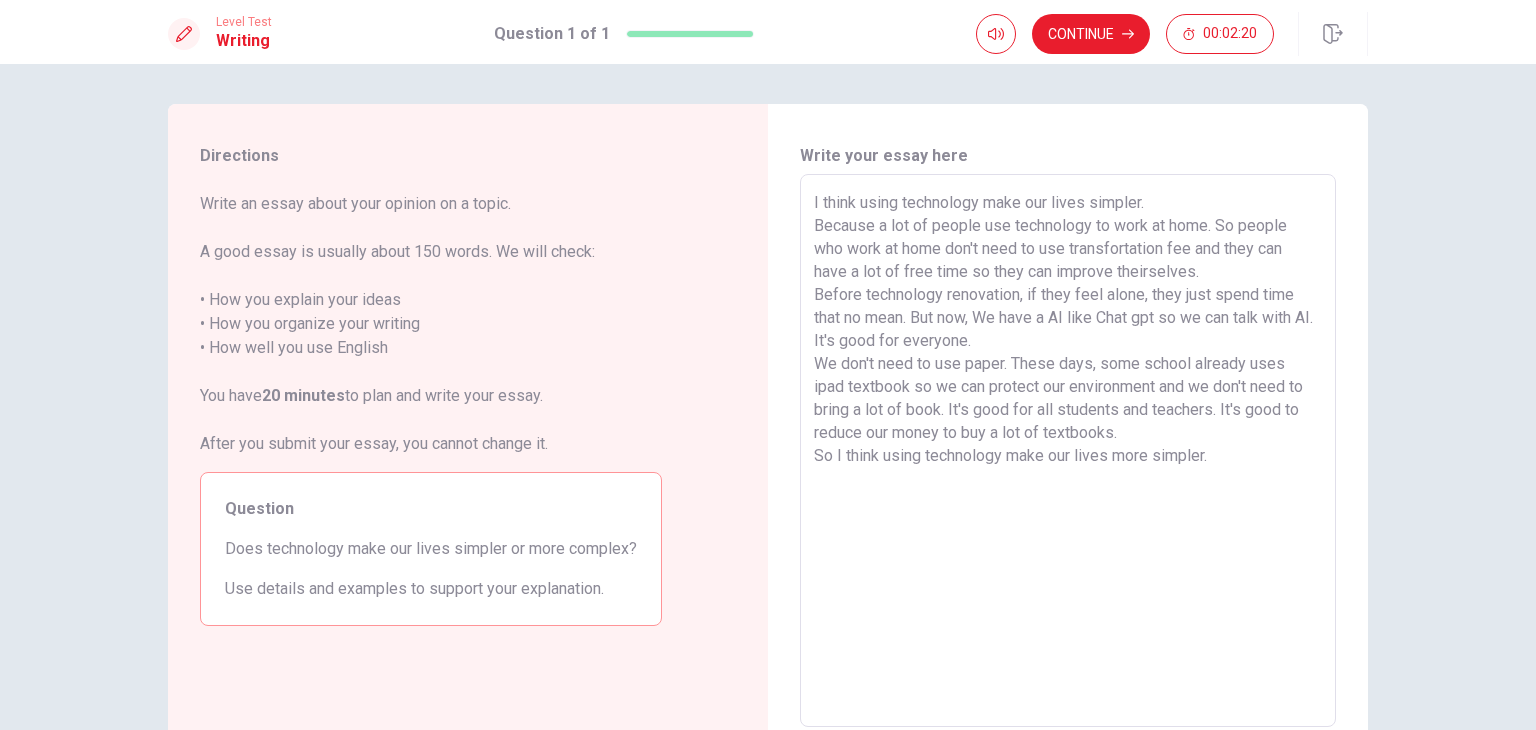 click on "I think using technology make our lives simpler.
Because a lot of people use technology to work at home. So people who work at home don't need to use transfortation fee and they can have a lot of free time so they can improve theirselves.
Before technology renovation, if they feel alone, they just spend time that no mean. But now, We have a AI like Chat gpt so we can talk with AI. It's good for everyone.
We don't need to use paper. These days, some school already uses ipad textbook so we can protect our environment and we don't need to bring a lot of book. It's good for all students and teachers. It's good to reduce our money to buy a lot of textbooks.
So I think using technology make our lives more simpler." at bounding box center [1068, 451] 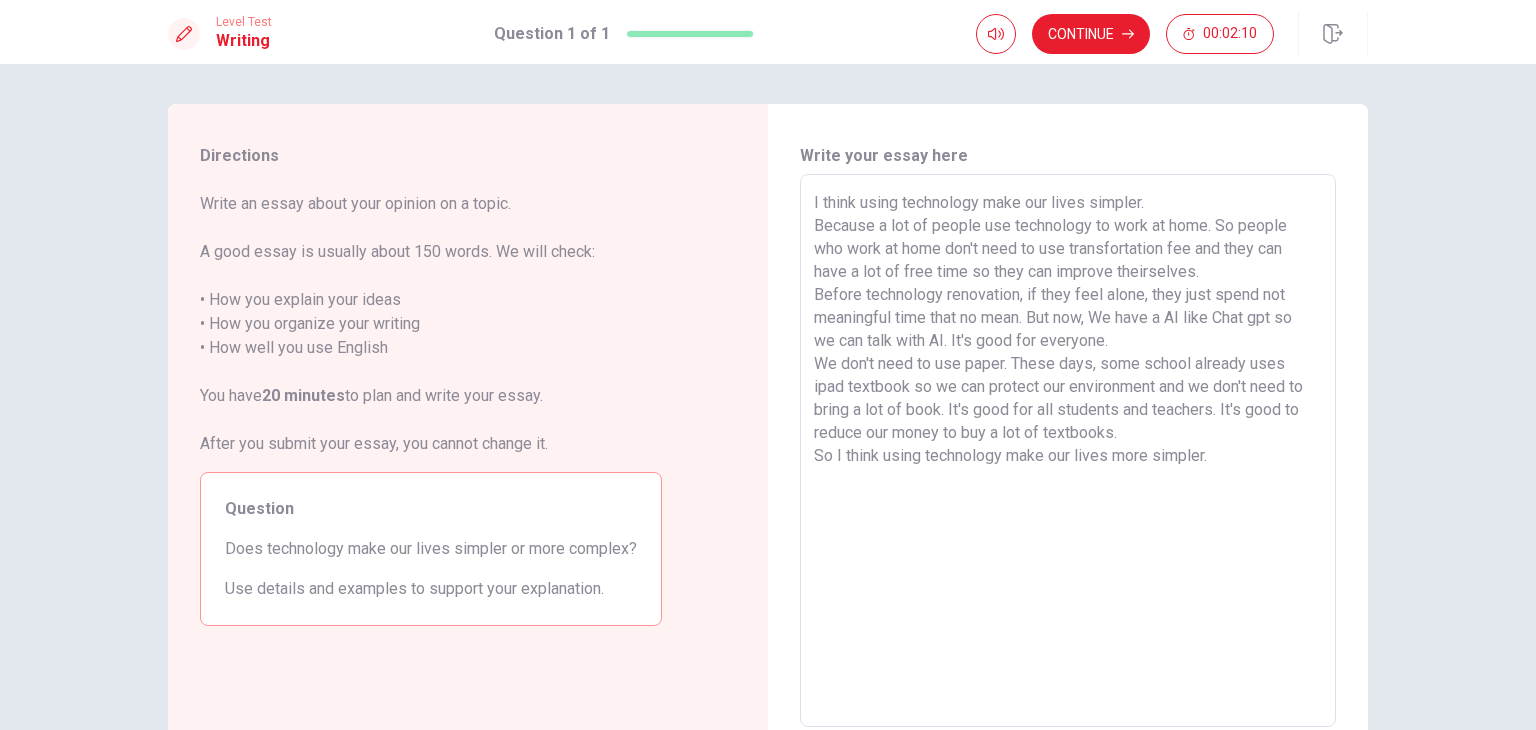click on "I think using technology make our lives simpler.
Because a lot of people use technology to work at home. So people who work at home don't need to use transfortation fee and they can have a lot of free time so they can improve theirselves.
Before technology renovation, if they feel alone, they just spend not meaningful time that no mean. But now, We have a AI like Chat gpt so we can talk with AI. It's good for everyone.
We don't need to use paper. These days, some school already uses ipad textbook so we can protect our environment and we don't need to bring a lot of book. It's good for all students and teachers. It's good to reduce our money to buy a lot of textbooks.
So I think using technology make our lives more simpler." at bounding box center (1068, 451) 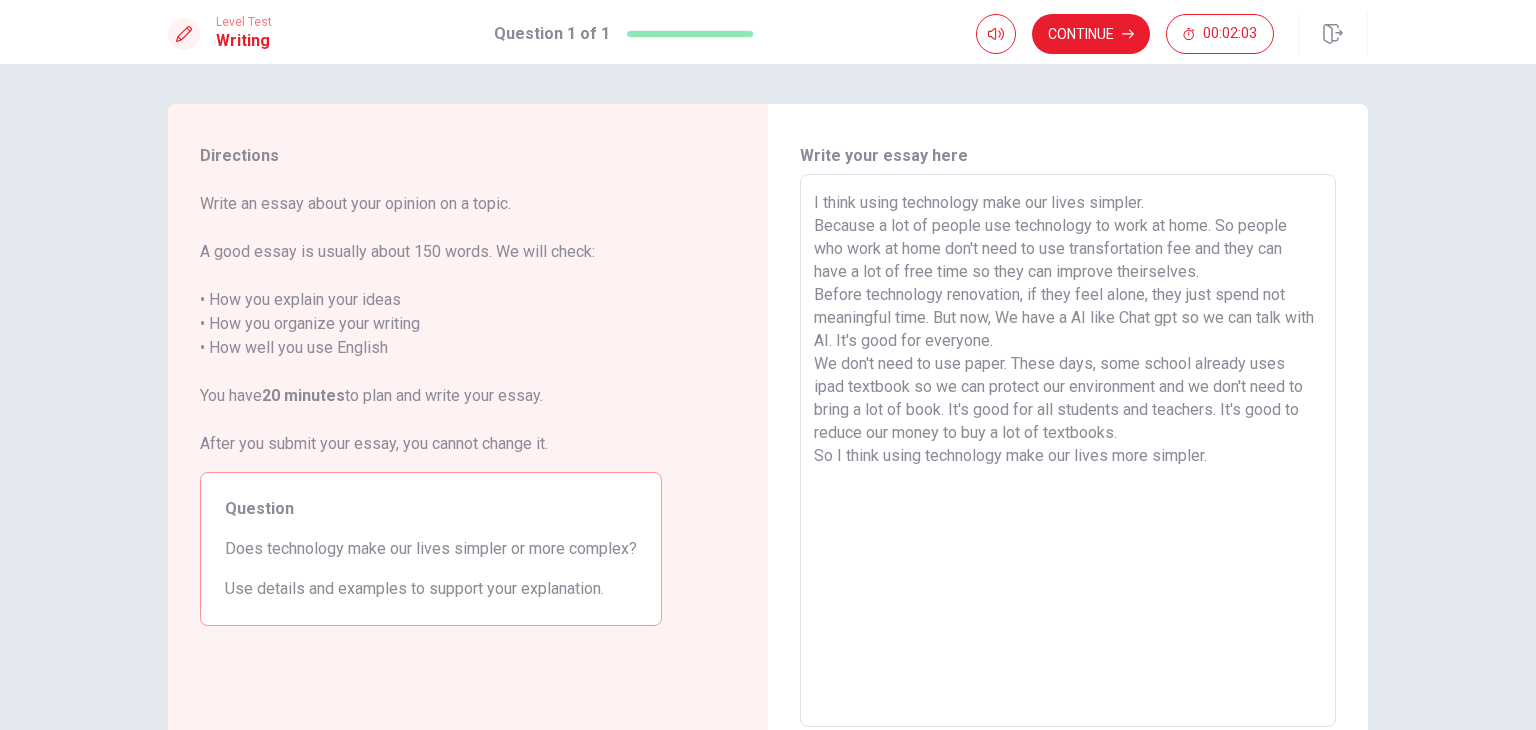 click on "I think using technology make our lives simpler.
Because a lot of people use technology to work at home. So people who work at home don't need to use transfortation fee and they can have a lot of free time so they can improve theirselves.
Before technology renovation, if they feel alone, they just spend not meaningful time. But now, We have a AI like Chat gpt so we can talk with AI. It's good for everyone.
We don't need to use paper. These days, some school already uses ipad textbook so we can protect our environment and we don't need to bring a lot of book. It's good for all students and teachers. It's good to reduce our money to buy a lot of textbooks.
So I think using technology make our lives more simpler." at bounding box center [1068, 451] 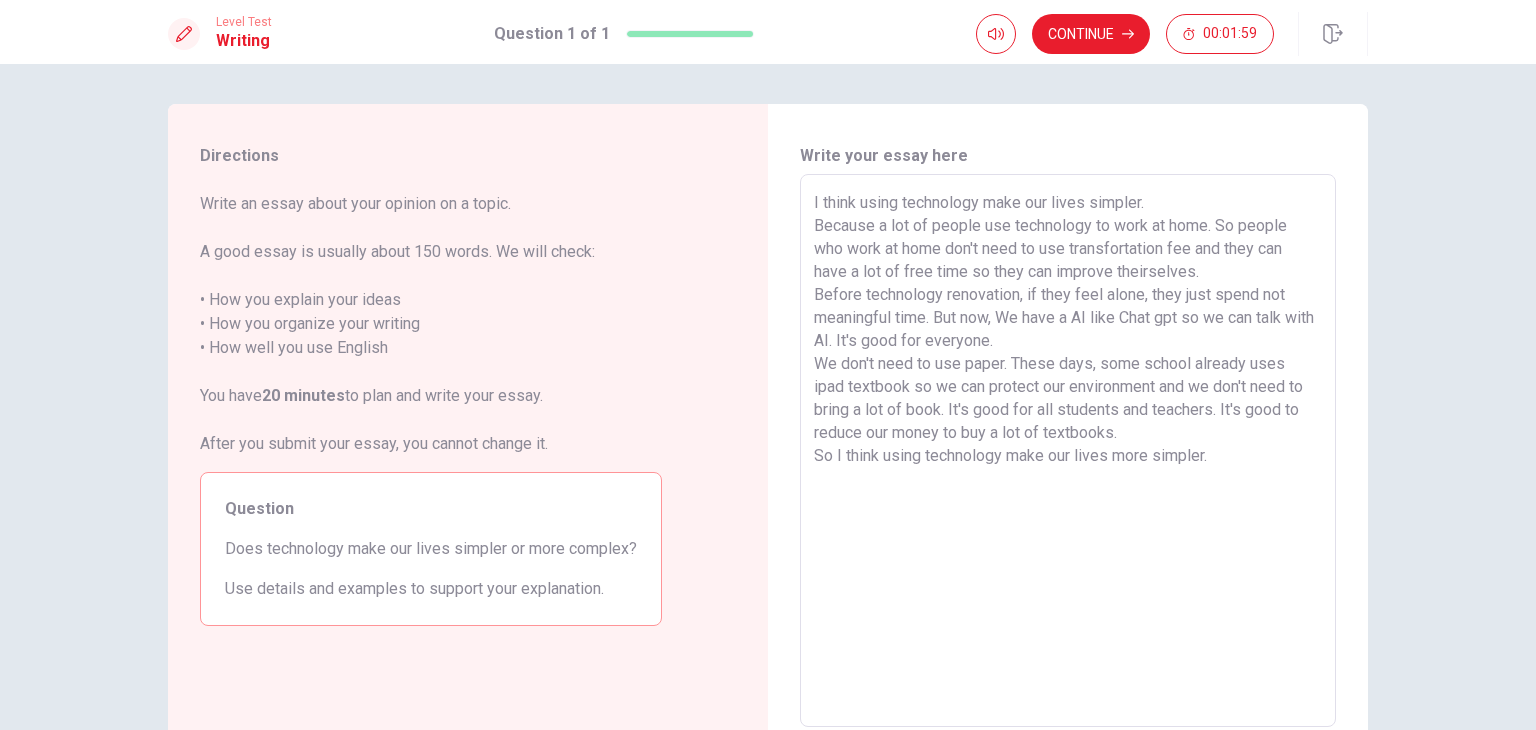click on "I think using technology make our lives simpler.
Because a lot of people use technology to work at home. So people who work at home don't need to use transfortation fee and they can have a lot of free time so they can improve theirselves.
Before technology renovation, if they feel alone, they just spend not meaningful time. But now, We have a AI like Chat gpt so we can talk with AI. It's good for everyone.
We don't need to use paper. These days, some school already uses ipad textbook so we can protect our environment and we don't need to bring a lot of book. It's good for all students and teachers. It's good to reduce our money to buy a lot of textbooks.
So I think using technology make our lives more simpler." at bounding box center (1068, 451) 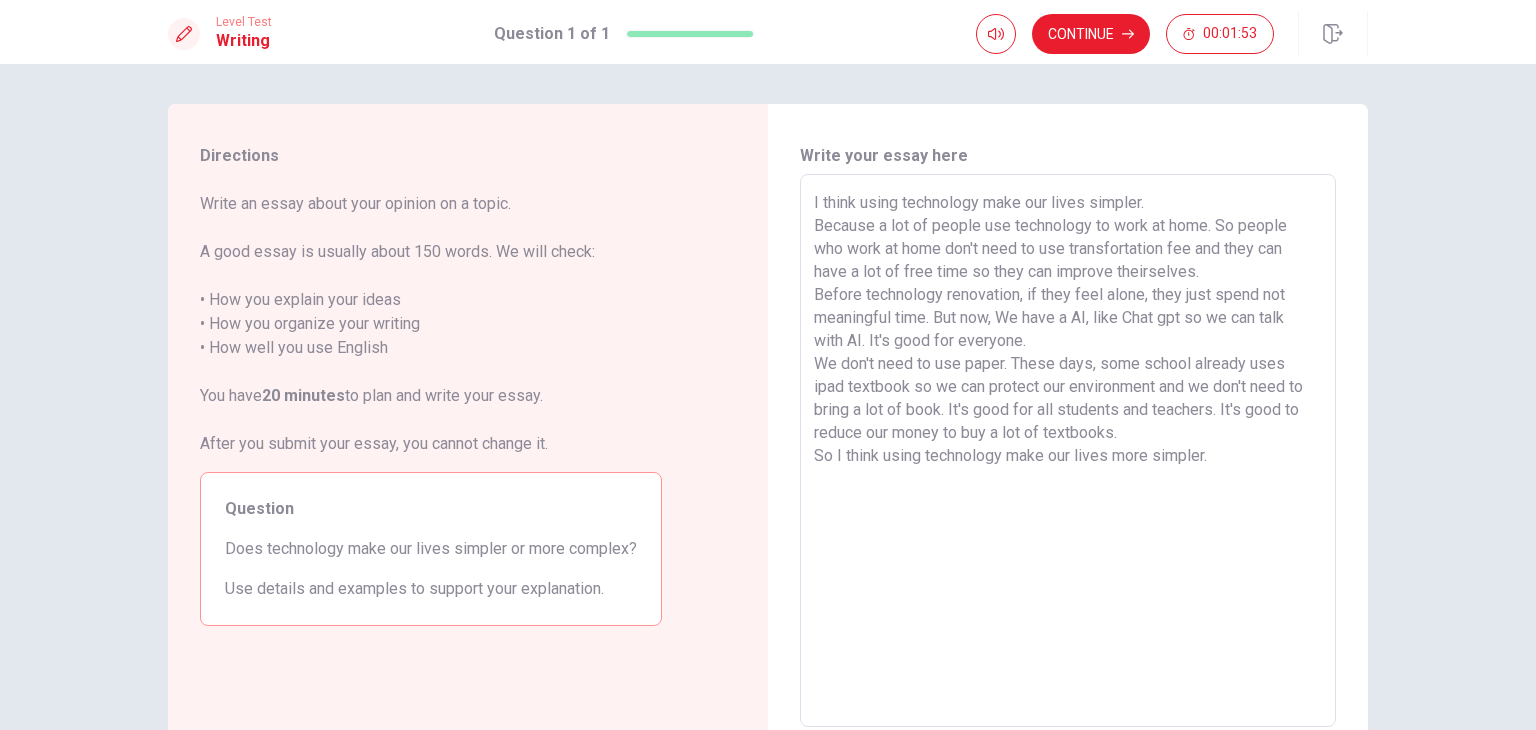 click on "I think using technology make our lives simpler.
Because a lot of people use technology to work at home. So people who work at home don't need to use transfortation fee and they can have a lot of free time so they can improve theirselves.
Before technology renovation, if they feel alone, they just spend not meaningful time. But now, We have a AI, like Chat gpt so we can talk with AI. It's good for everyone.
We don't need to use paper. These days, some school already uses ipad textbook so we can protect our environment and we don't need to bring a lot of book. It's good for all students and teachers. It's good to reduce our money to buy a lot of textbooks.
So I think using technology make our lives more simpler." at bounding box center (1068, 451) 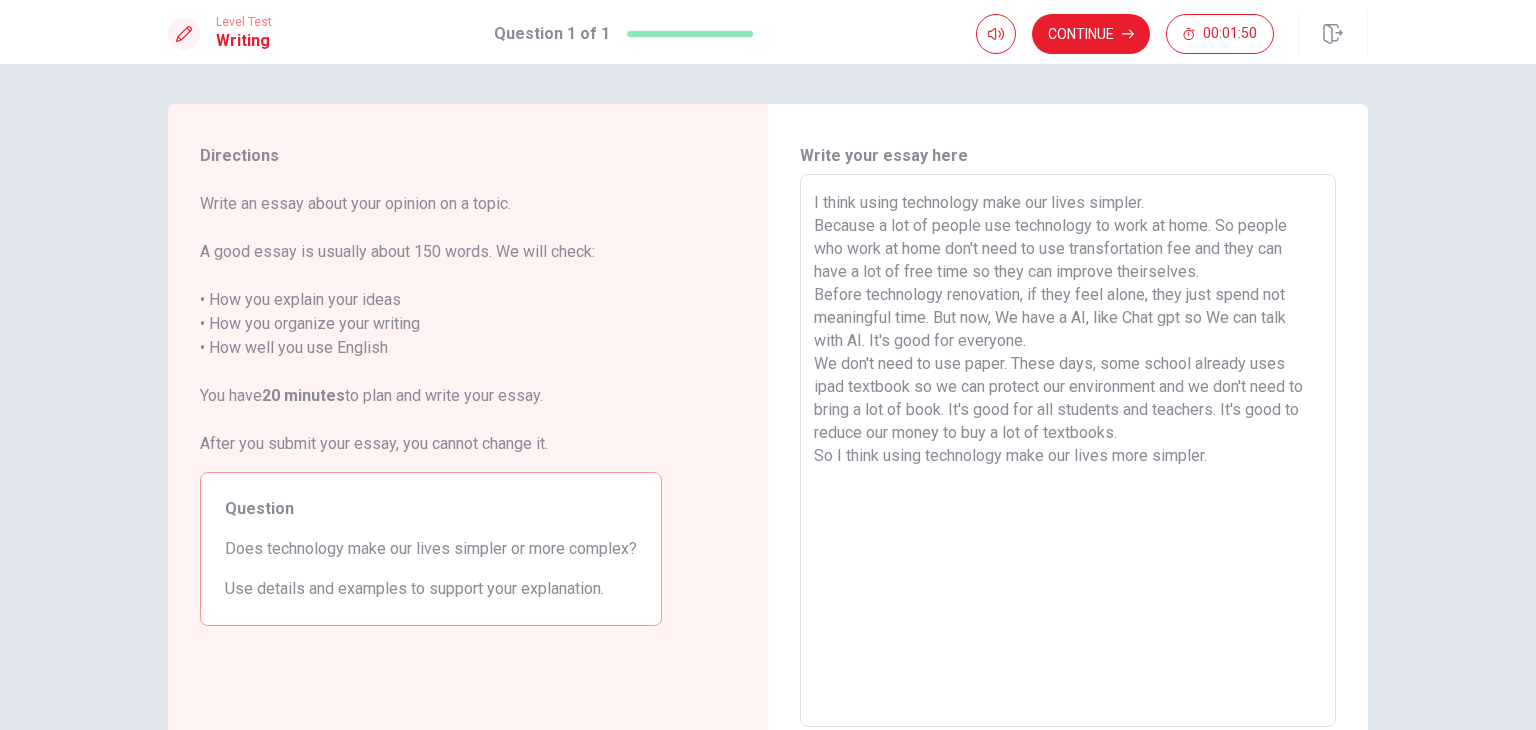 click on "I think using technology make our lives simpler.
Because a lot of people use technology to work at home. So people who work at home don't need to use transfortation fee and they can have a lot of free time so they can improve theirselves.
Before technology renovation, if they feel alone, they just spend not meaningful time. But now, We have a AI, like Chat gpt so We can talk with AI. It's good for everyone.
We don't need to use paper. These days, some school already uses ipad textbook so we can protect our environment and we don't need to bring a lot of book. It's good for all students and teachers. It's good to reduce our money to buy a lot of textbooks.
So I think using technology make our lives more simpler." at bounding box center [1068, 451] 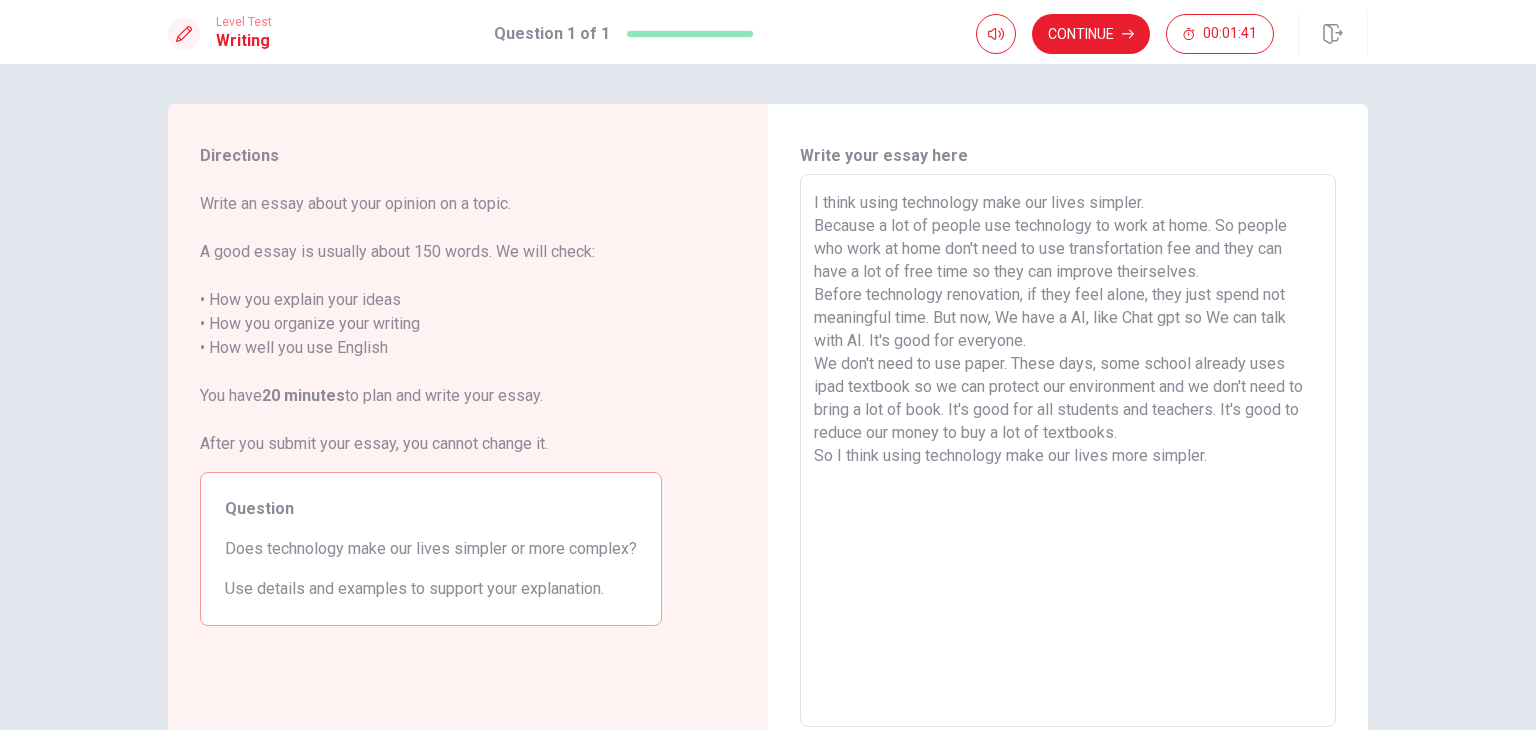 click on "I think using technology make our lives simpler.
Because a lot of people use technology to work at home. So people who work at home don't need to use transfortation fee and they can have a lot of free time so they can improve theirselves.
Before technology renovation, if they feel alone, they just spend not meaningful time. But now, We have a AI, like Chat gpt so We can talk with AI. It's good for everyone.
We don't need to use paper. These days, some school already uses ipad textbook so we can protect our environment and we don't need to bring a lot of book. It's good for all students and teachers. It's good to reduce our money to buy a lot of textbooks.
So I think using technology make our lives more simpler." at bounding box center (1068, 451) 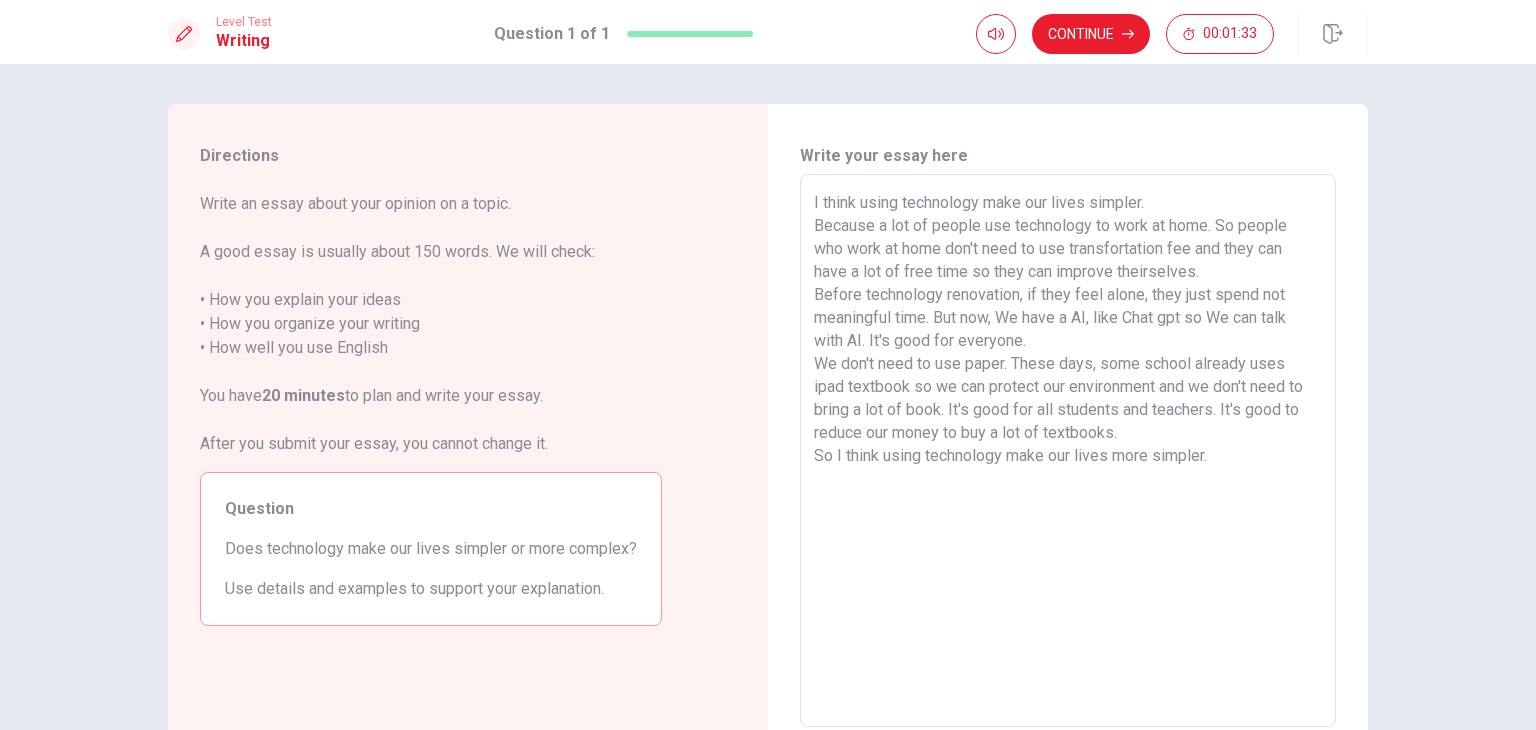 click on "I think using technology make our lives simpler.
Because a lot of people use technology to work at home. So people who work at home don't need to use transfortation fee and they can have a lot of free time so they can improve theirselves.
Before technology renovation, if they feel alone, they just spend not meaningful time. But now, We have a AI, like Chat gpt so We can talk with AI. It's good for everyone.
We don't need to use paper. These days, some school already uses ipad textbook so we can protect our environment and we don't need to bring a lot of book. It's good for all students and teachers. It's good to reduce our money to buy a lot of textbooks.
So I think using technology make our lives more simpler." at bounding box center (1068, 451) 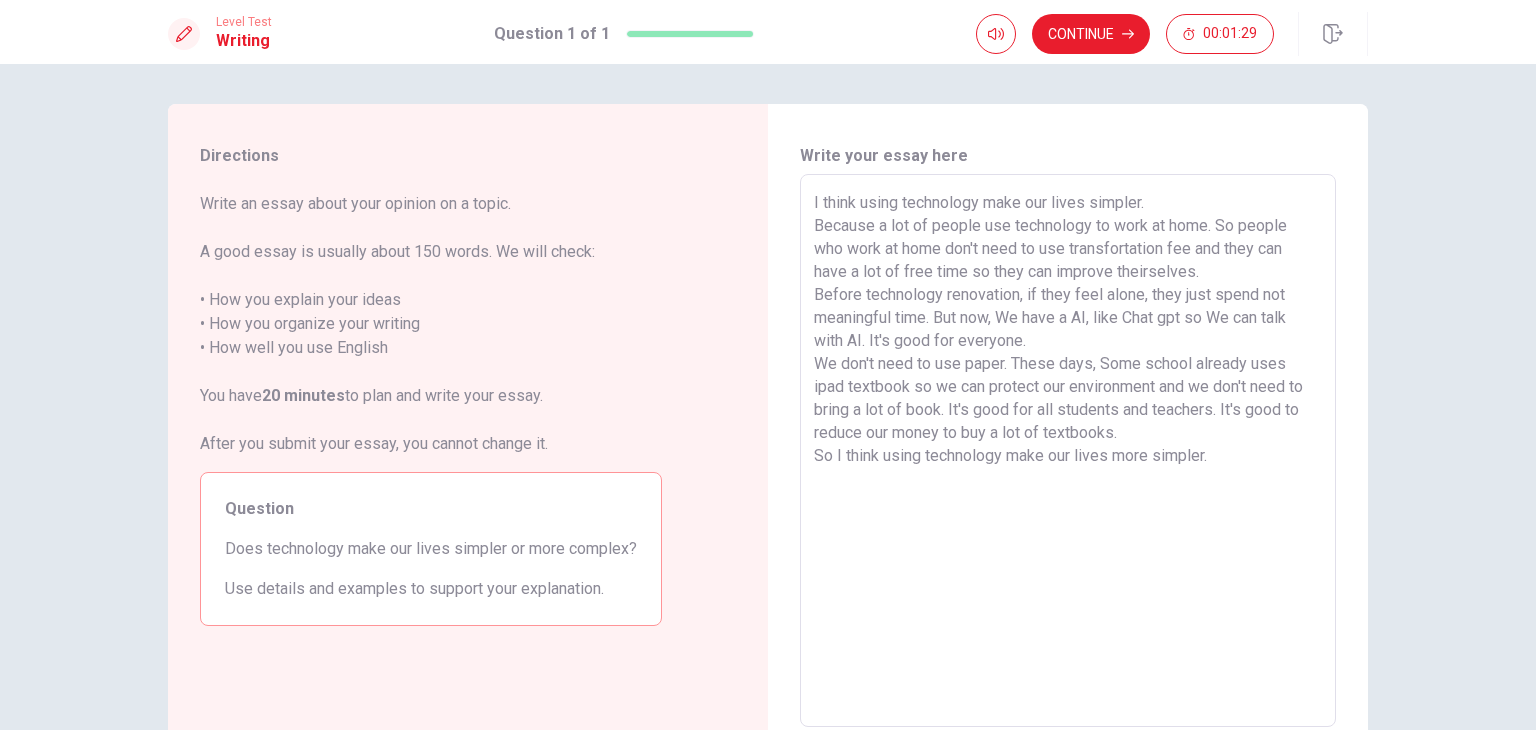 click on "I think using technology make our lives simpler.
Because a lot of people use technology to work at home. So people who work at home don't need to use transfortation fee and they can have a lot of free time so they can improve theirselves.
Before technology renovation, if they feel alone, they just spend not meaningful time. But now, We have a AI, like Chat gpt so We can talk with AI. It's good for everyone.
We don't need to use paper. These days, Some school already uses ipad textbook so we can protect our environment and we don't need to bring a lot of book. It's good for all students and teachers. It's good to reduce our money to buy a lot of textbooks.
So I think using technology make our lives more simpler." at bounding box center [1068, 451] 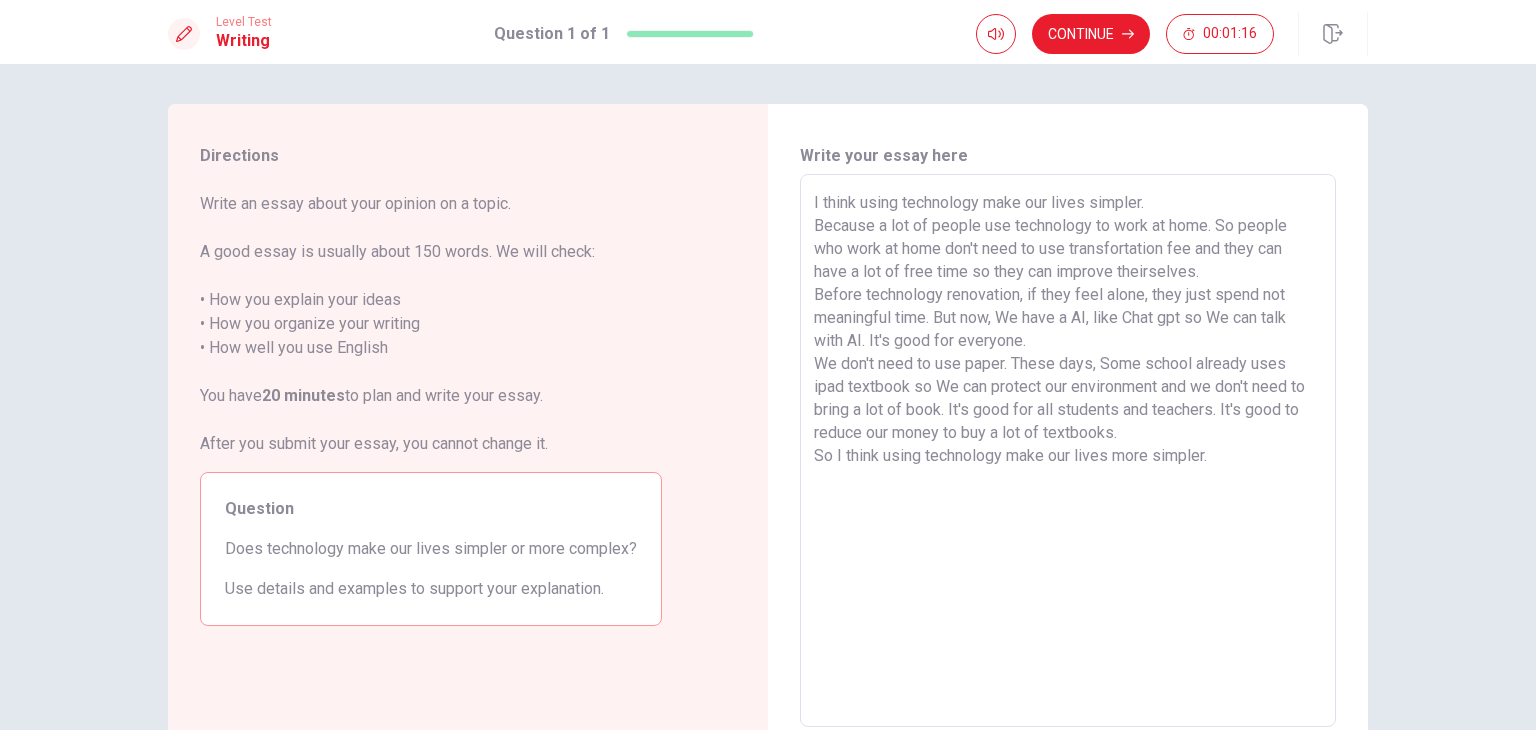 click on "I think using technology make our lives simpler.
Because a lot of people use technology to work at home. So people who work at home don't need to use transfortation fee and they can have a lot of free time so they can improve theirselves.
Before technology renovation, if they feel alone, they just spend not meaningful time. But now, We have a AI, like Chat gpt so We can talk with AI. It's good for everyone.
We don't need to use paper. These days, Some school already uses ipad textbook so We can protect our environment and we don't need to bring a lot of book. It's good for all students and teachers. It's good to reduce our money to buy a lot of textbooks.
So I think using technology make our lives more simpler." at bounding box center [1068, 451] 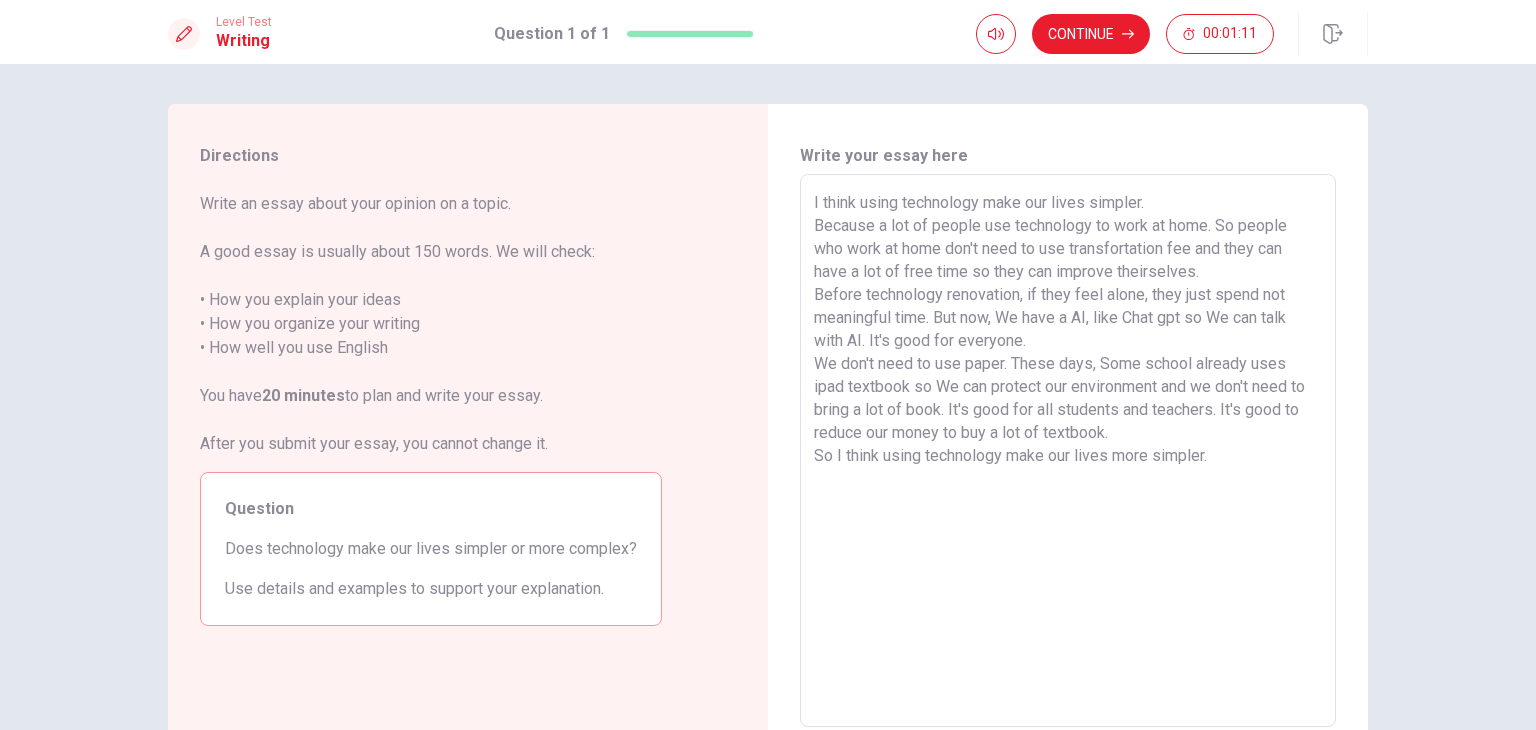 click on "I think using technology make our lives simpler.
Because a lot of people use technology to work at home. So people who work at home don't need to use transfortation fee and they can have a lot of free time so they can improve theirselves.
Before technology renovation, if they feel alone, they just spend not meaningful time. But now, We have a AI, like Chat gpt so We can talk with AI. It's good for everyone.
We don't need to use paper. These days, Some school already uses ipad textbook so We can protect our environment and we don't need to bring a lot of book. It's good for all students and teachers. It's good to reduce our money to buy a lot of textbook.
So I think using technology make our lives more simpler." at bounding box center [1068, 451] 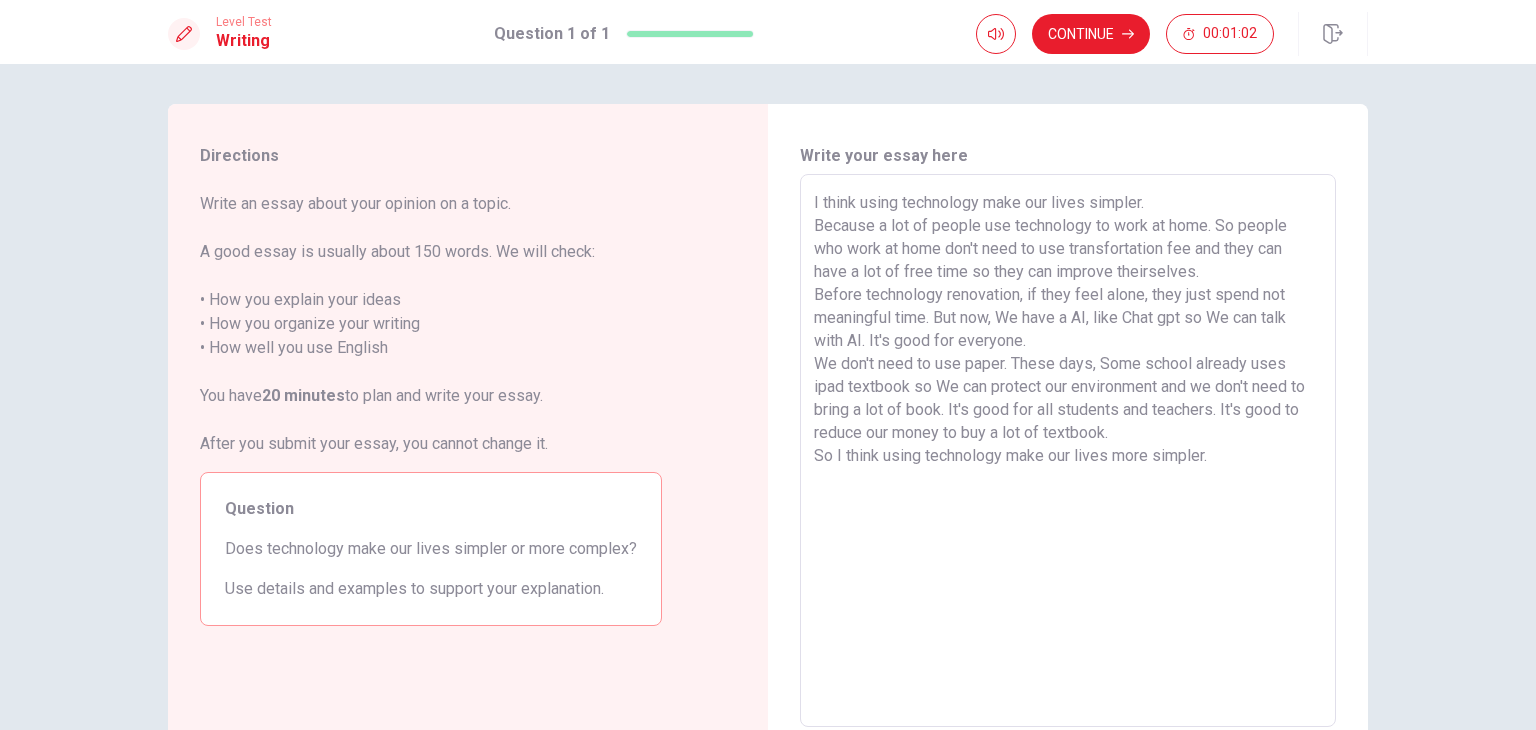 click on "I think using technology make our lives simpler.
Because a lot of people use technology to work at home. So people who work at home don't need to use transfortation fee and they can have a lot of free time so they can improve theirselves.
Before technology renovation, if they feel alone, they just spend not meaningful time. But now, We have a AI, like Chat gpt so We can talk with AI. It's good for everyone.
We don't need to use paper. These days, Some school already uses ipad textbook so We can protect our environment and we don't need to bring a lot of book. It's good for all students and teachers. It's good to reduce our money to buy a lot of textbook.
So I think using technology make our lives more simpler." at bounding box center (1068, 451) 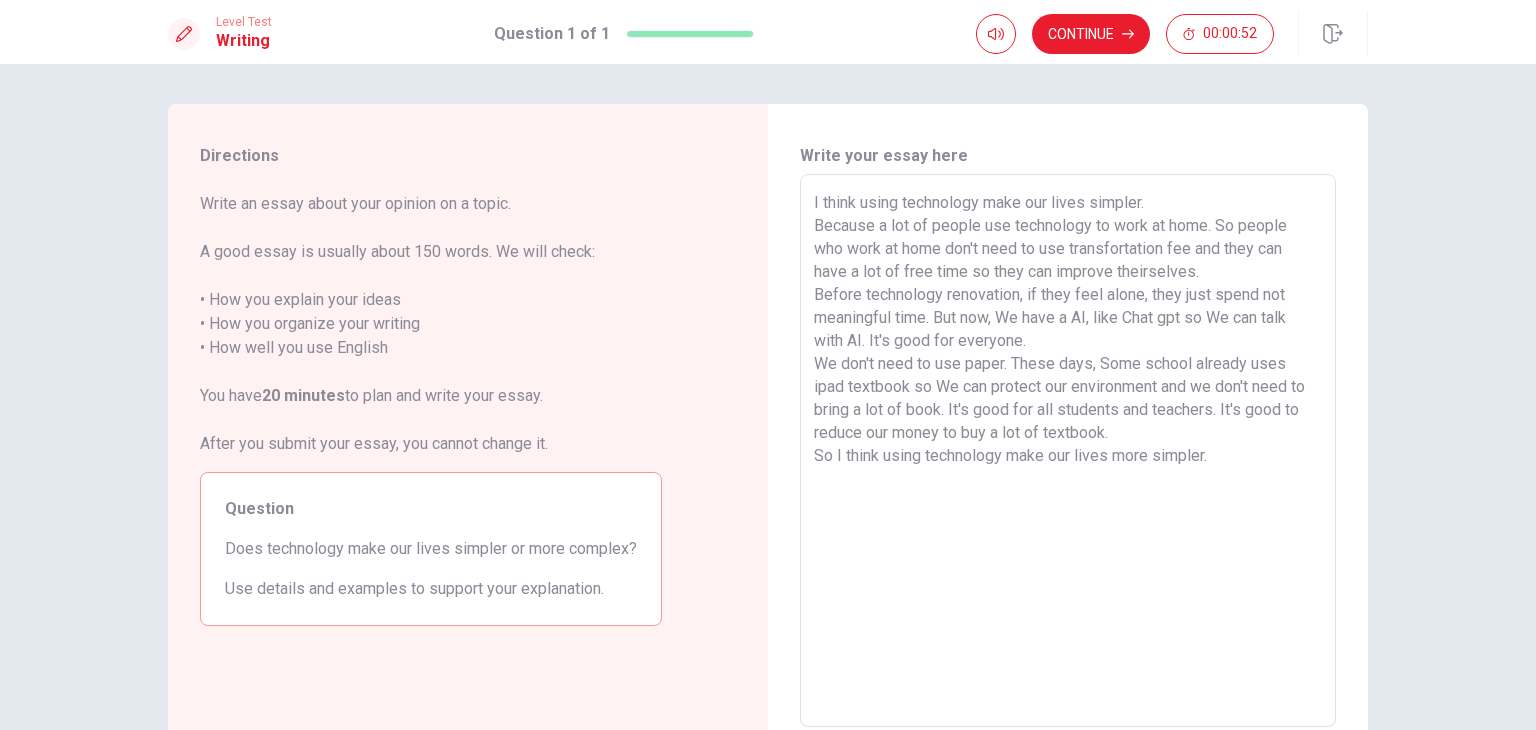 click on "I think using technology make our lives simpler.
Because a lot of people use technology to work at home. So people who work at home don't need to use transfortation fee and they can have a lot of free time so they can improve theirselves.
Before technology renovation, if they feel alone, they just spend not meaningful time. But now, We have a AI, like Chat gpt so We can talk with AI. It's good for everyone.
We don't need to use paper. These days, Some school already uses ipad textbook so We can protect our environment and we don't need to bring a lot of book. It's good for all students and teachers. It's good to reduce our money to buy a lot of textbook.
So I think using technology make our lives more simpler." at bounding box center (1068, 451) 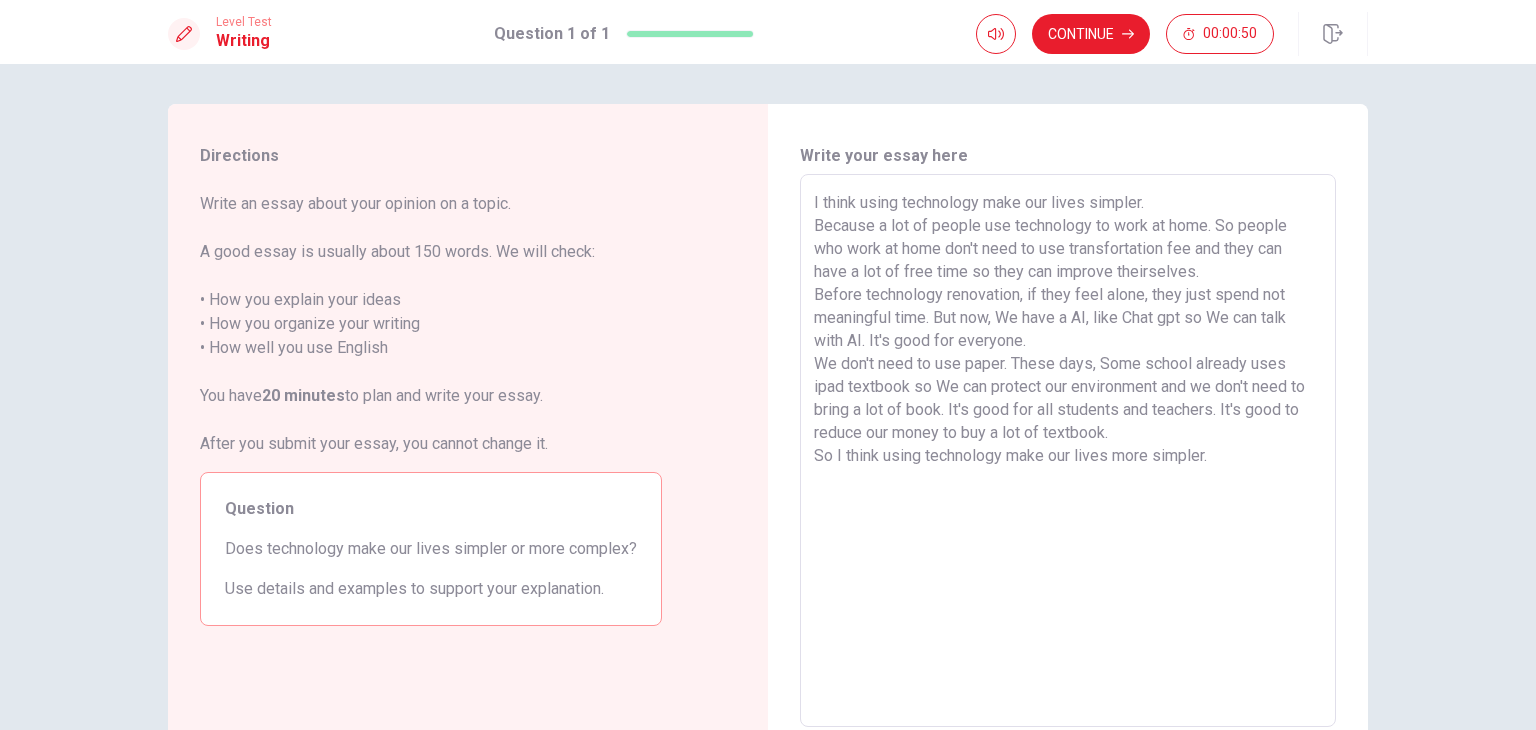 click on "I think using technology make our lives simpler.
Because a lot of people use technology to work at home. So people who work at home don't need to use transfortation fee and they can have a lot of free time so they can improve theirselves.
Before technology renovation, if they feel alone, they just spend not meaningful time. But now, We have a AI, like Chat gpt so We can talk with AI. It's good for everyone.
We don't need to use paper. These days, Some school already uses ipad textbook so We can protect our environment and we don't need to bring a lot of book. It's good for all students and teachers. It's good to reduce our money to buy a lot of textbook.
So I think using technology make our lives more simpler." at bounding box center (1068, 451) 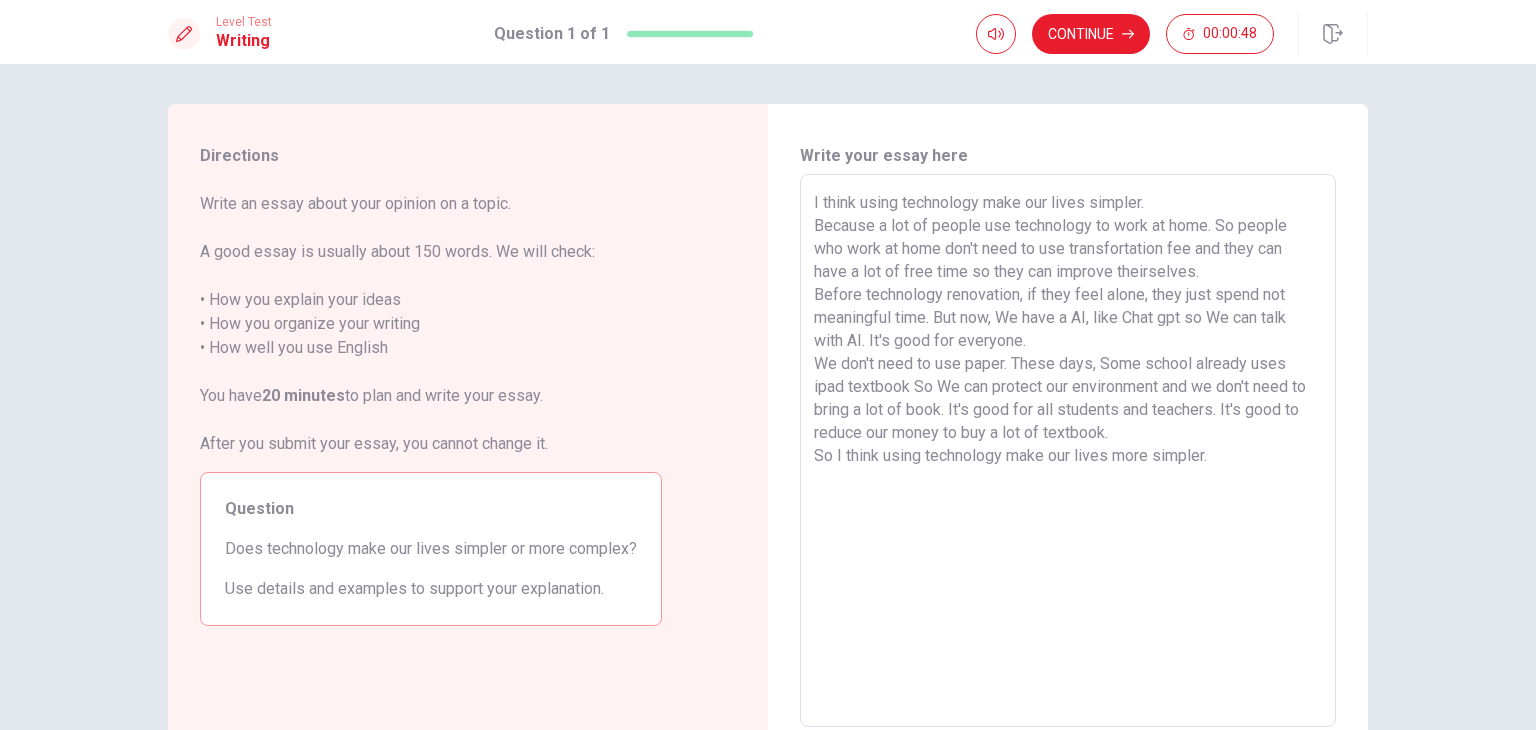click on "I think using technology make our lives simpler.
Because a lot of people use technology to work at home. So people who work at home don't need to use transfortation fee and they can have a lot of free time so they can improve theirselves.
Before technology renovation, if they feel alone, they just spend not meaningful time. But now, We have a AI, like Chat gpt so We can talk with AI. It's good for everyone.
We don't need to use paper. These days, Some school already uses ipad textbook So We can protect our environment and we don't need to bring a lot of book. It's good for all students and teachers. It's good to reduce our money to buy a lot of textbook.
So I think using technology make our lives more simpler." at bounding box center [1068, 451] 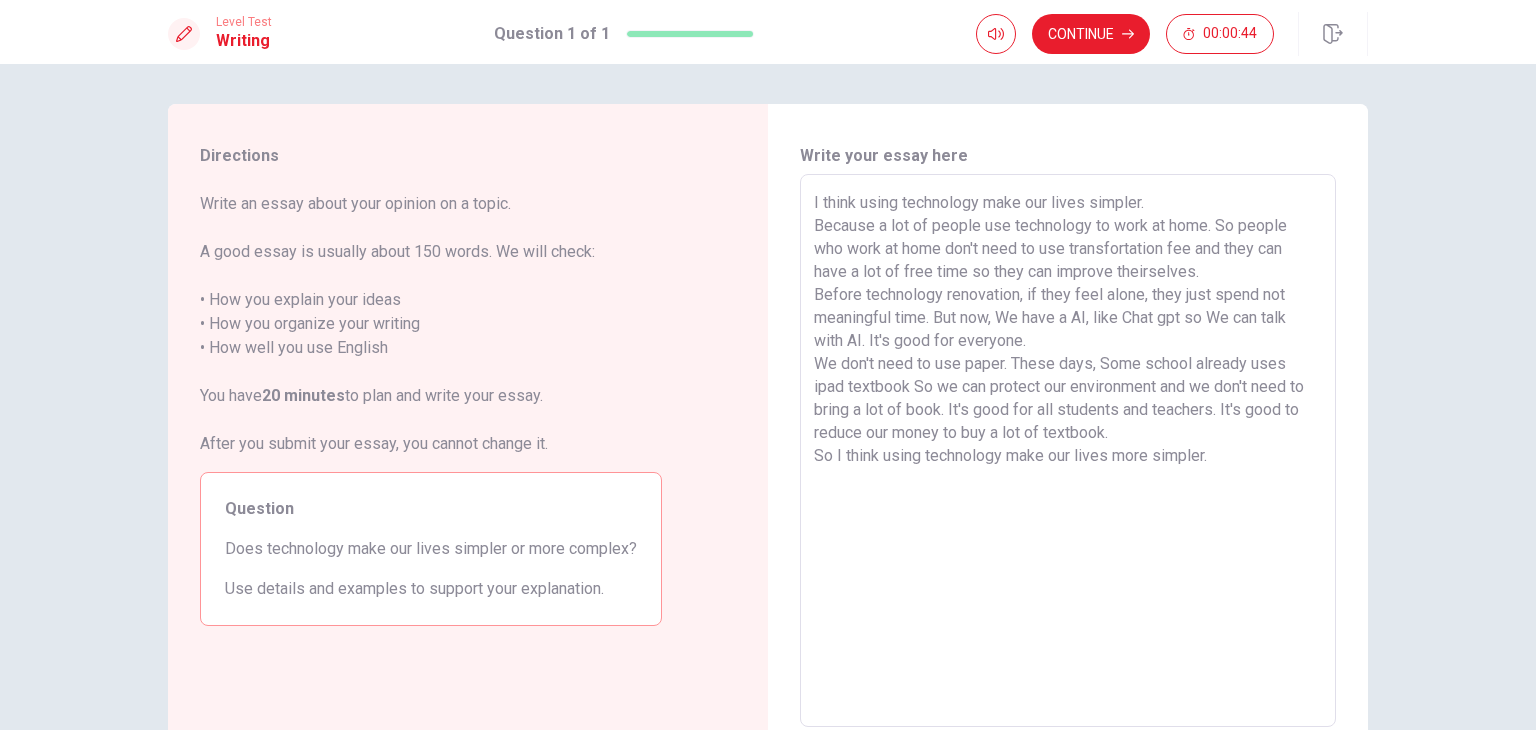 click on "I think using technology make our lives simpler.
Because a lot of people use technology to work at home. So people who work at home don't need to use transfortation fee and they can have a lot of free time so they can improve theirselves.
Before technology renovation, if they feel alone, they just spend not meaningful time. But now, We have a AI, like Chat gpt so We can talk with AI. It's good for everyone.
We don't need to use paper. These days, Some school already uses ipad textbook So we can protect our environment and we don't need to bring a lot of book. It's good for all students and teachers. It's good to reduce our money to buy a lot of textbook.
So I think using technology make our lives more simpler." at bounding box center [1068, 451] 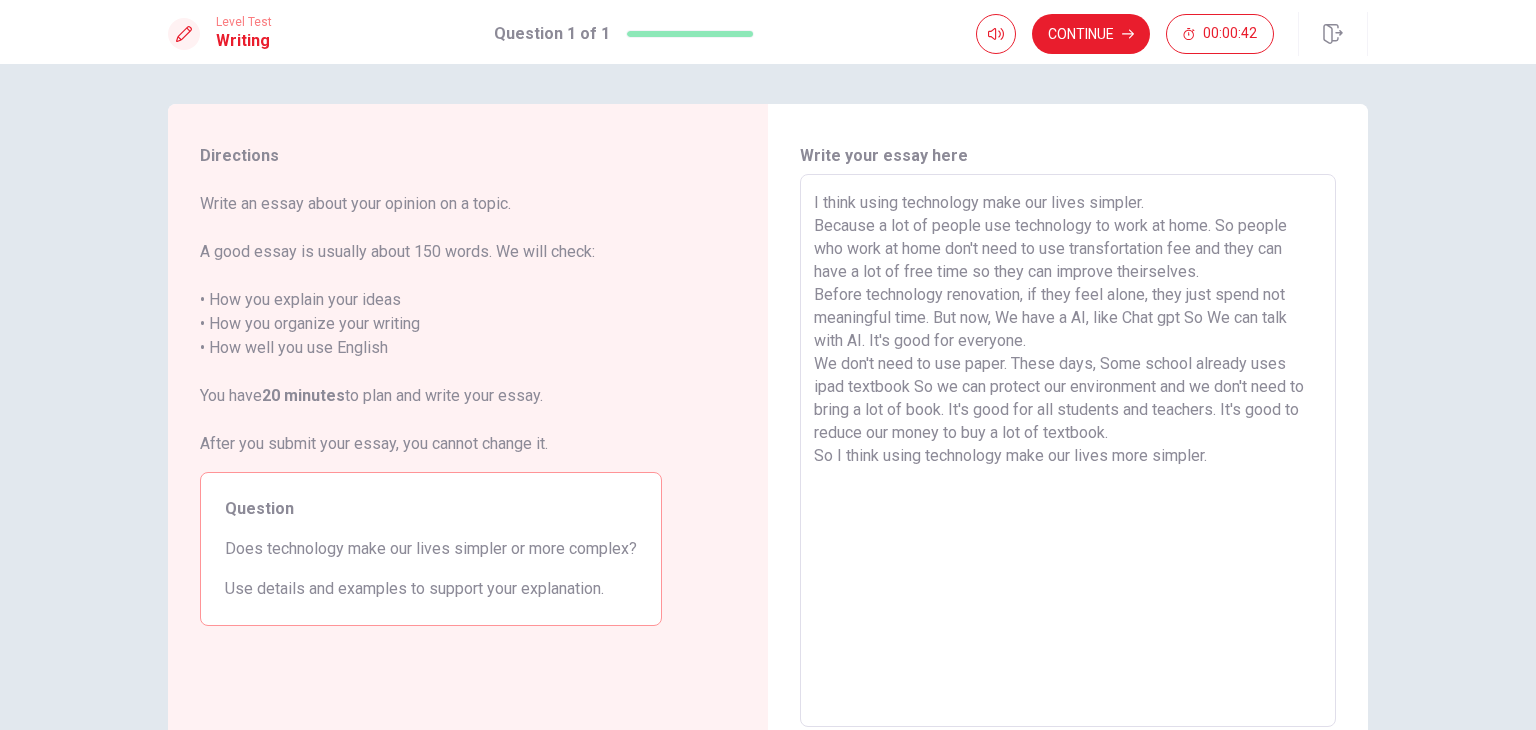 click on "I think using technology make our lives simpler.
Because a lot of people use technology to work at home. So people who work at home don't need to use transfortation fee and they can have a lot of free time so they can improve theirselves.
Before technology renovation, if they feel alone, they just spend not meaningful time. But now, We have a AI, like Chat gpt So We can talk with AI. It's good for everyone.
We don't need to use paper. These days, Some school already uses ipad textbook So we can protect our environment and we don't need to bring a lot of book. It's good for all students and teachers. It's good to reduce our money to buy a lot of textbook.
So I think using technology make our lives more simpler." at bounding box center (1068, 451) 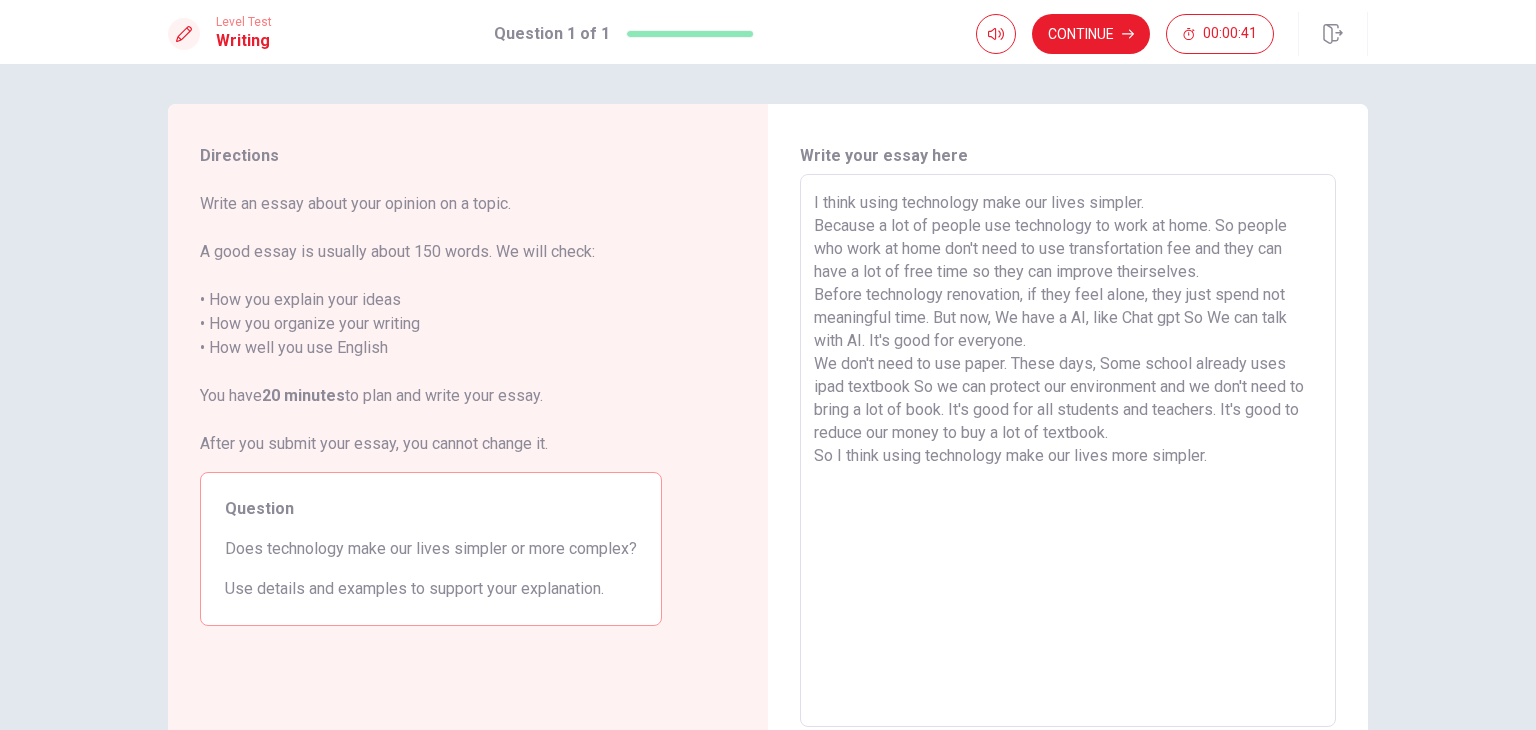 click on "I think using technology make our lives simpler.
Because a lot of people use technology to work at home. So people who work at home don't need to use transfortation fee and they can have a lot of free time so they can improve theirselves.
Before technology renovation, if they feel alone, they just spend not meaningful time. But now, We have a AI, like Chat gpt So We can talk with AI. It's good for everyone.
We don't need to use paper. These days, Some school already uses ipad textbook So we can protect our environment and we don't need to bring a lot of book. It's good for all students and teachers. It's good to reduce our money to buy a lot of textbook.
So I think using technology make our lives more simpler." at bounding box center [1068, 451] 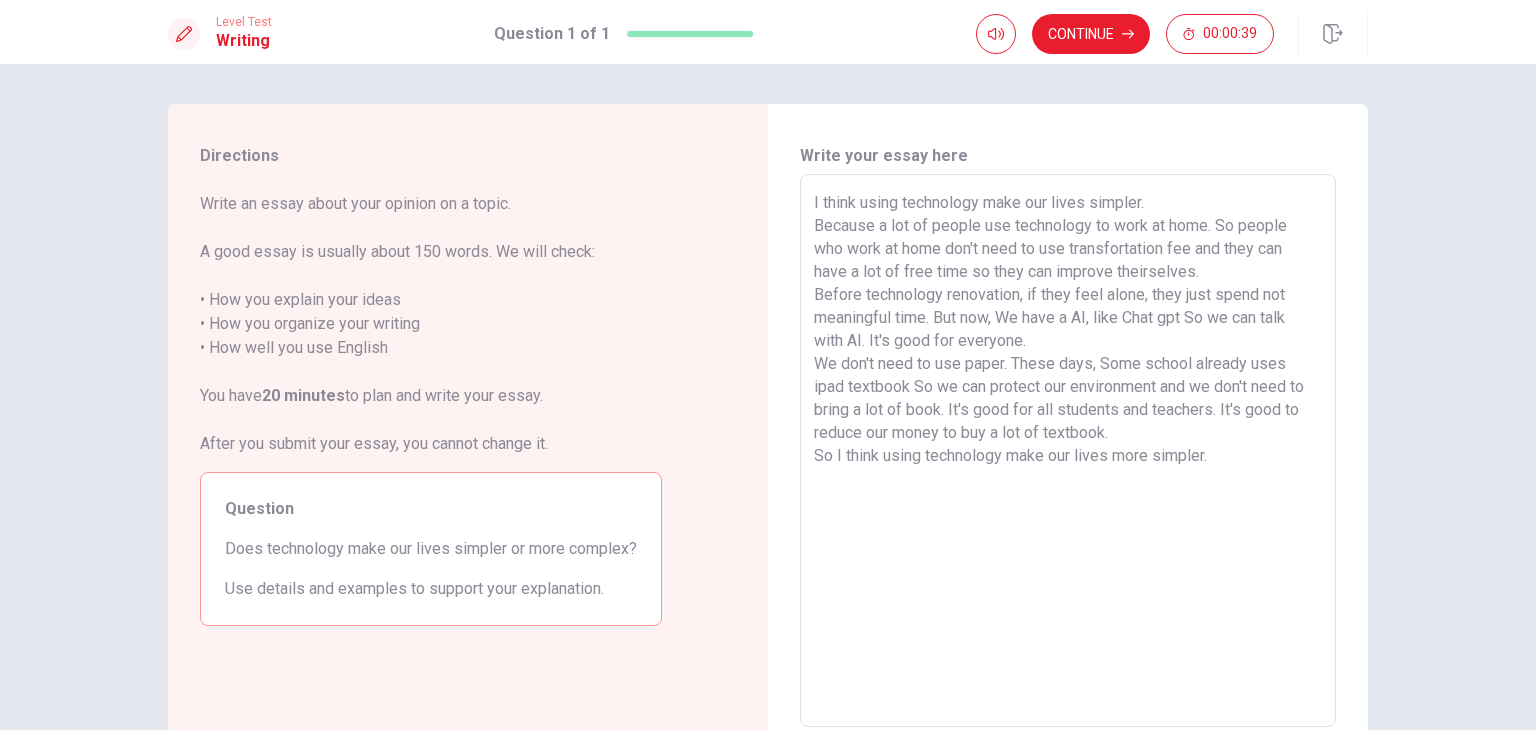 click on "Directions Write an essay about your opinion on a topic.
A good essay is usually about 150 words. We will check:
• How you explain your ideas
• How you organize your writing
• How well you use English
You have  20 minutes  to plan and write your essay.
After you submit your essay, you cannot change it. Question Does technology make our lives simpler or more complex?  Use details and examples to support your explanation. Write your essay here x ​ Word count :  136 © Copyright  2025" at bounding box center (768, 397) 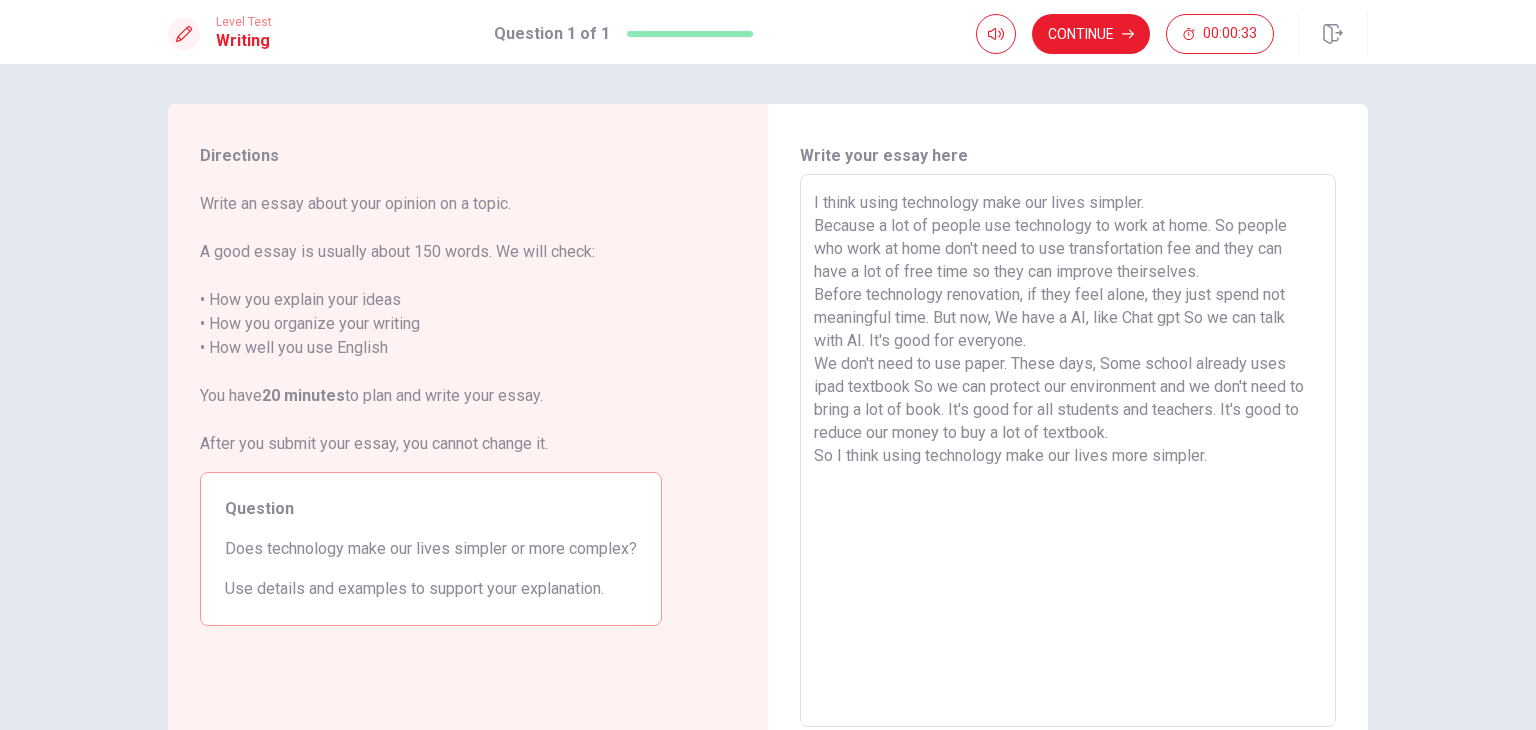 click on "I think using technology make our lives simpler.
Because a lot of people use technology to work at home. So people who work at home don't need to use transfortation fee and they can have a lot of free time so they can improve theirselves.
Before technology renovation, if they feel alone, they just spend not meaningful time. But now, We have a AI, like Chat gpt So we can talk with AI. It's good for everyone.
We don't need to use paper. These days, Some school already uses ipad textbook So we can protect our environment and we don't need to bring a lot of book. It's good for all students and teachers. It's good to reduce our money to buy a lot of textbook.
So I think using technology make our lives more simpler." at bounding box center [1068, 451] 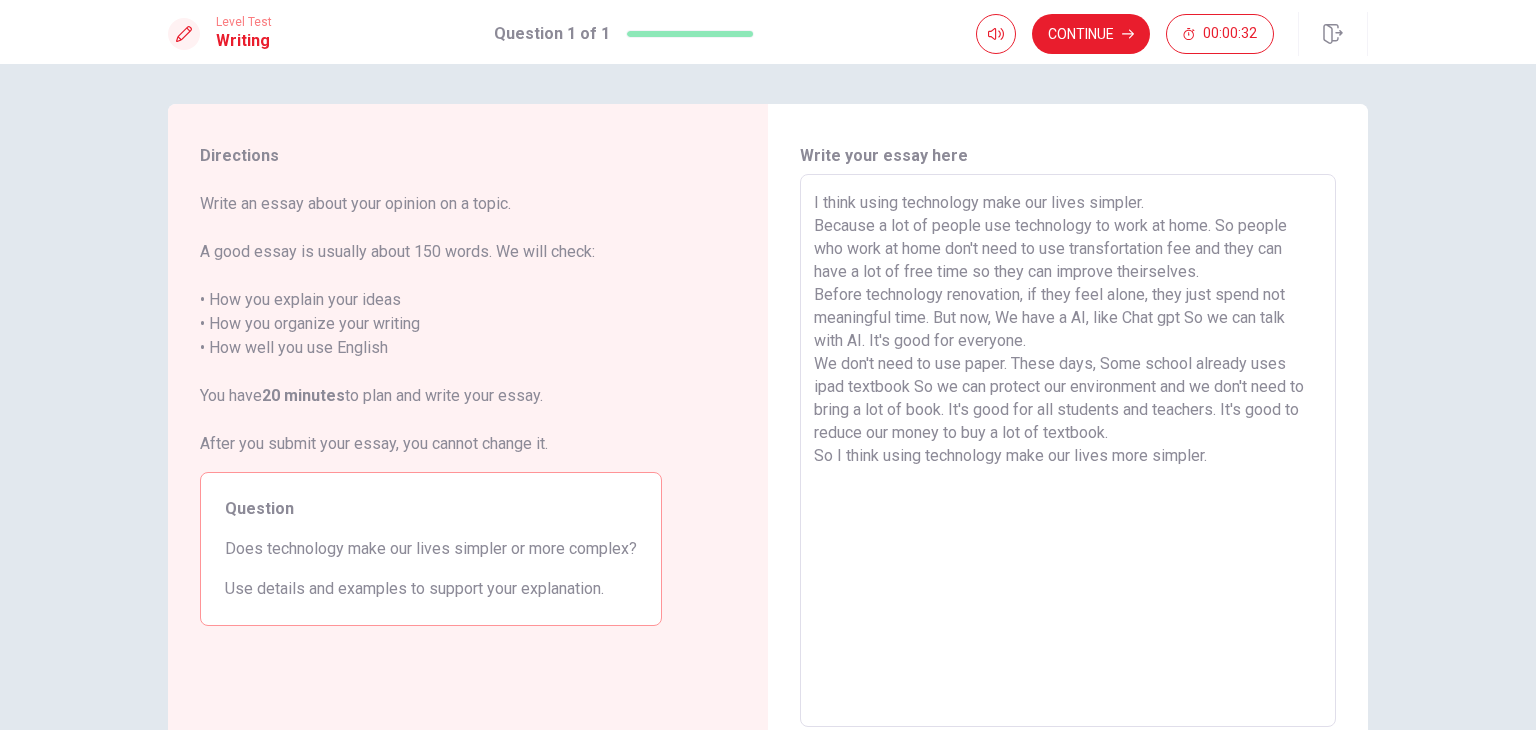 click on "I think using technology make our lives simpler.
Because a lot of people use technology to work at home. So people who work at home don't need to use transfortation fee and they can have a lot of free time so they can improve theirselves.
Before technology renovation, if they feel alone, they just spend not meaningful time. But now, We have a AI, like Chat gpt So we can talk with AI. It's good for everyone.
We don't need to use paper. These days, Some school already uses ipad textbook So we can protect our environment and we don't need to bring a lot of book. It's good for all students and teachers. It's good to reduce our money to buy a lot of textbook.
So I think using technology make our lives more simpler." at bounding box center (1068, 451) 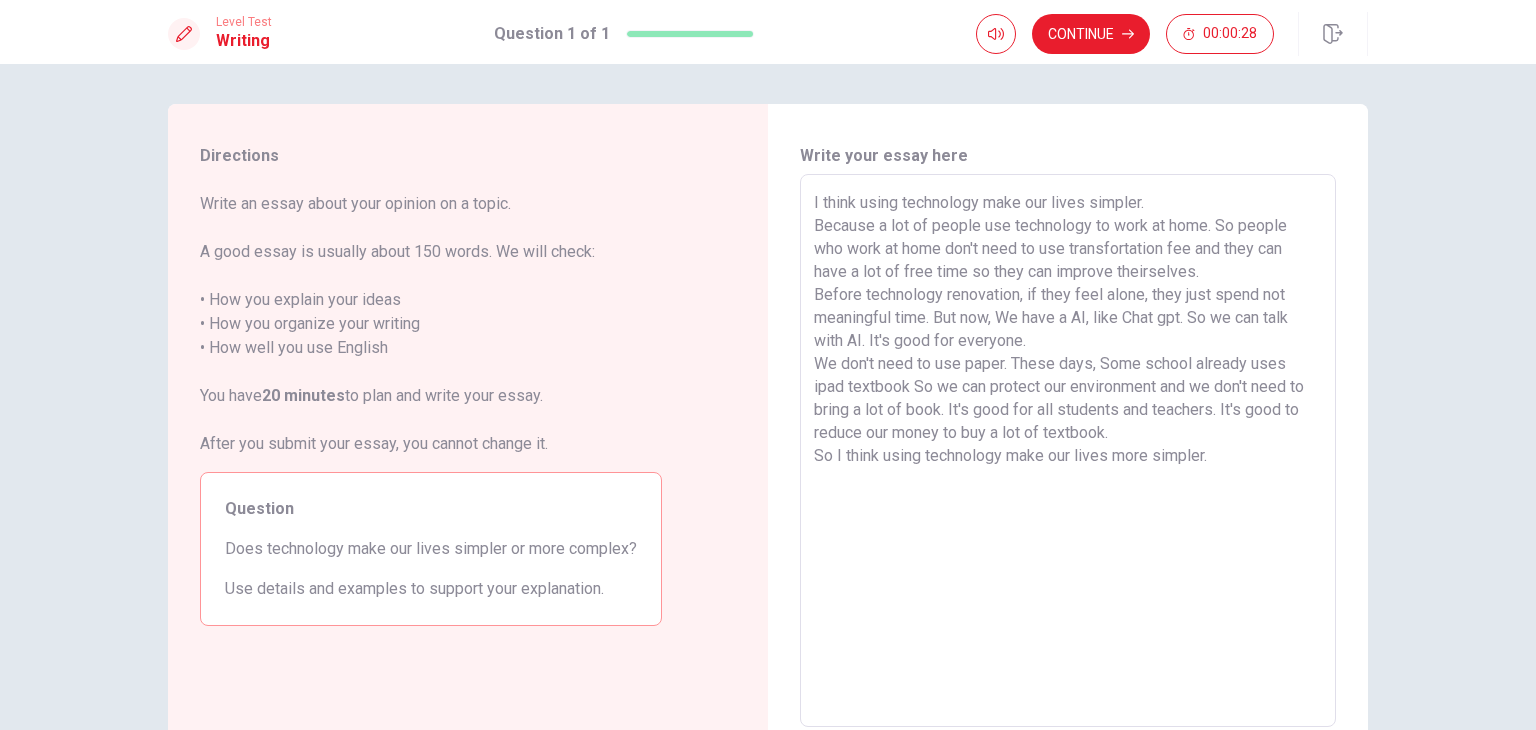 click on "I think using technology make our lives simpler.
Because a lot of people use technology to work at home. So people who work at home don't need to use transfortation fee and they can have a lot of free time so they can improve theirselves.
Before technology renovation, if they feel alone, they just spend not meaningful time. But now, We have a AI, like Chat gpt. So we can talk with AI. It's good for everyone.
We don't need to use paper. These days, Some school already uses ipad textbook So we can protect our environment and we don't need to bring a lot of book. It's good for all students and teachers. It's good to reduce our money to buy a lot of textbook.
So I think using technology make our lives more simpler." at bounding box center [1068, 451] 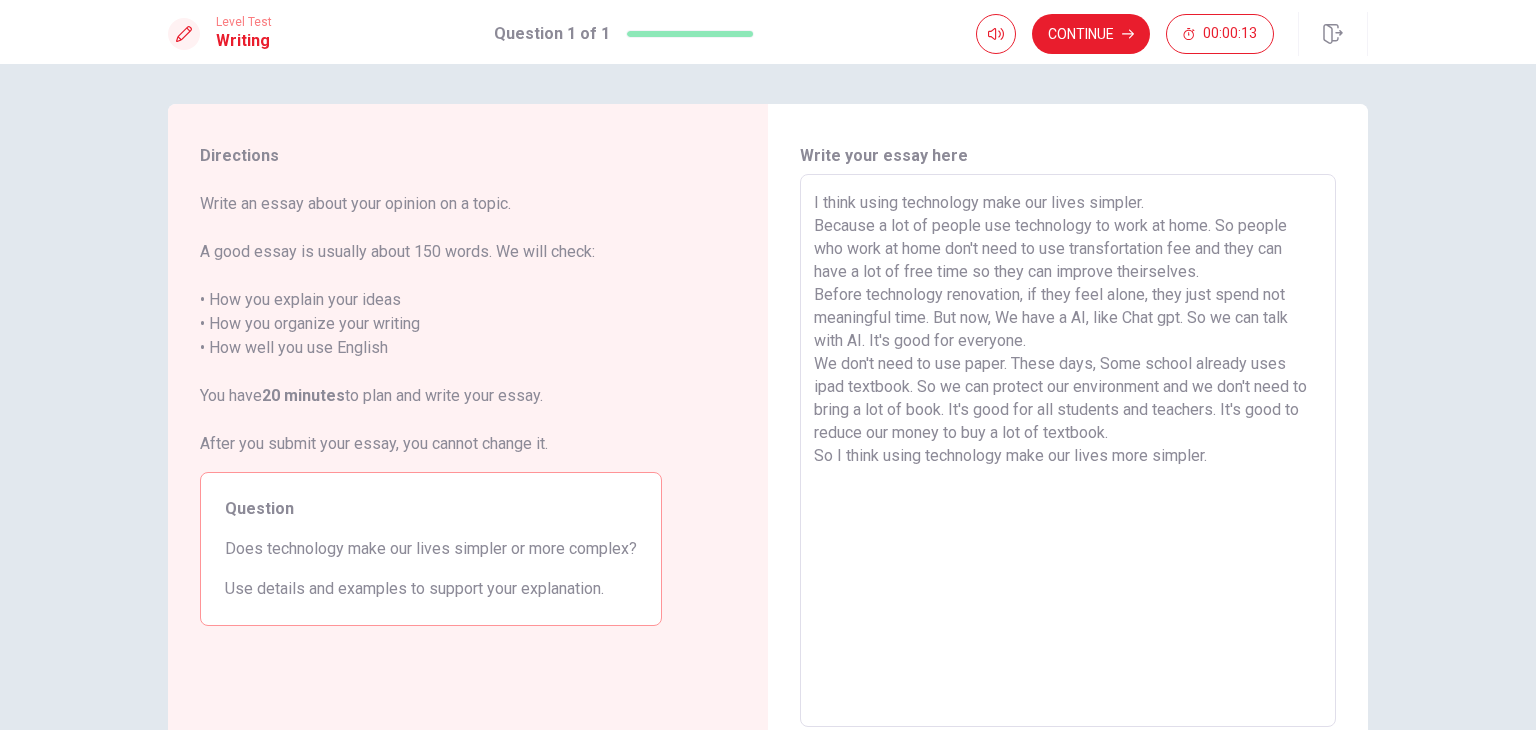 click on "Directions Write an essay about your opinion on a topic.
A good essay is usually about 150 words. We will check:
• How you explain your ideas
• How you organize your writing
• How well you use English
You have  20 minutes  to plan and write your essay.
After you submit your essay, you cannot change it. Question Does technology make our lives simpler or more complex?  Use details and examples to support your explanation. Write your essay here x ​ Word count :  136" at bounding box center (768, 451) 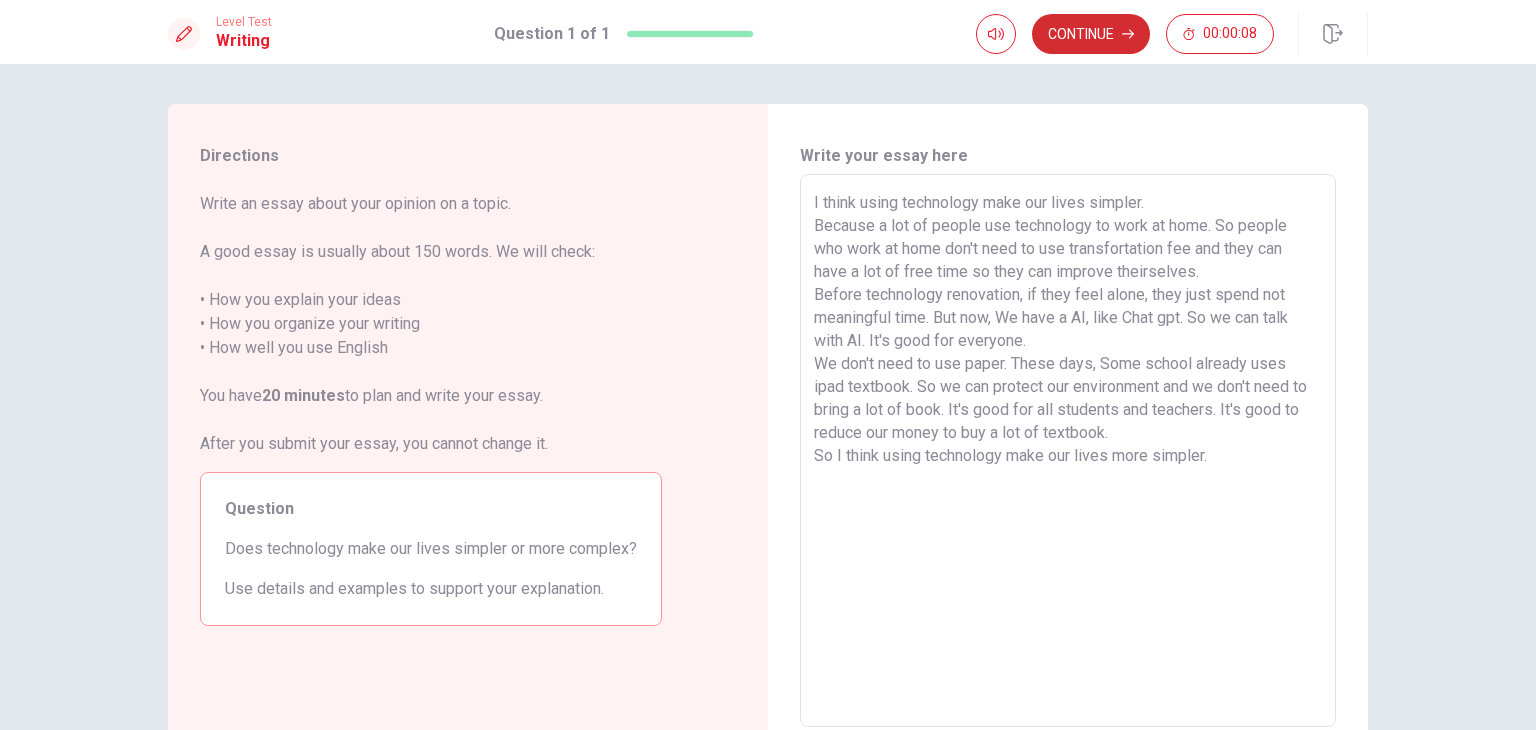 click on "Continue" at bounding box center (1091, 34) 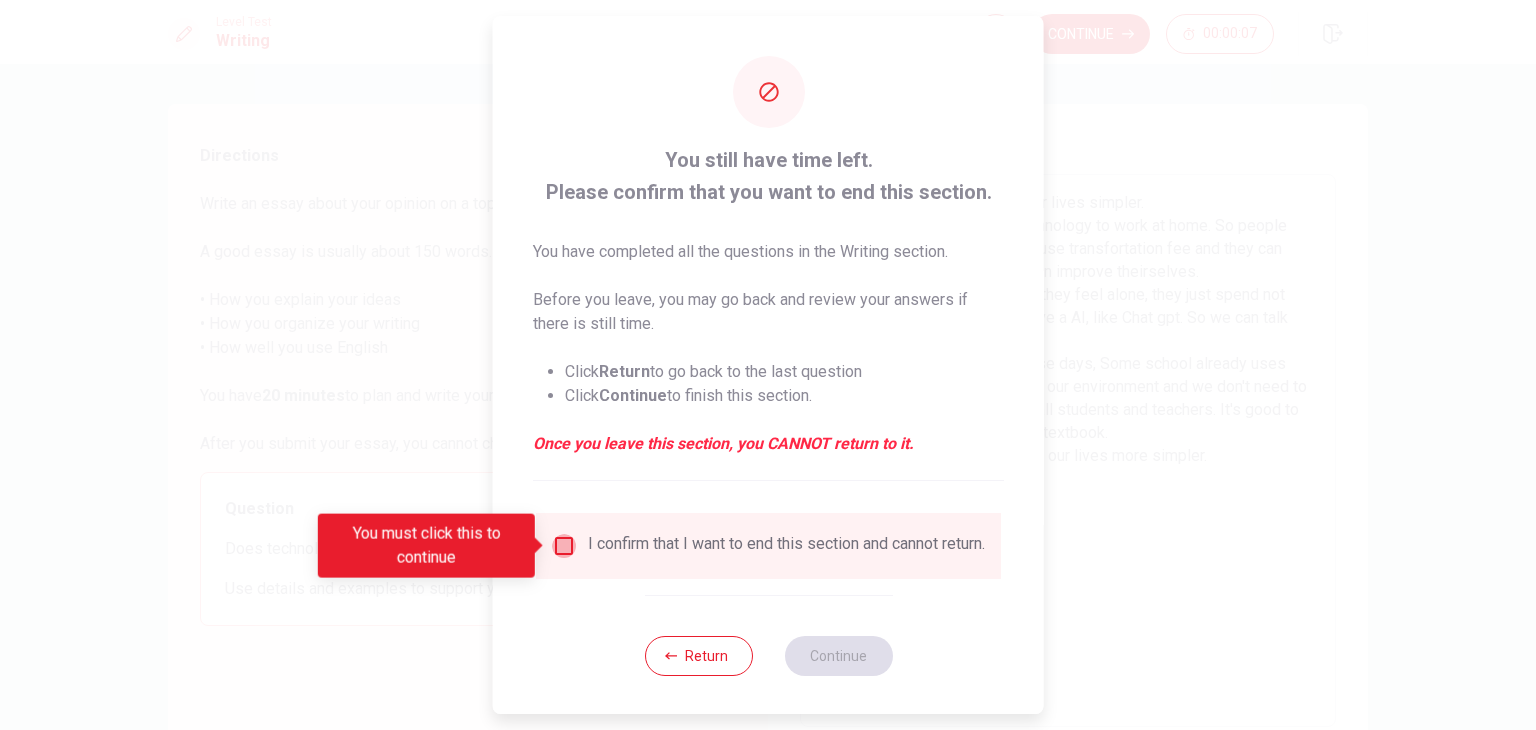 click at bounding box center (564, 546) 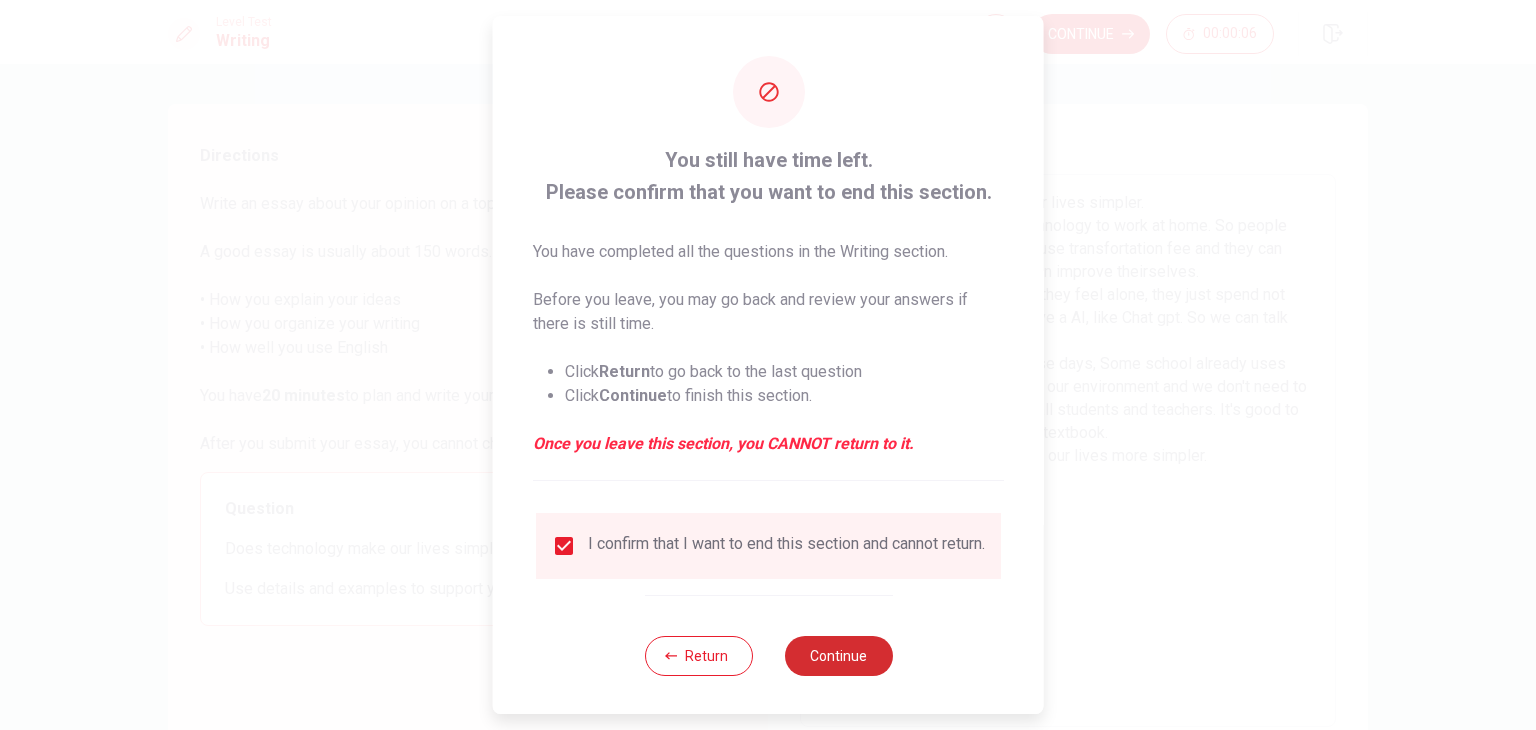 click on "Continue" at bounding box center (838, 656) 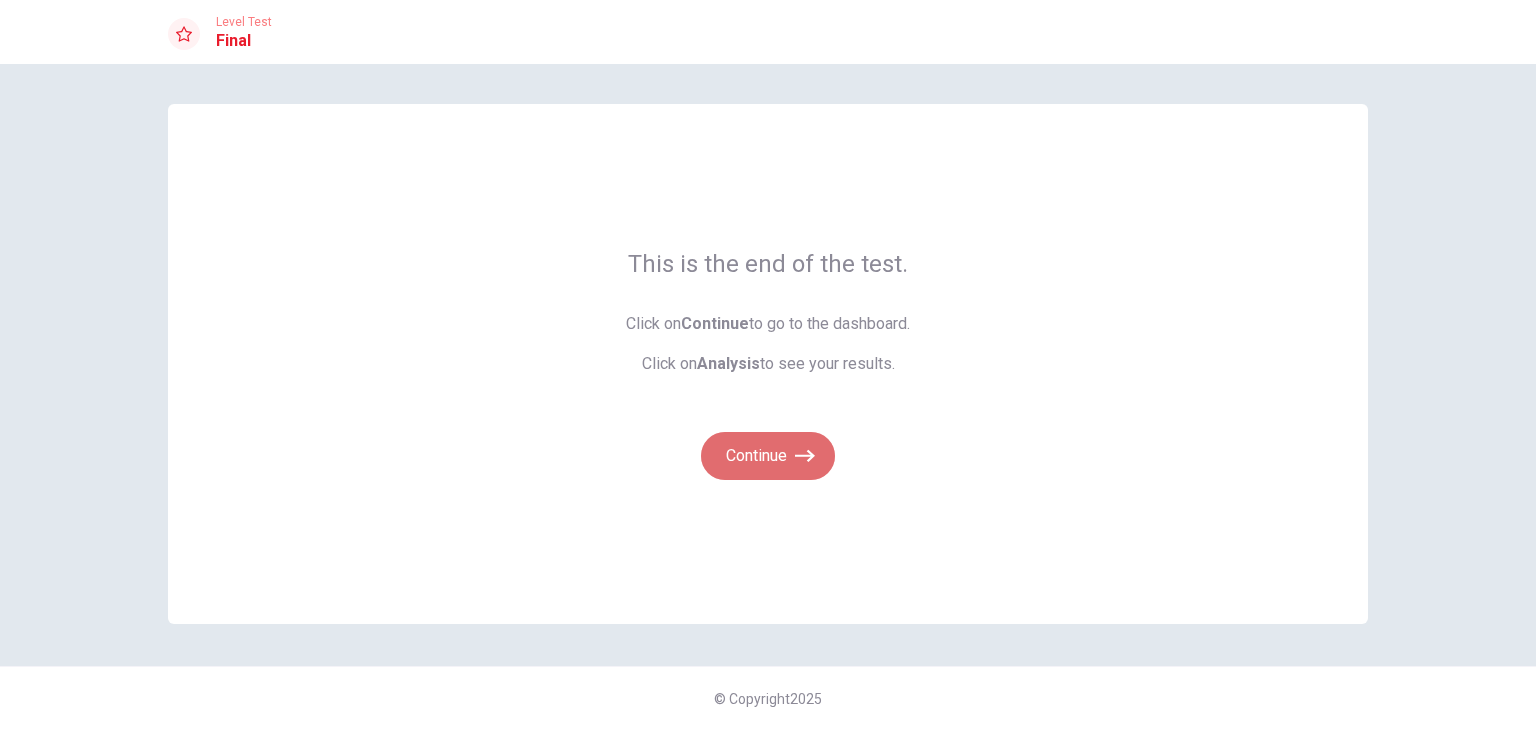 click on "Continue" at bounding box center (768, 456) 